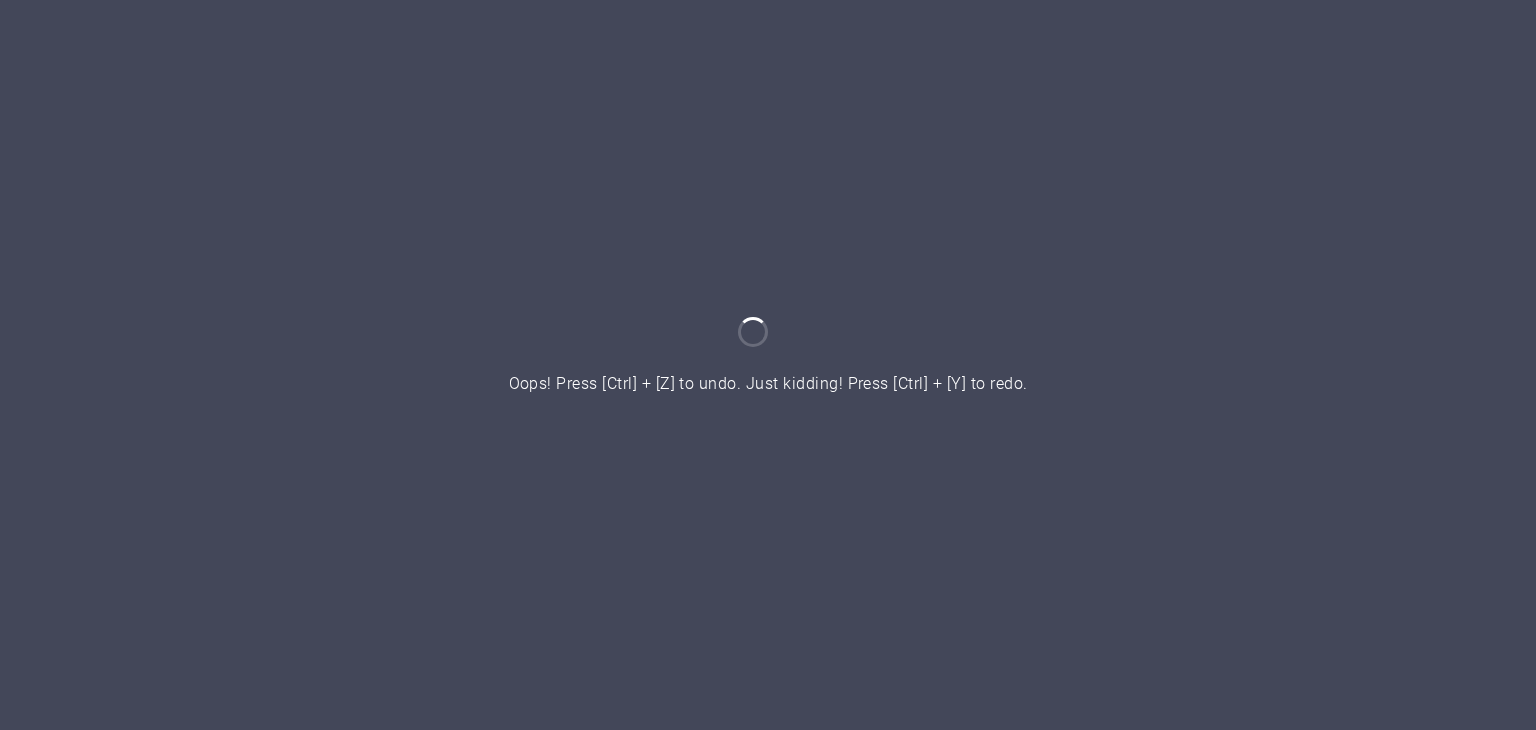 scroll, scrollTop: 0, scrollLeft: 0, axis: both 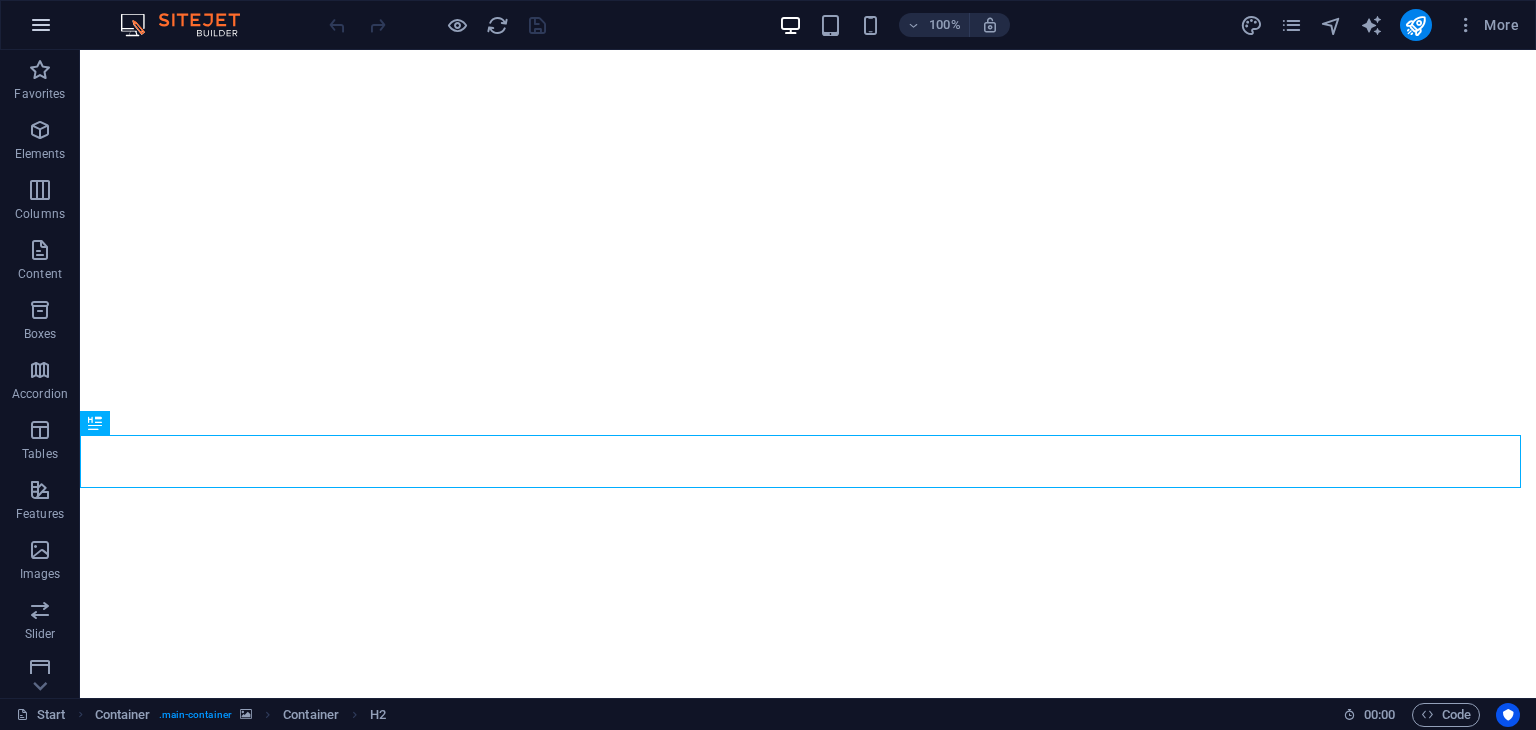 click at bounding box center [41, 25] 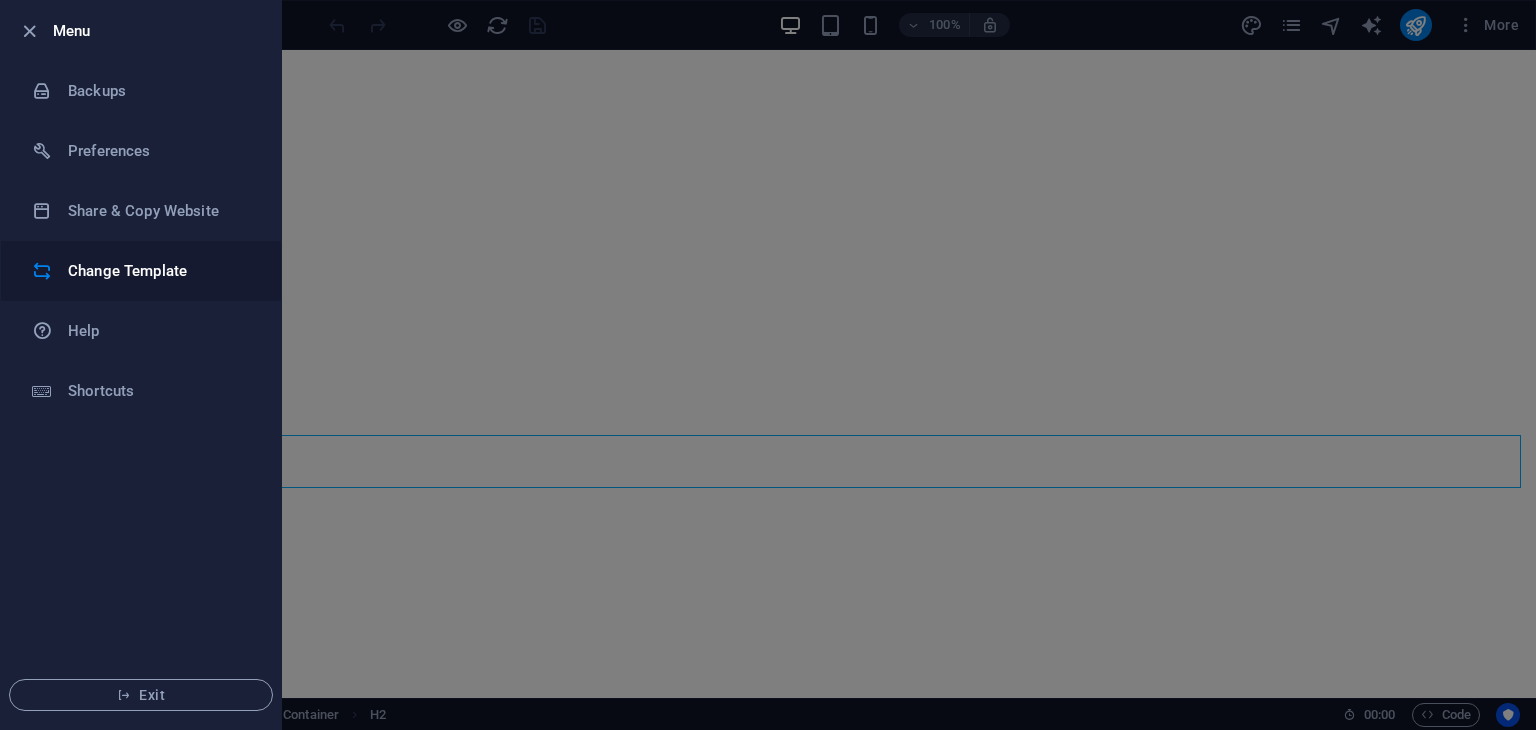 click on "Change Template" at bounding box center [160, 271] 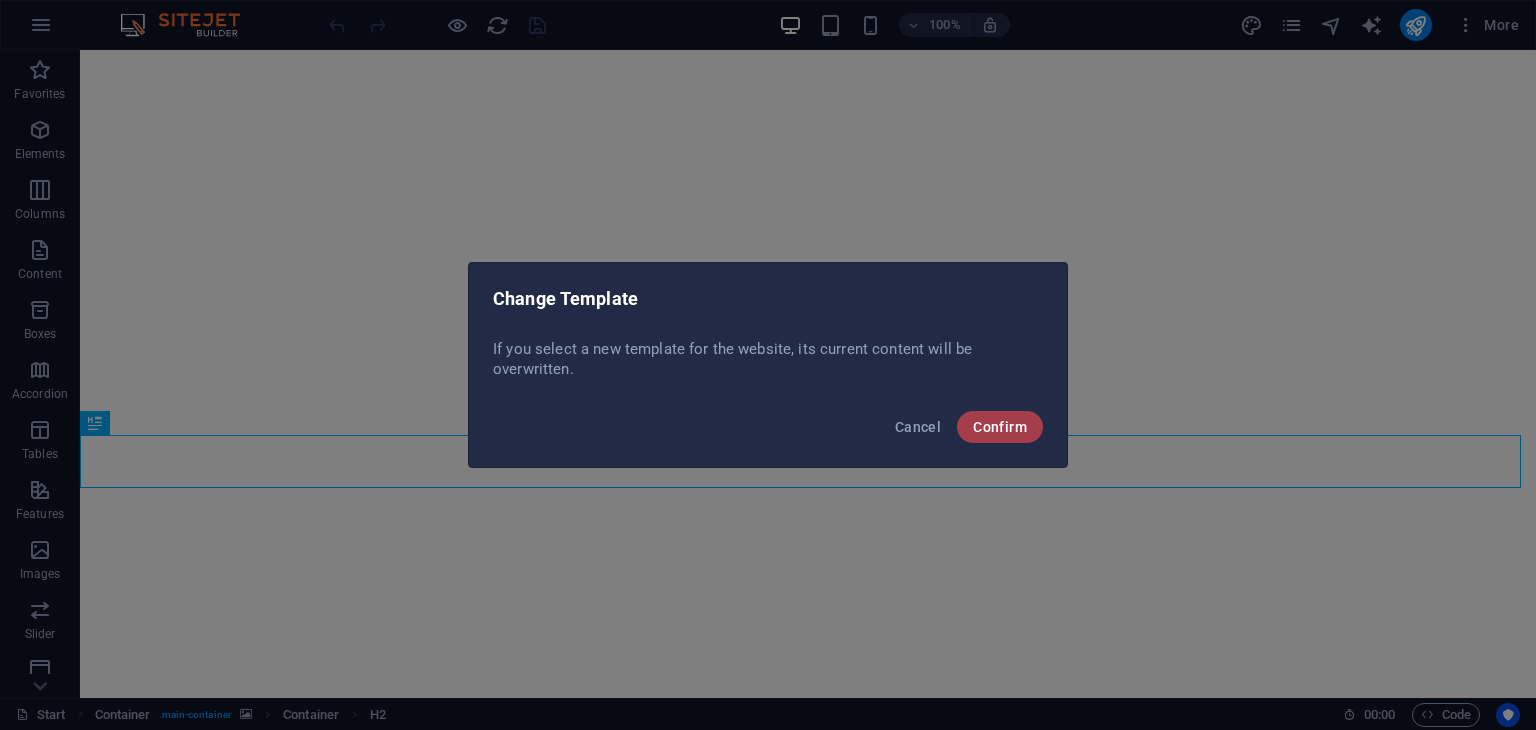 click on "Confirm" at bounding box center [1000, 427] 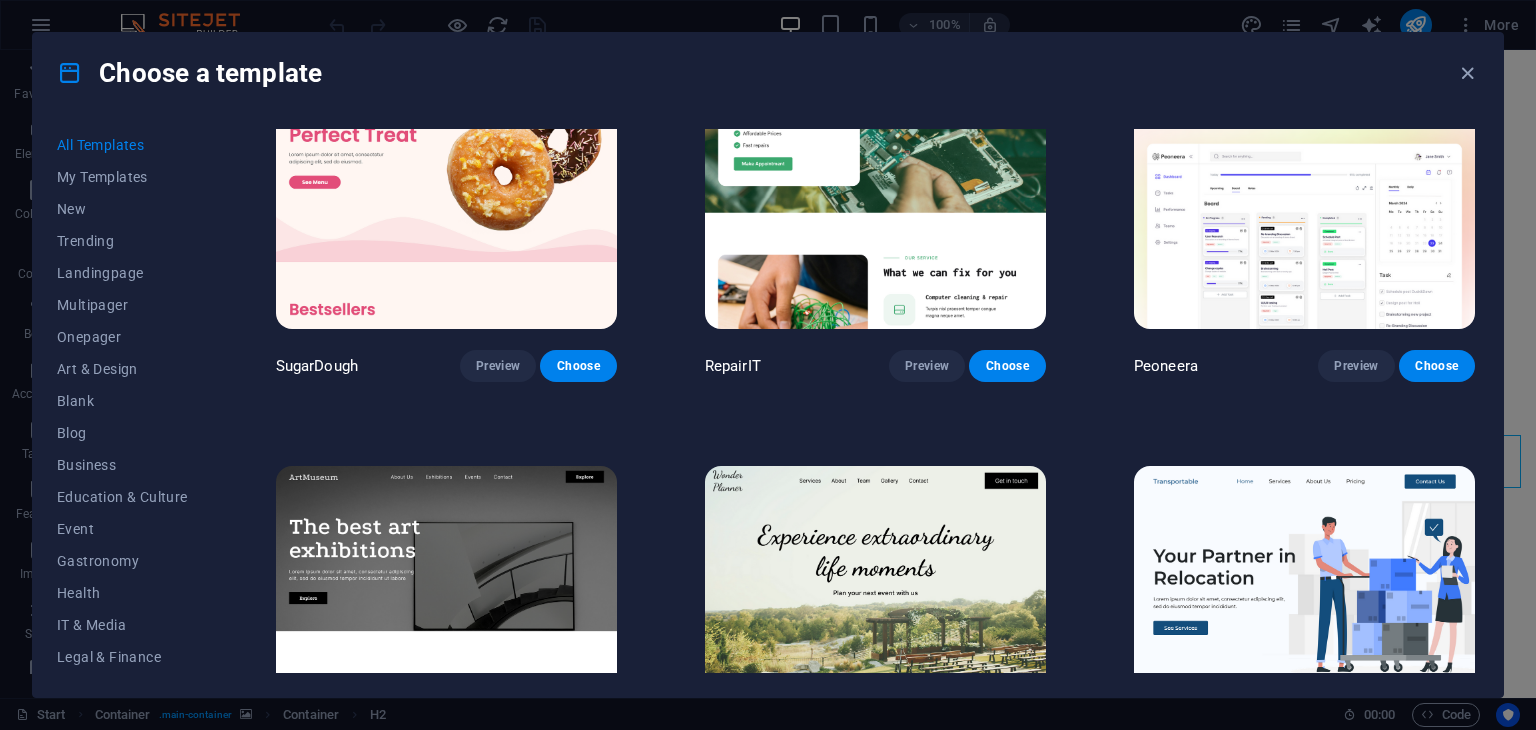 scroll, scrollTop: 0, scrollLeft: 0, axis: both 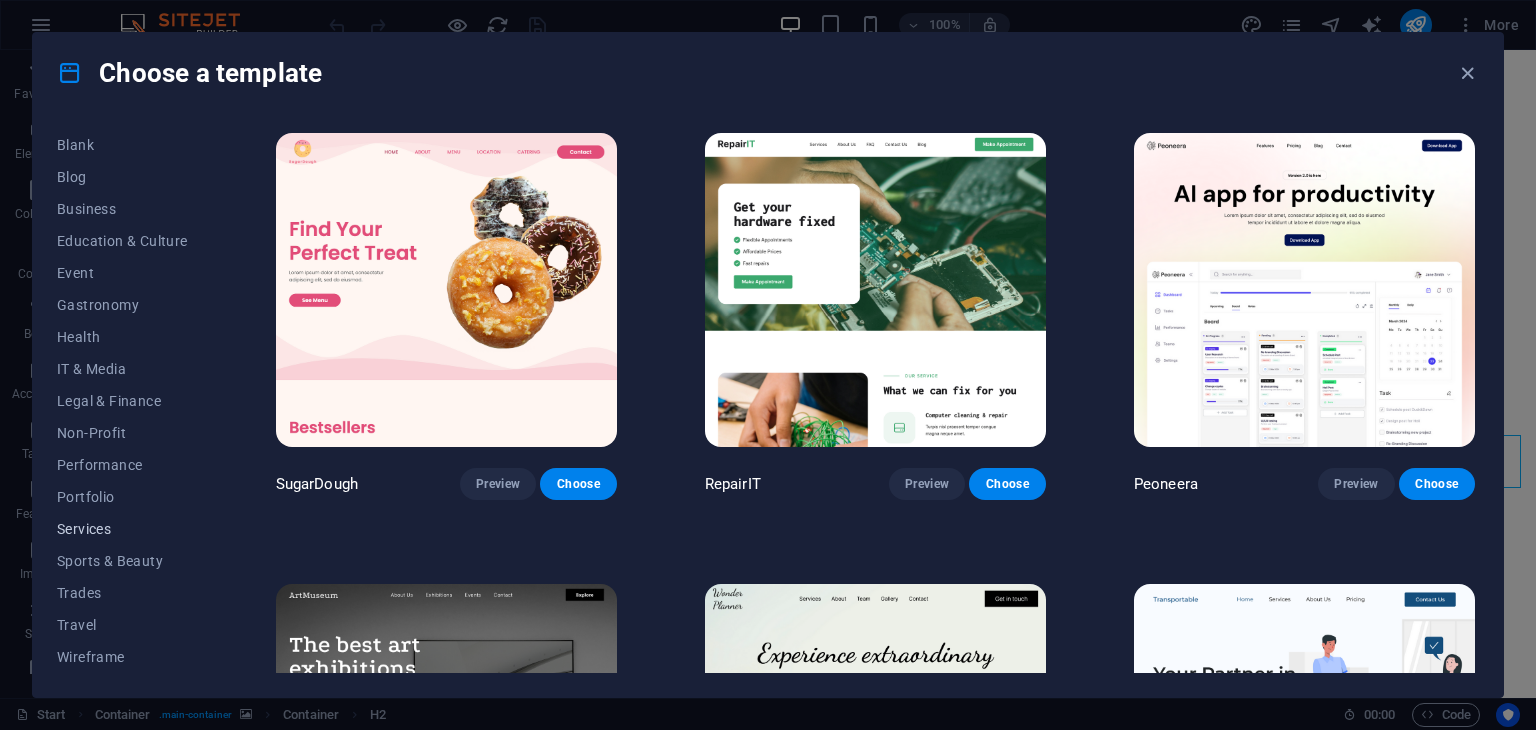 click on "Services" at bounding box center (122, 529) 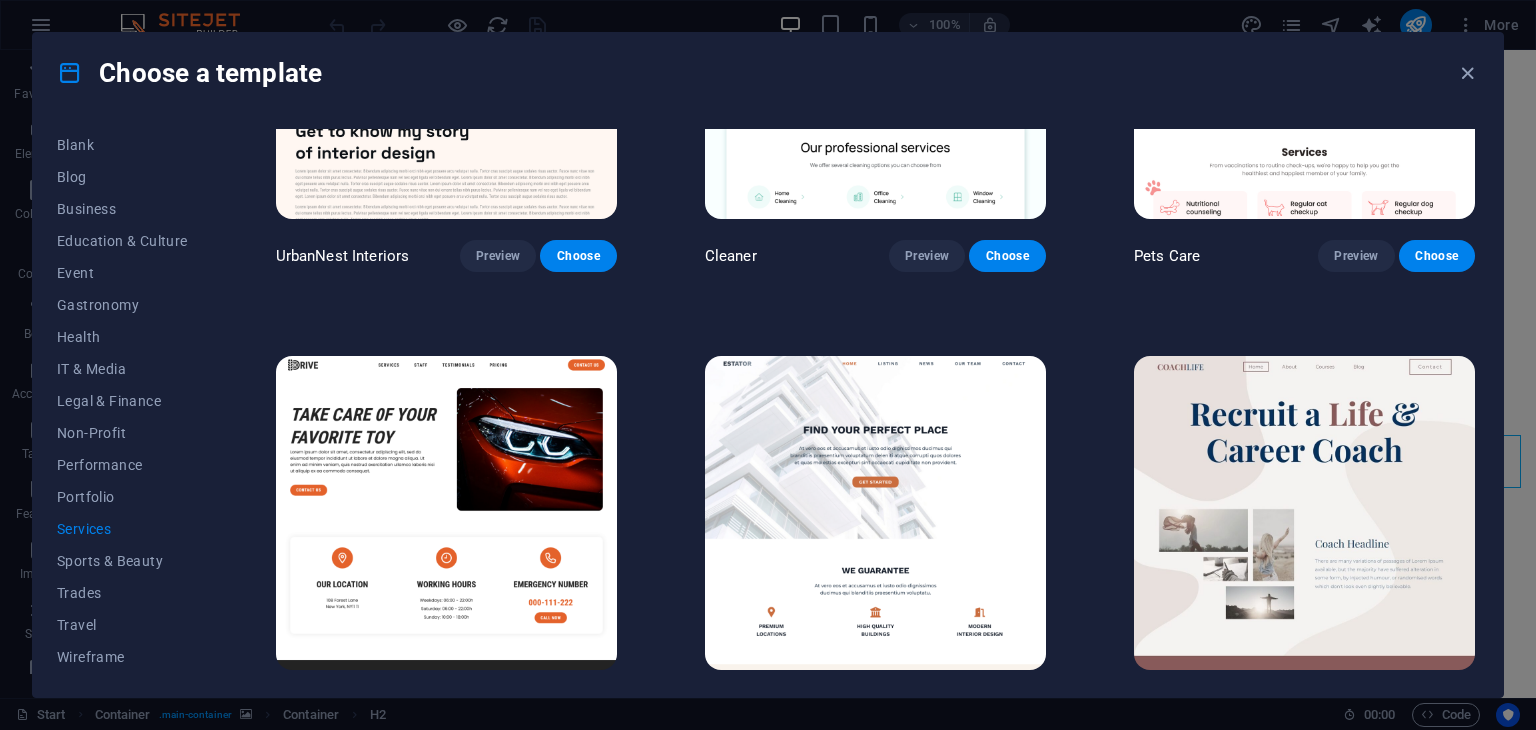 scroll, scrollTop: 664, scrollLeft: 0, axis: vertical 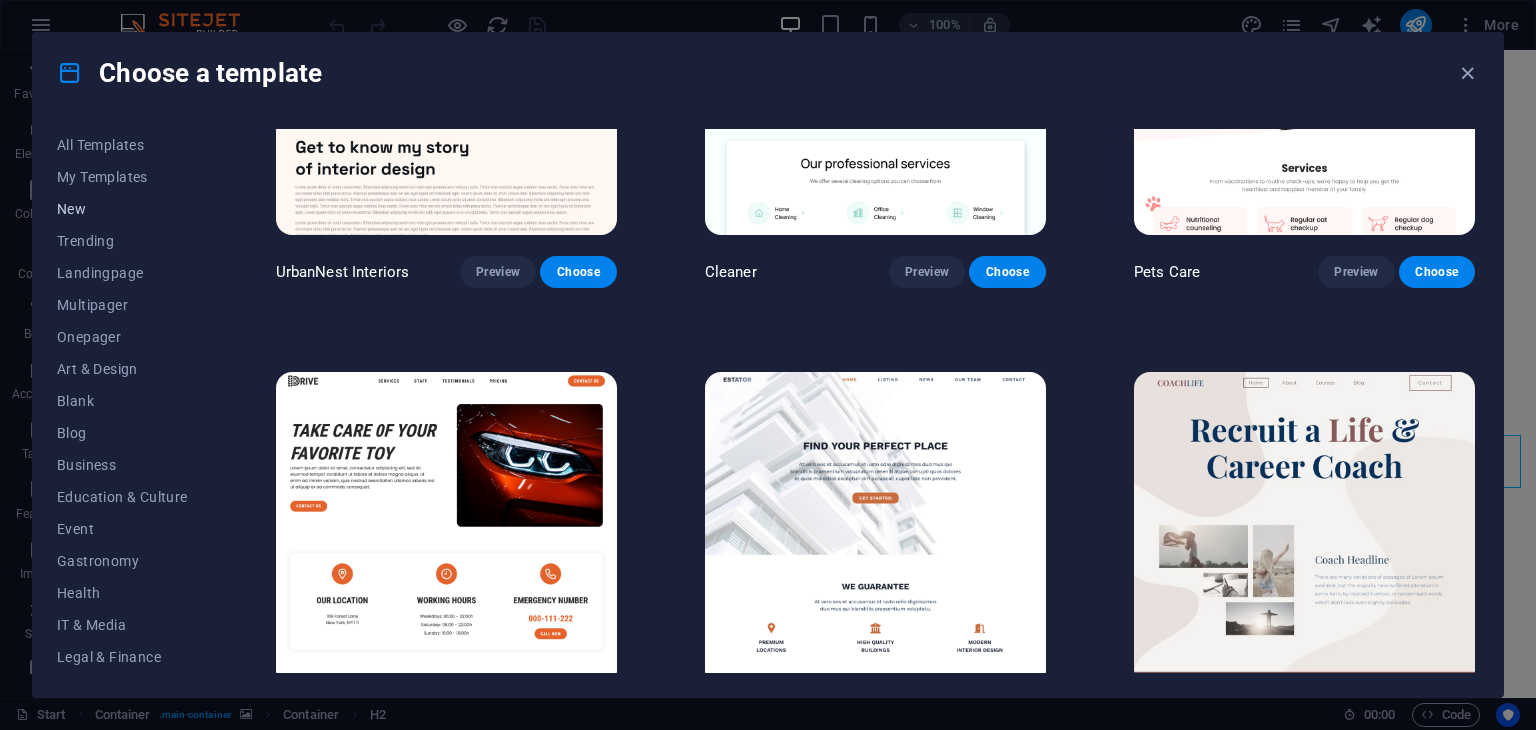 click on "New" at bounding box center [122, 209] 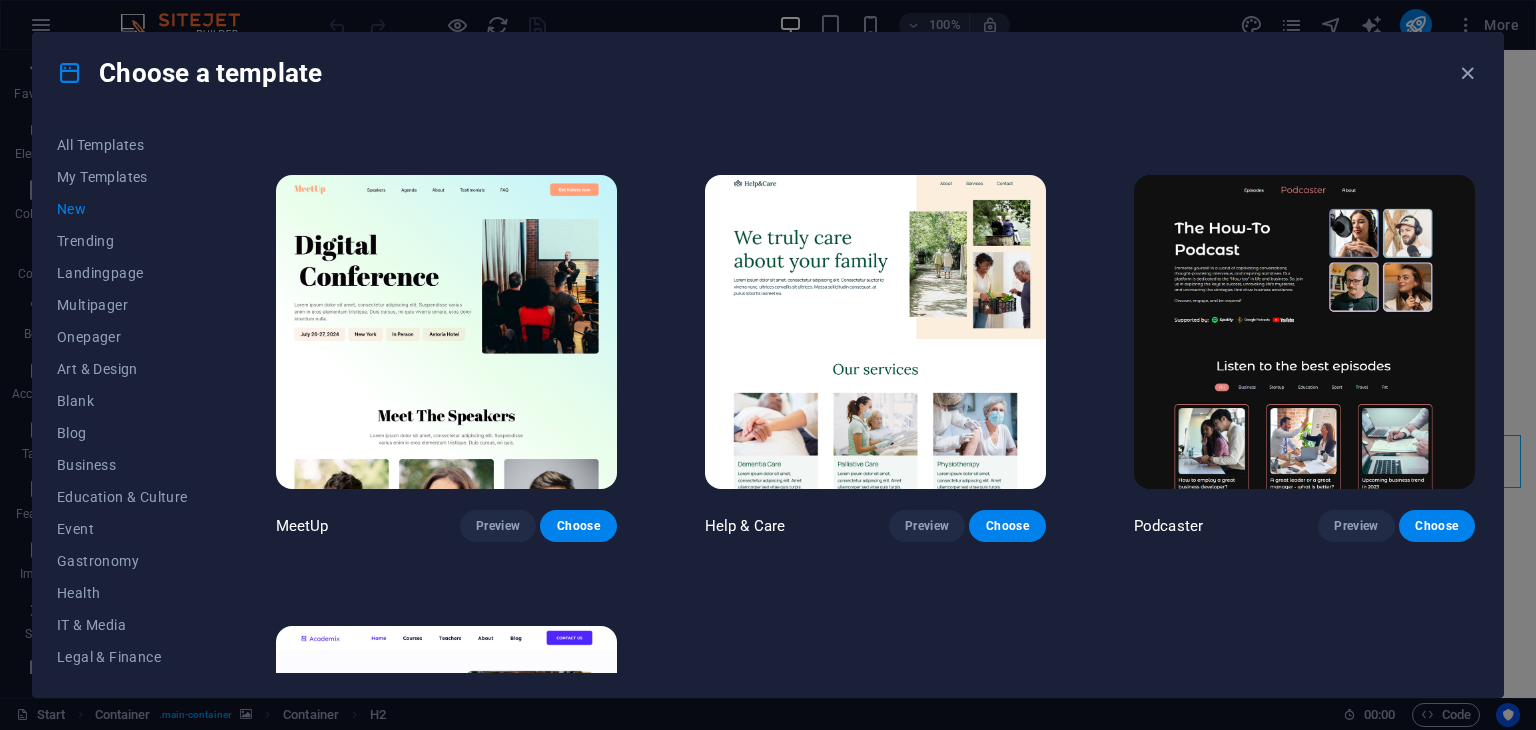 scroll, scrollTop: 1312, scrollLeft: 0, axis: vertical 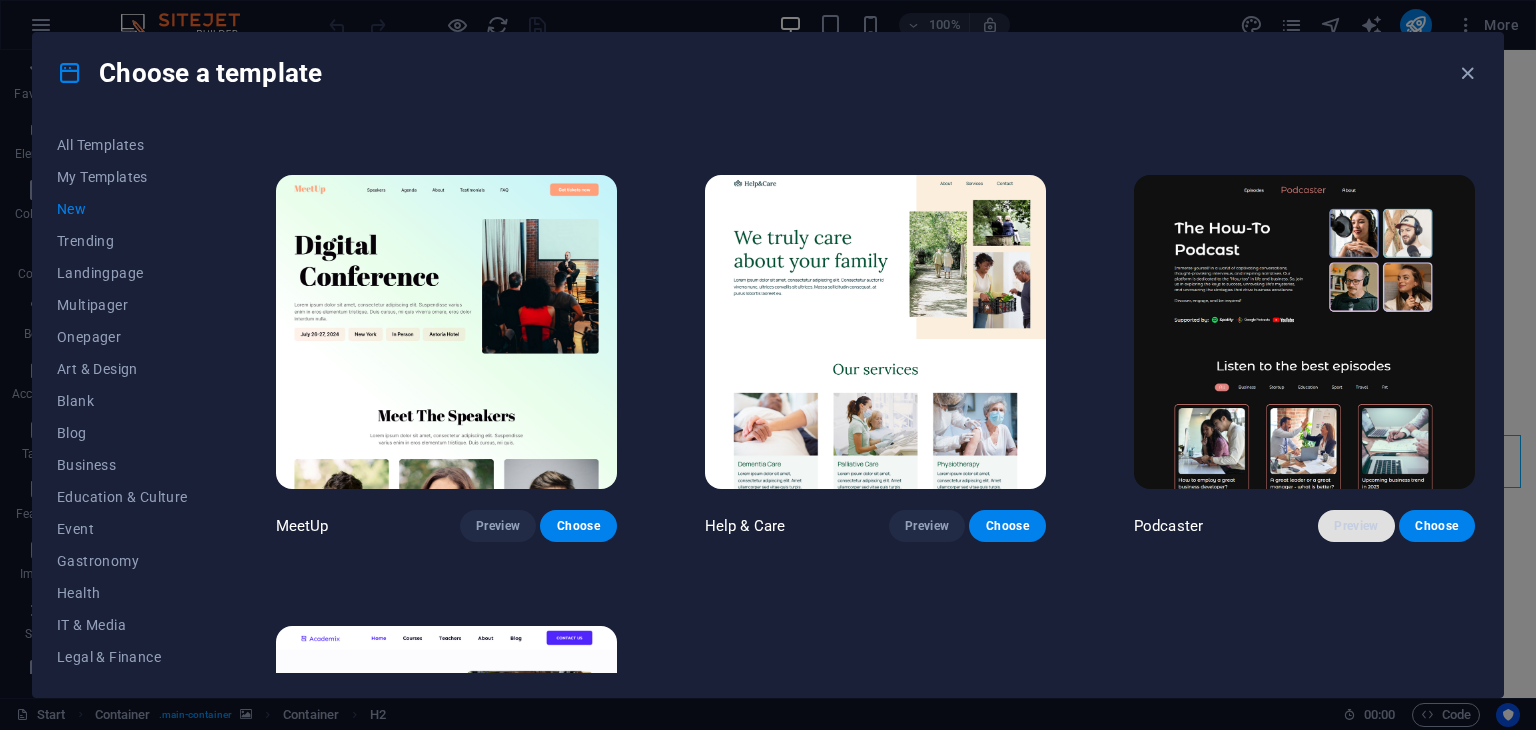 click on "Preview" at bounding box center (1356, 526) 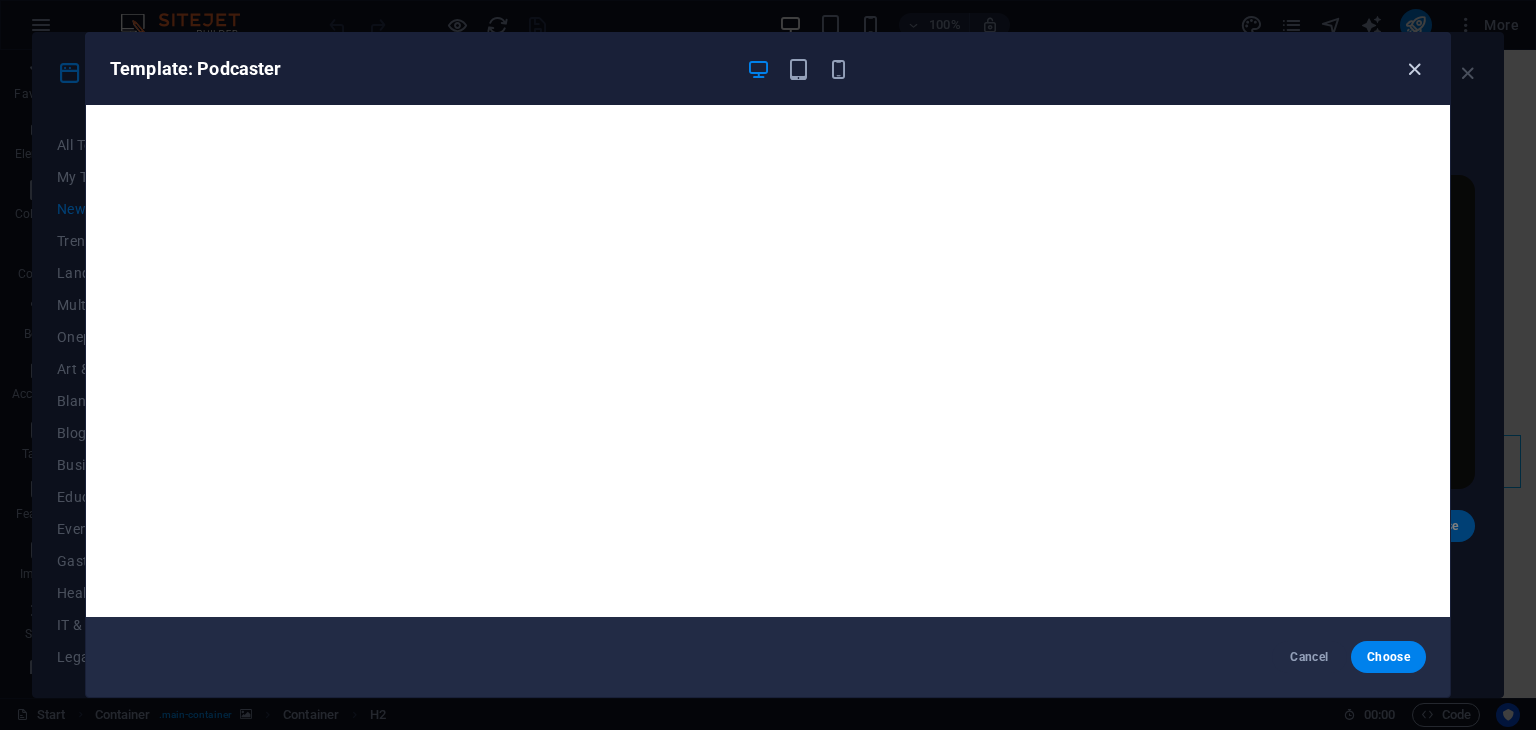 click at bounding box center (1414, 69) 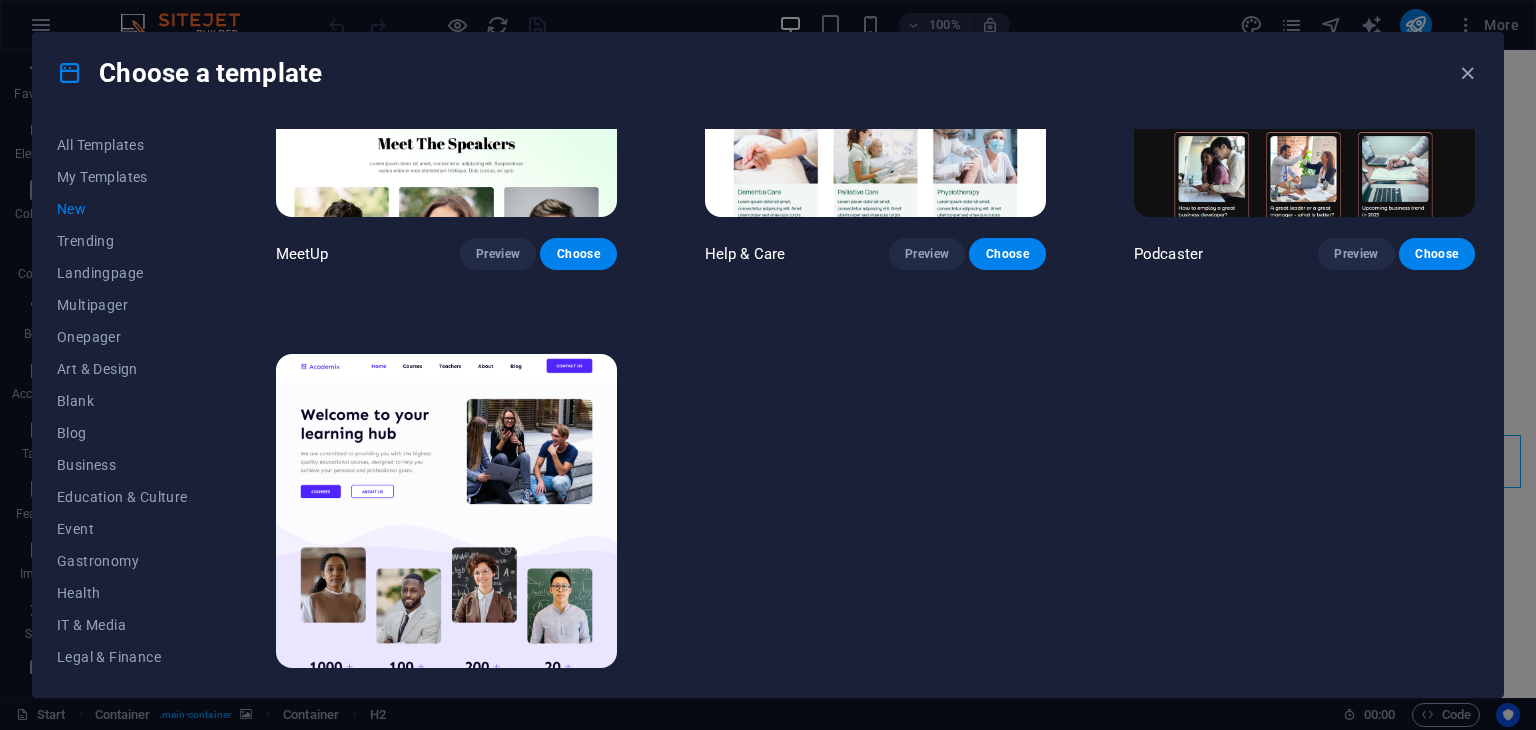 scroll, scrollTop: 1623, scrollLeft: 0, axis: vertical 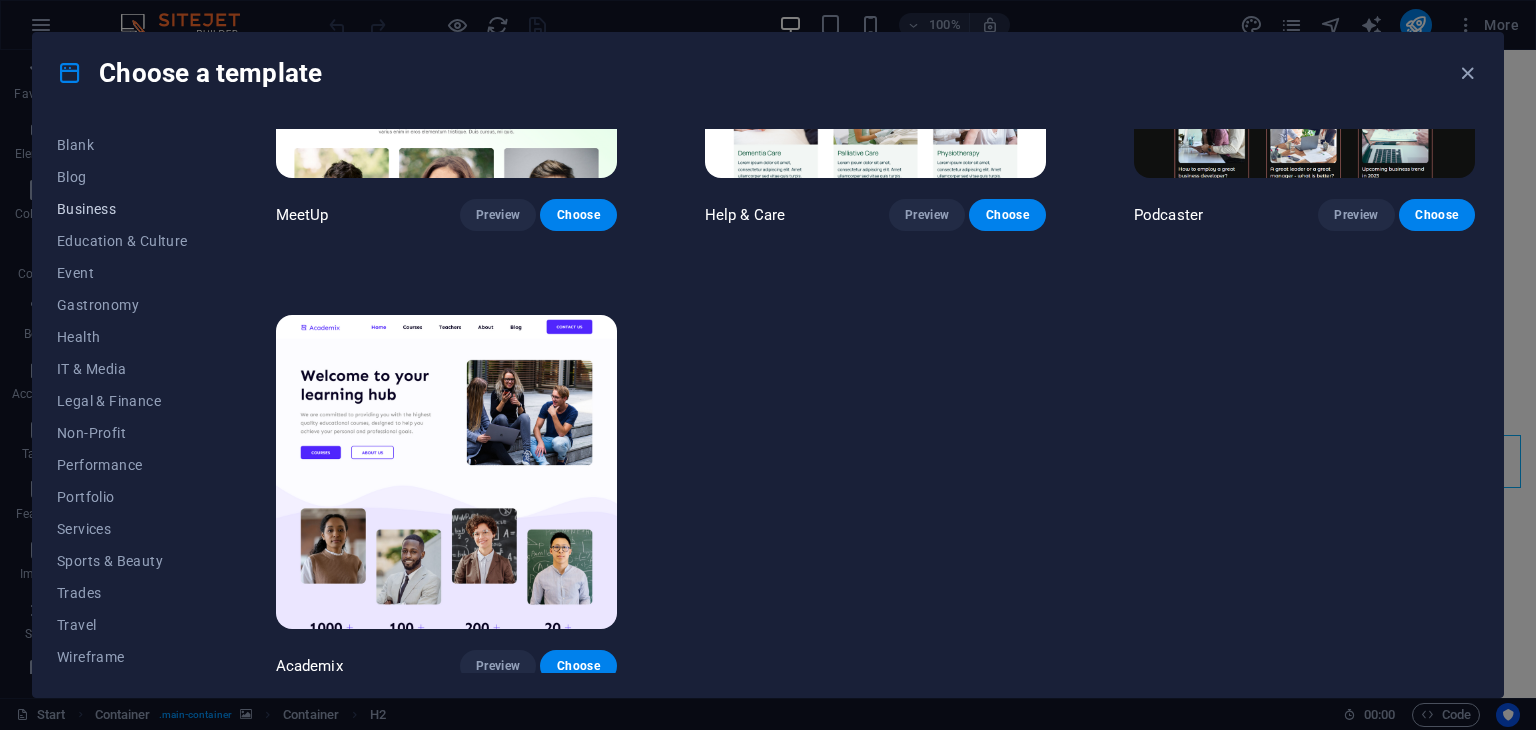 click on "Business" at bounding box center [122, 209] 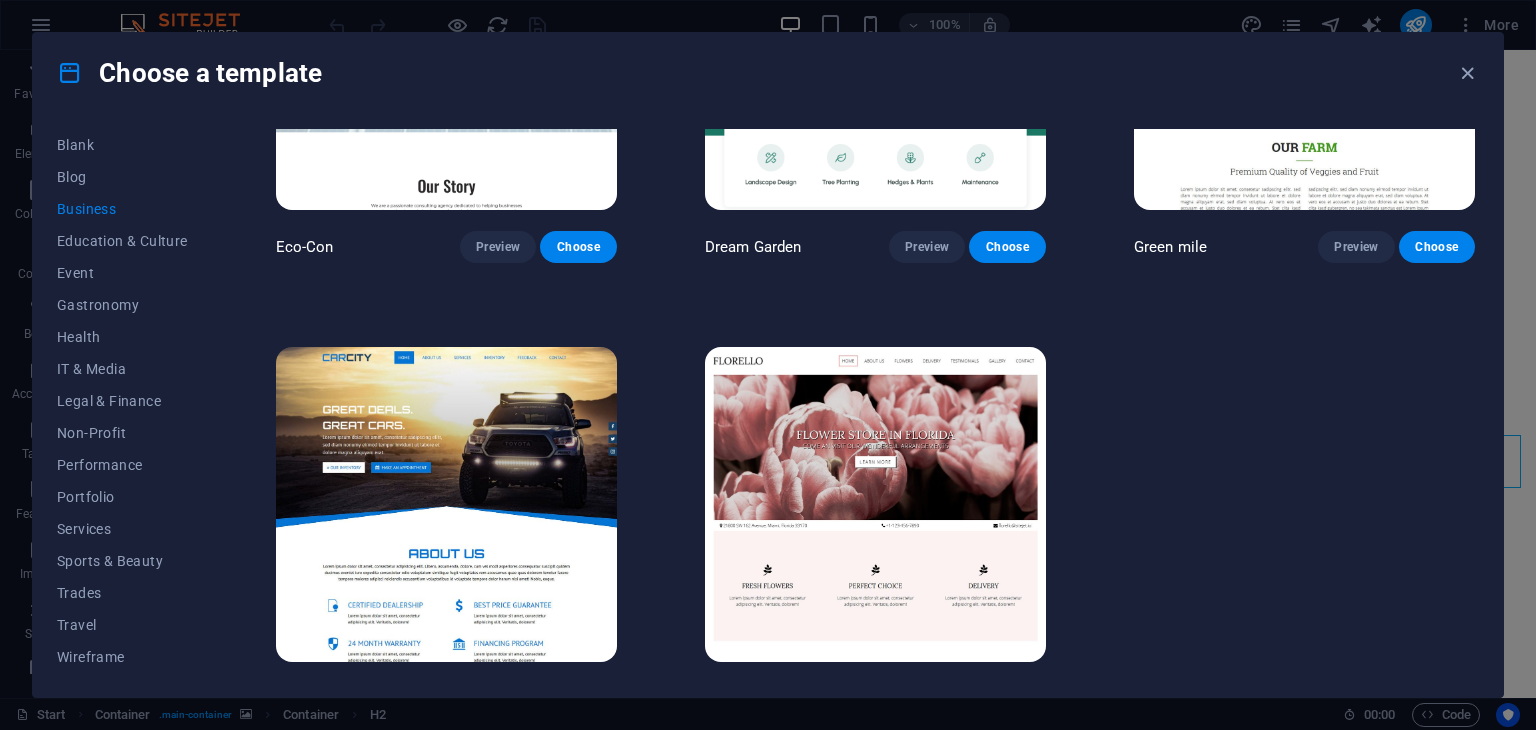 scroll, scrollTop: 0, scrollLeft: 0, axis: both 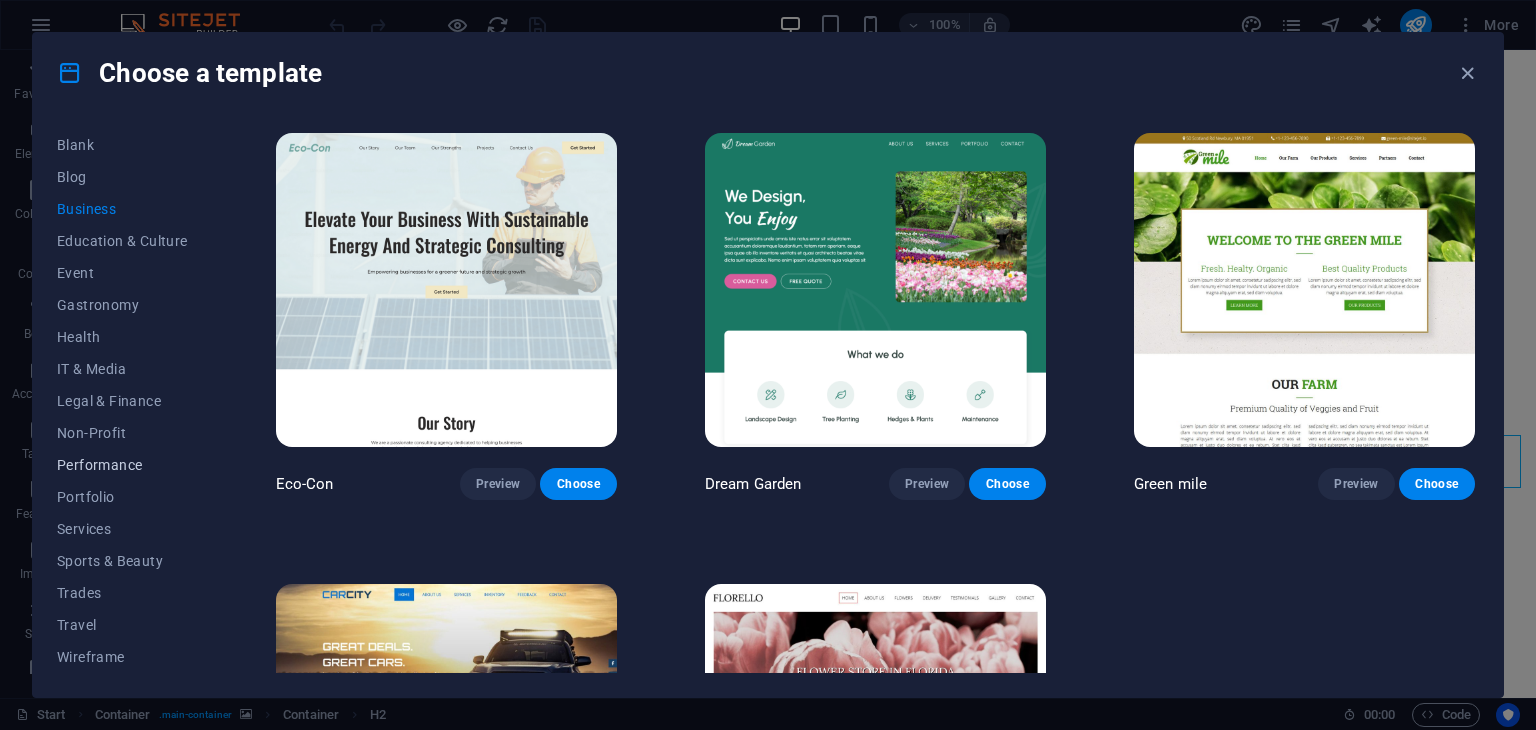 click on "Performance" at bounding box center [122, 465] 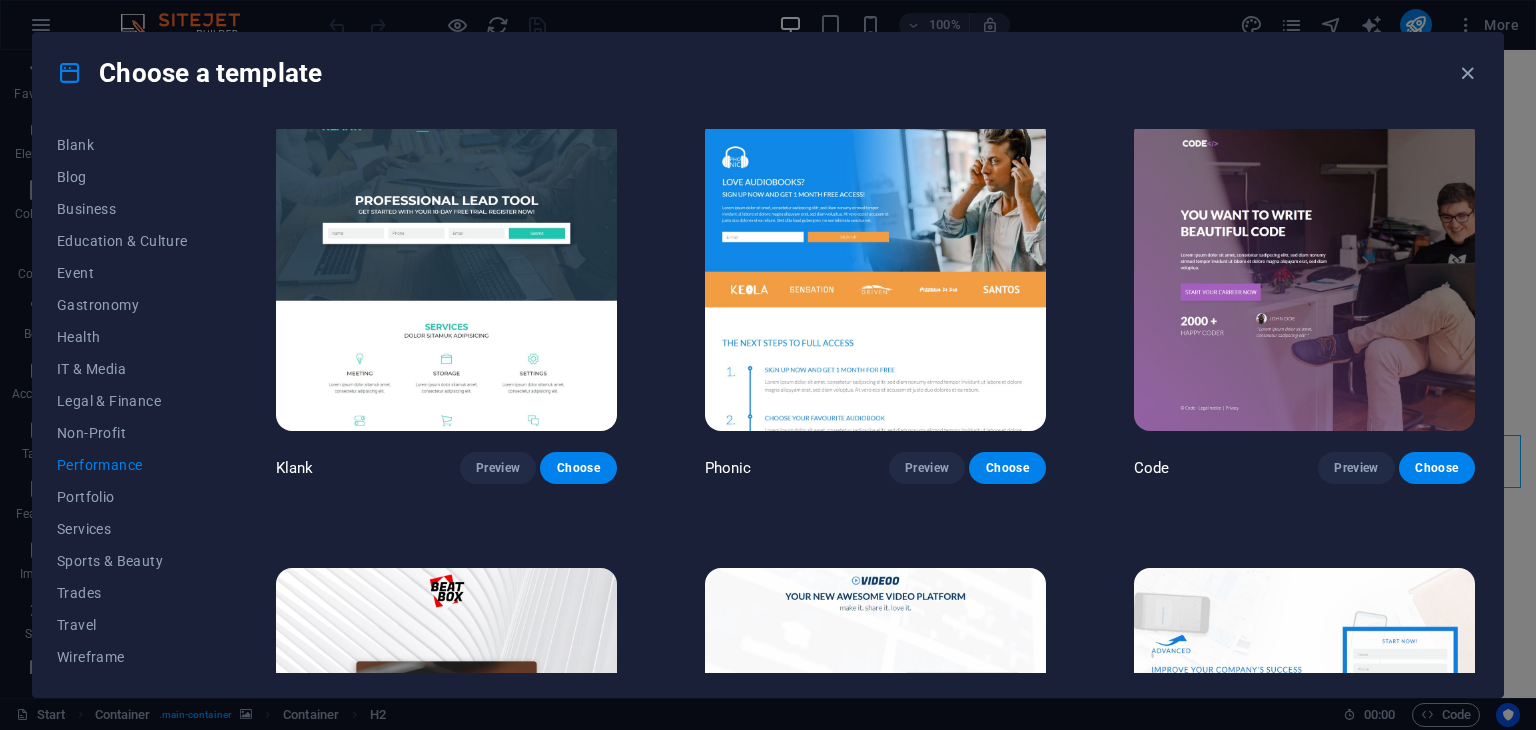 scroll, scrollTop: 16, scrollLeft: 0, axis: vertical 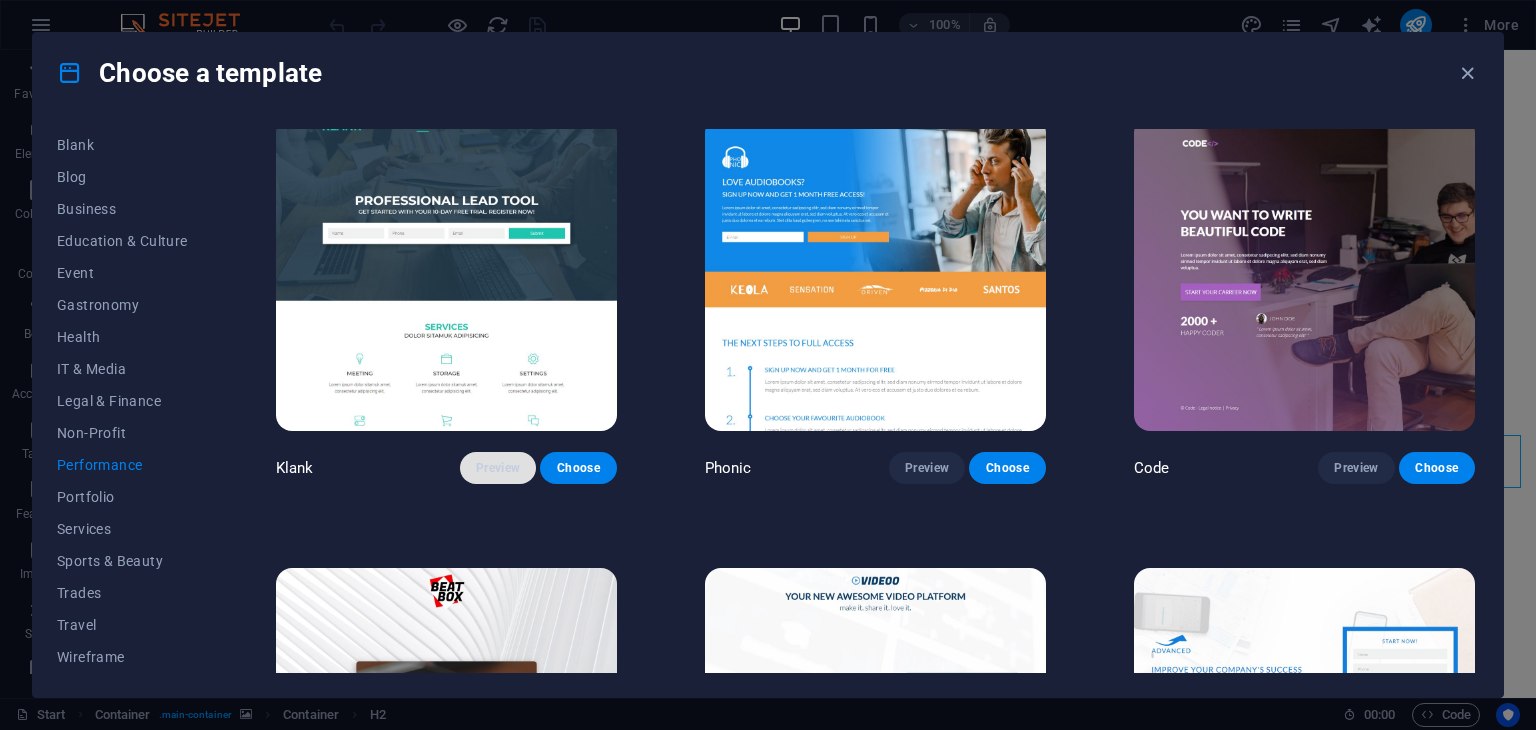 click on "Preview" at bounding box center (498, 468) 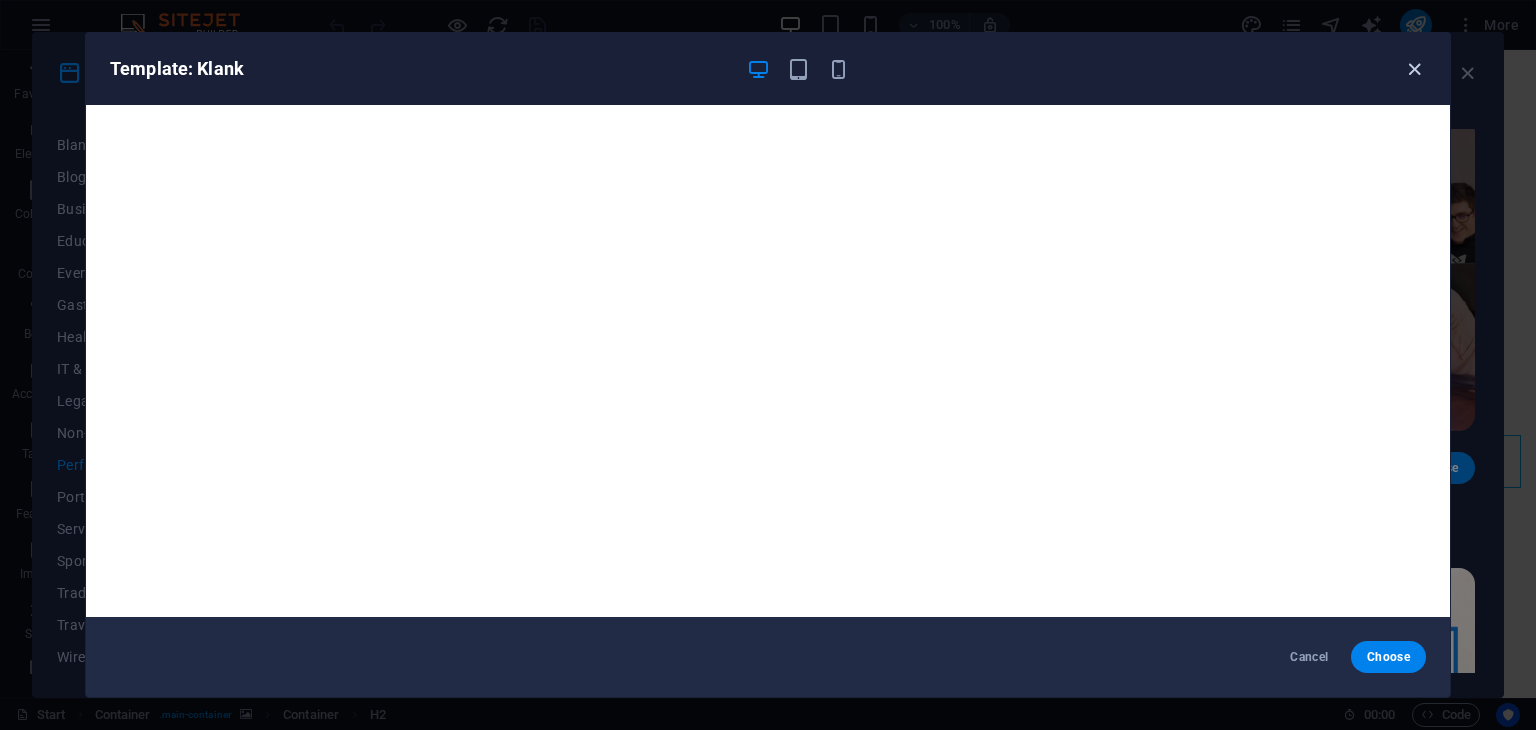 click at bounding box center [1414, 69] 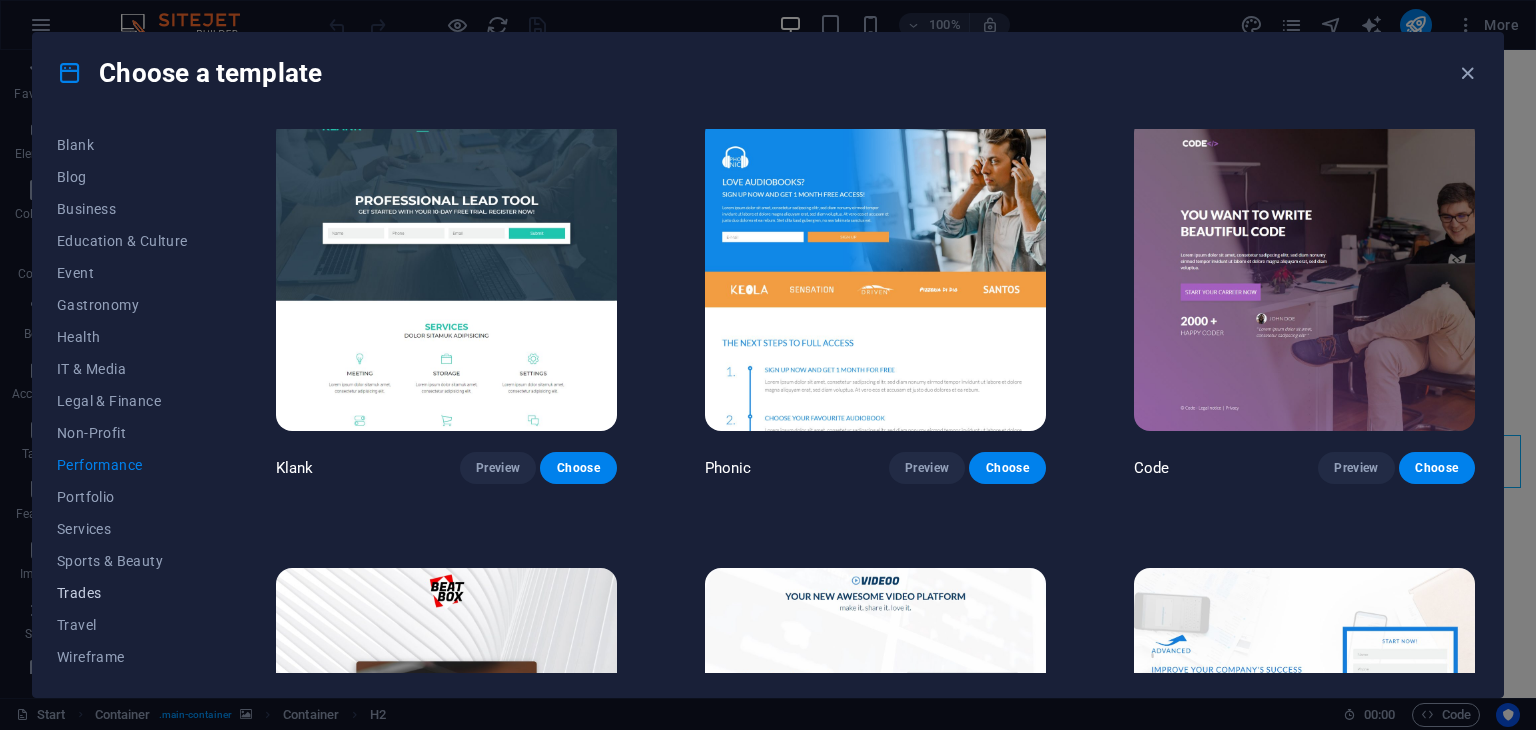 click on "Trades" at bounding box center (122, 593) 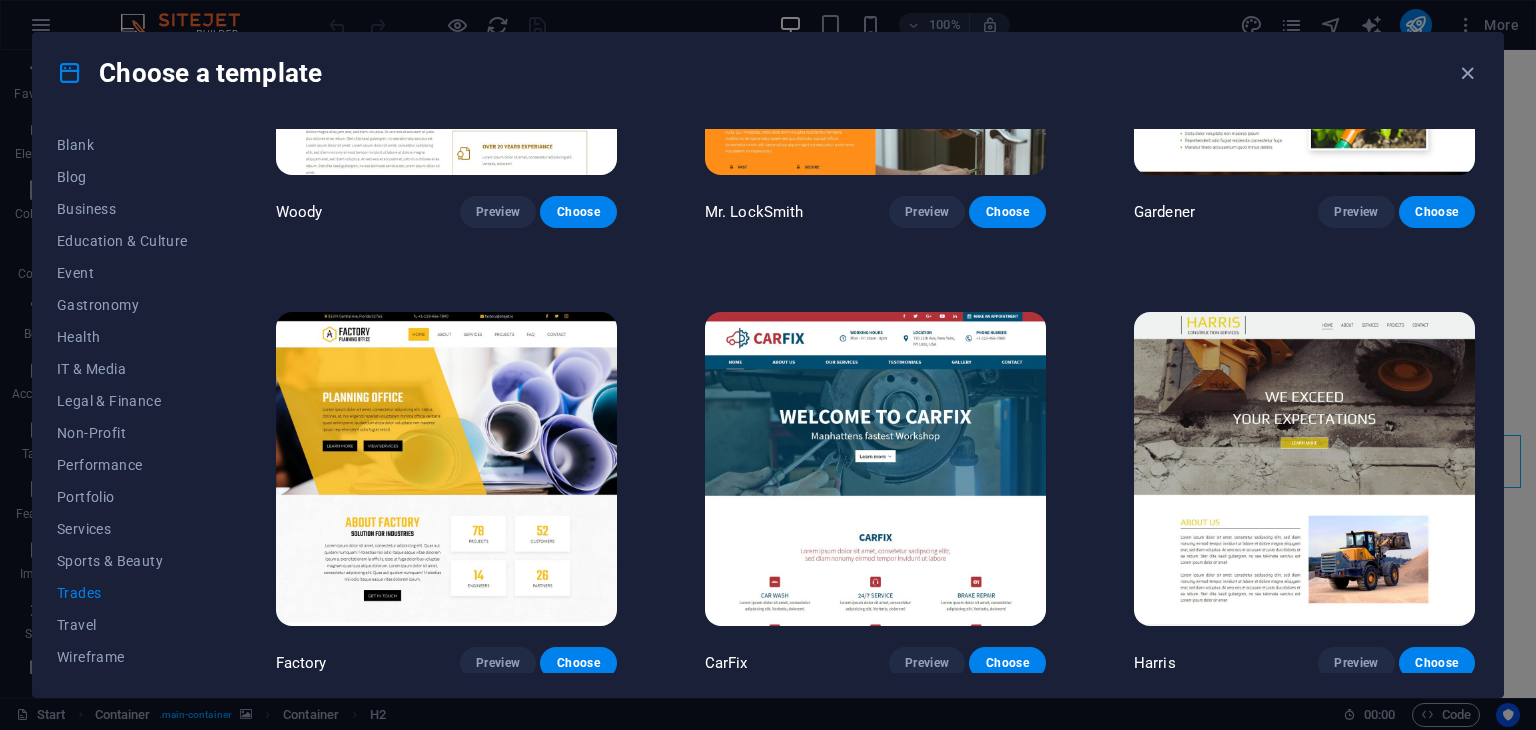 scroll, scrollTop: 0, scrollLeft: 0, axis: both 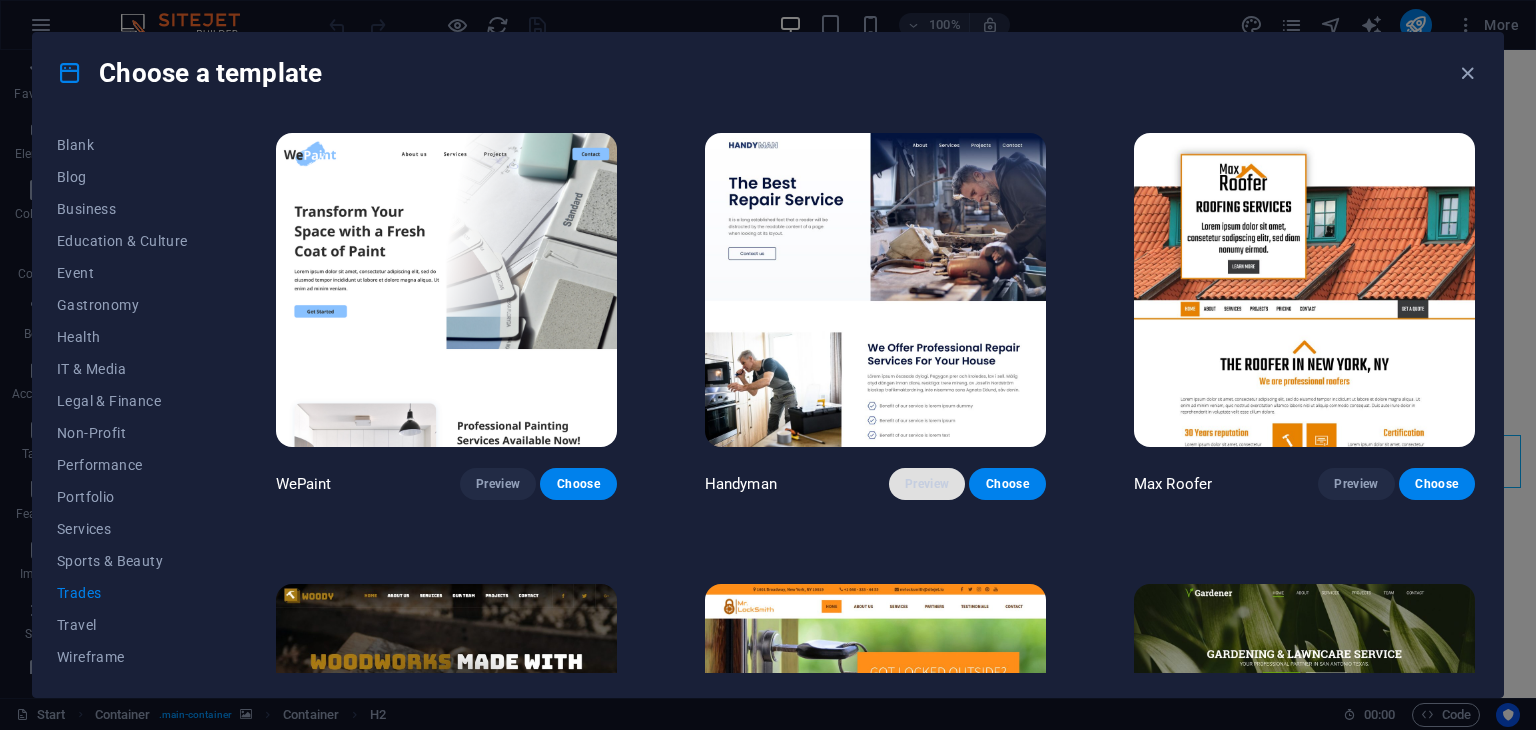 click on "Preview" at bounding box center [927, 484] 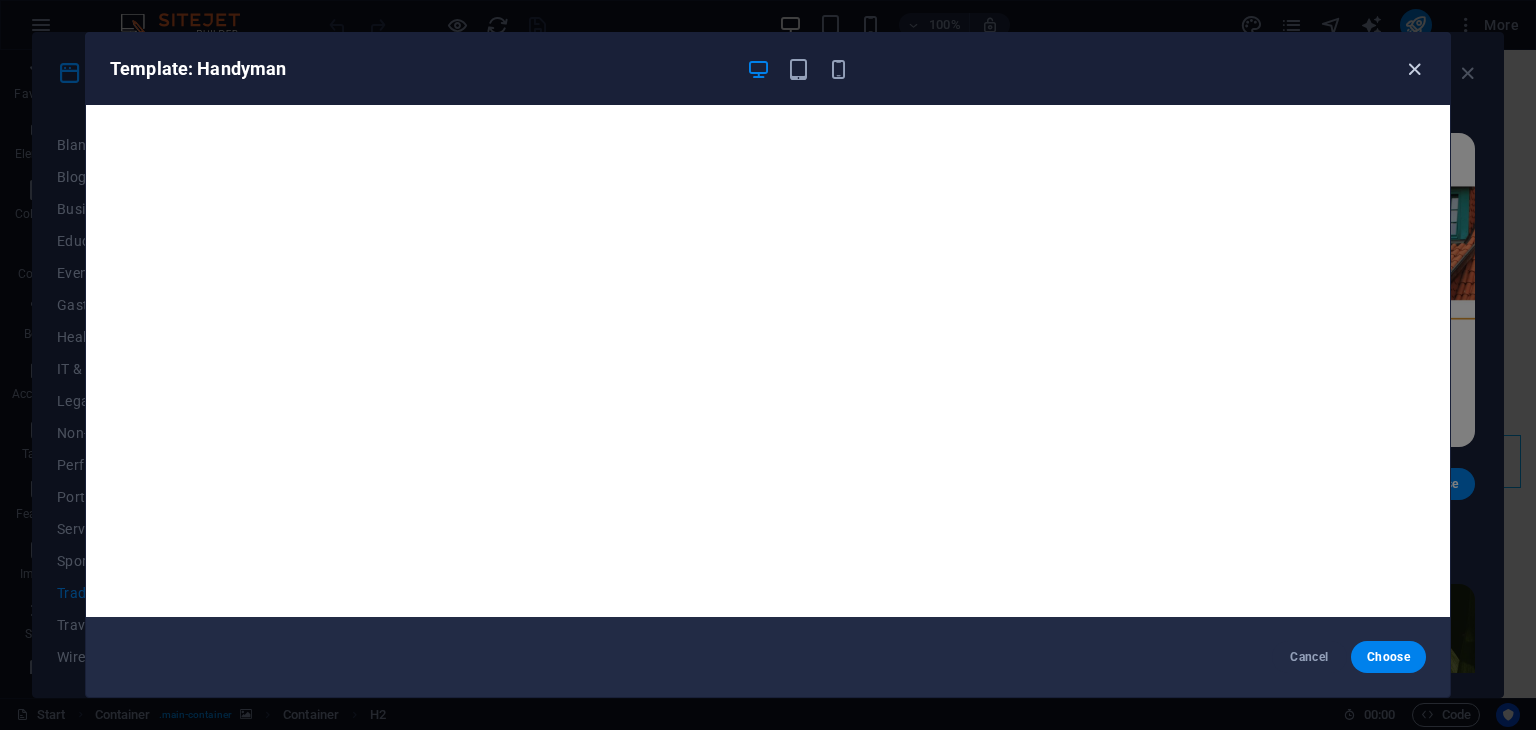 click at bounding box center (1414, 69) 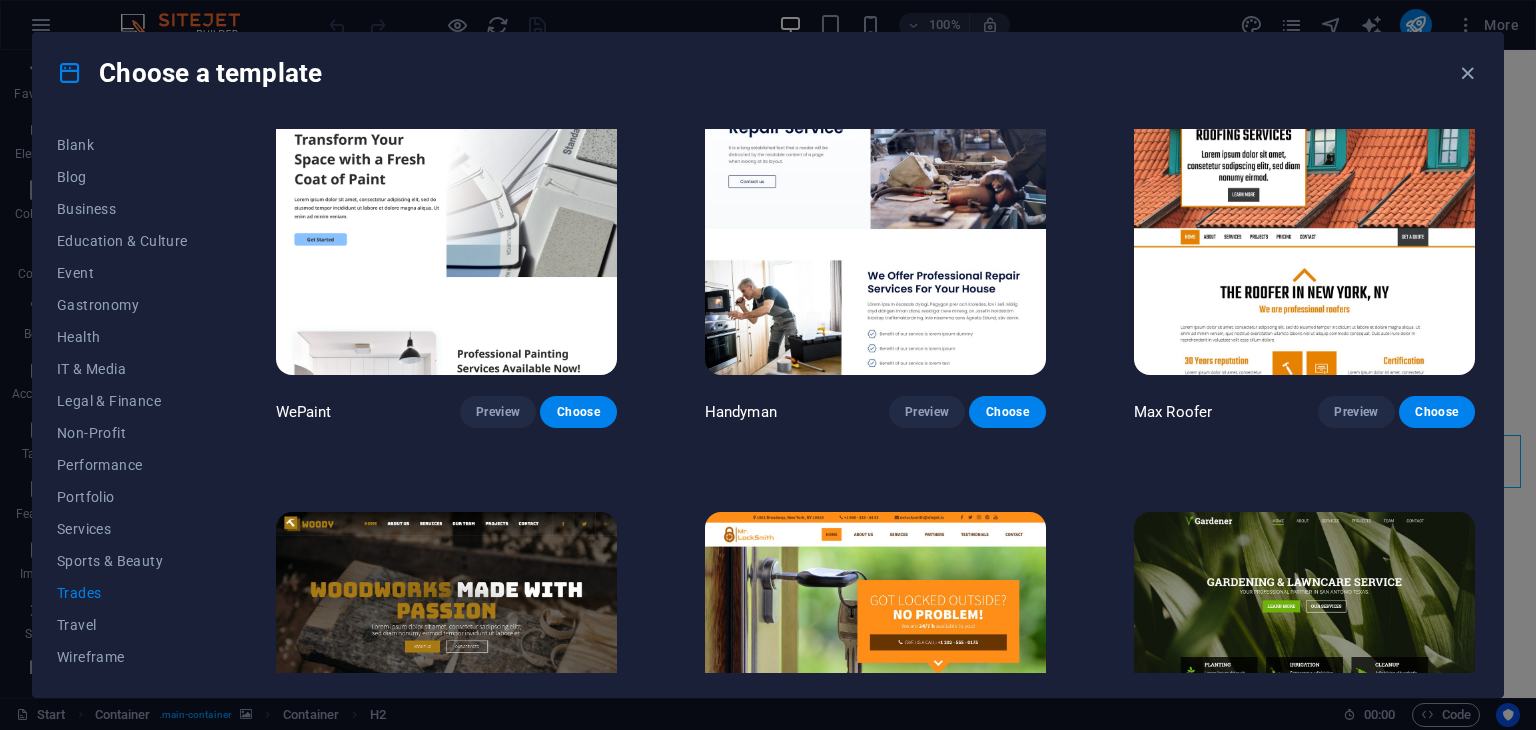 scroll, scrollTop: 0, scrollLeft: 0, axis: both 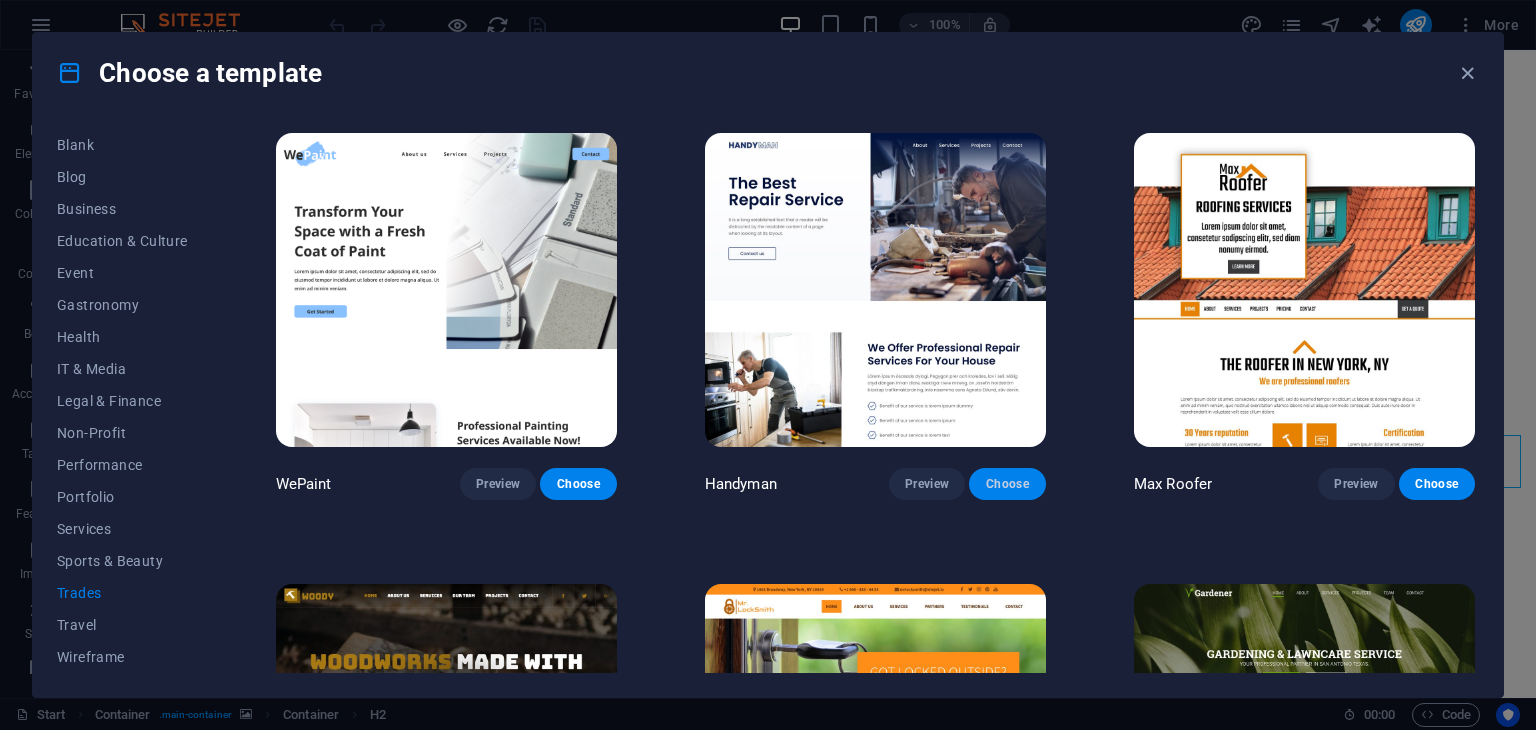 click on "Choose" at bounding box center [1007, 484] 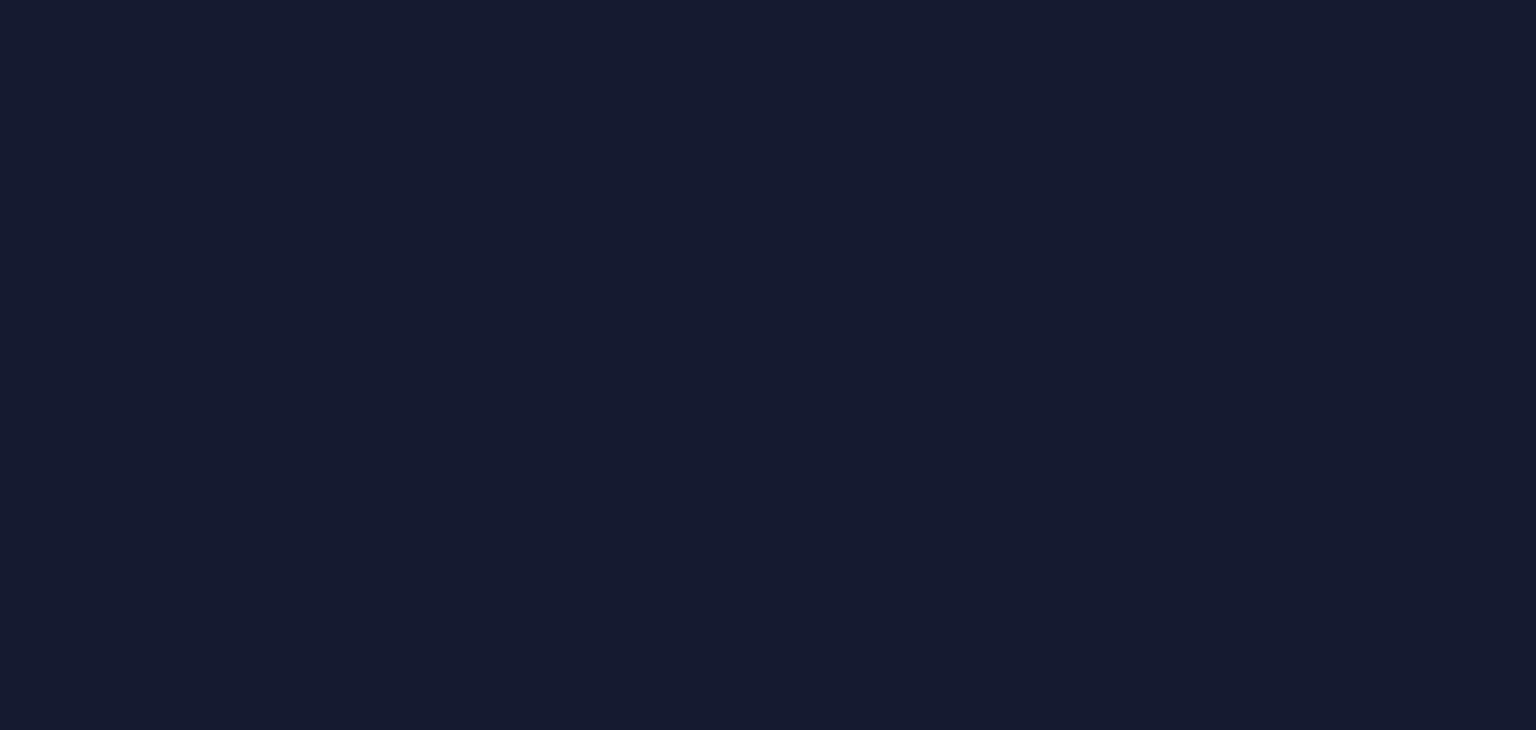 scroll, scrollTop: 0, scrollLeft: 0, axis: both 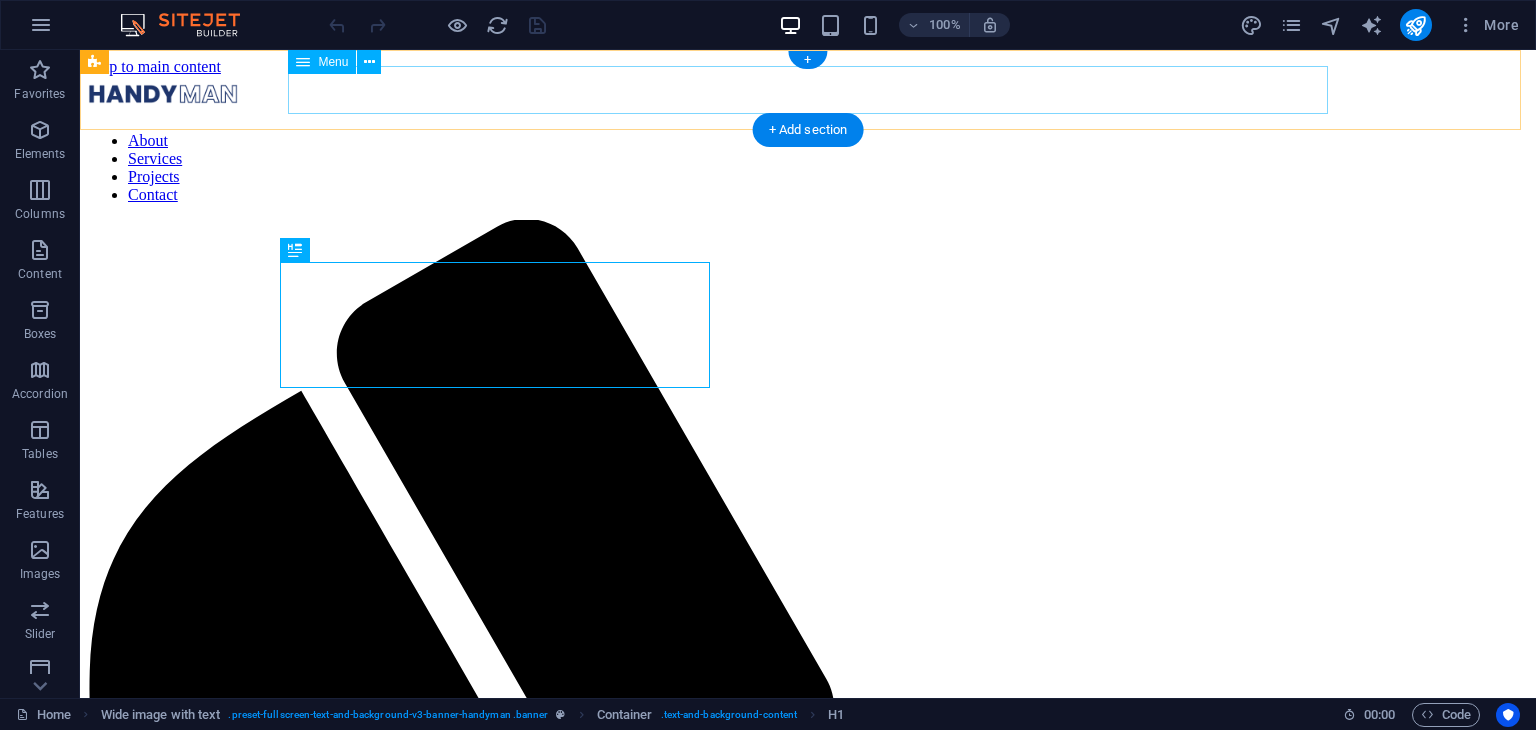 click on "About Services Projects Contact" at bounding box center (808, 168) 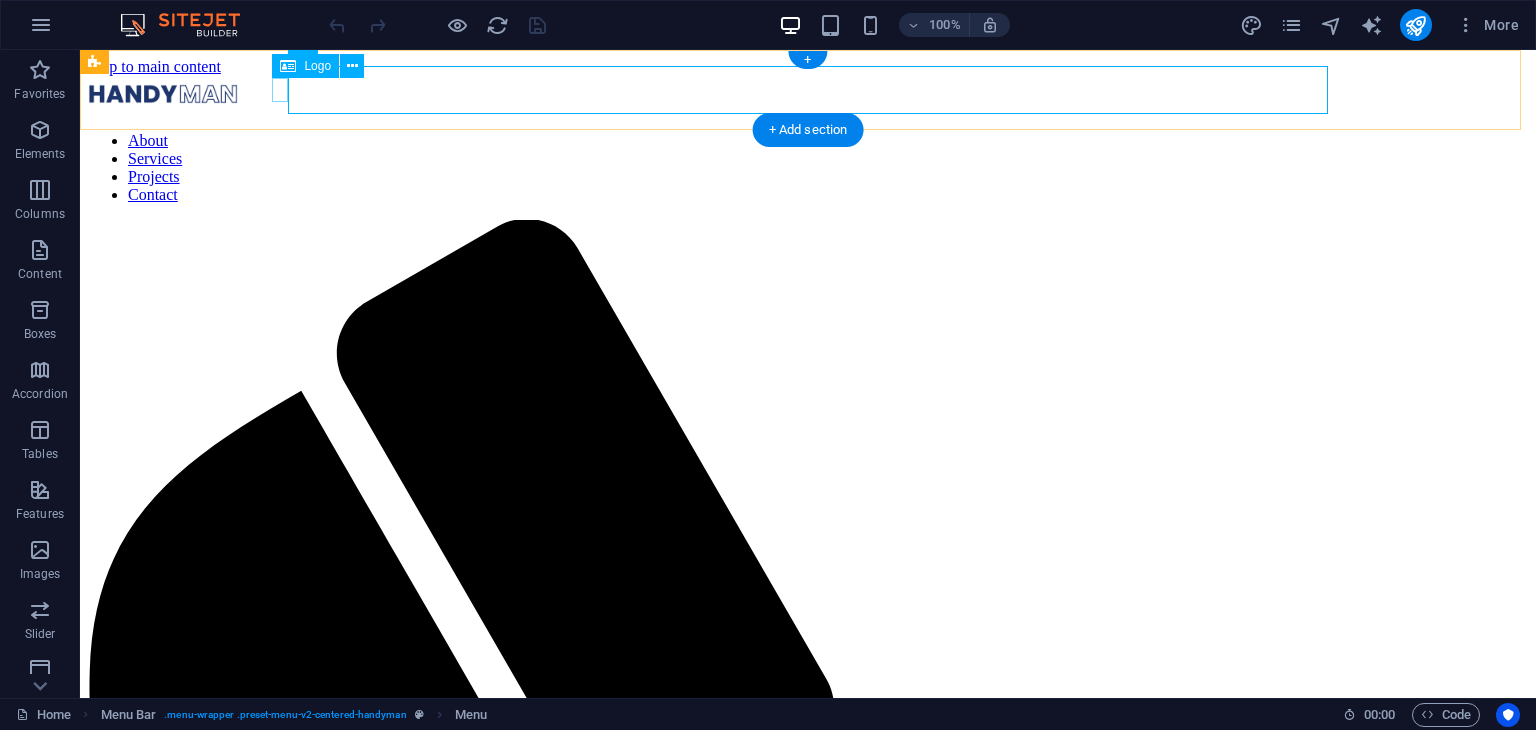 click at bounding box center (808, 96) 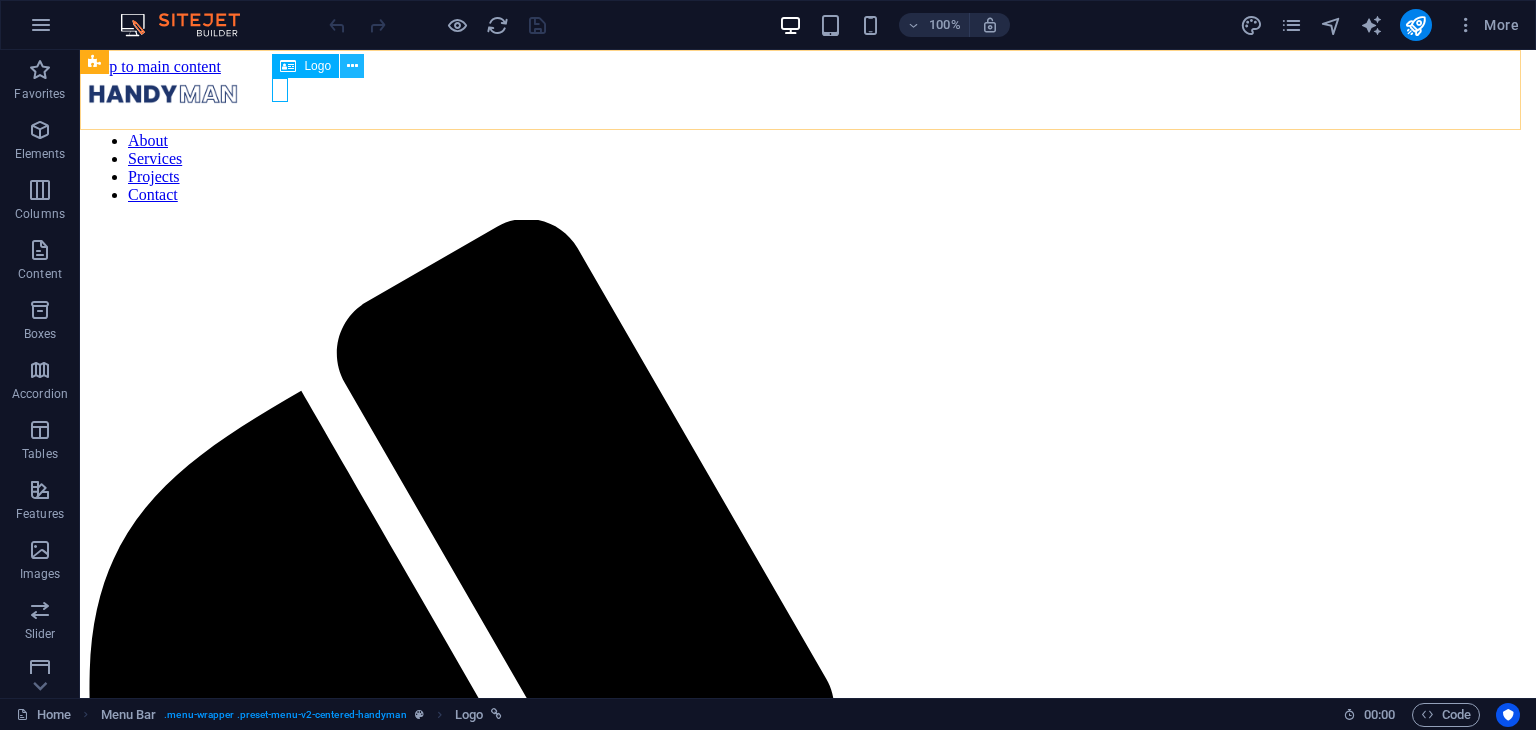 click at bounding box center [352, 66] 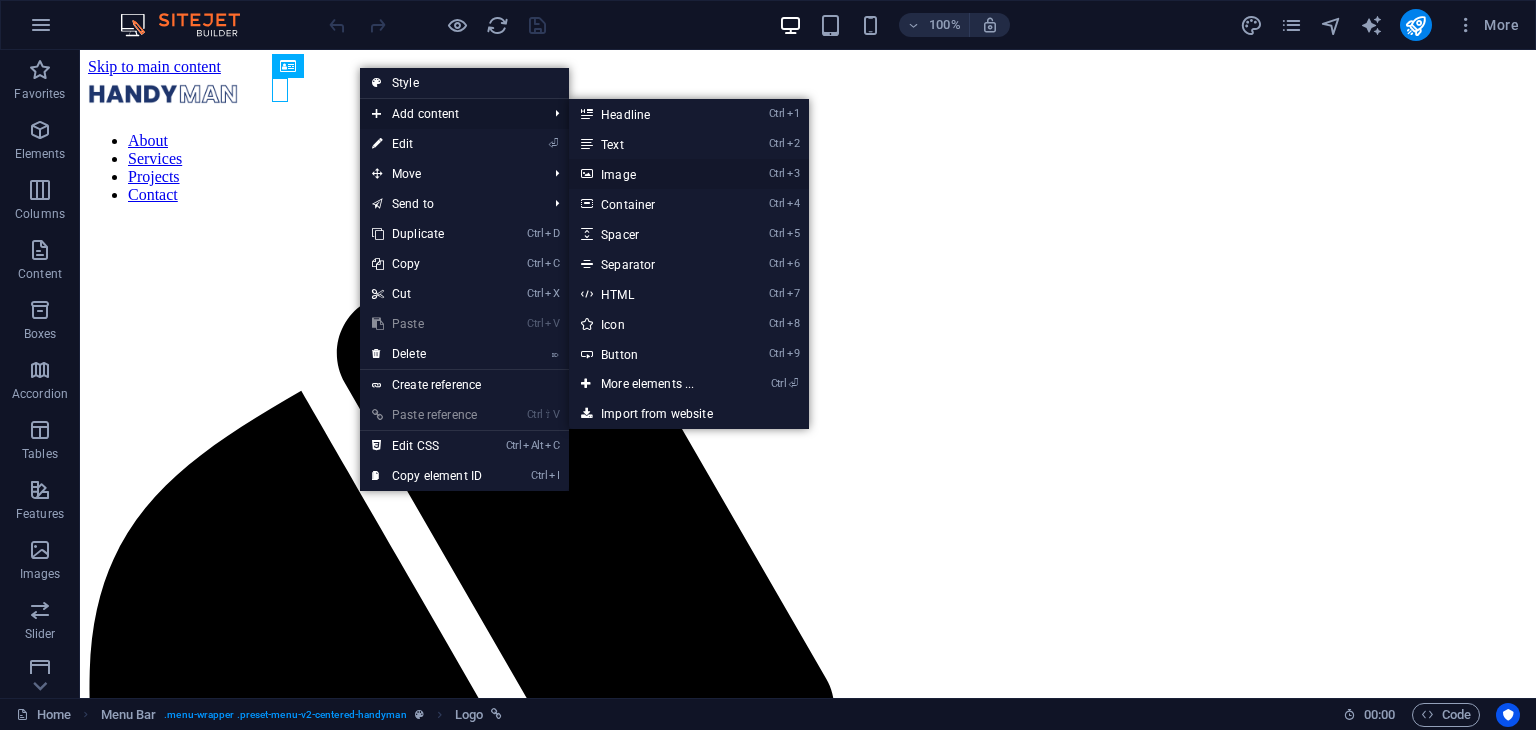 click on "Ctrl 3  Image" at bounding box center [651, 174] 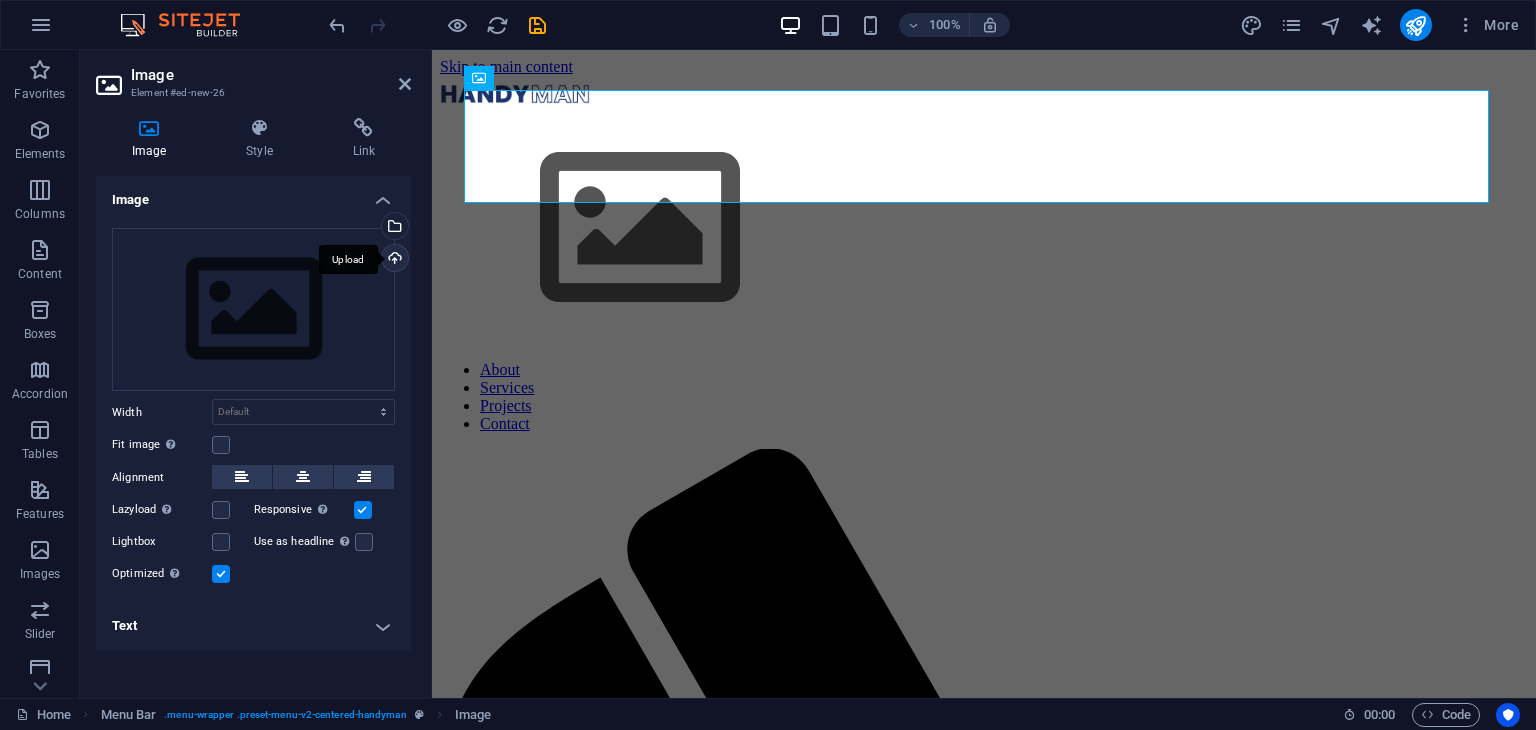 click on "Upload" at bounding box center [393, 260] 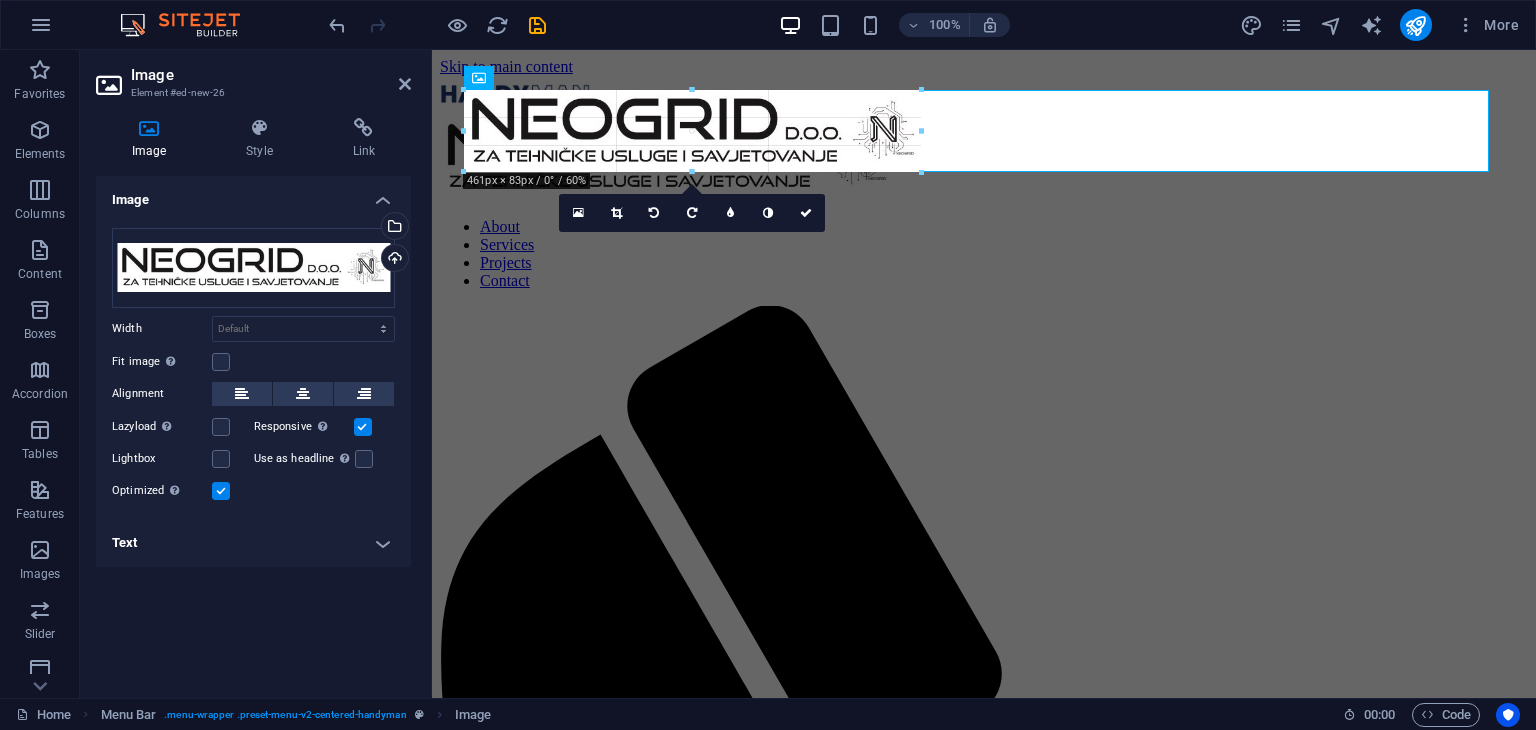 drag, startPoint x: 1486, startPoint y: 271, endPoint x: 779, endPoint y: 173, distance: 713.75977 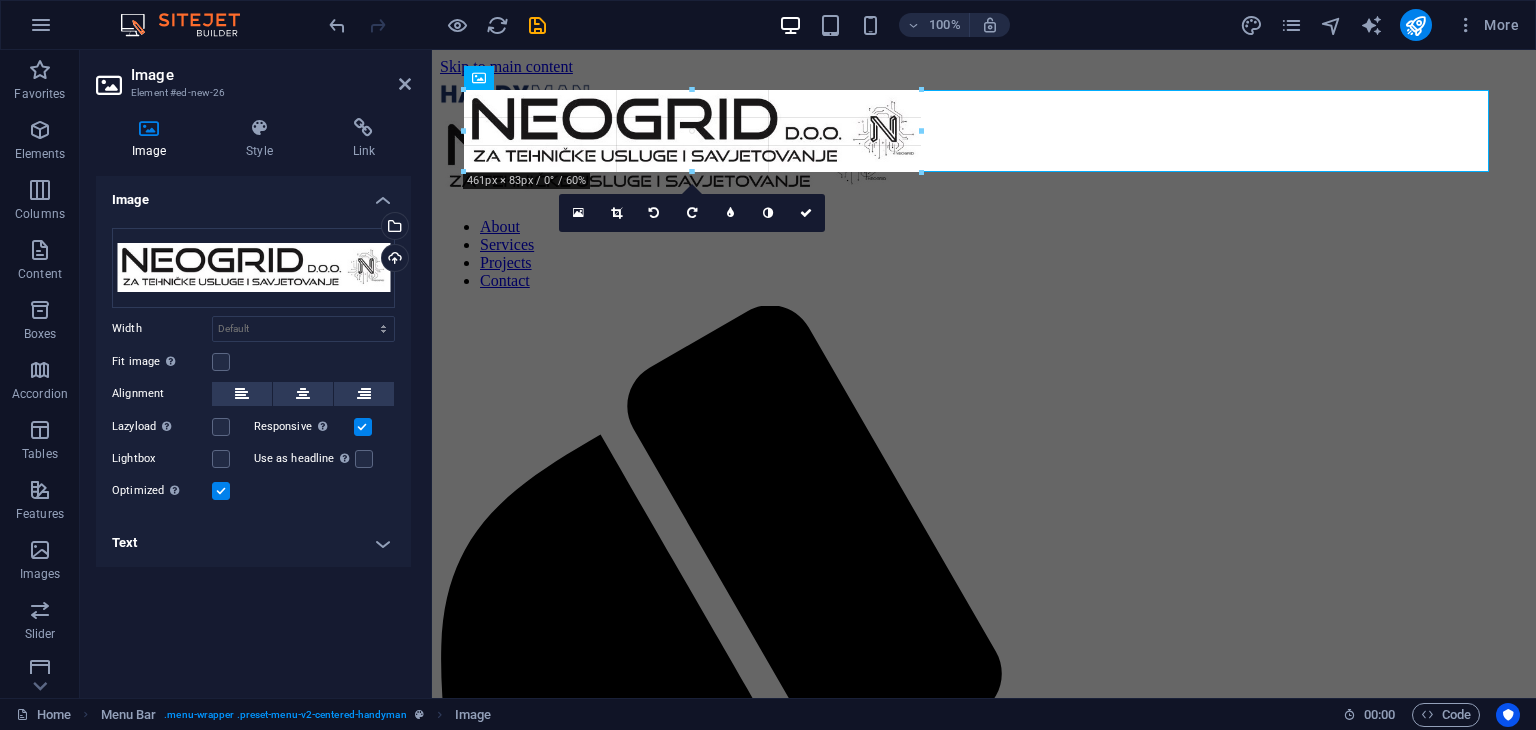type on "457" 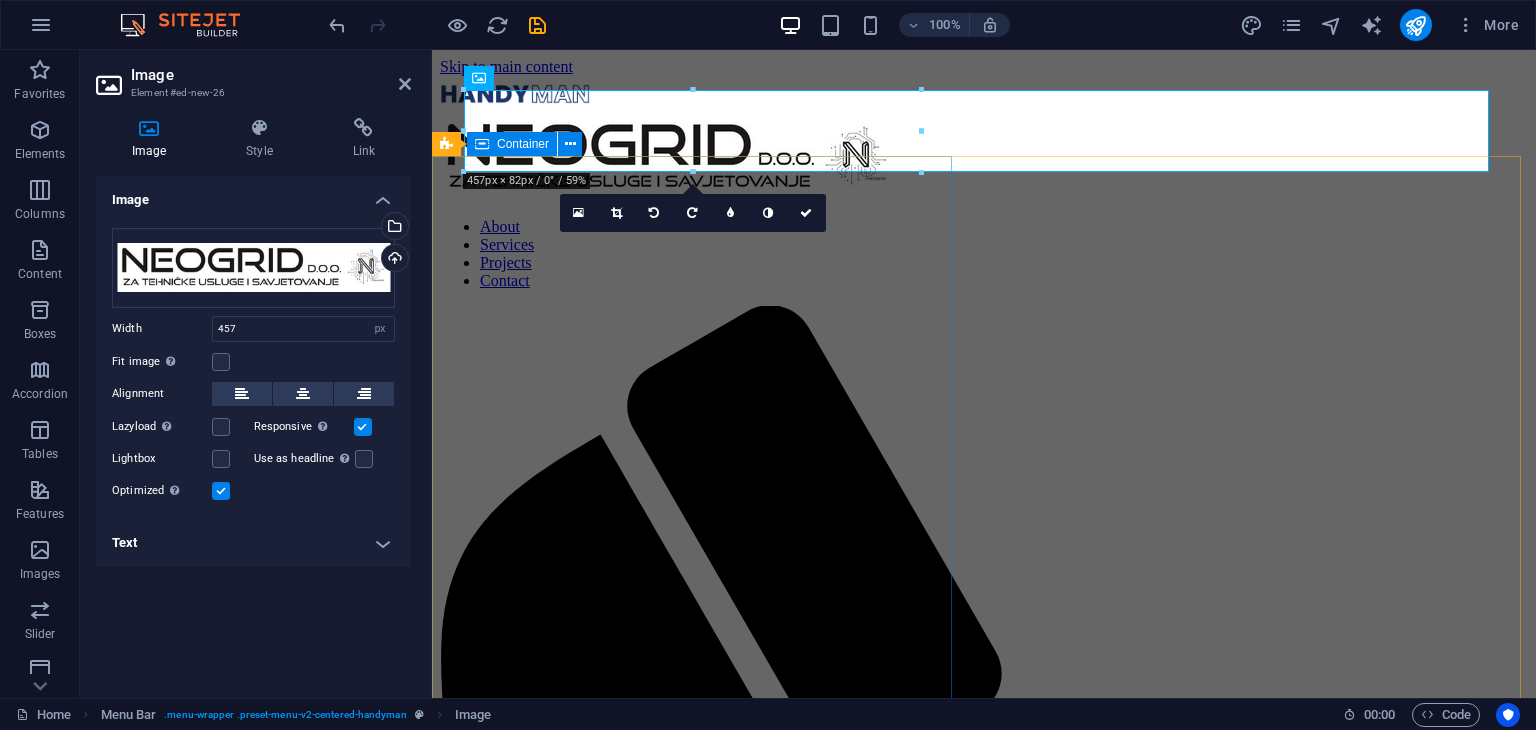 click on "The Best Repair Service It is a long established fact that a reader will be distracted by the readable content of a page when looking at its layout. Contact us" at bounding box center [984, 1821] 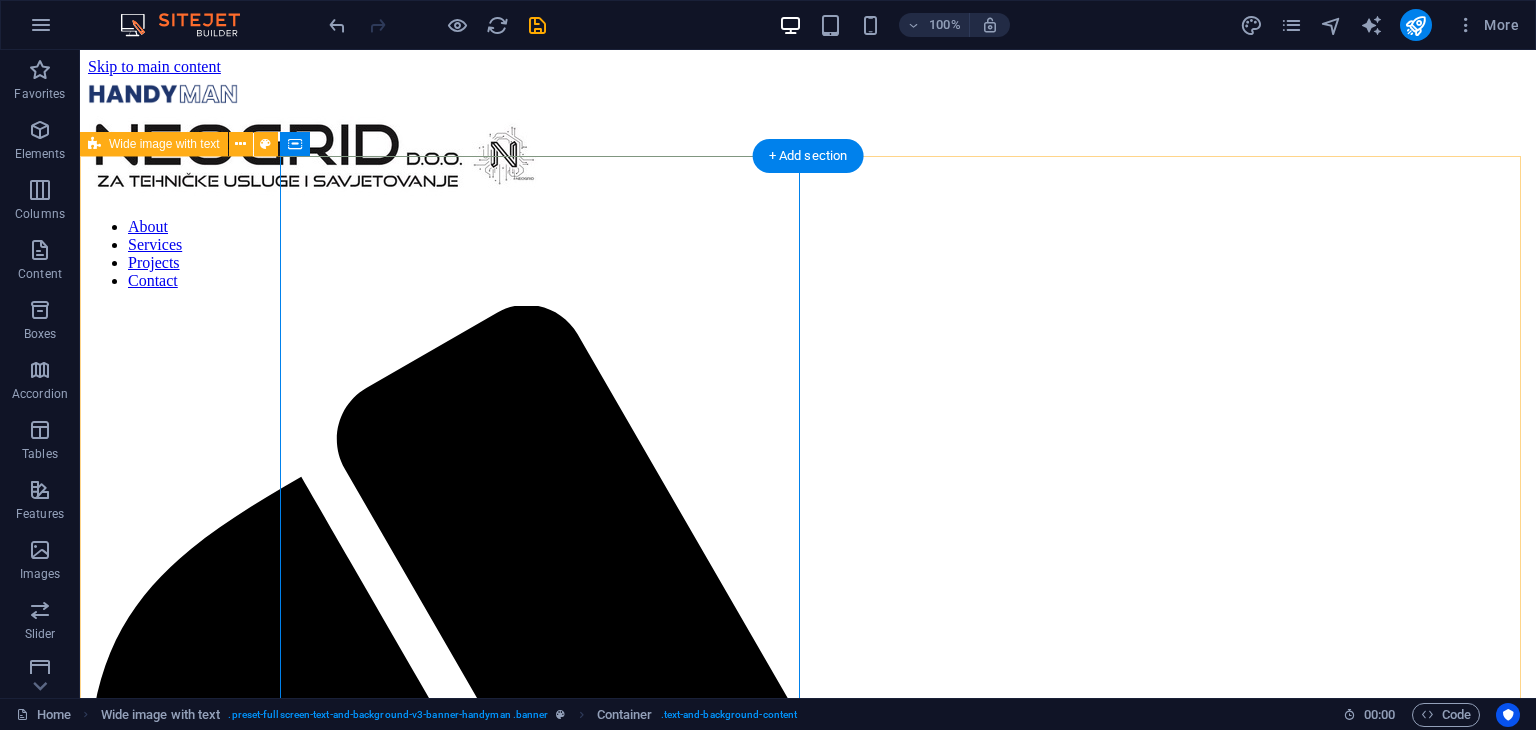 click on "The Best Repair Service It is a long established fact that a reader will be distracted by the readable content of a page when looking at its layout. Contact us Drop content here or  Add elements  Paste clipboard Drop content here or  Add elements  Paste clipboard" at bounding box center (808, 3071) 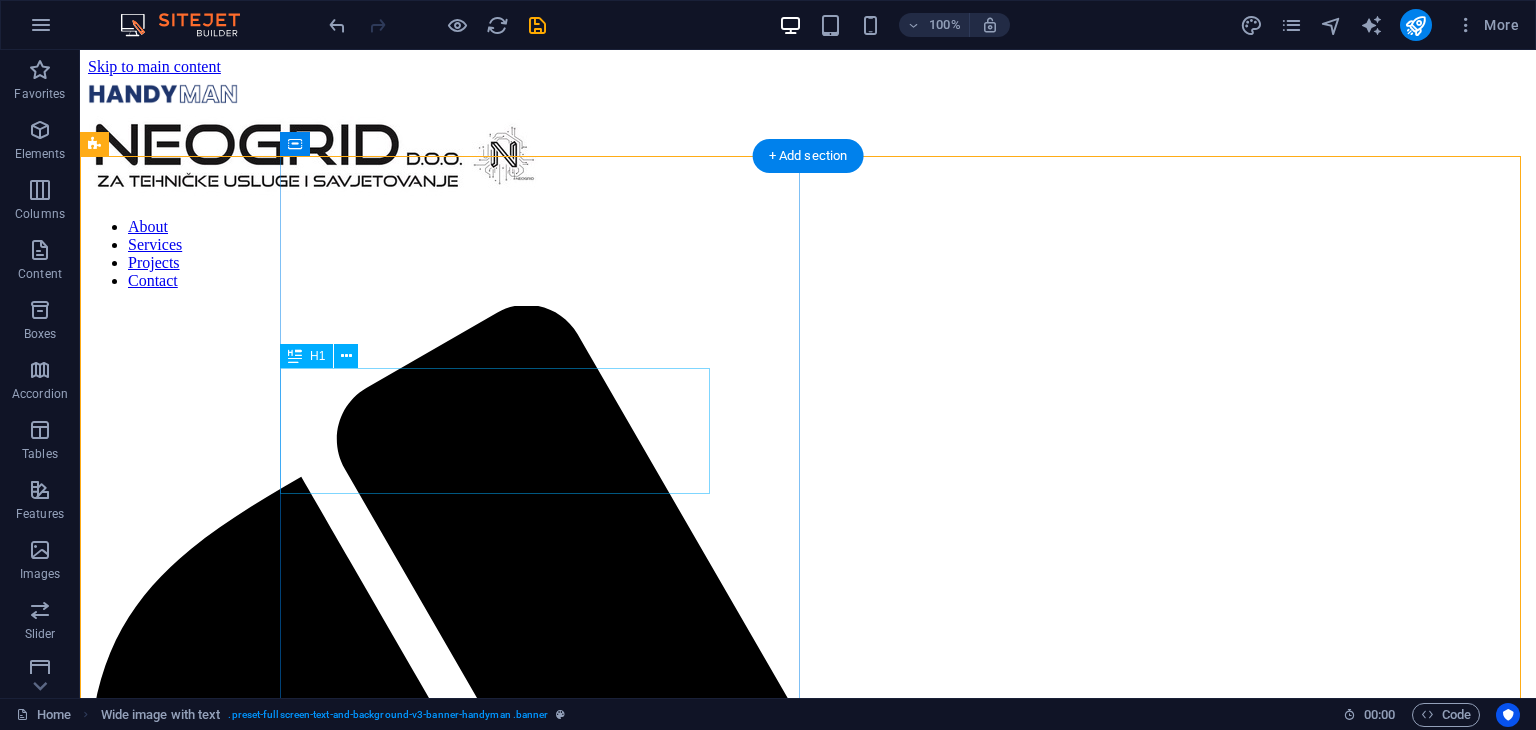click on "The Best Repair Service" at bounding box center [763, 2258] 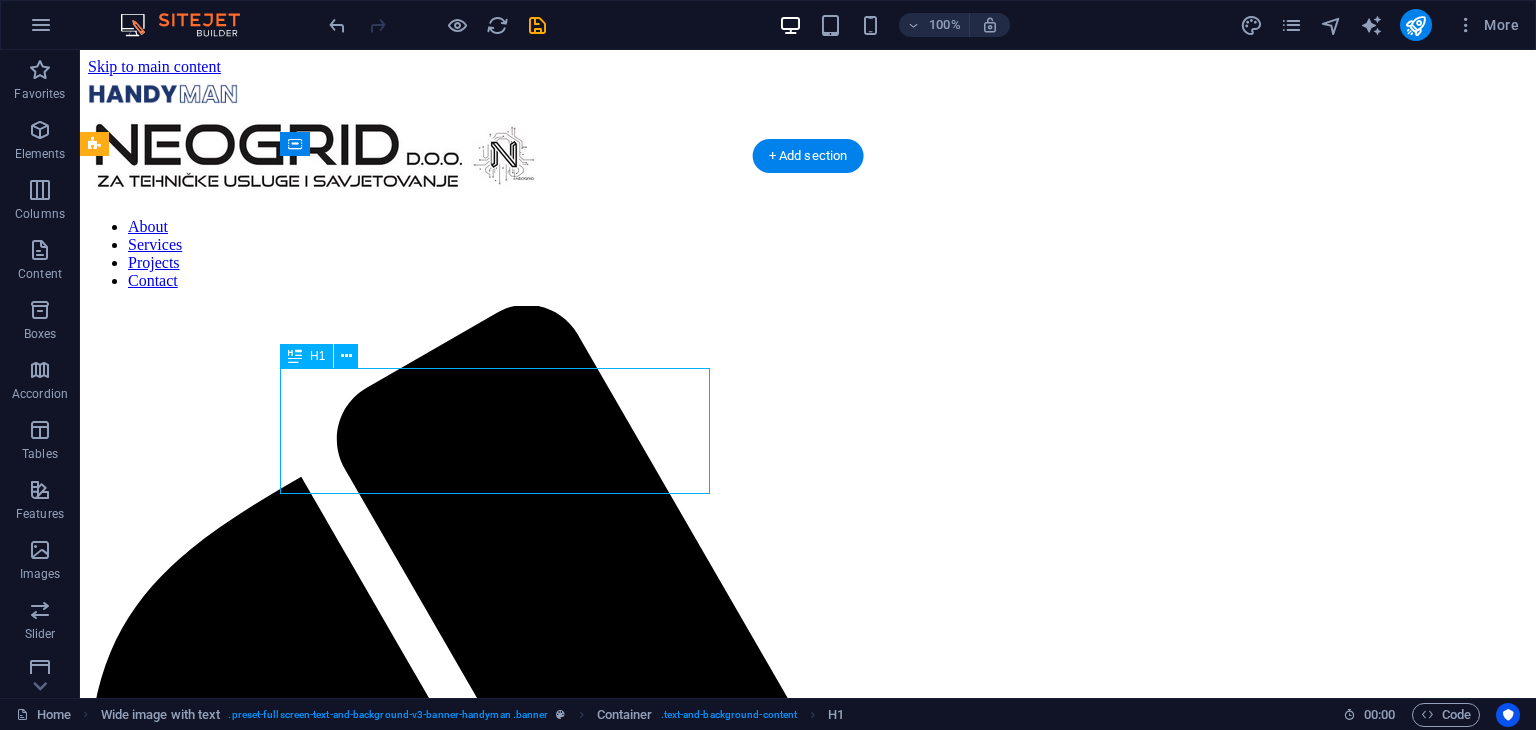 click on "The Best Repair Service" at bounding box center (763, 2258) 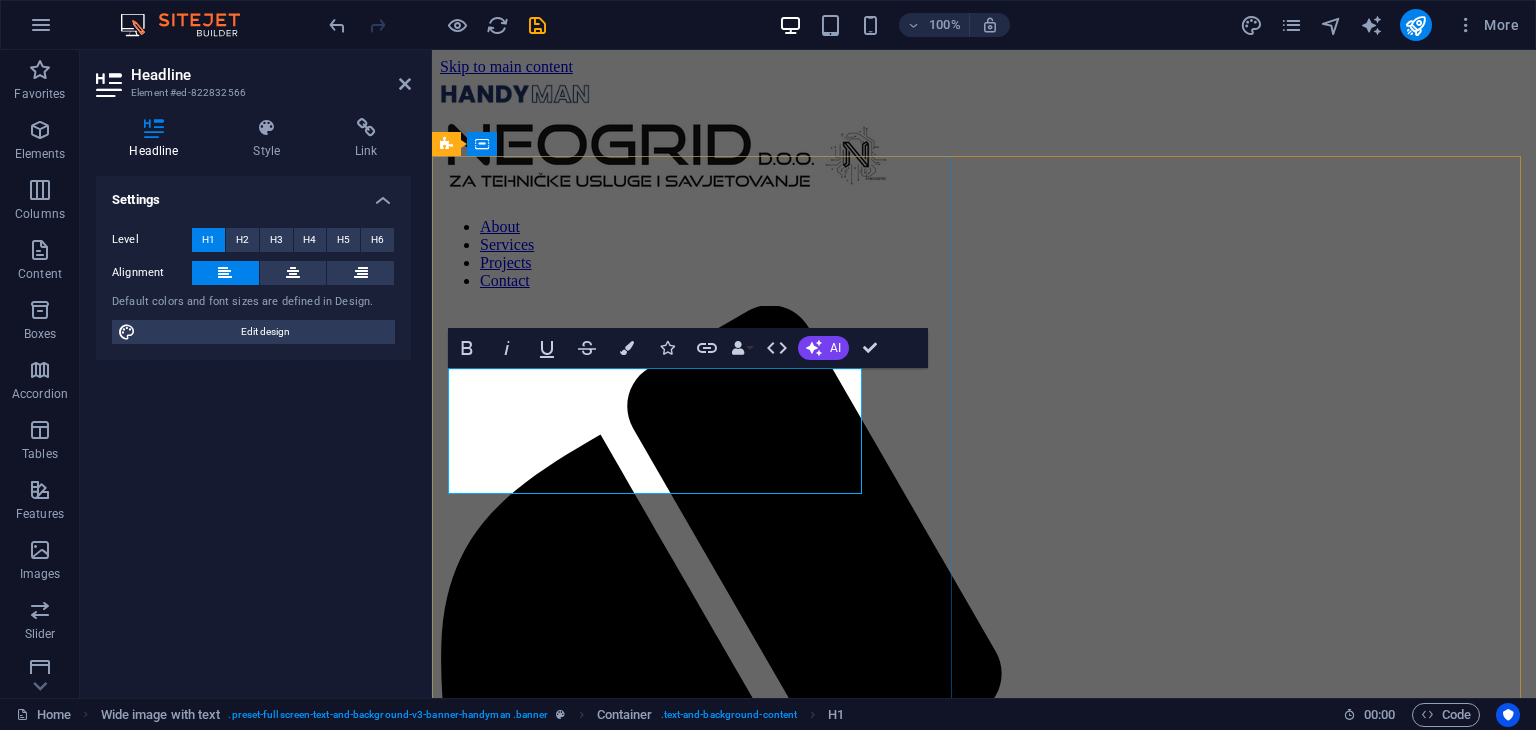 type 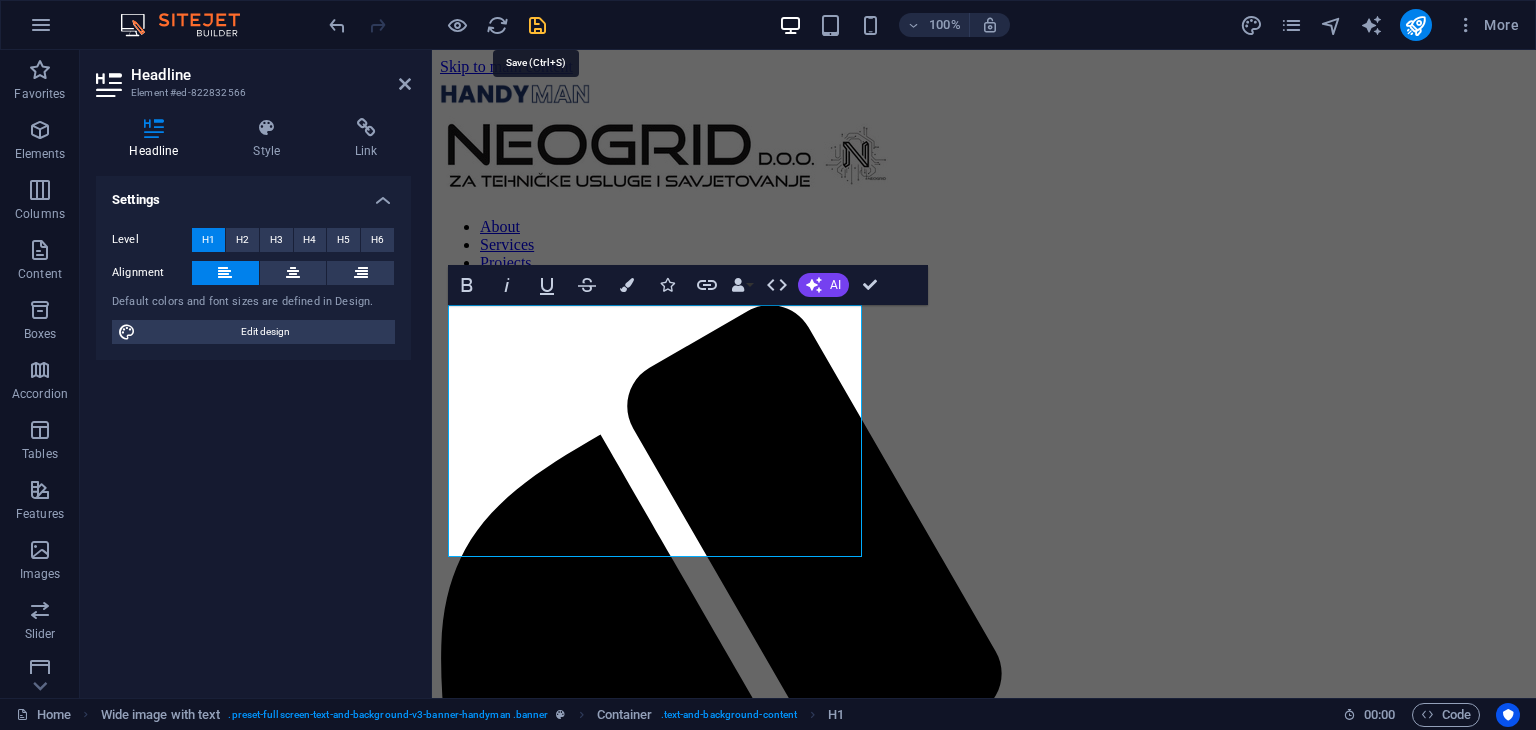 click at bounding box center [537, 25] 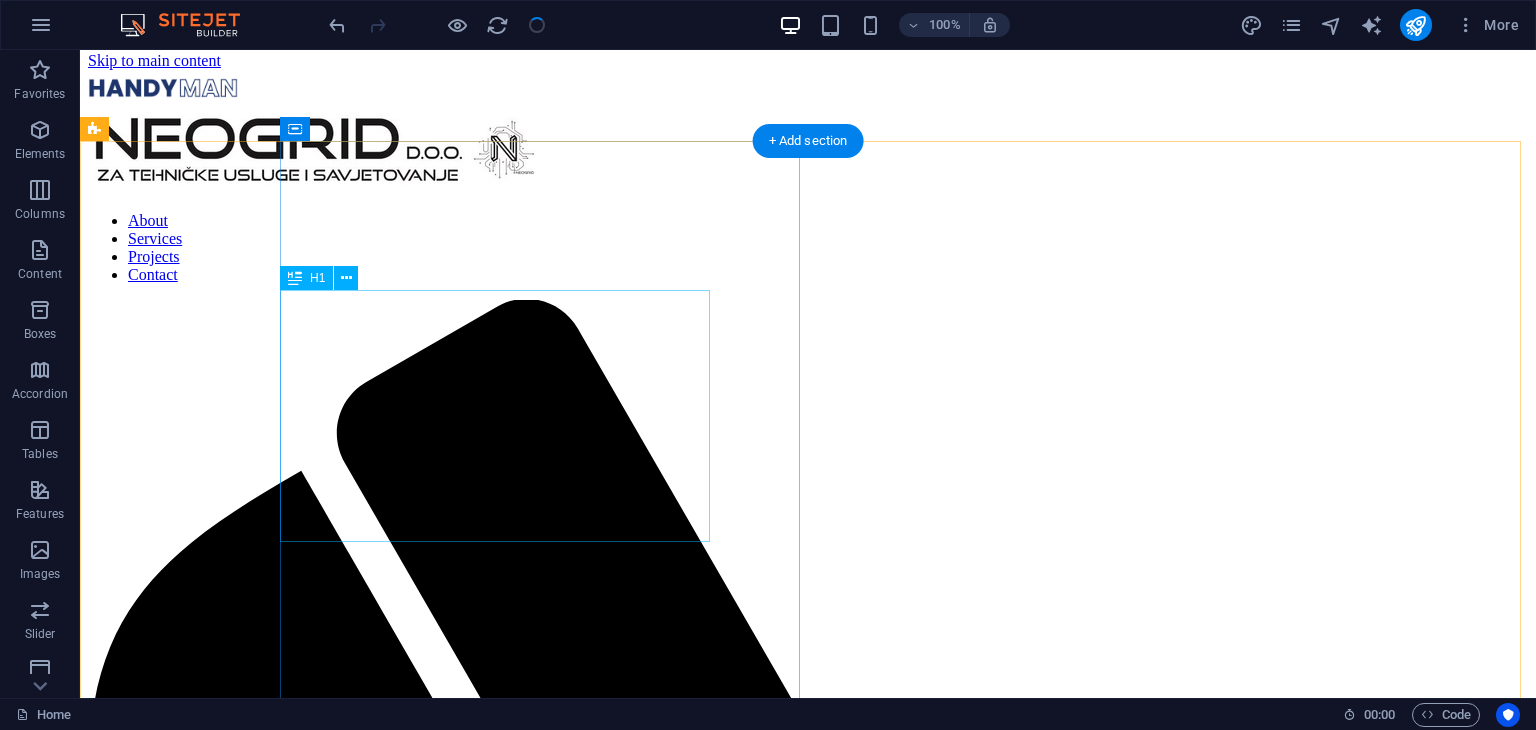 scroll, scrollTop: 0, scrollLeft: 0, axis: both 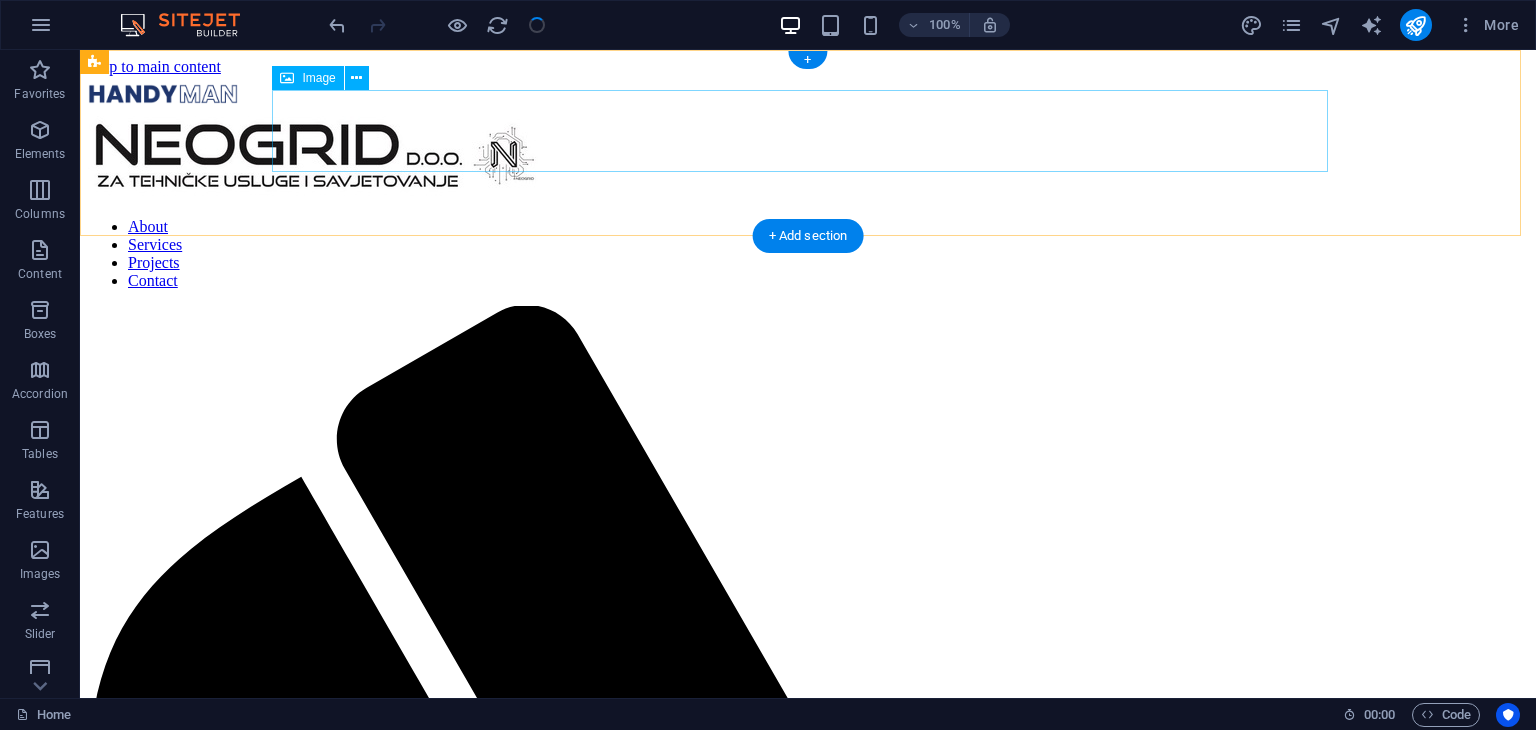 click at bounding box center [808, 159] 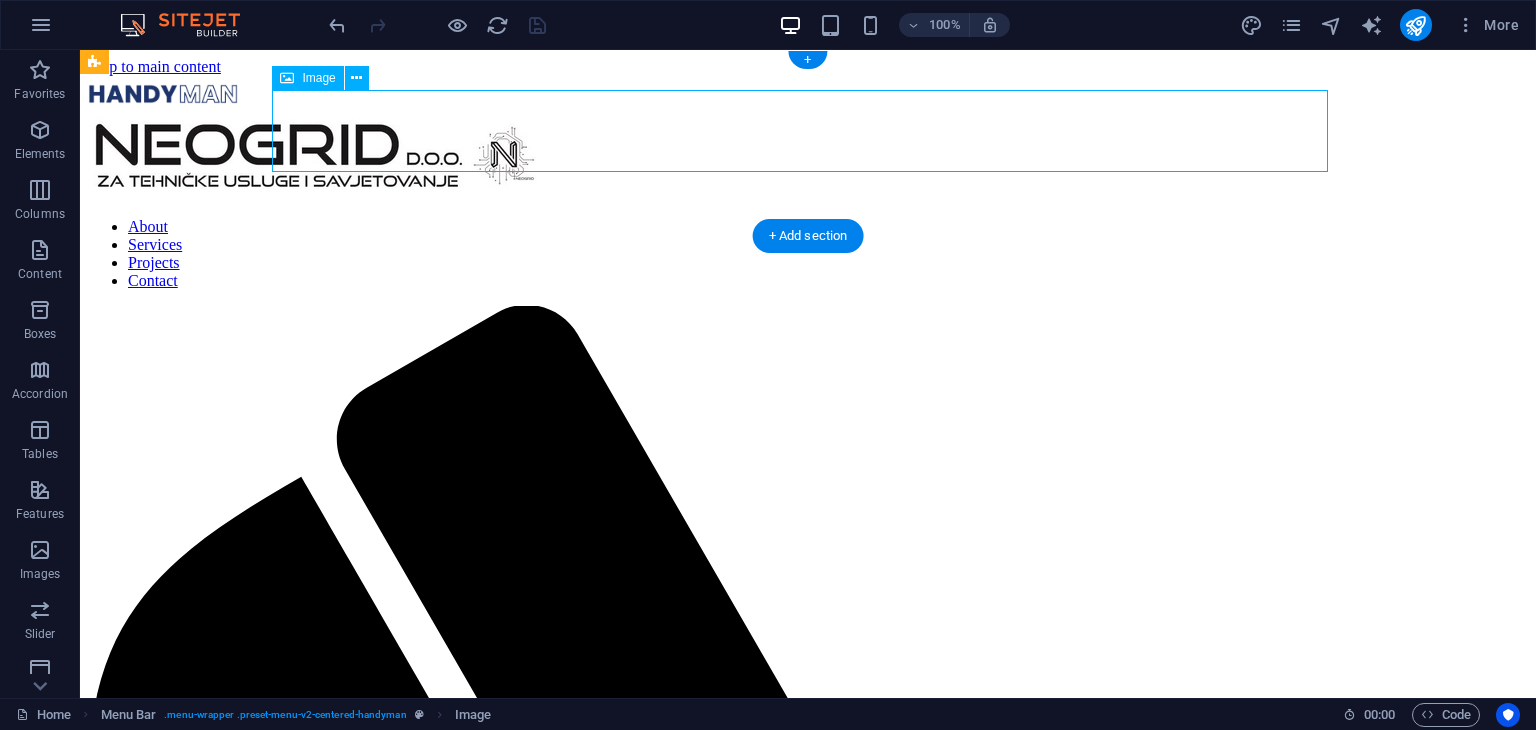 click at bounding box center [808, 159] 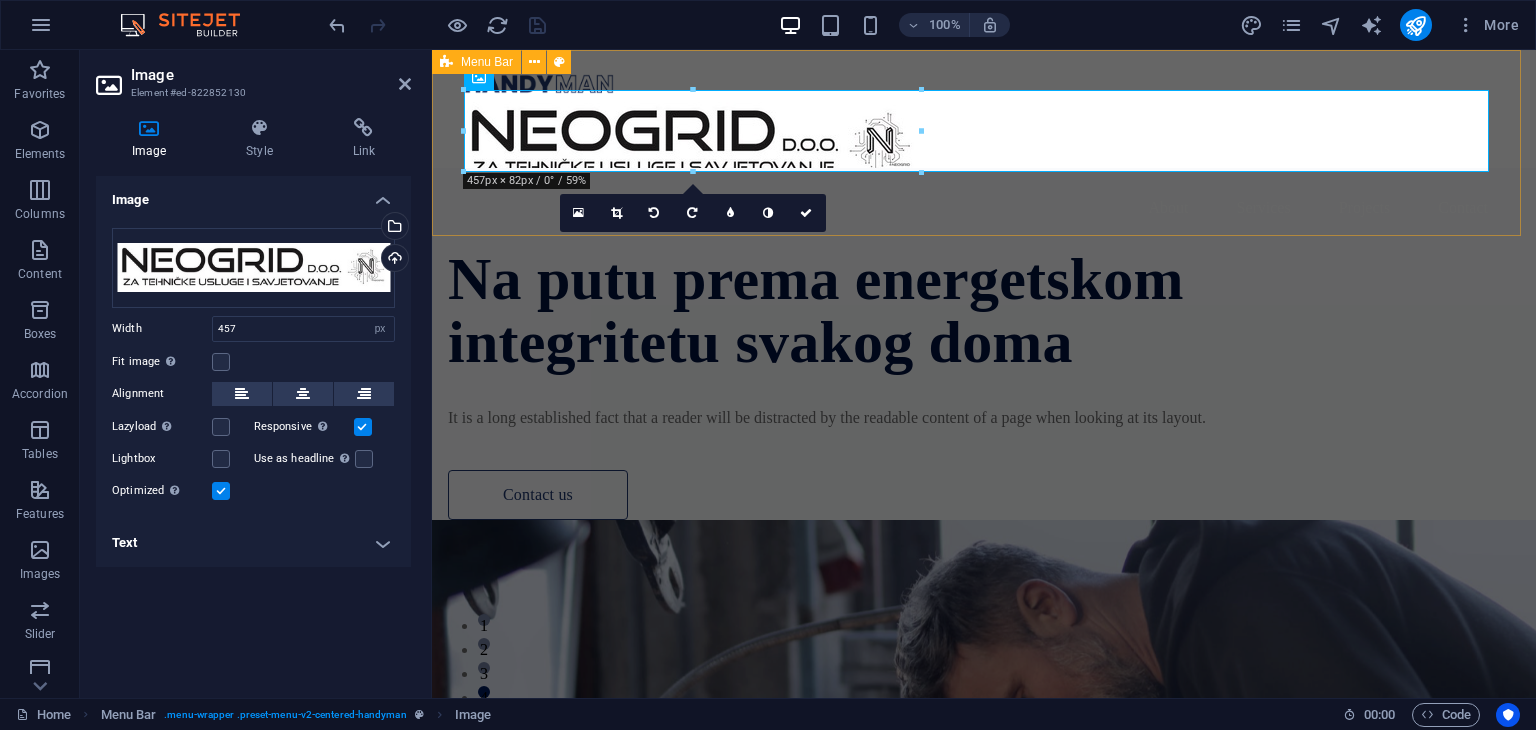 click at bounding box center [479, 78] 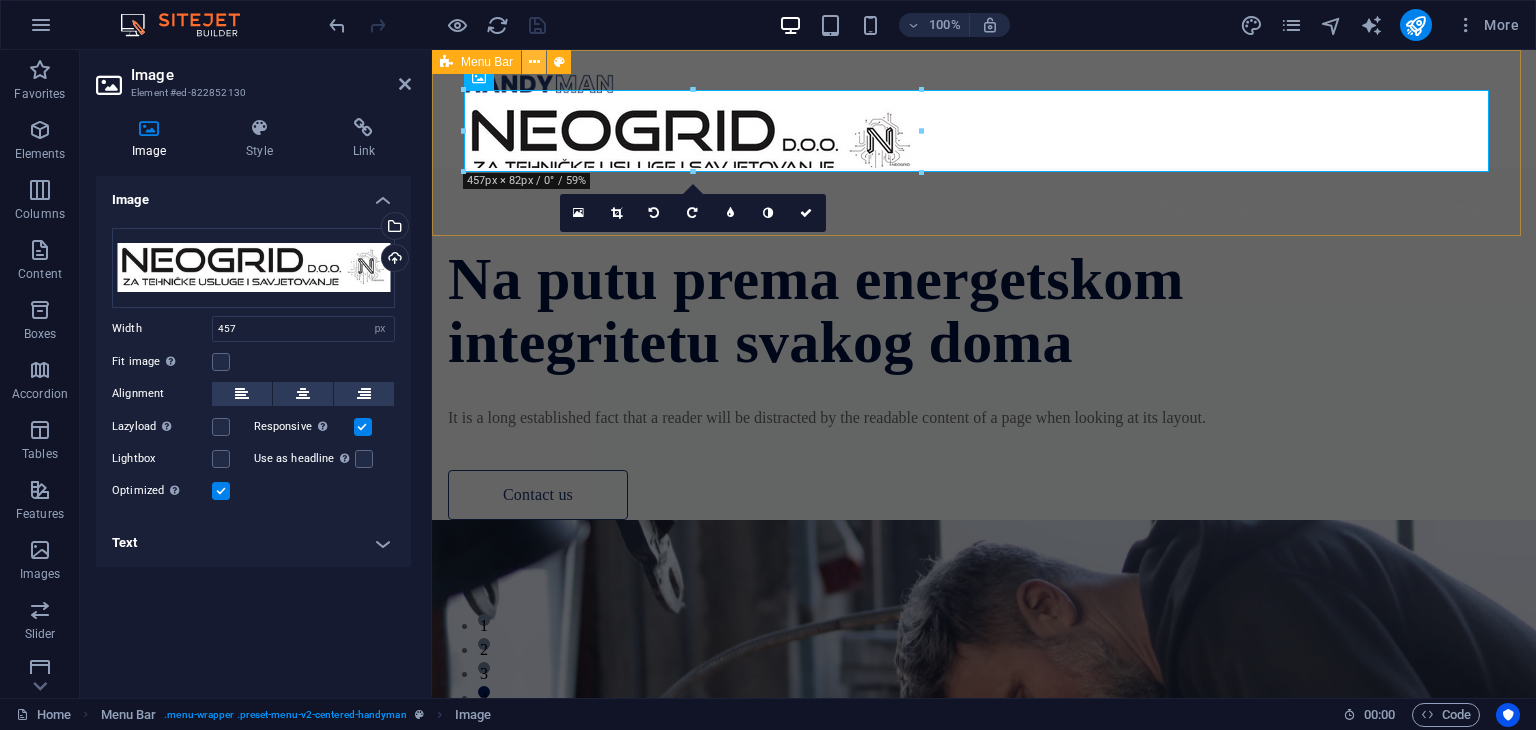 click at bounding box center [534, 62] 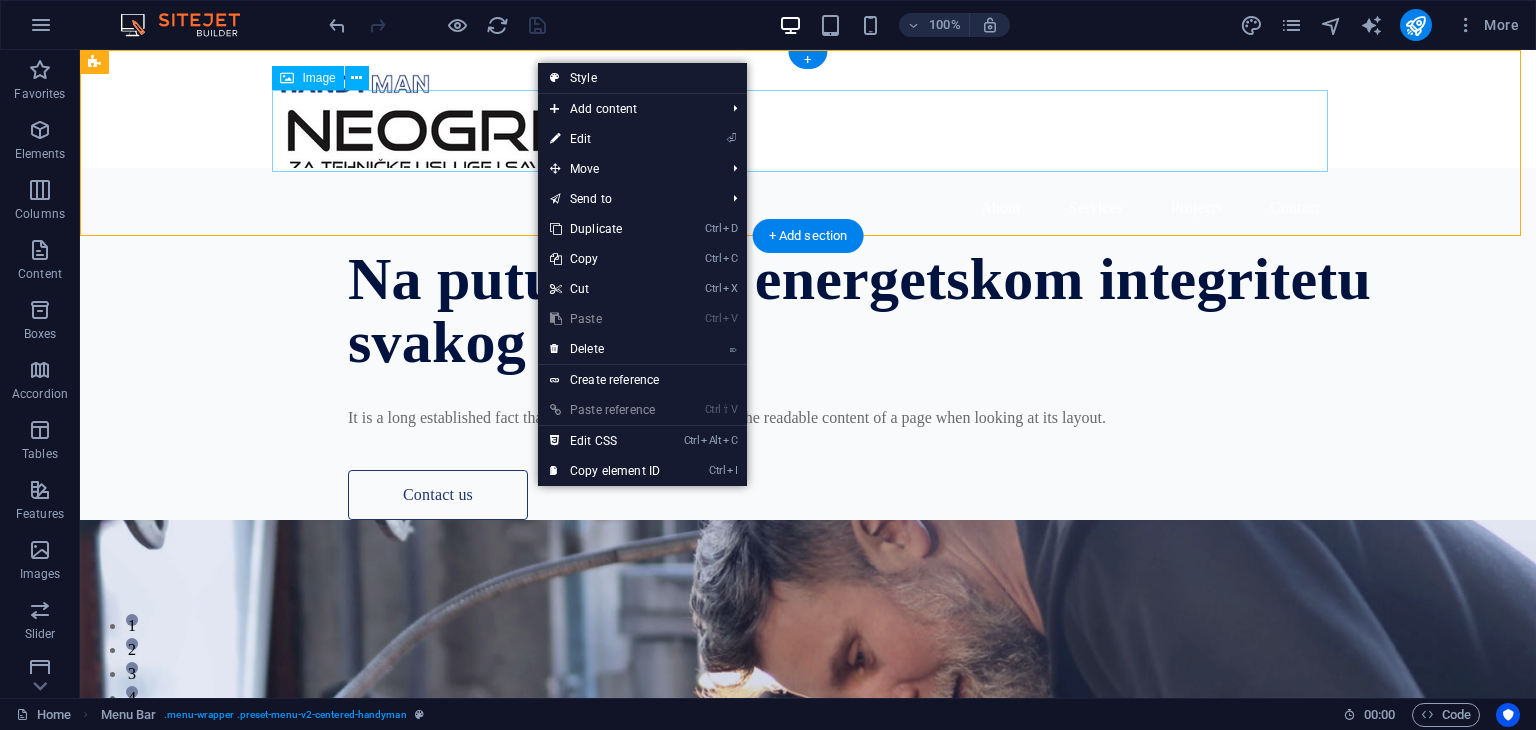 click at bounding box center (808, 143) 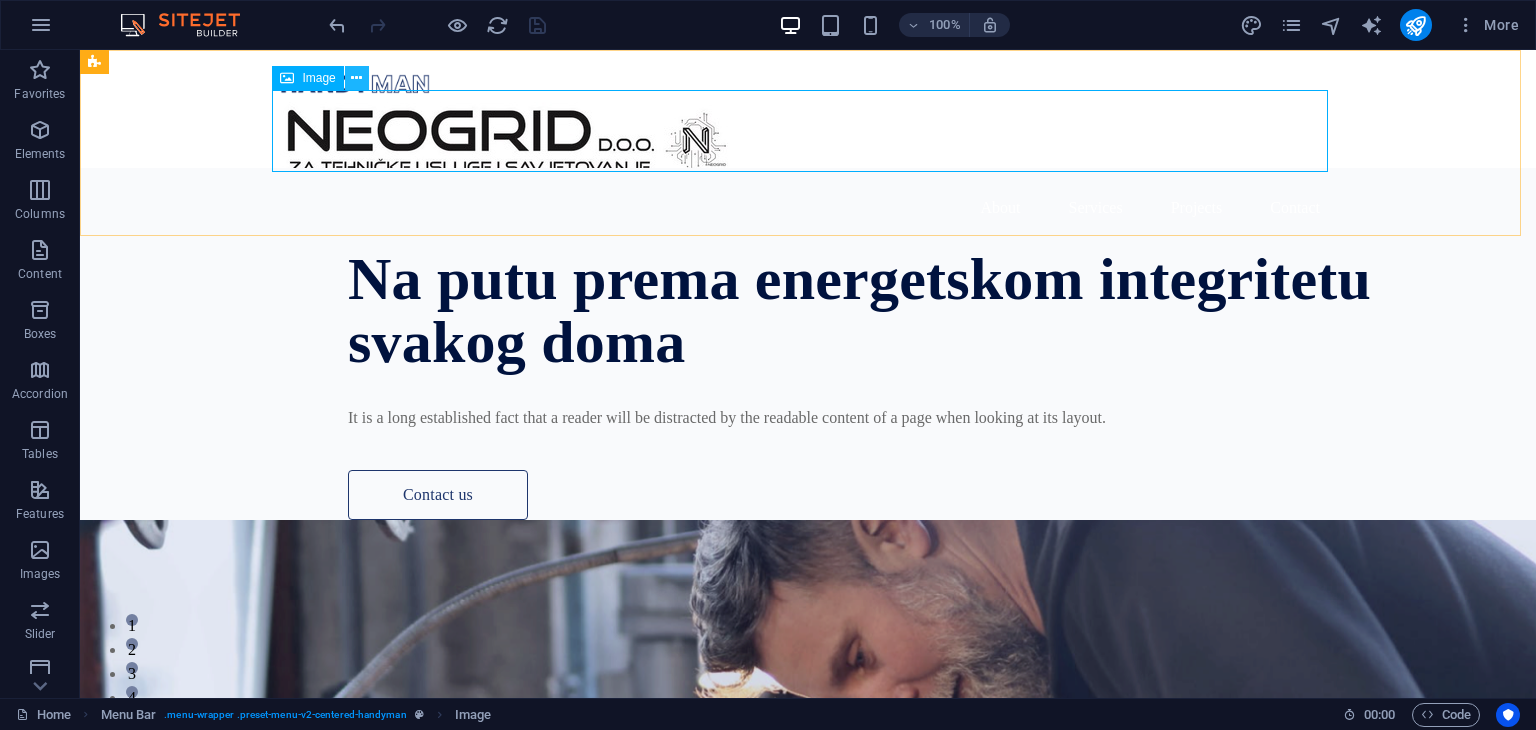 click at bounding box center (357, 78) 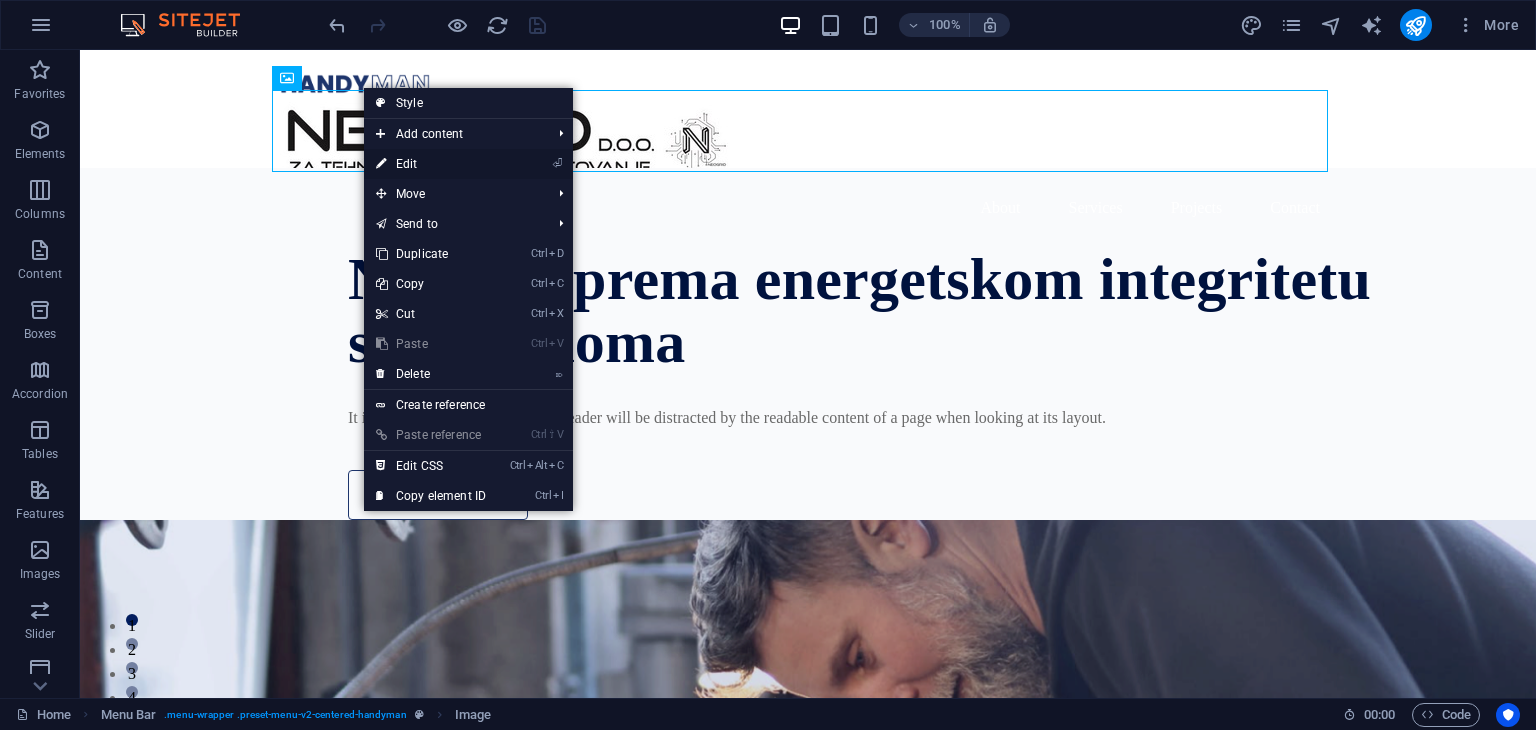 click on "⏎  Edit" at bounding box center [431, 164] 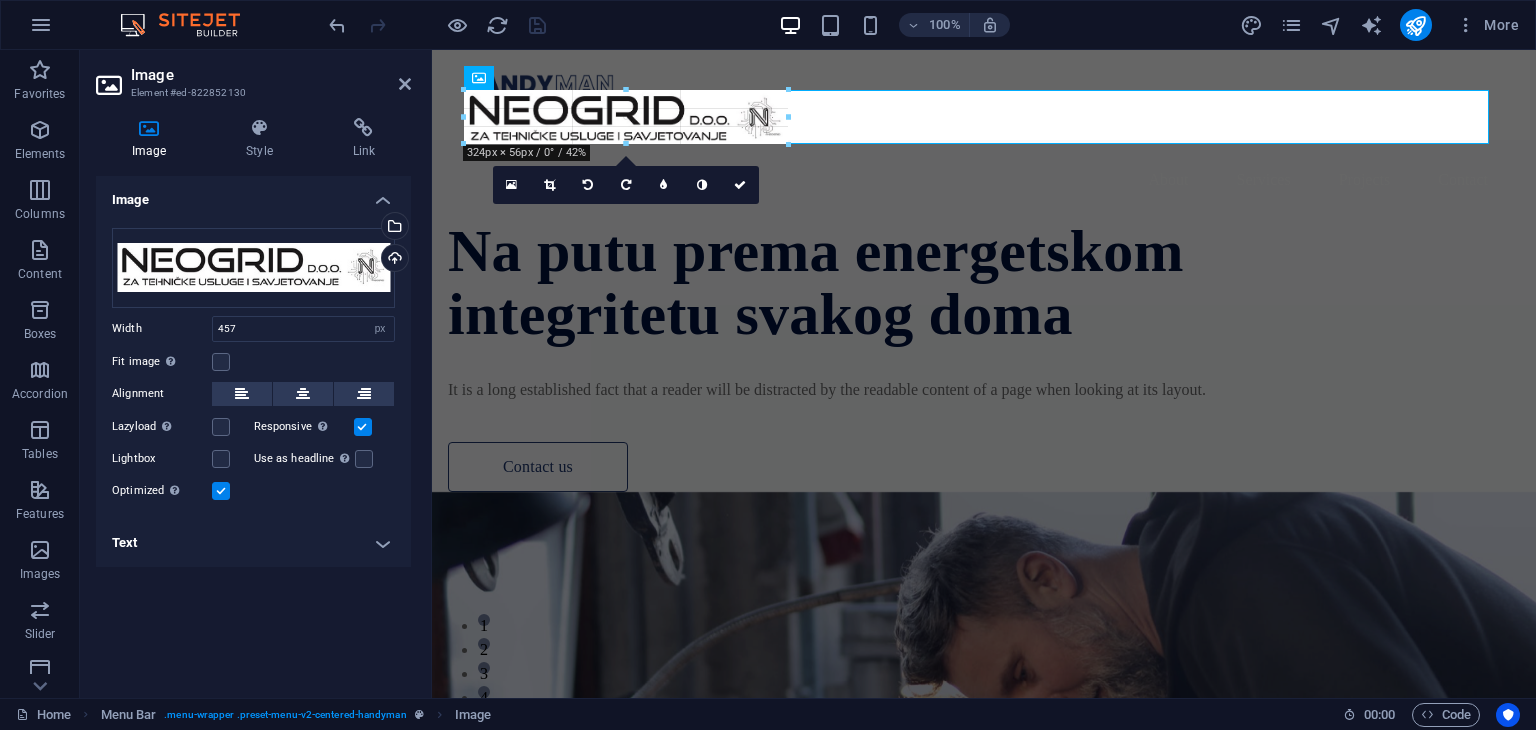 drag, startPoint x: 917, startPoint y: 130, endPoint x: 771, endPoint y: 141, distance: 146.4138 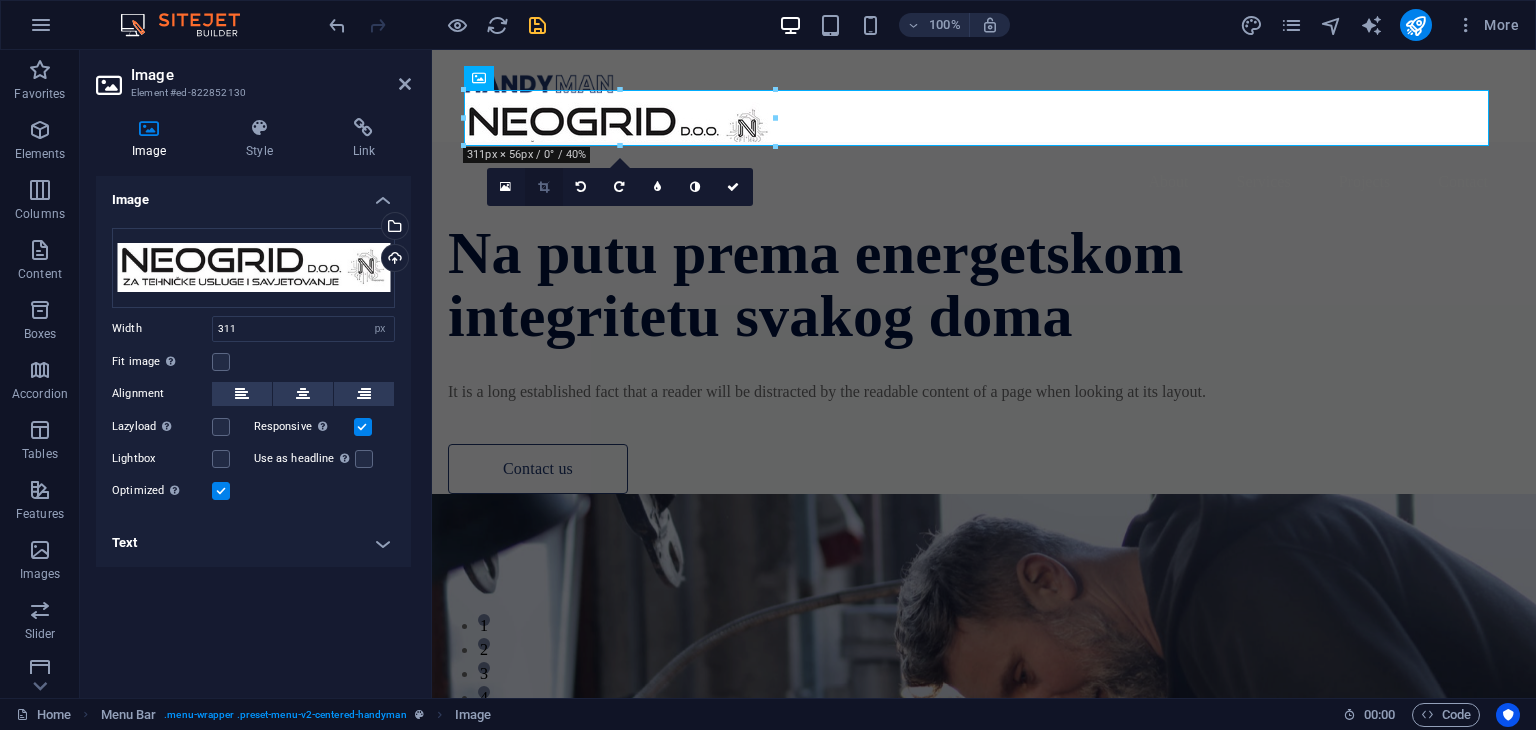 click at bounding box center [543, 187] 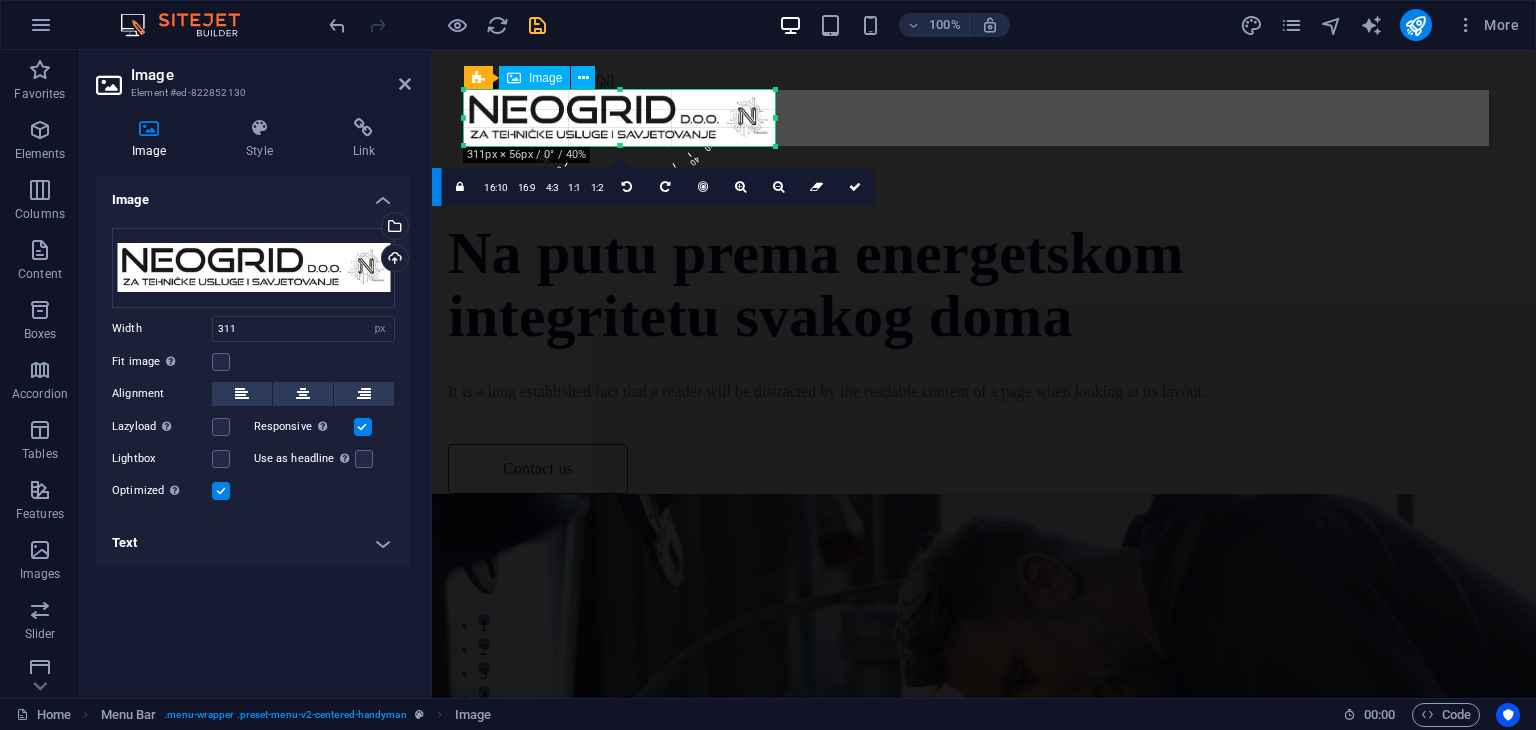 click at bounding box center [984, 130] 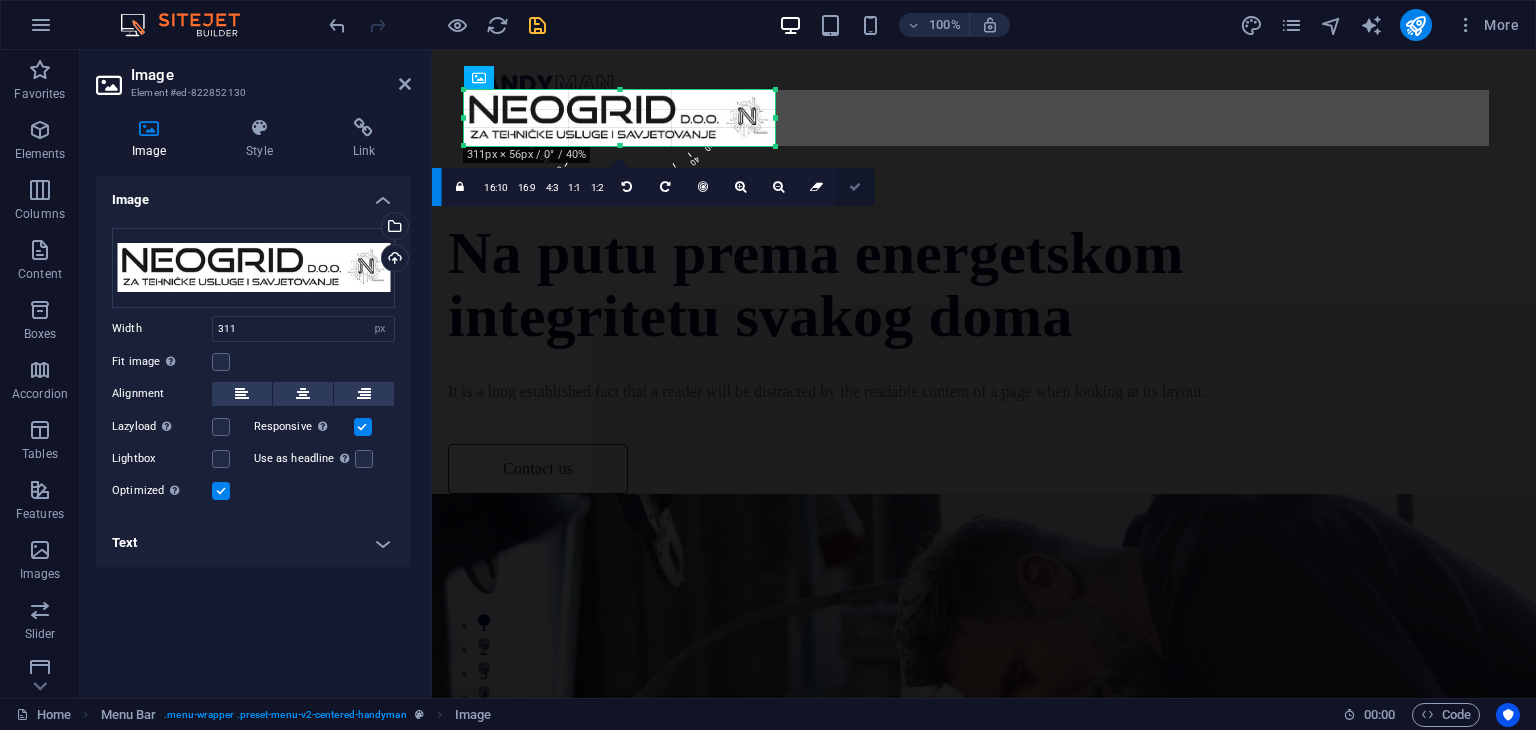 click at bounding box center [855, 187] 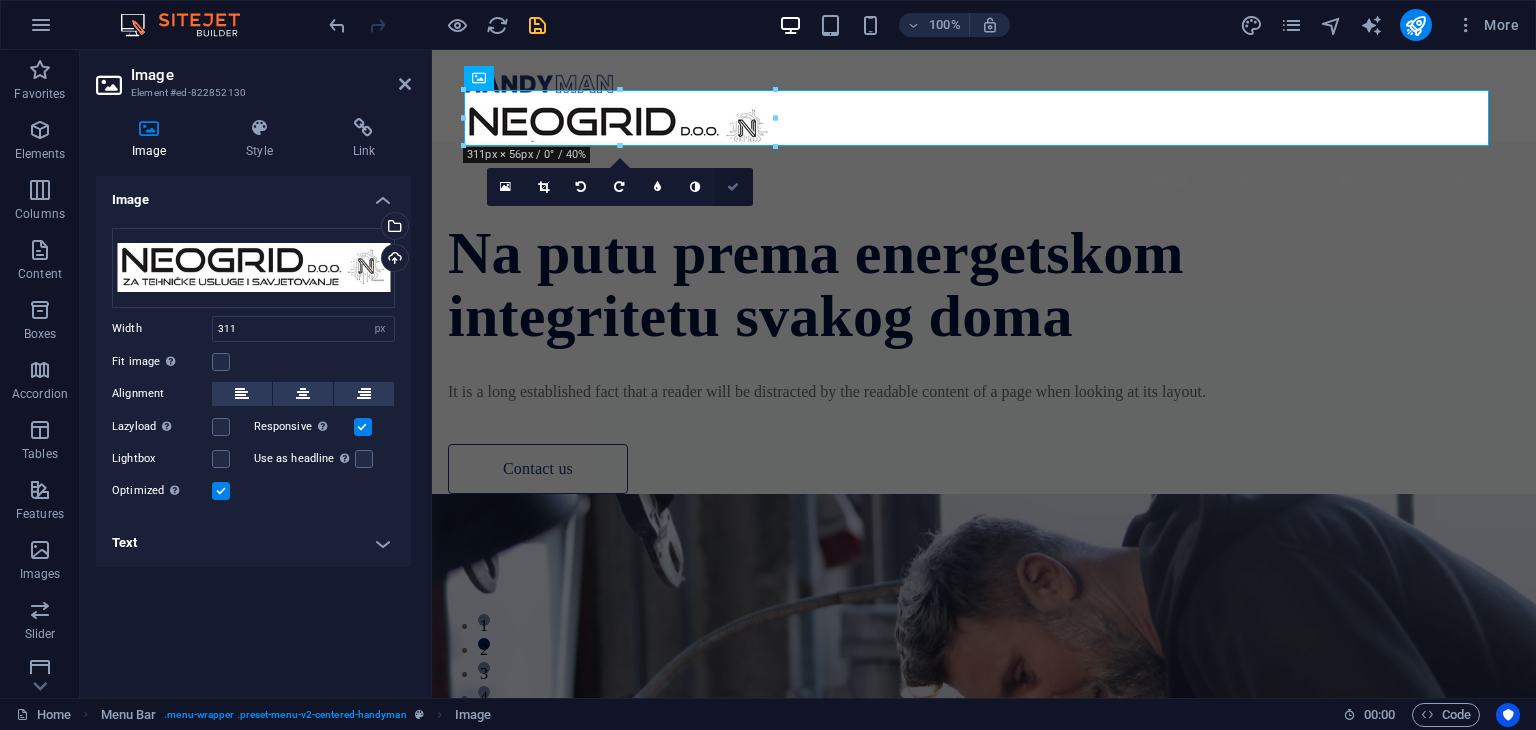click at bounding box center [733, 187] 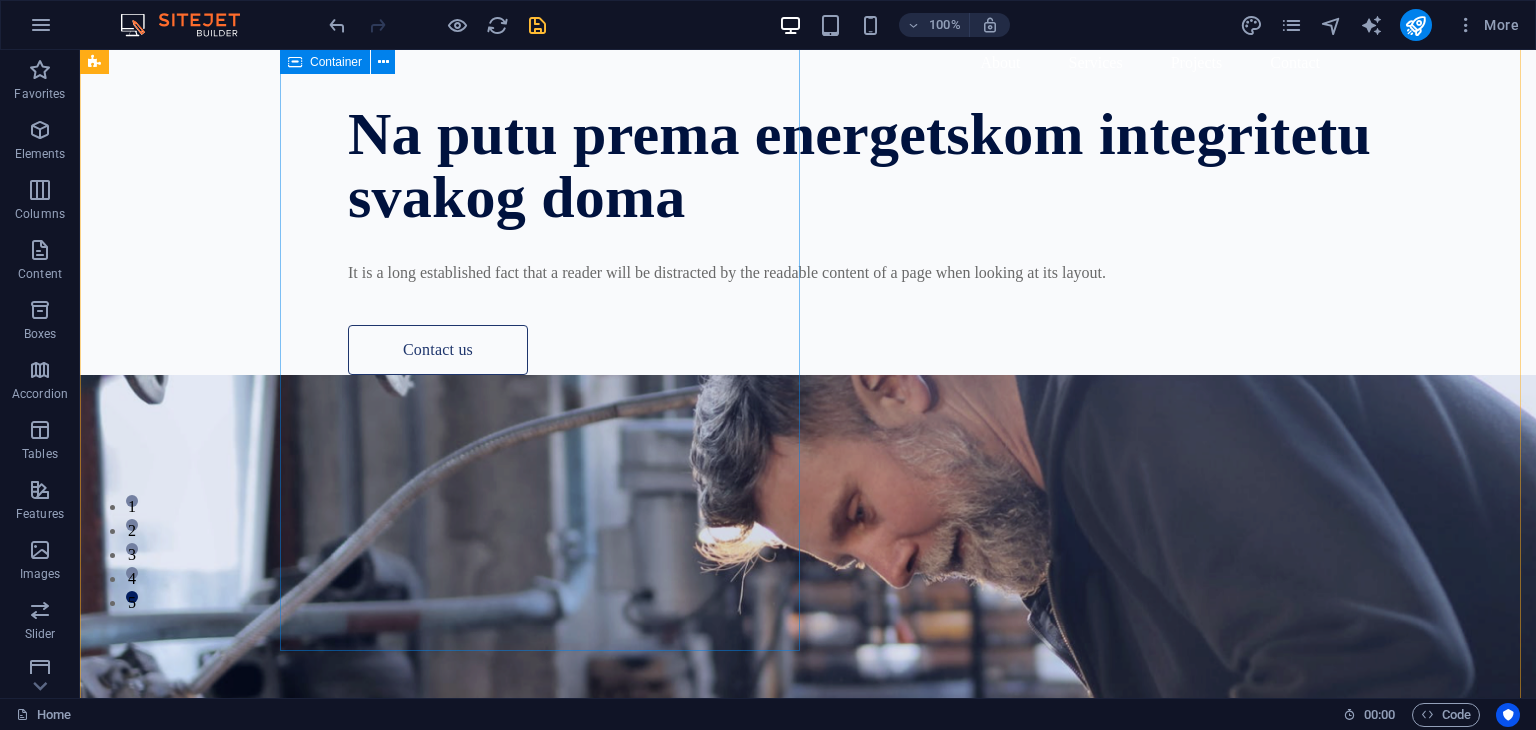 scroll, scrollTop: 120, scrollLeft: 0, axis: vertical 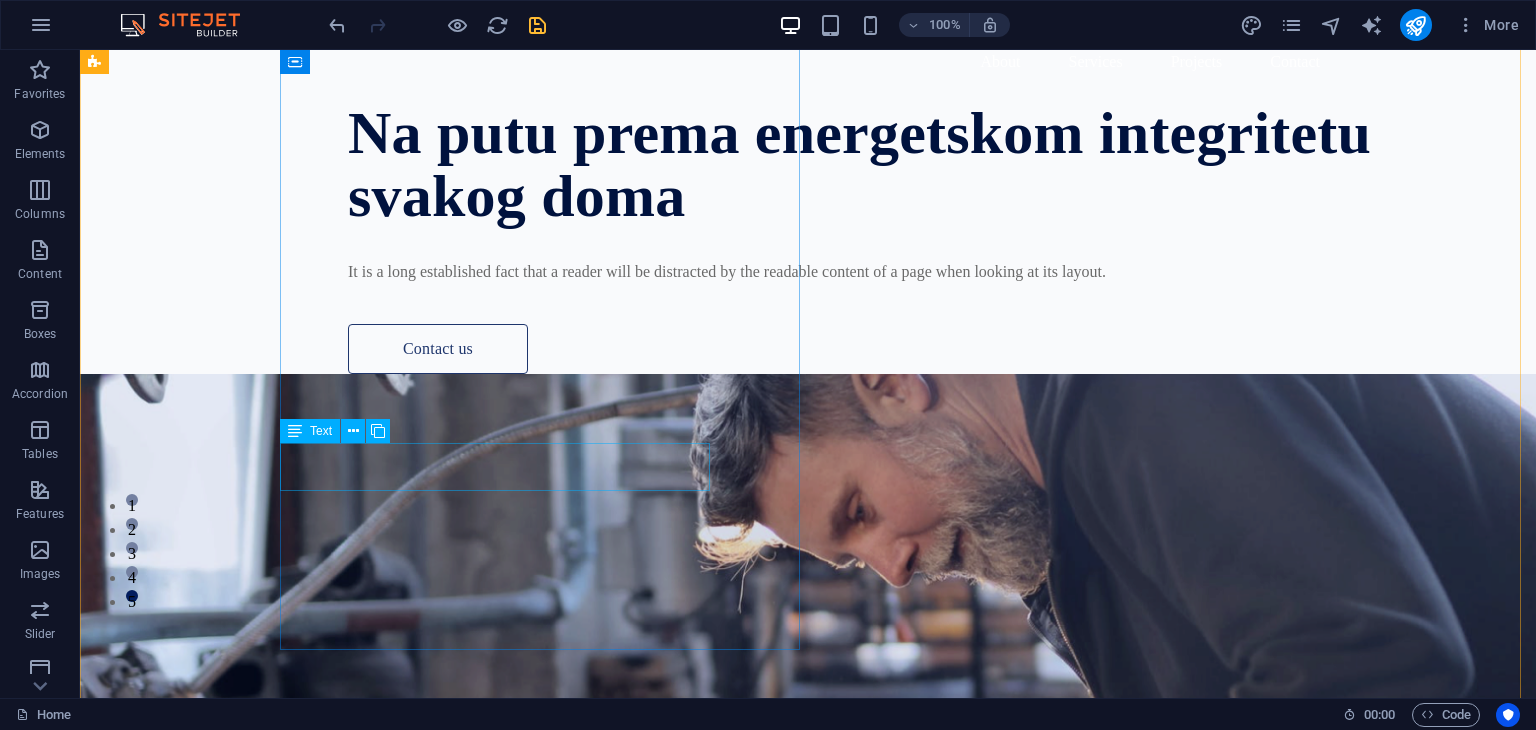click on "It is a long established fact that a reader will be distracted by the readable content of a page when looking at its layout." at bounding box center (863, 272) 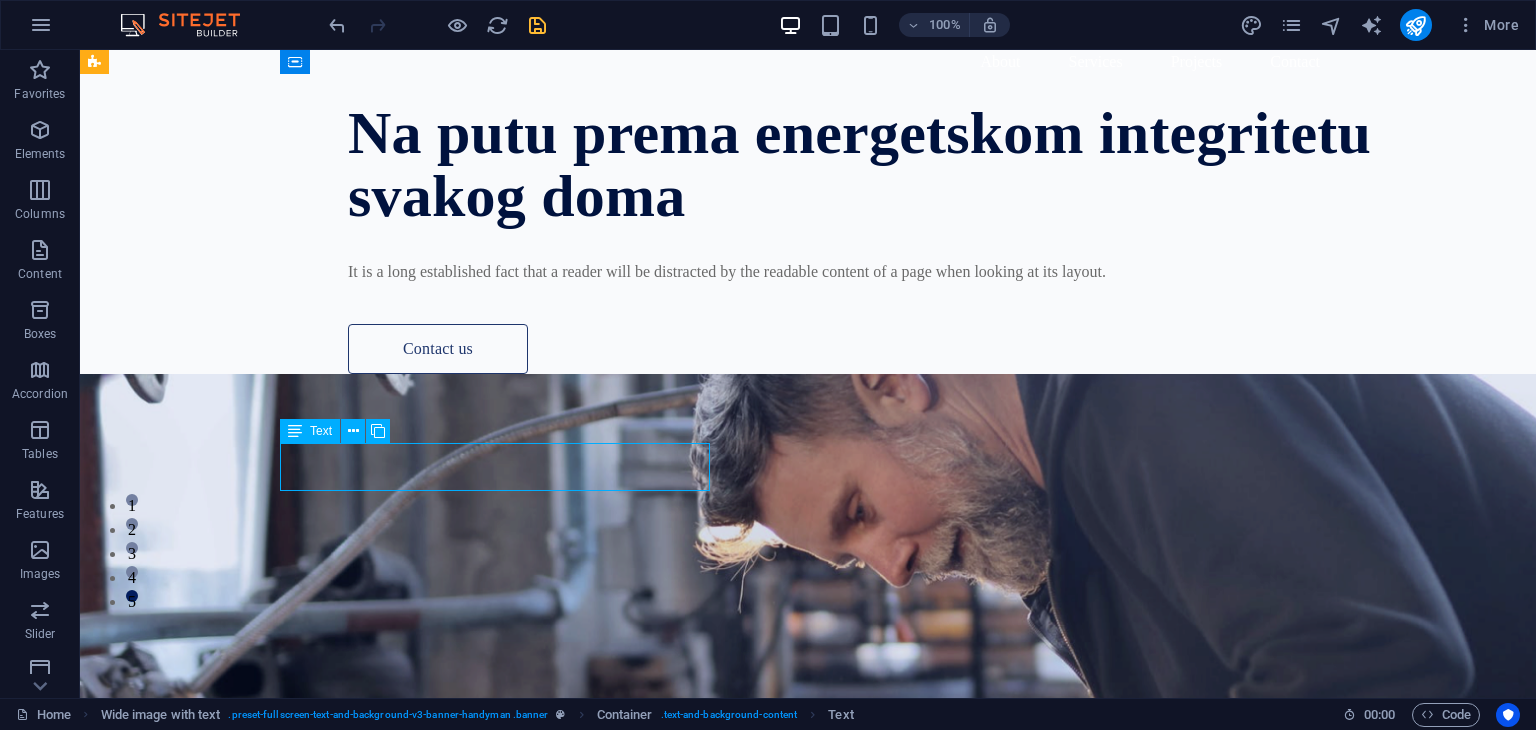 click on "It is a long established fact that a reader will be distracted by the readable content of a page when looking at its layout." at bounding box center (863, 272) 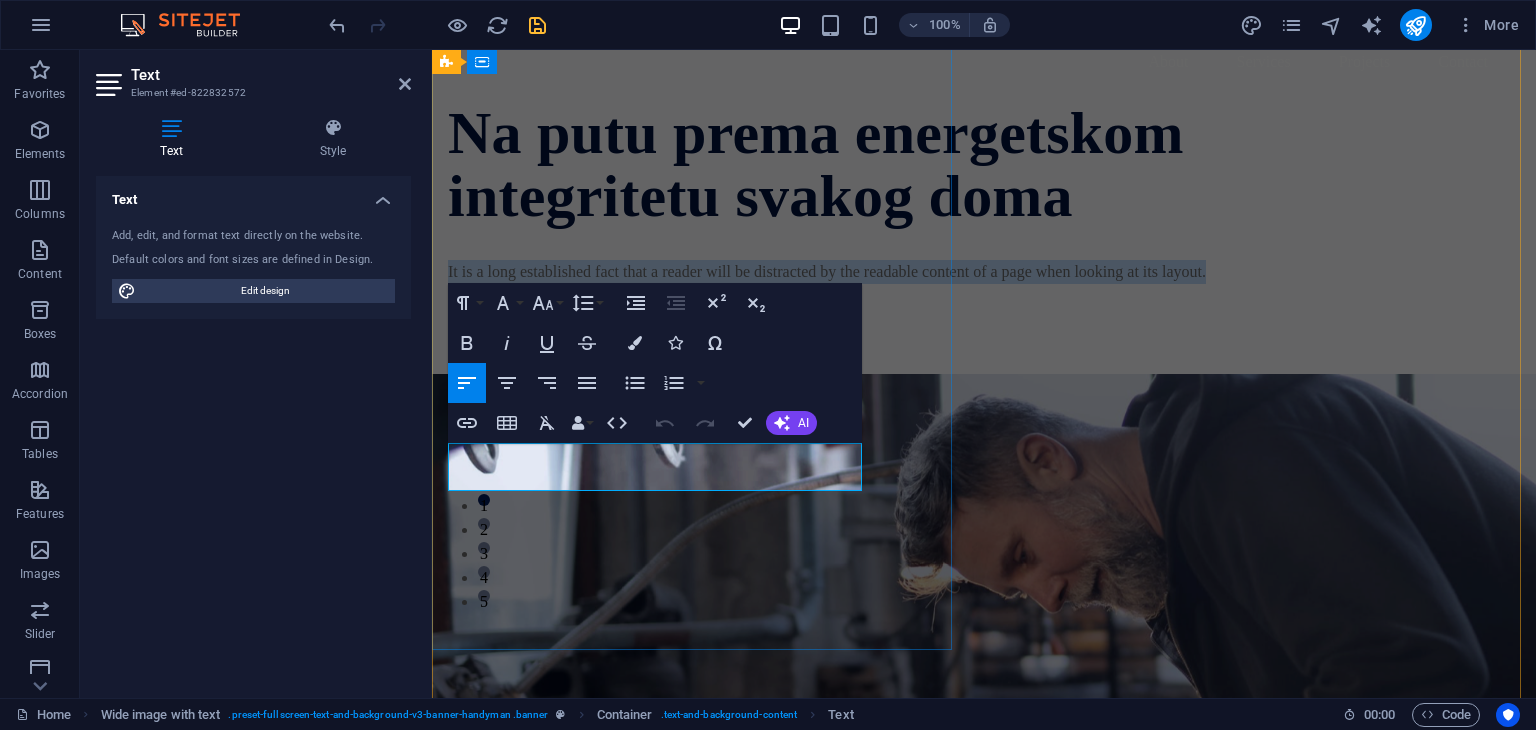 drag, startPoint x: 810, startPoint y: 481, endPoint x: 448, endPoint y: 432, distance: 365.30124 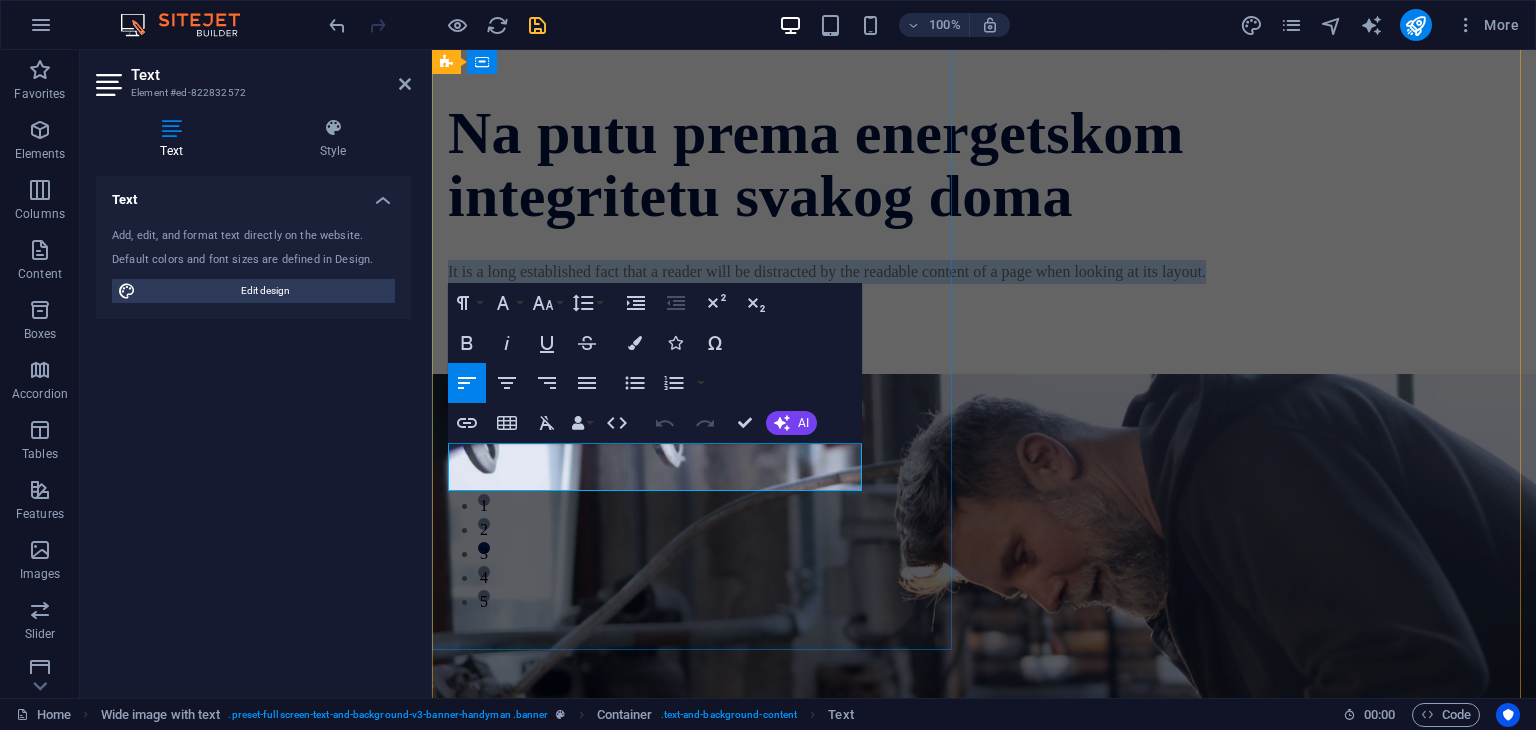 type 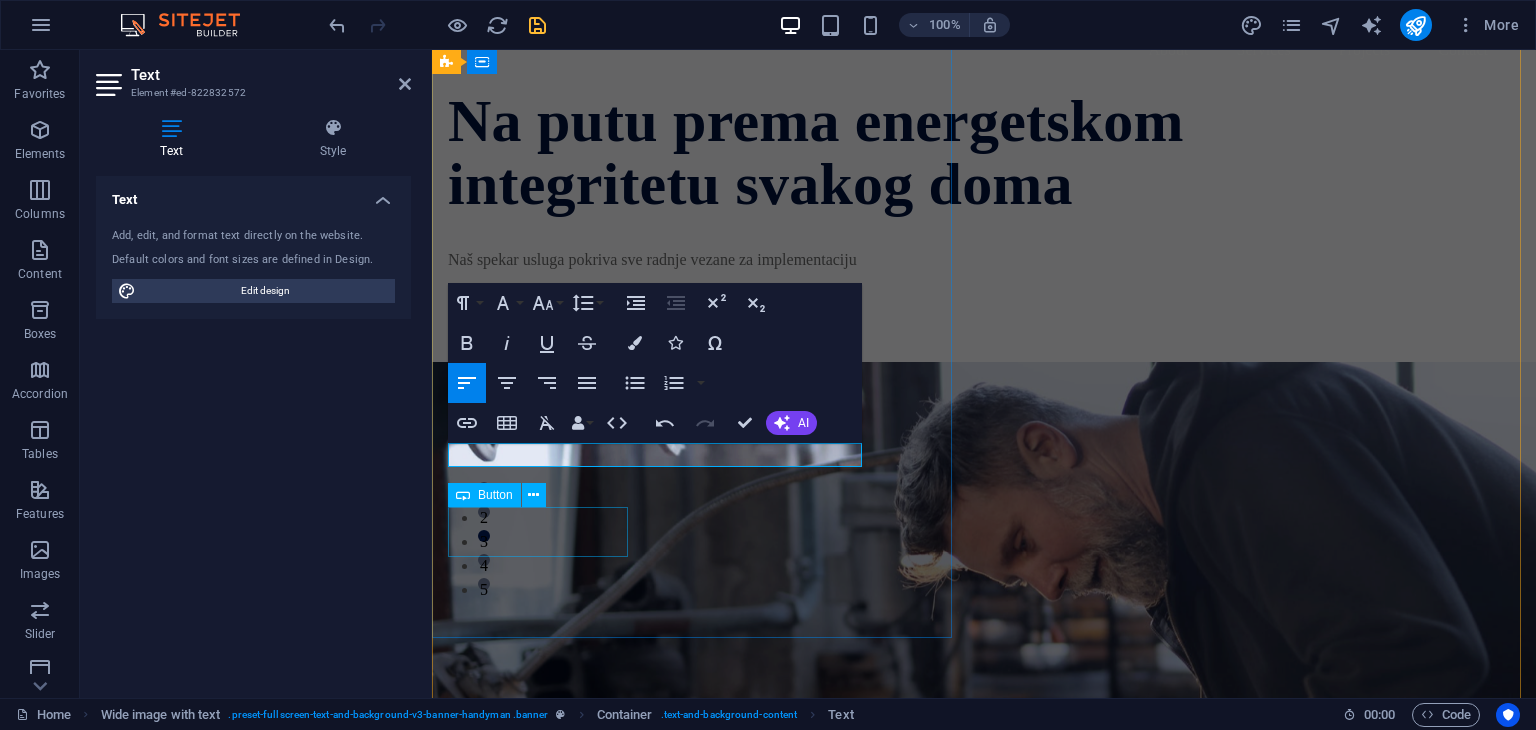 scroll, scrollTop: 120, scrollLeft: 0, axis: vertical 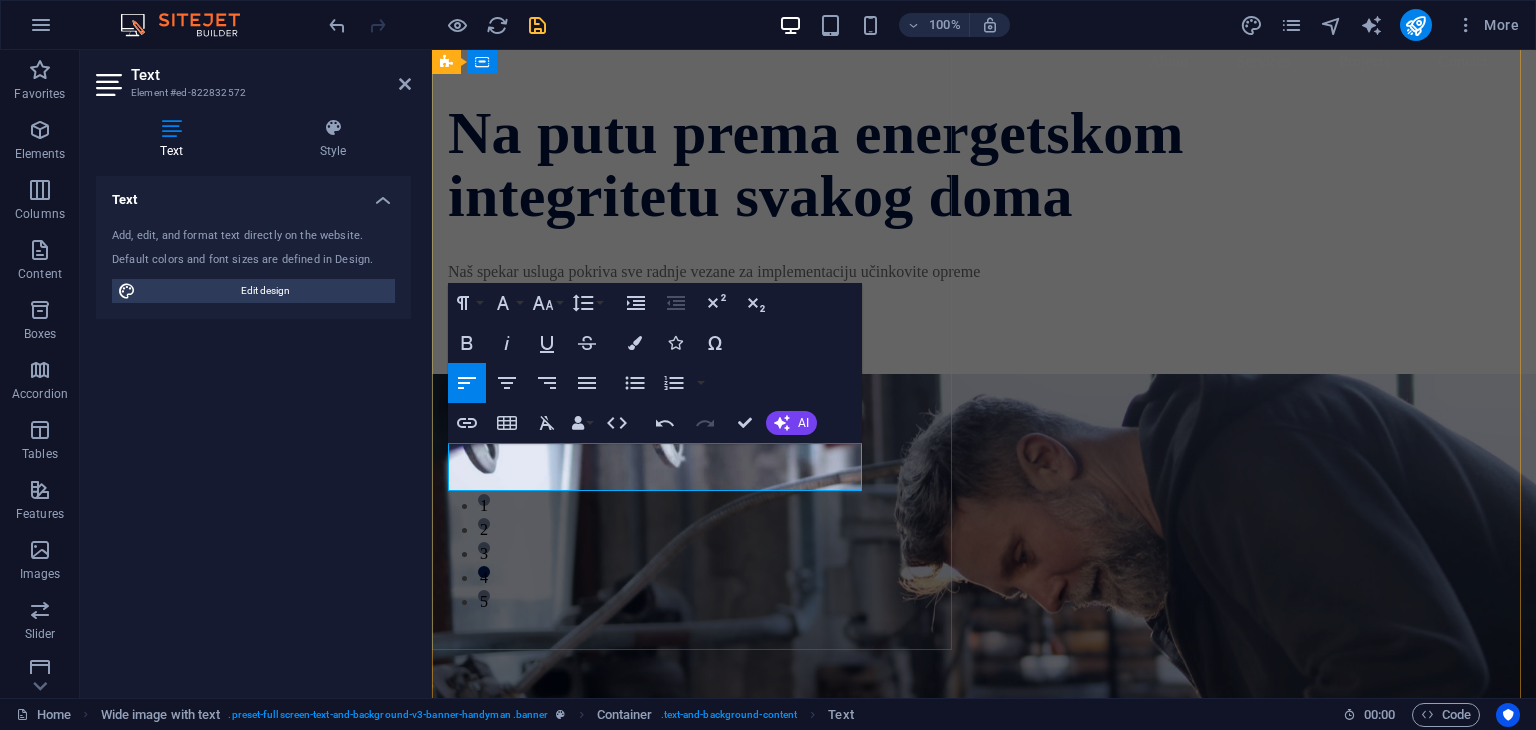 click on "​Naš spekar usluga pokriva sve radnje vezane za implementaciju učinkovite opreme" at bounding box center [947, 272] 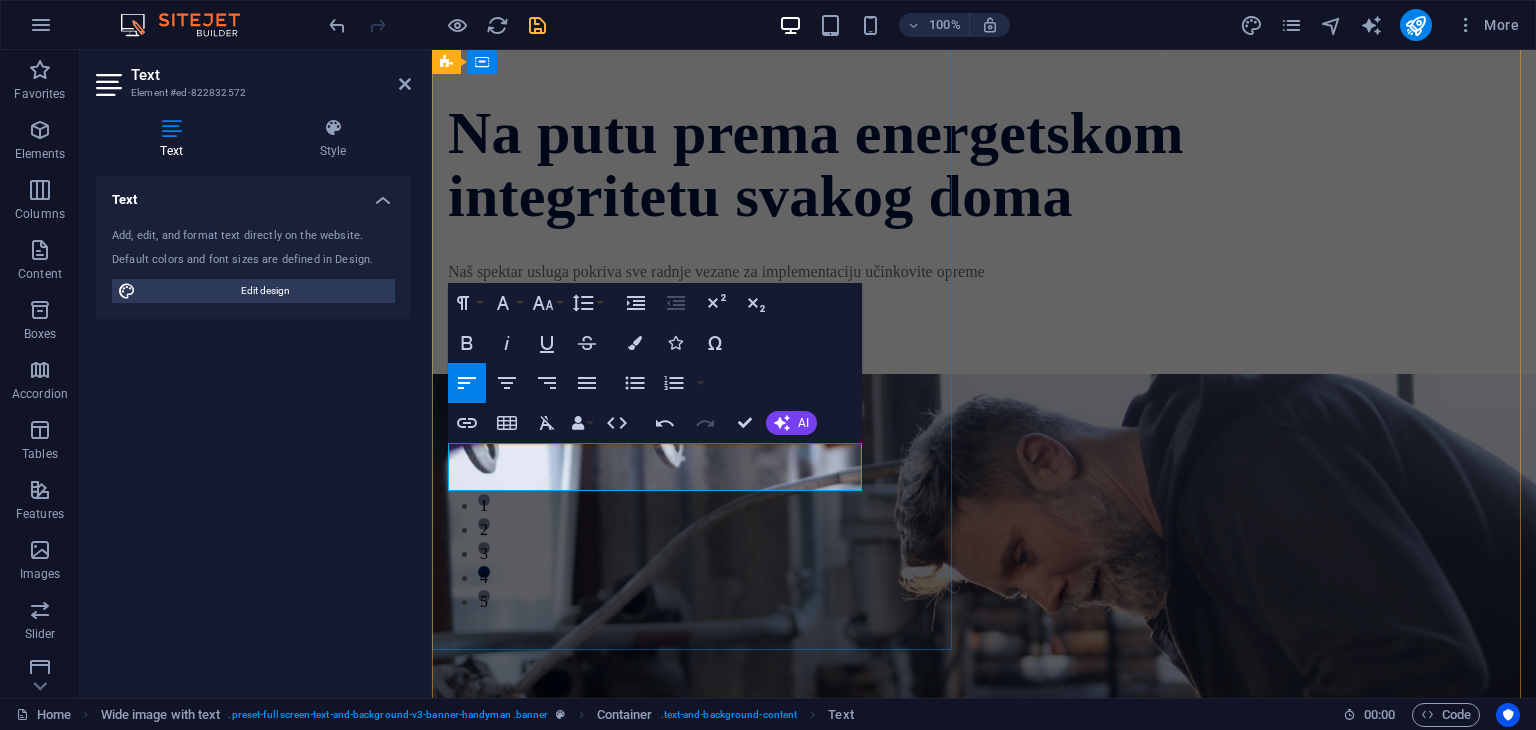 click on "Naš spektar usluga pokriva sve radnje vezane za implementaciju učinkovite opreme" at bounding box center (947, 272) 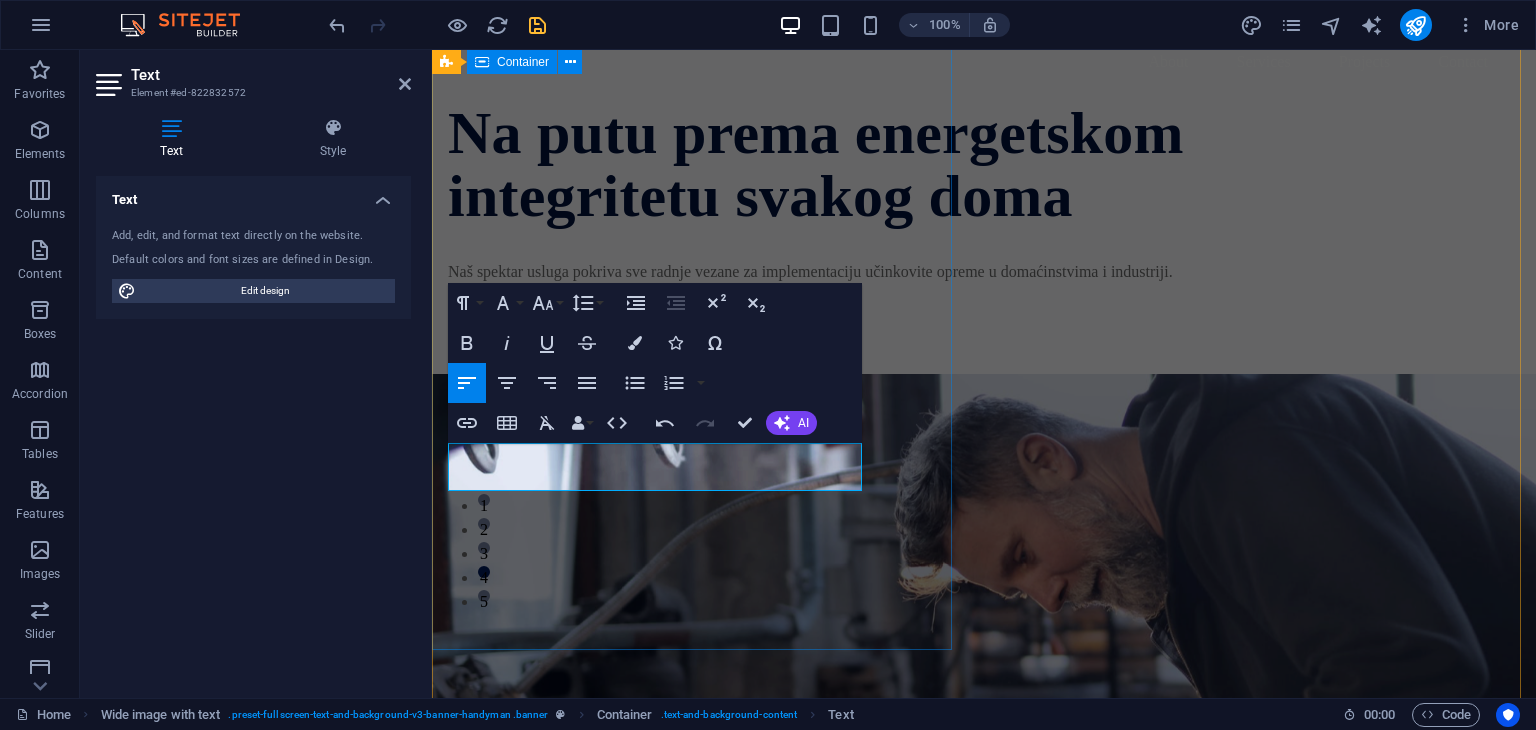 click on "Na putu prema energetskom integritetu svakog doma Naš spektar usluga pokriva sve radnje vezane za implementaciju učinkovite opreme u domaćinstvima i industriji. Contact us" at bounding box center (984, 198) 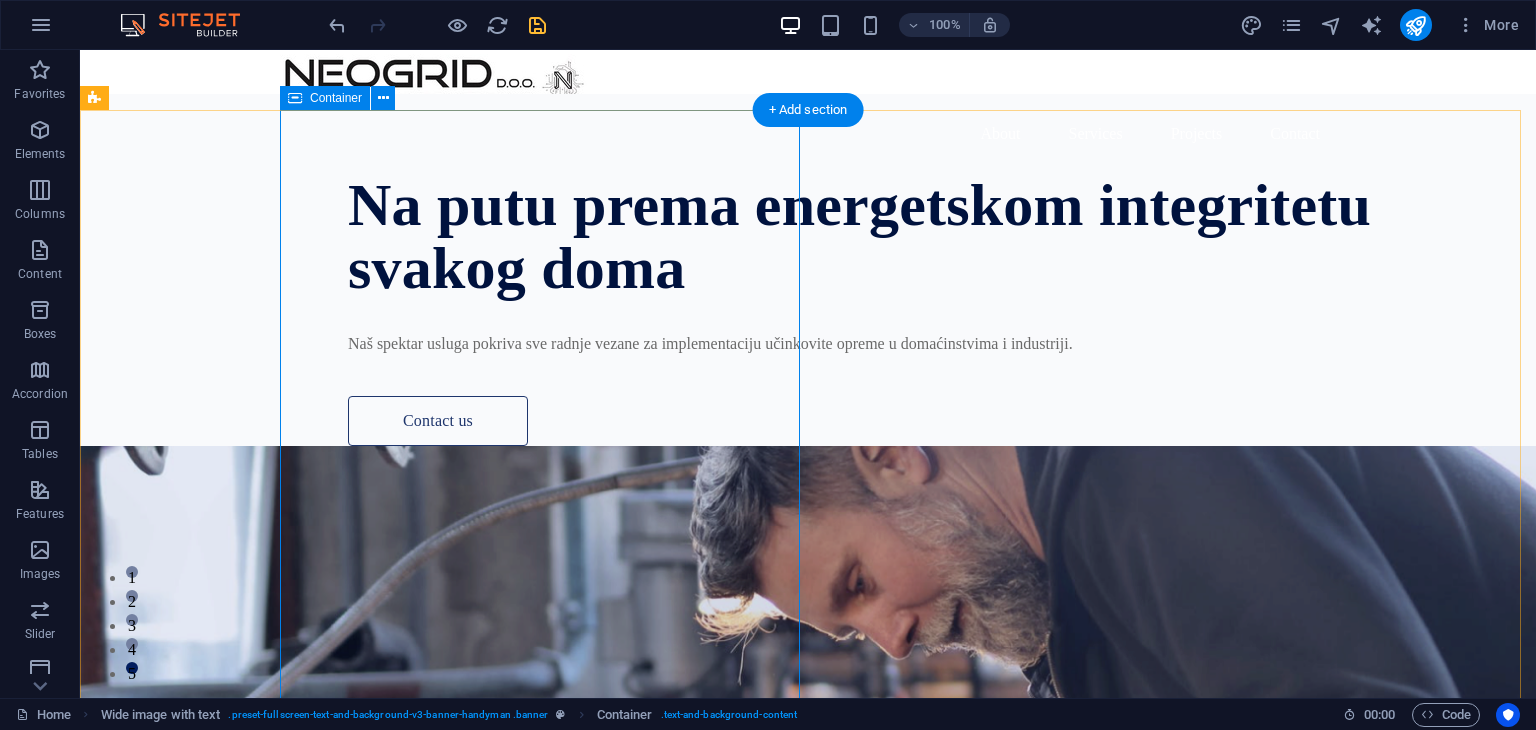 scroll, scrollTop: 0, scrollLeft: 0, axis: both 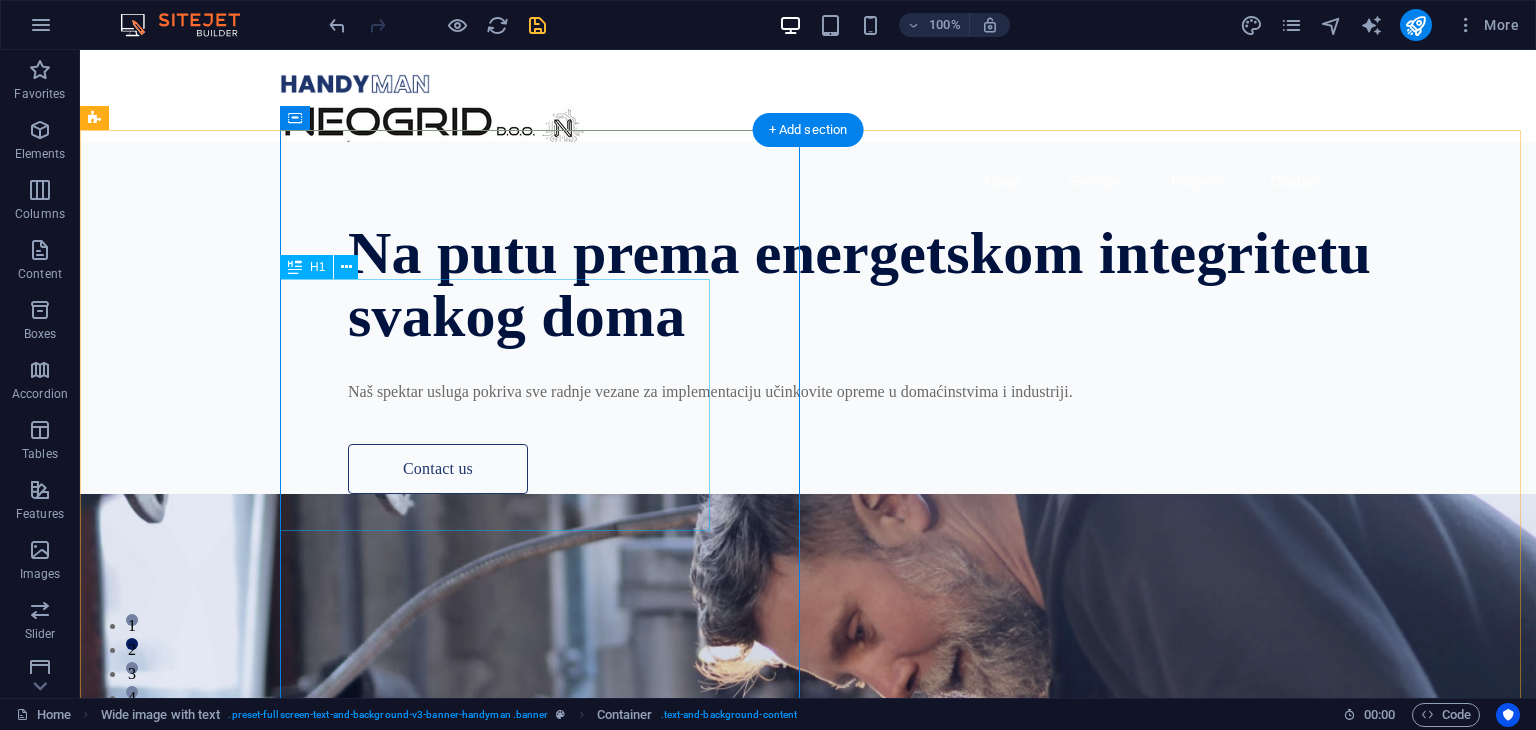 click on "Na putu prema energetskom integritetu svakog doma" at bounding box center [863, 285] 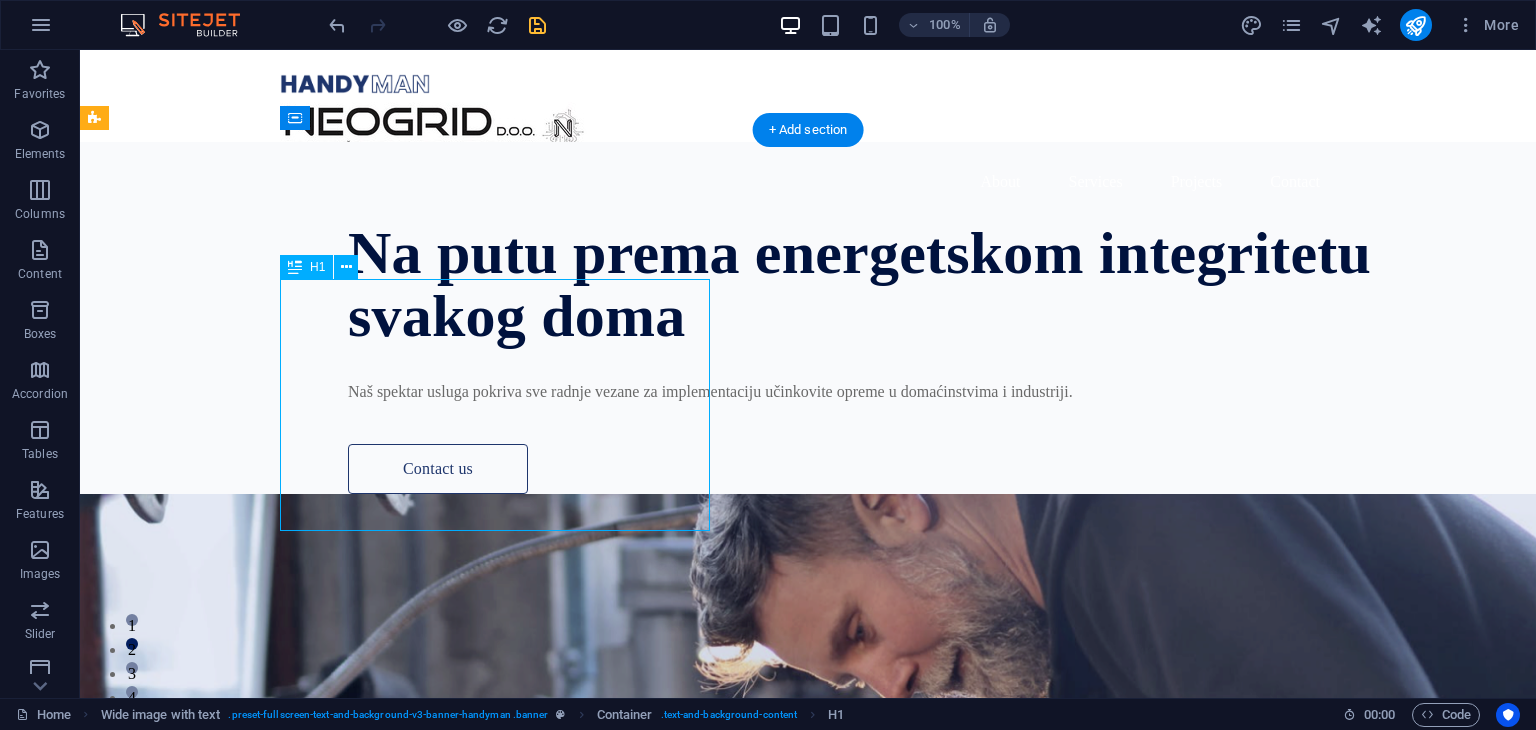 click on "Na putu prema energetskom integritetu svakog doma" at bounding box center (863, 285) 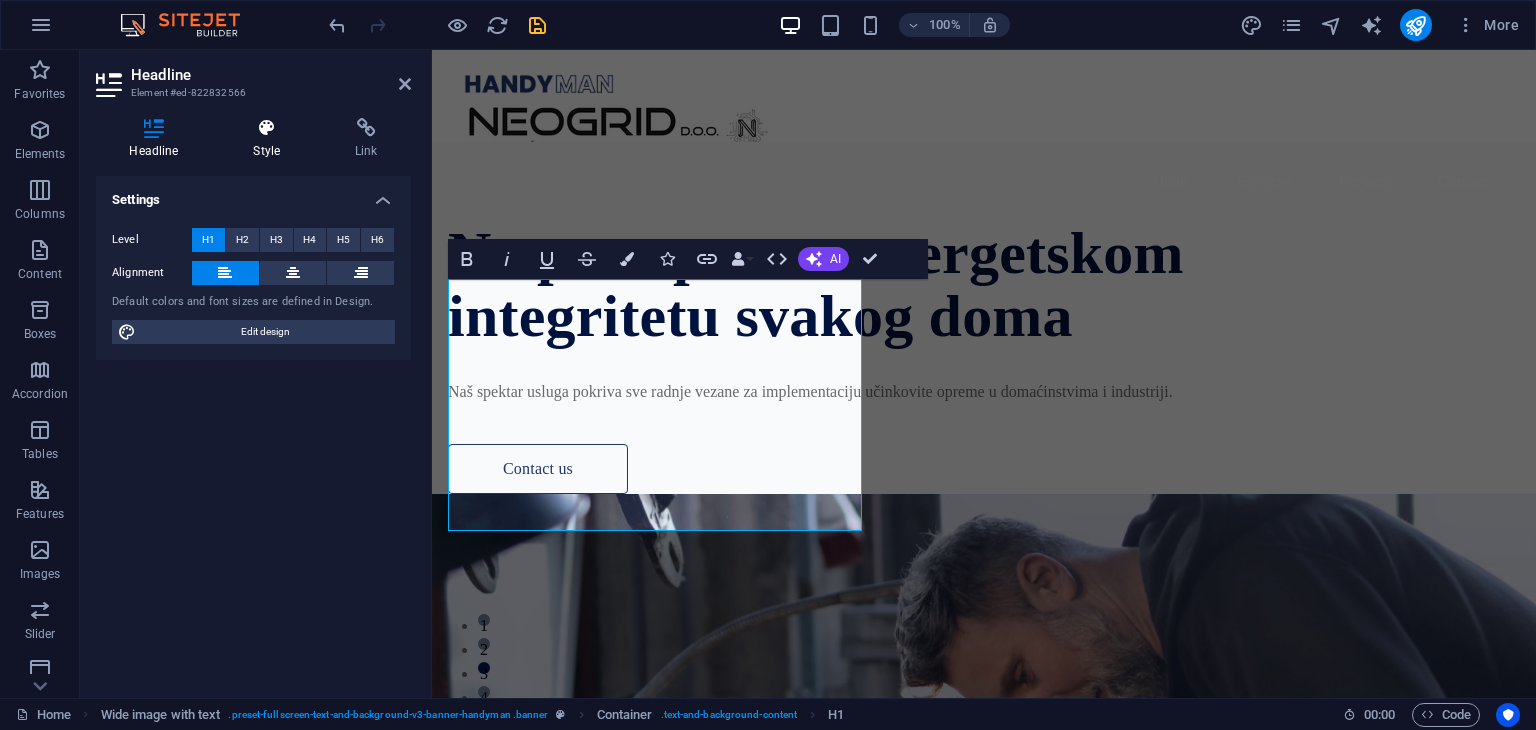 click at bounding box center (267, 128) 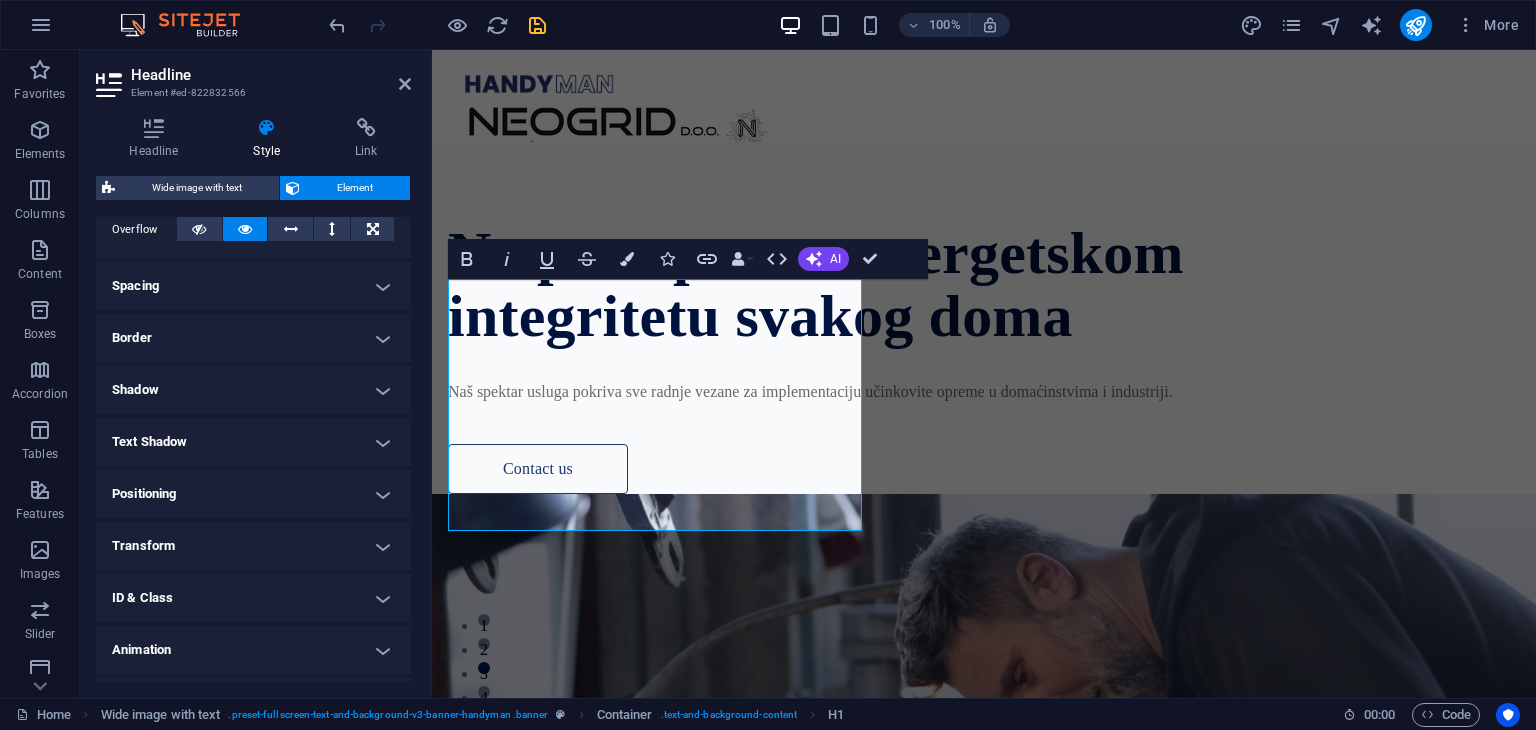 scroll, scrollTop: 335, scrollLeft: 0, axis: vertical 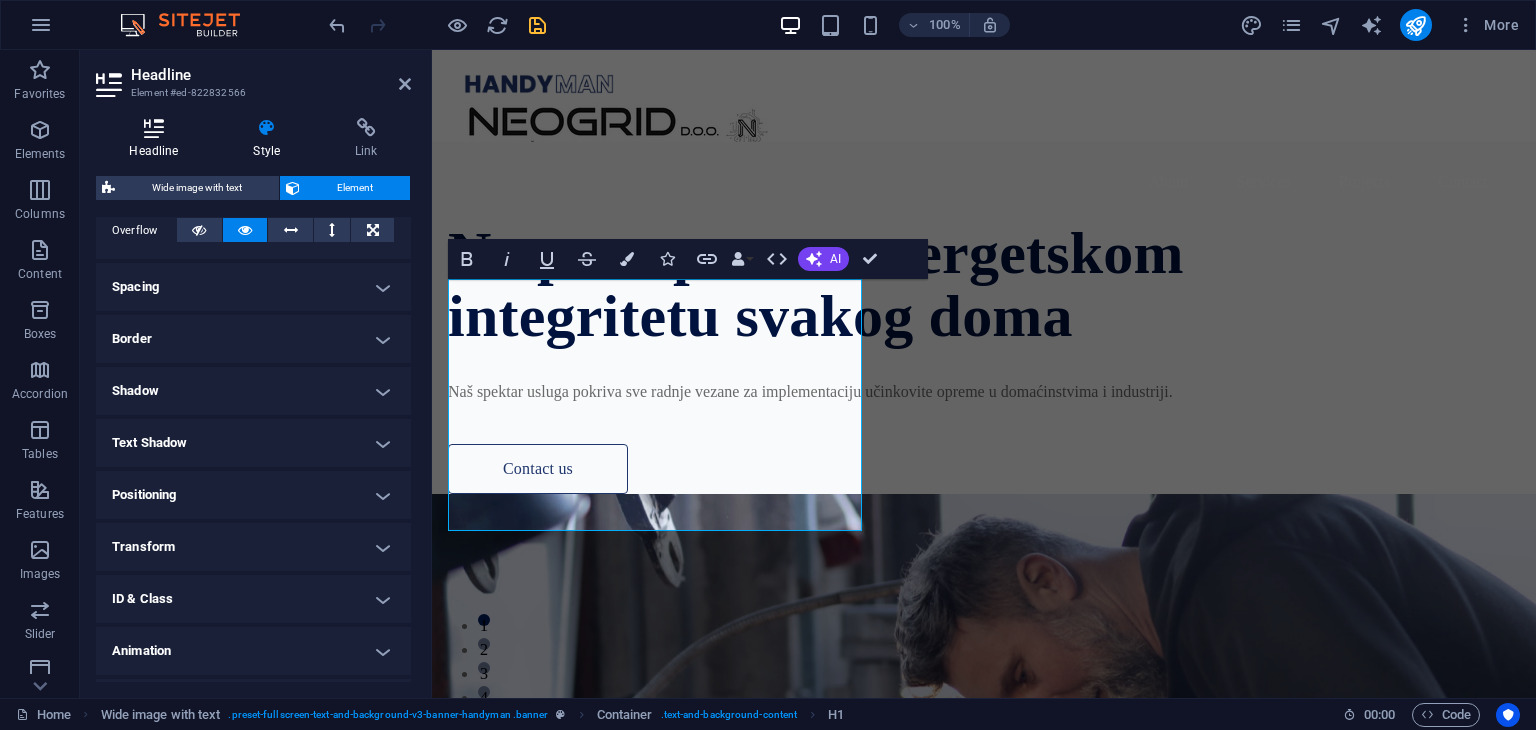 click at bounding box center (154, 128) 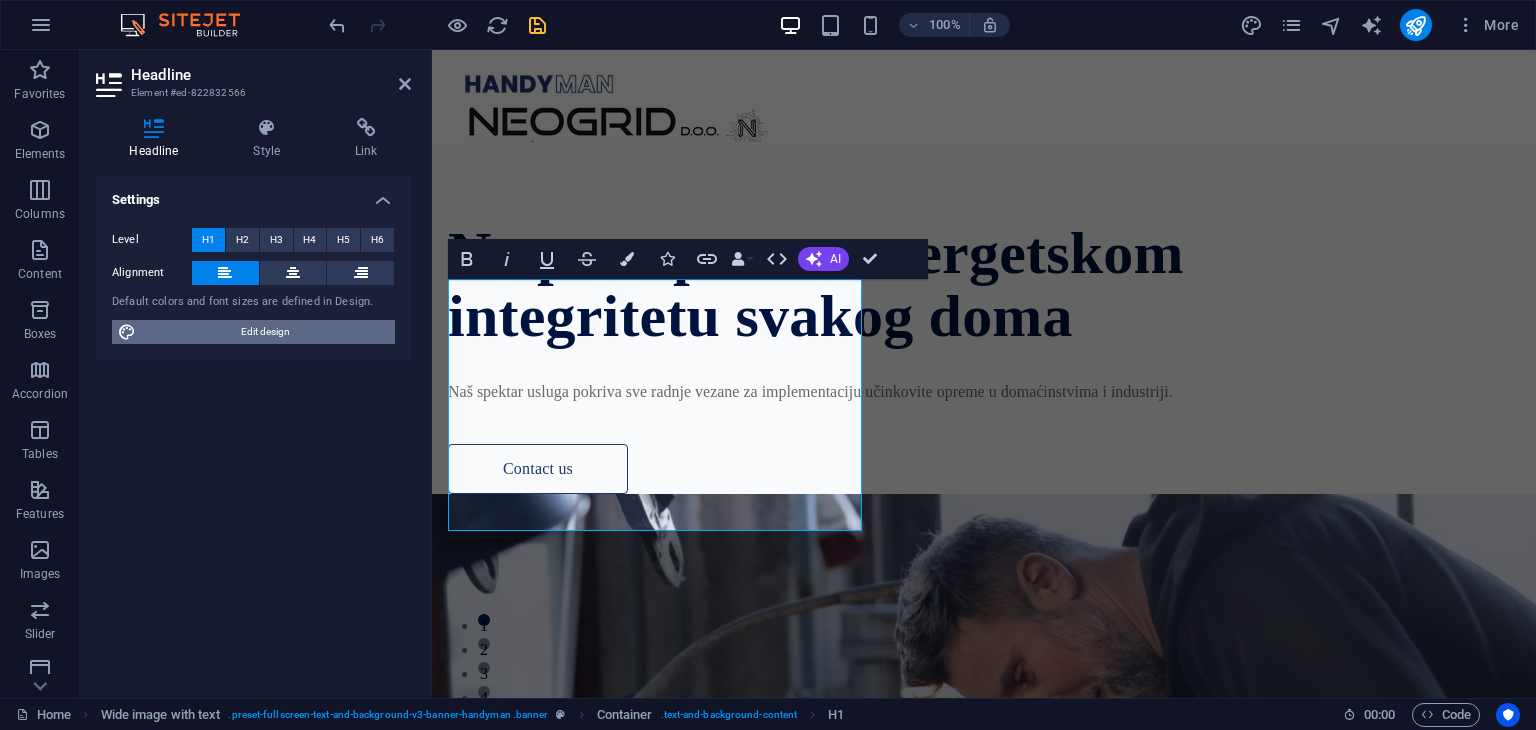click on "Edit design" at bounding box center [265, 332] 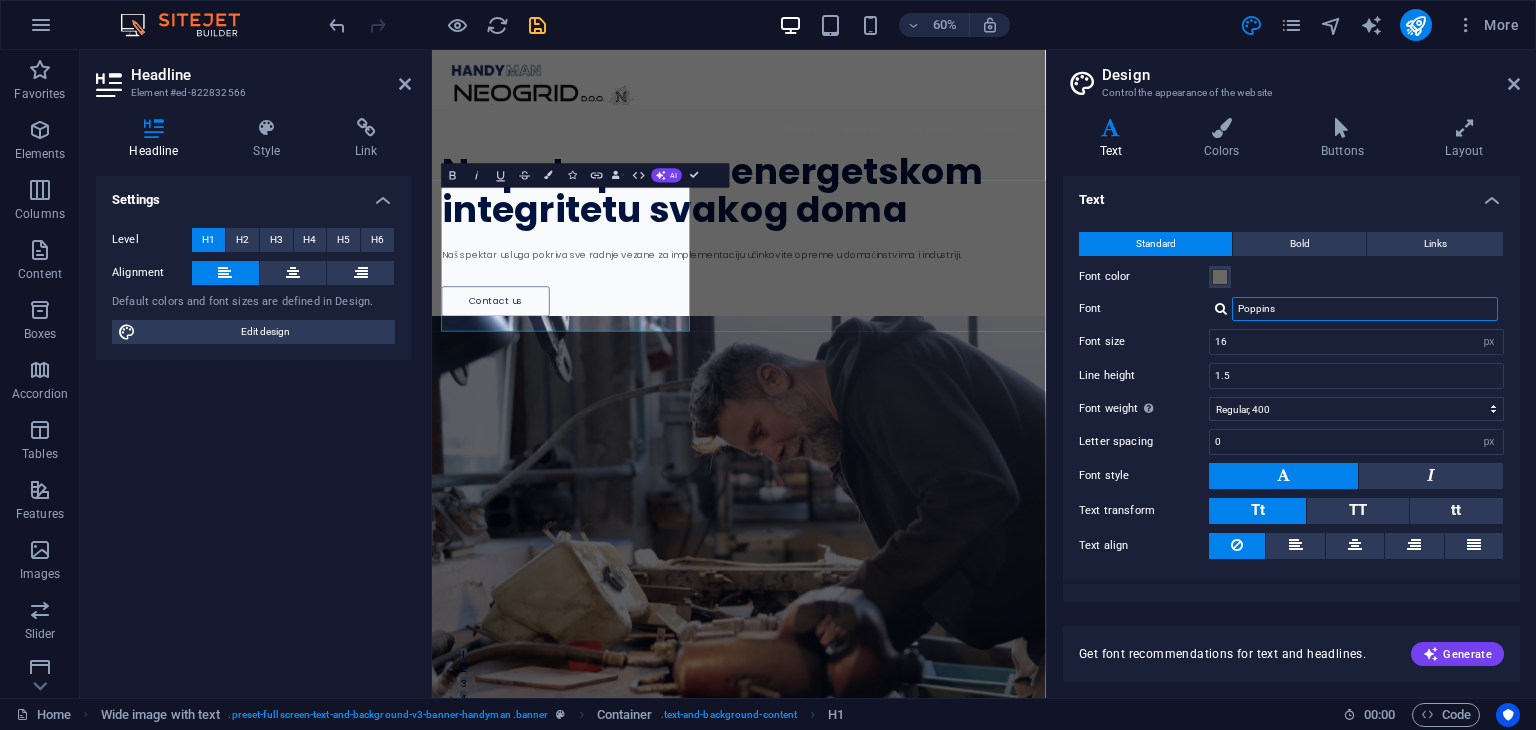 click on "Poppins" at bounding box center [1365, 309] 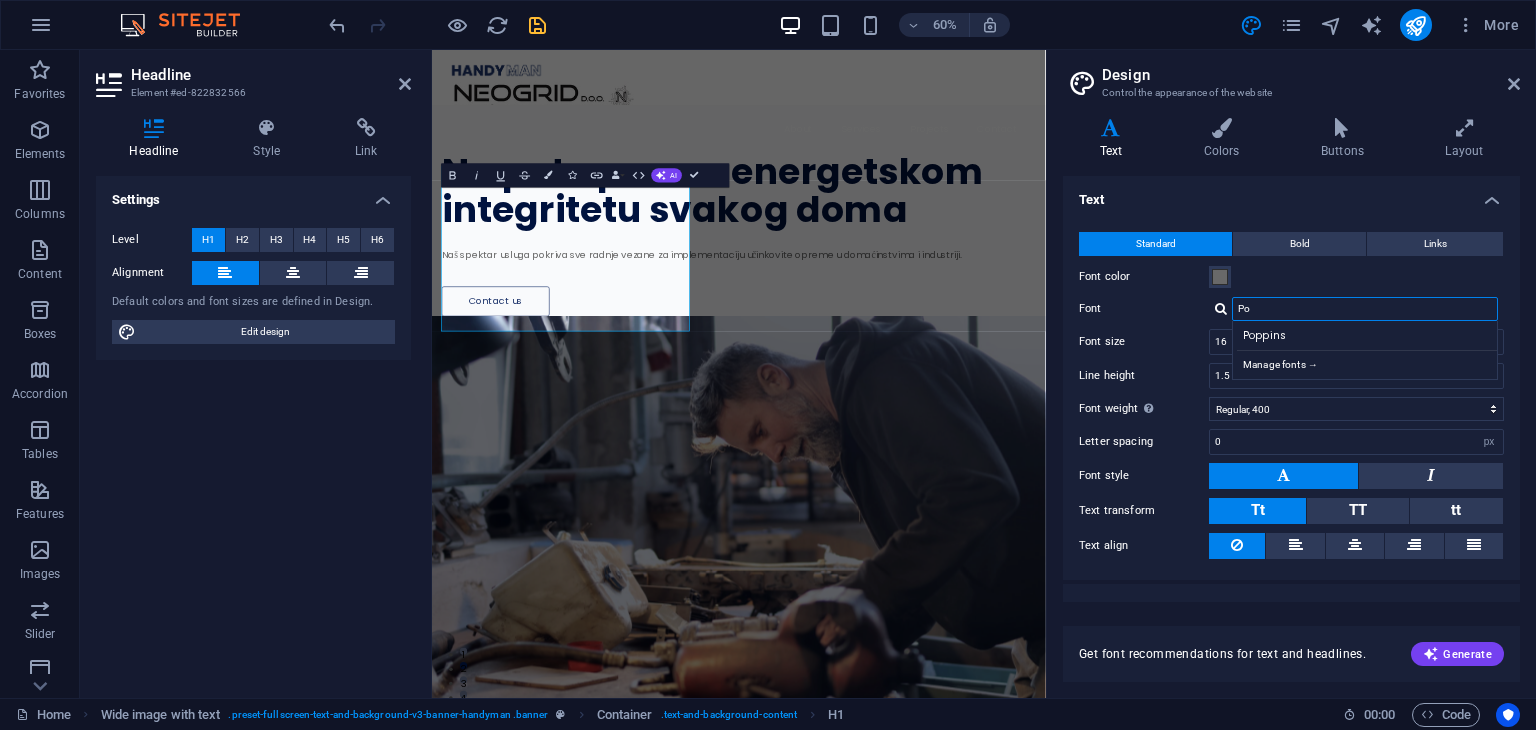 type on "P" 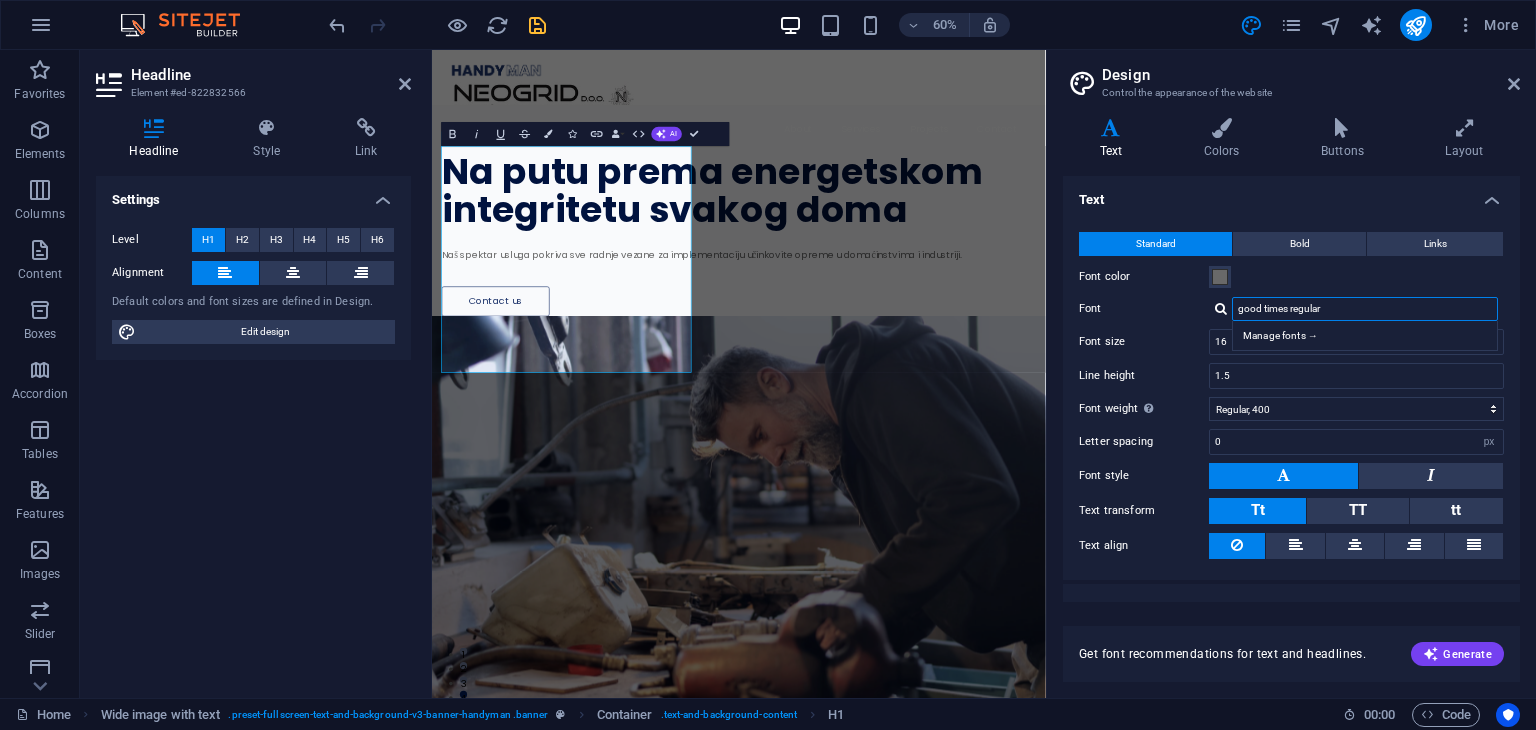type on "good times regular" 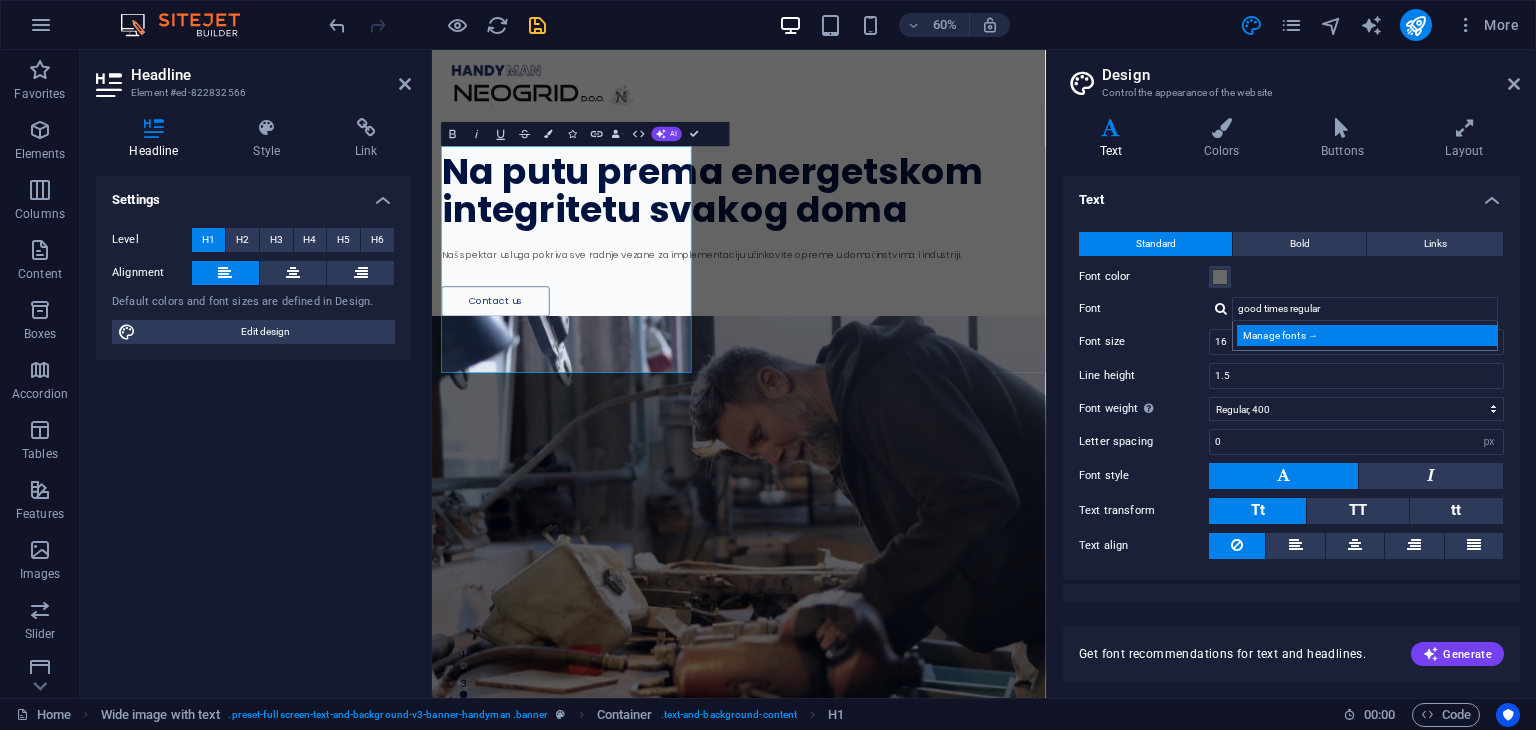 click on "Manage fonts →" at bounding box center [1369, 335] 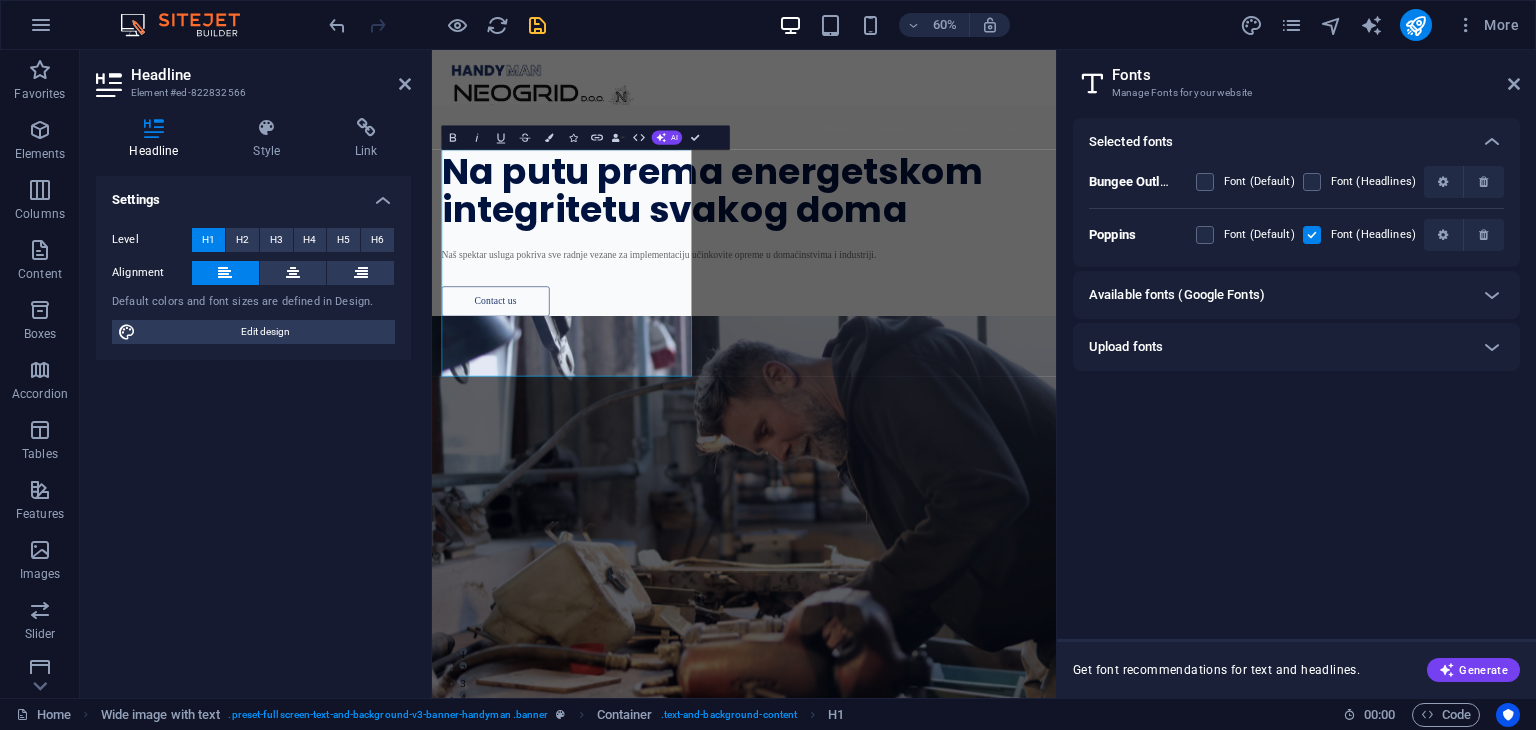 click on "Available fonts (Google Fonts)" at bounding box center [1177, 295] 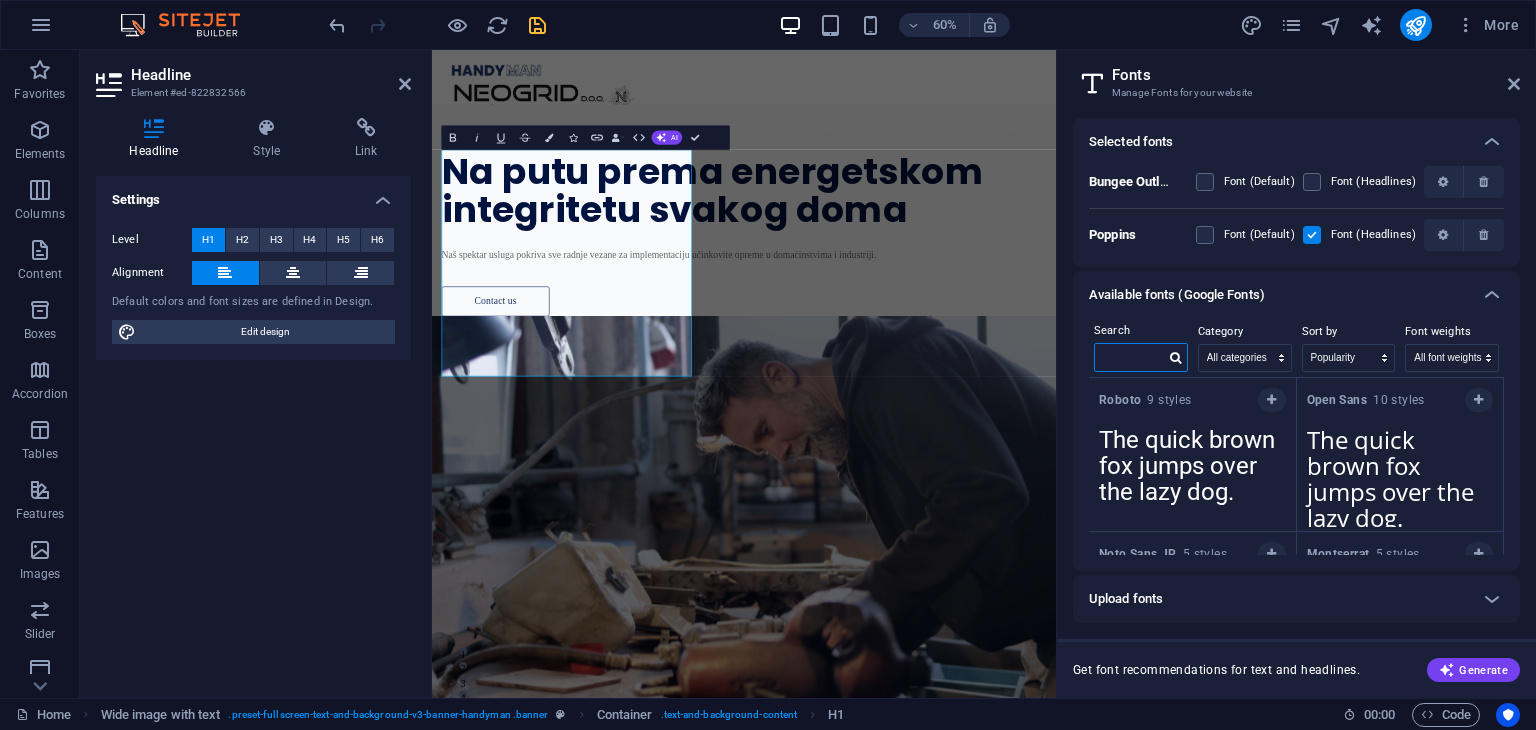 click at bounding box center [1130, 357] 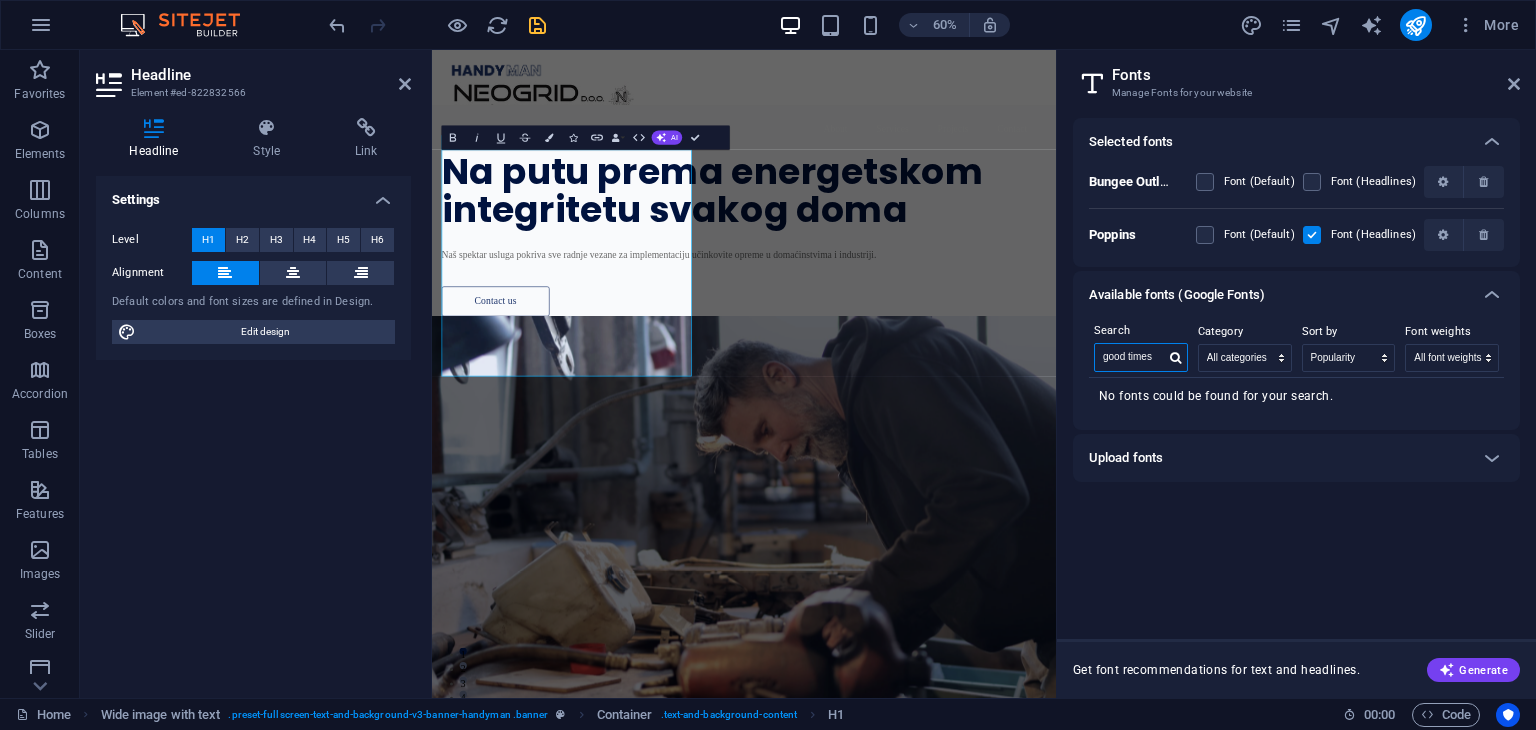 type on "good times" 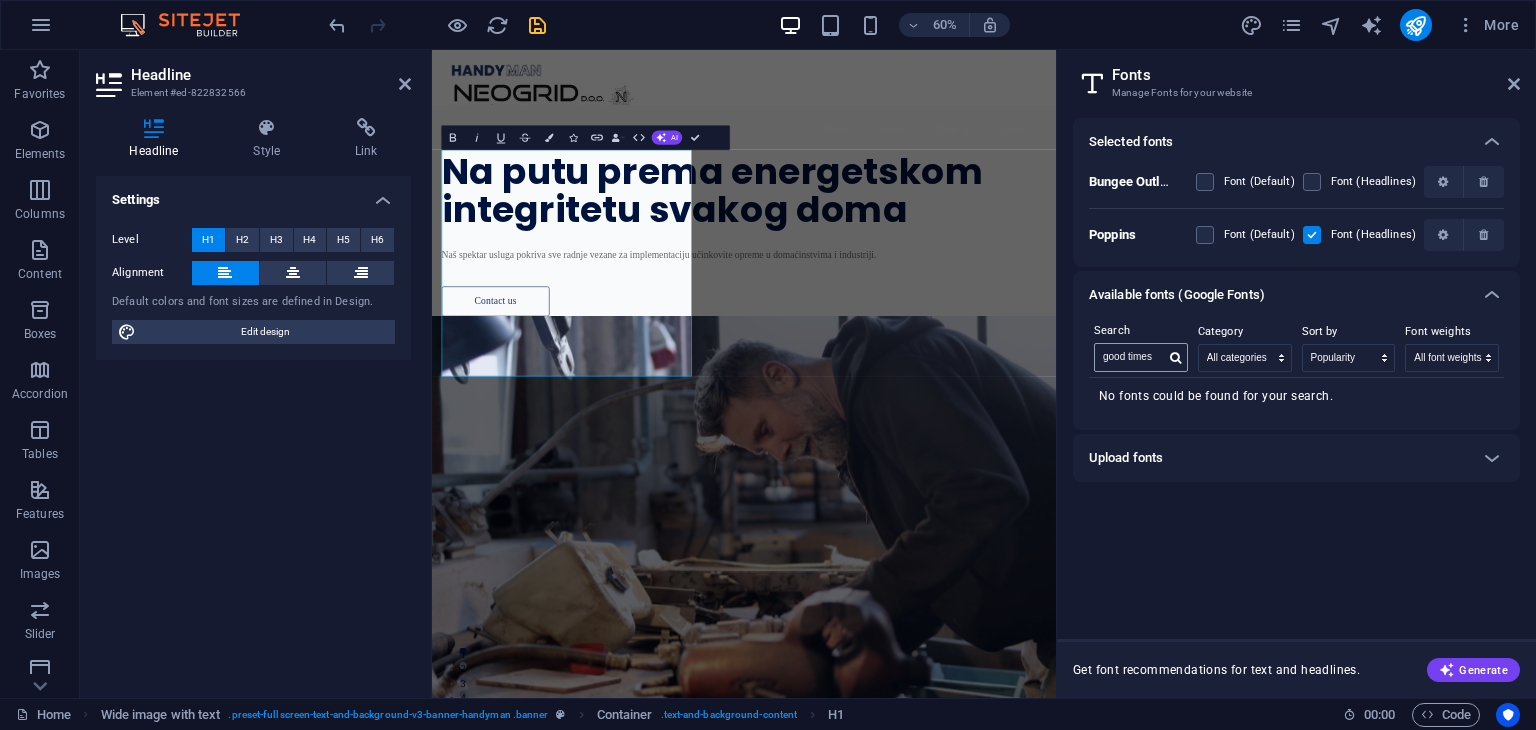 click at bounding box center [1175, 358] 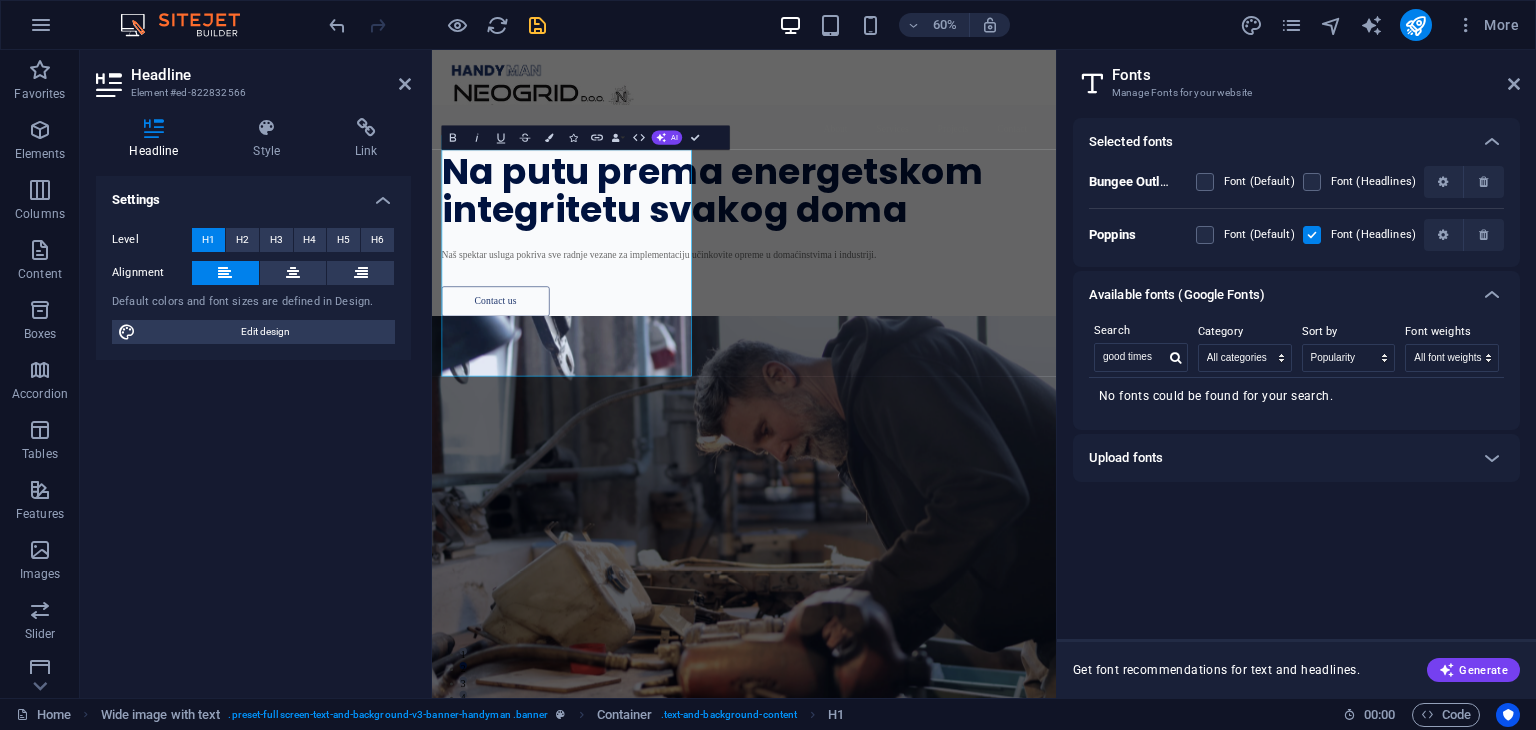 click on "Upload fonts" at bounding box center [1296, 458] 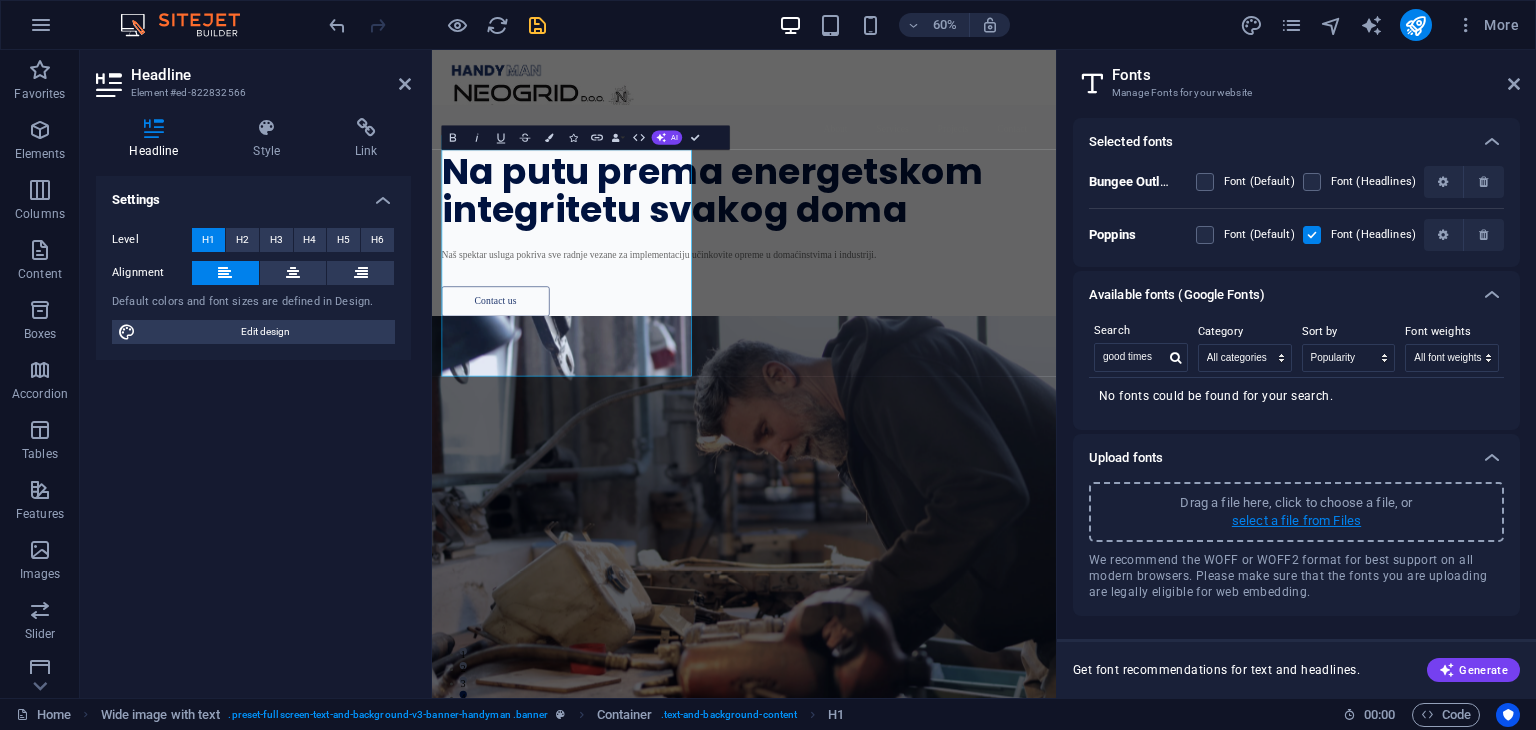 click on "select a file from Files" at bounding box center (1296, 521) 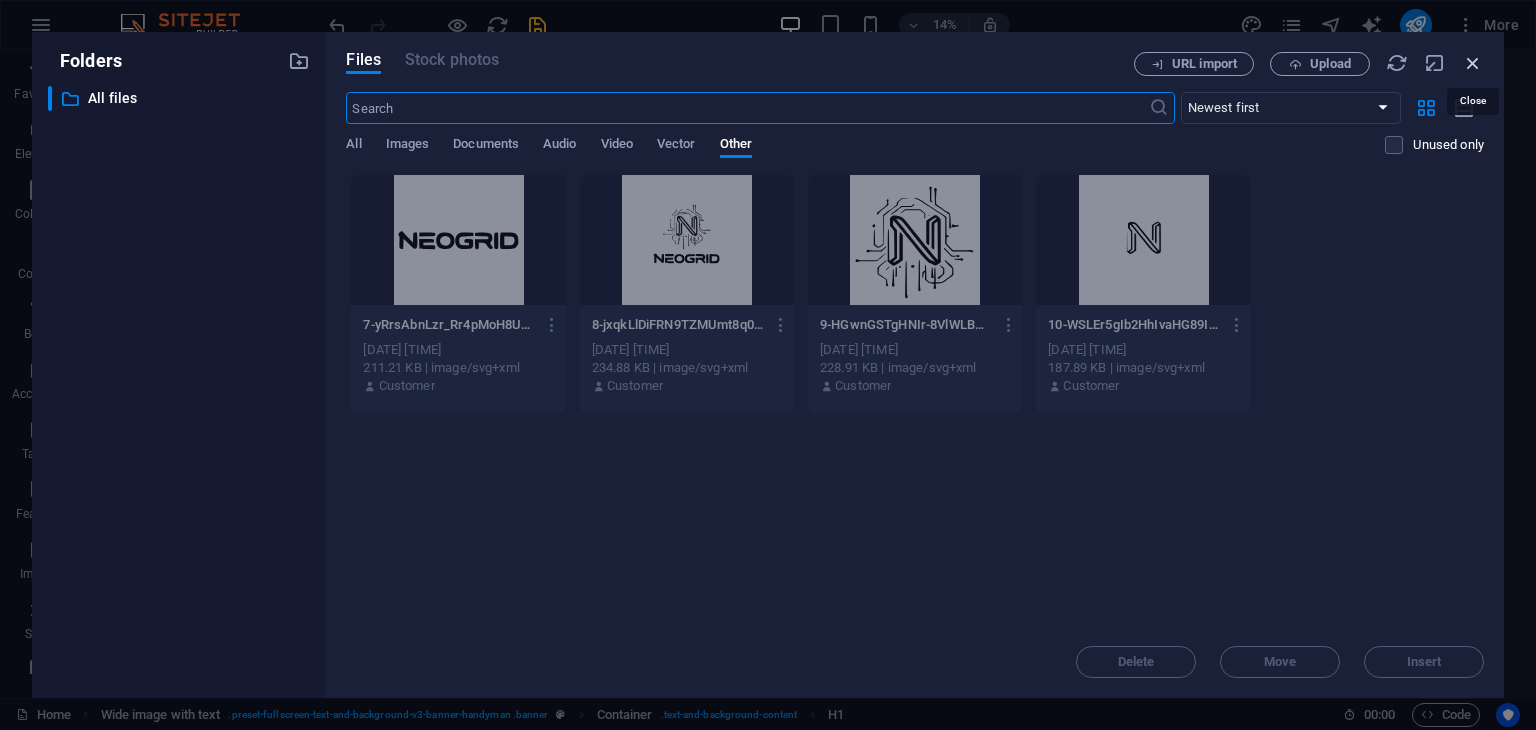 click at bounding box center [1473, 63] 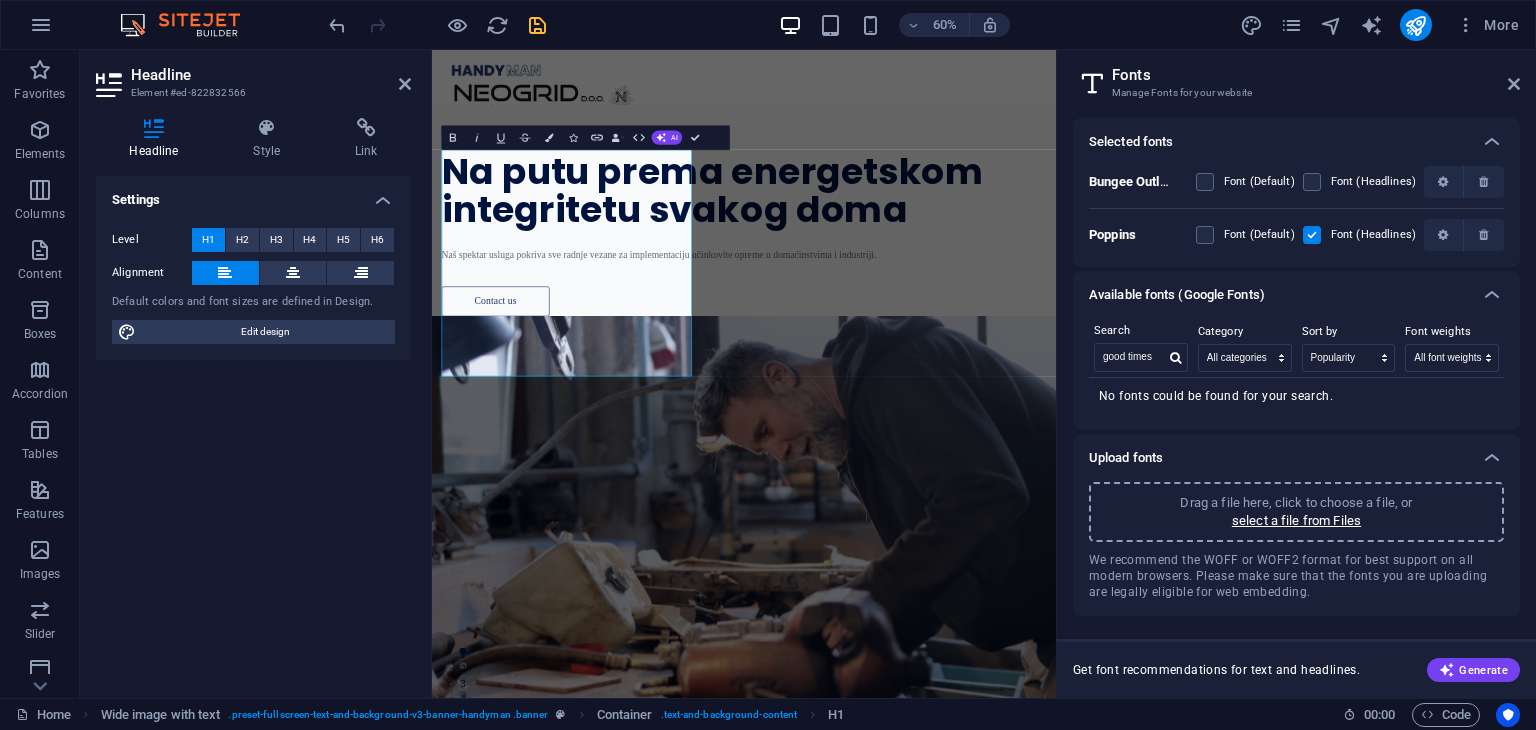 click on "Selected fonts" at bounding box center (1131, 142) 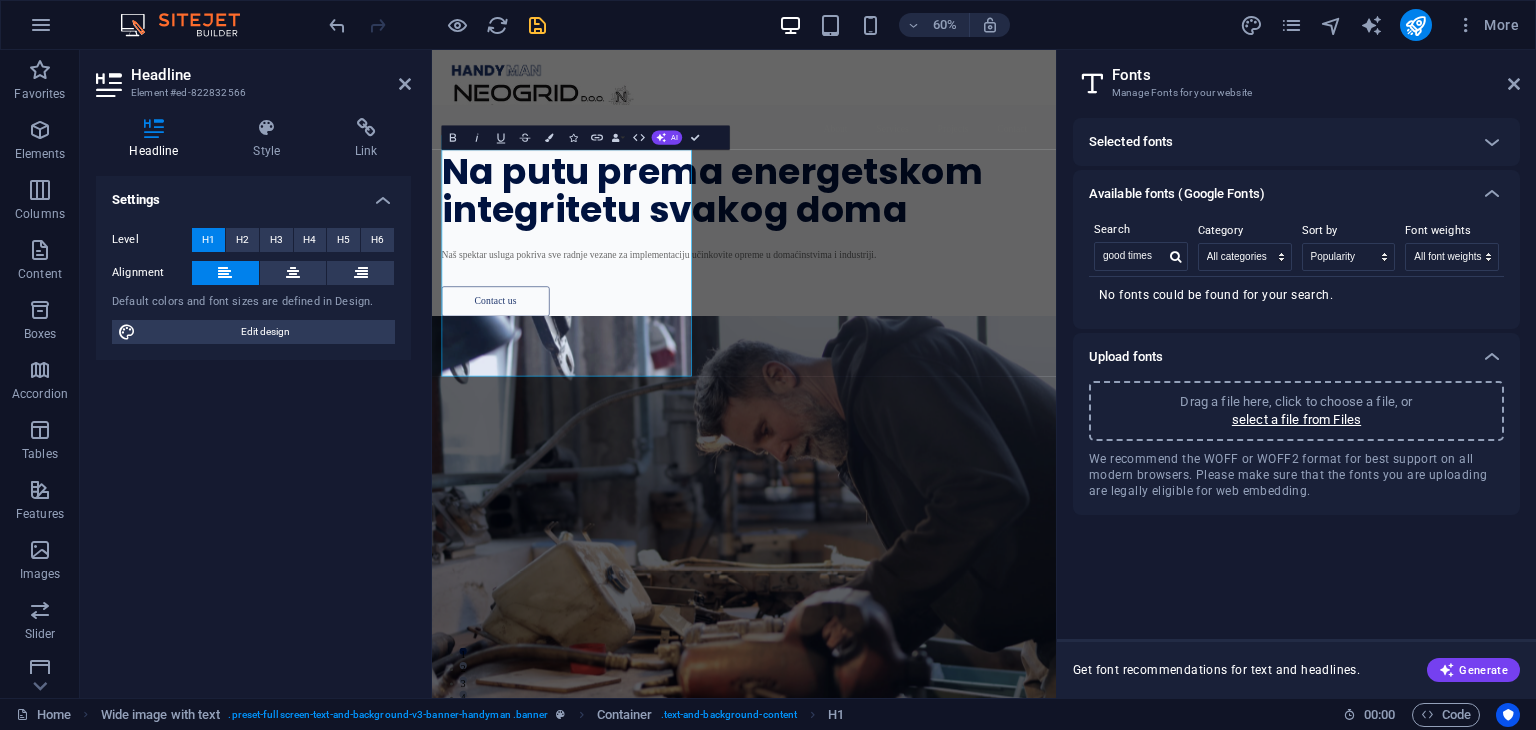 click on "Selected fonts" at bounding box center (1131, 142) 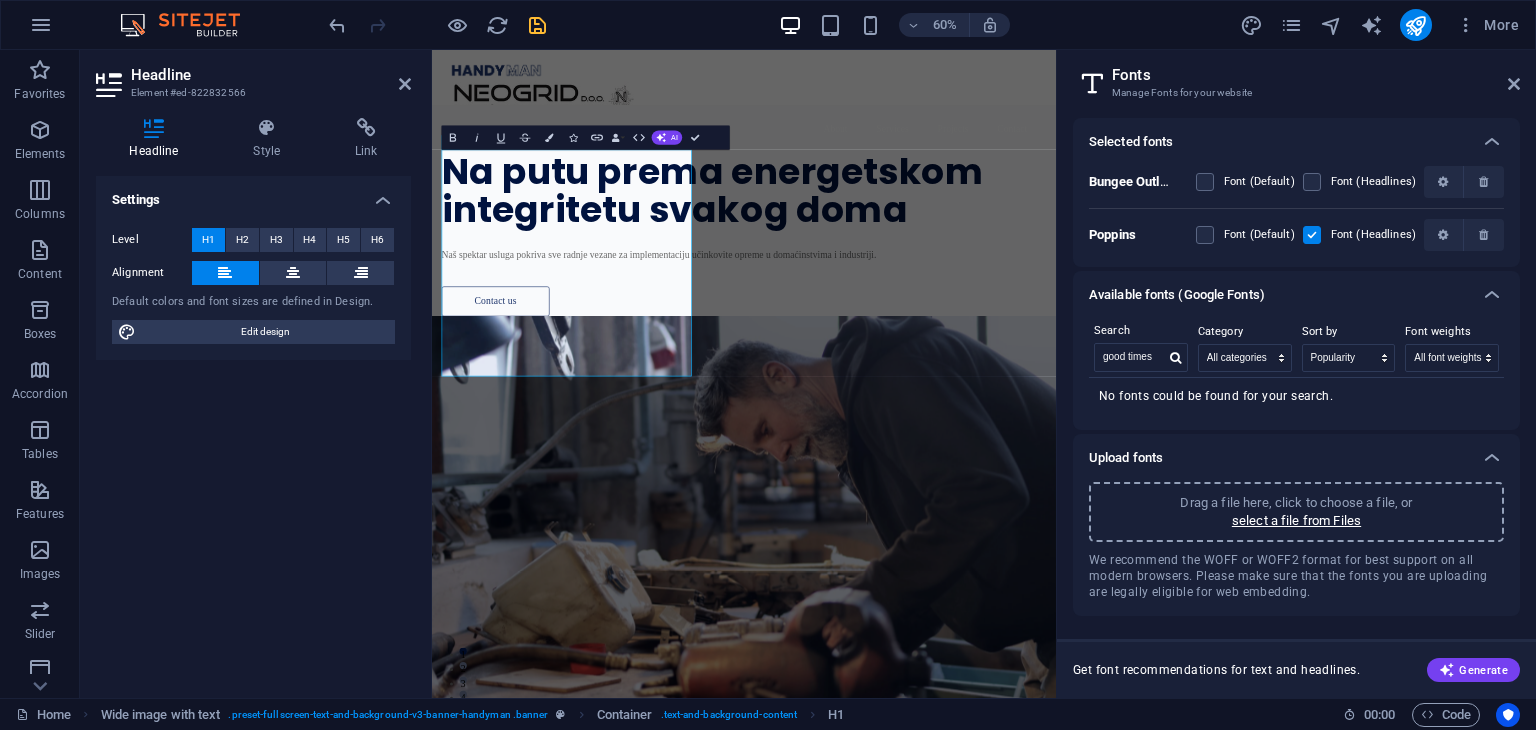click on "Available fonts (Google Fonts)" at bounding box center [1177, 295] 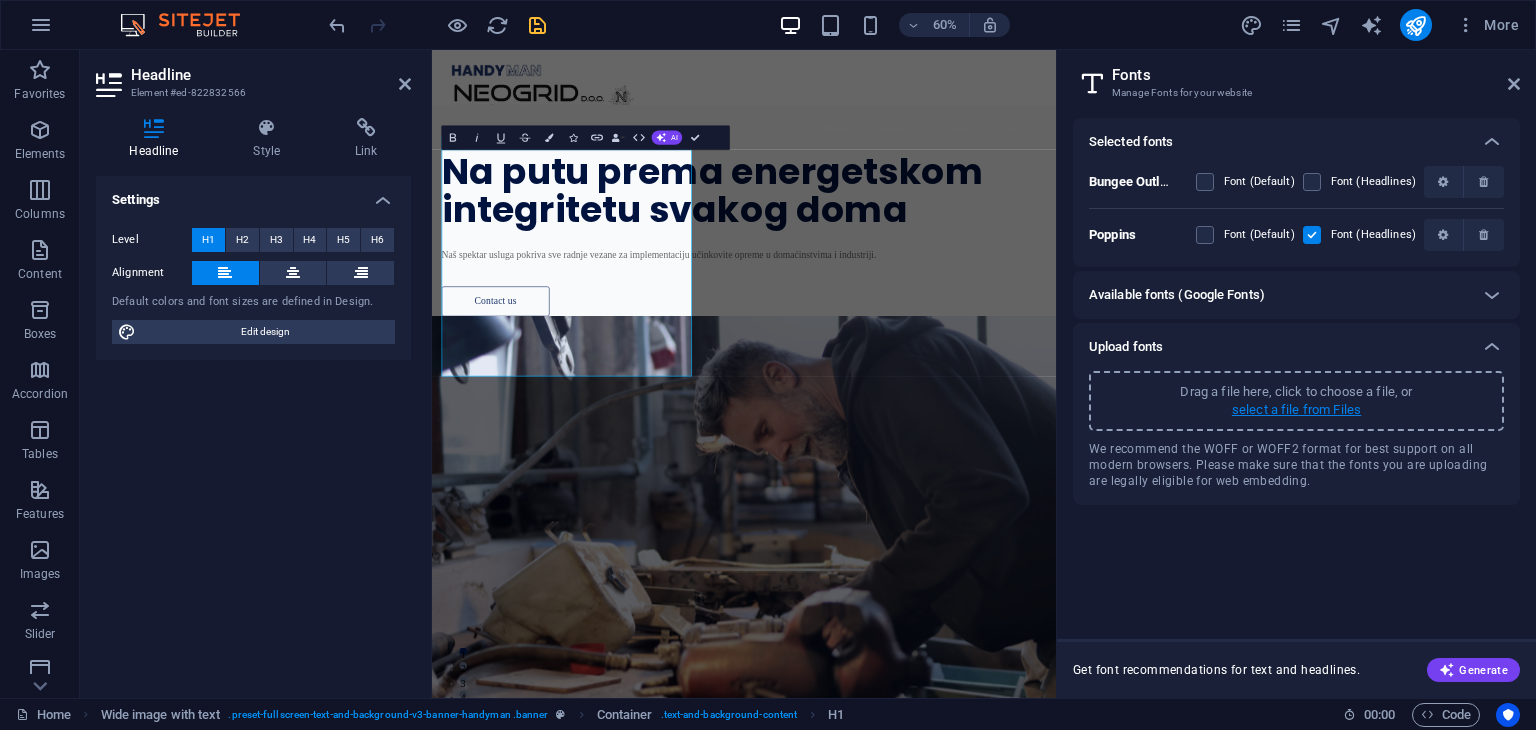 click on "select a file from Files" at bounding box center [1296, 410] 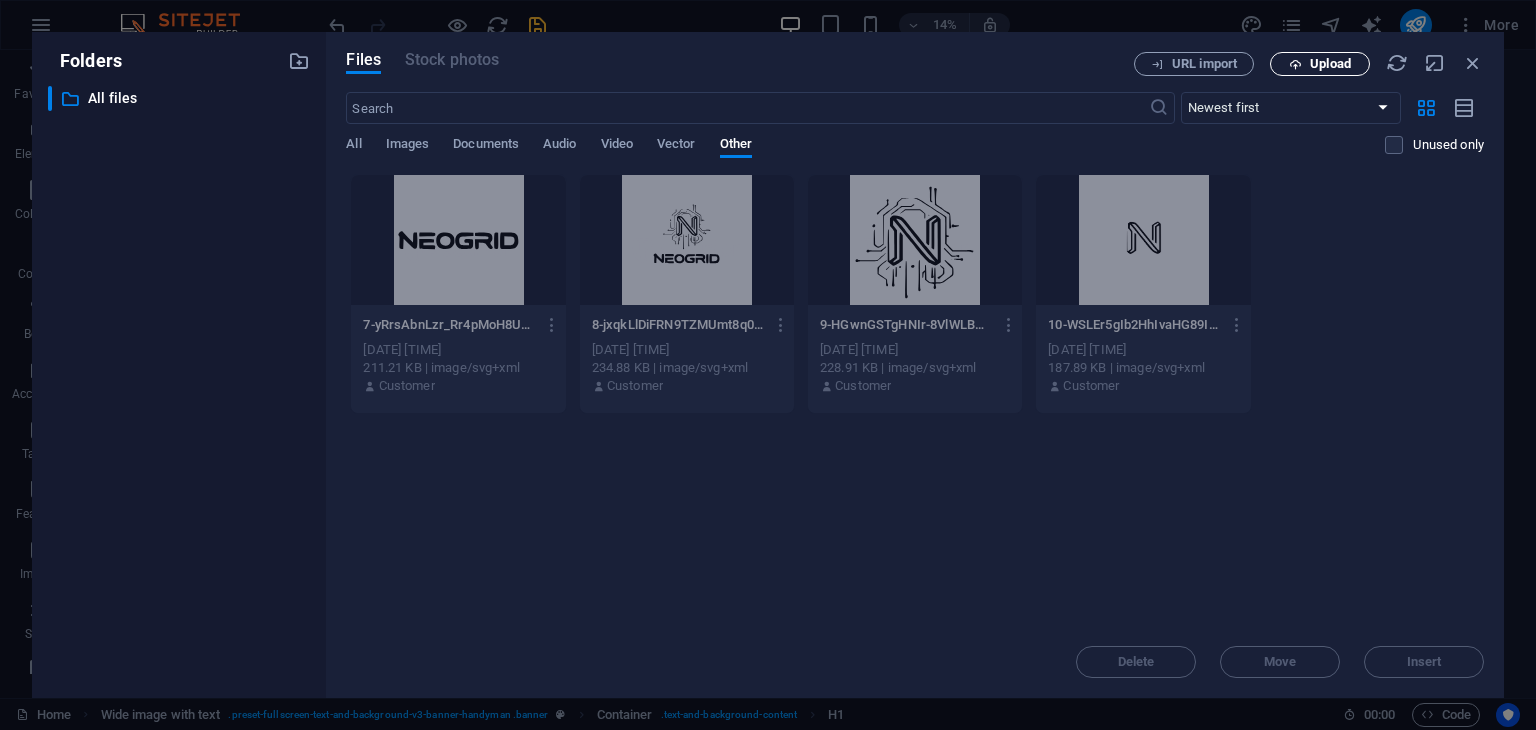 click on "Upload" at bounding box center [1330, 64] 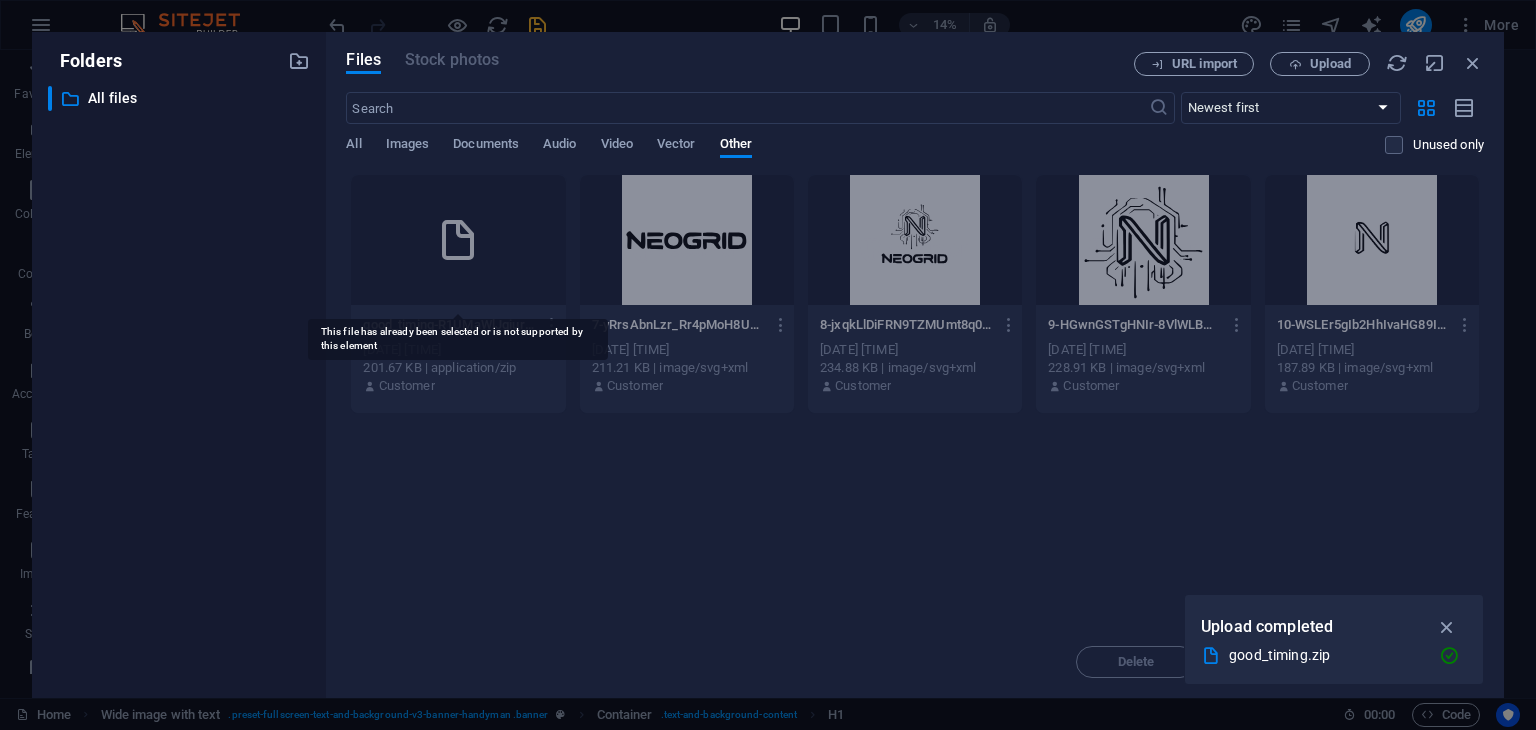 click at bounding box center [458, 240] 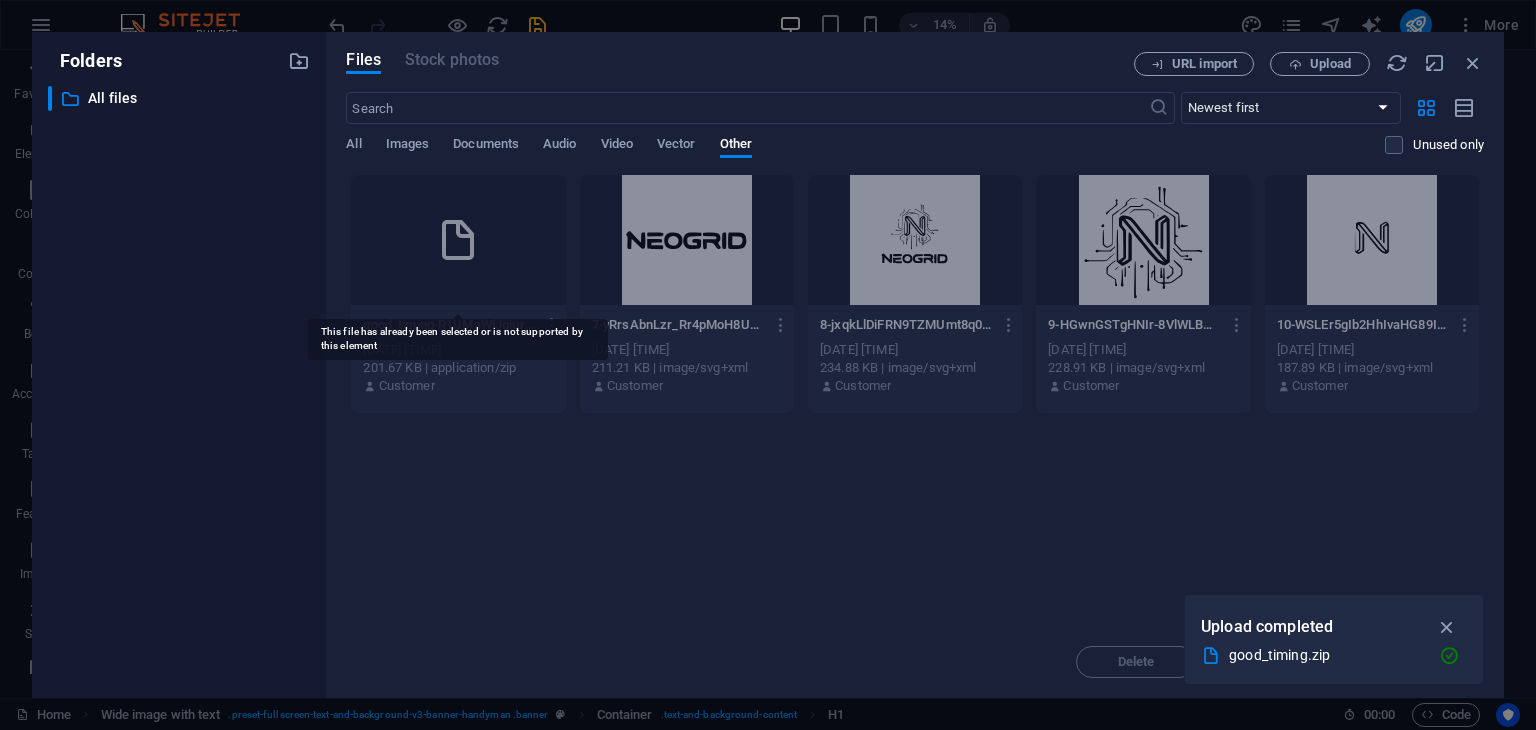 click at bounding box center [458, 240] 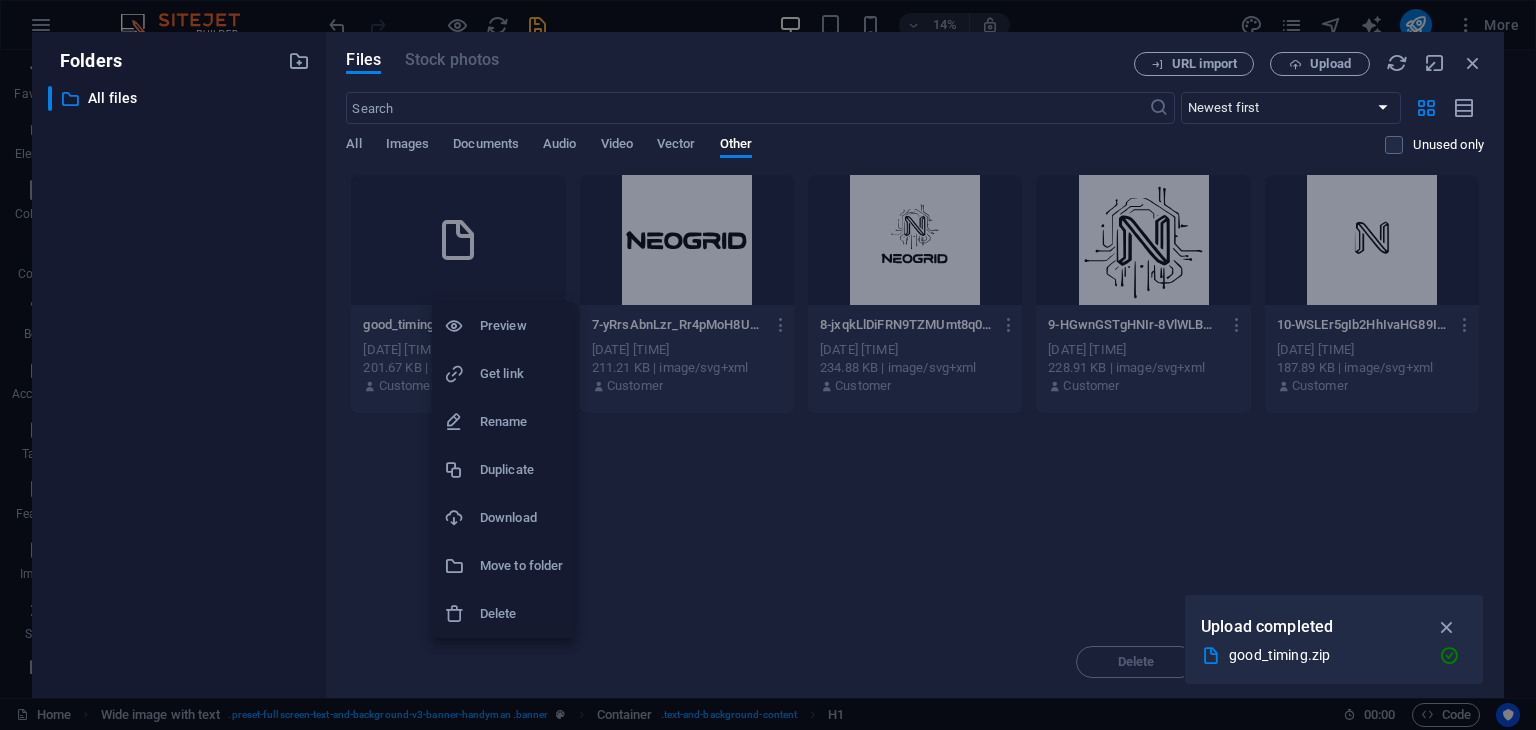 click on "Delete" at bounding box center [503, 614] 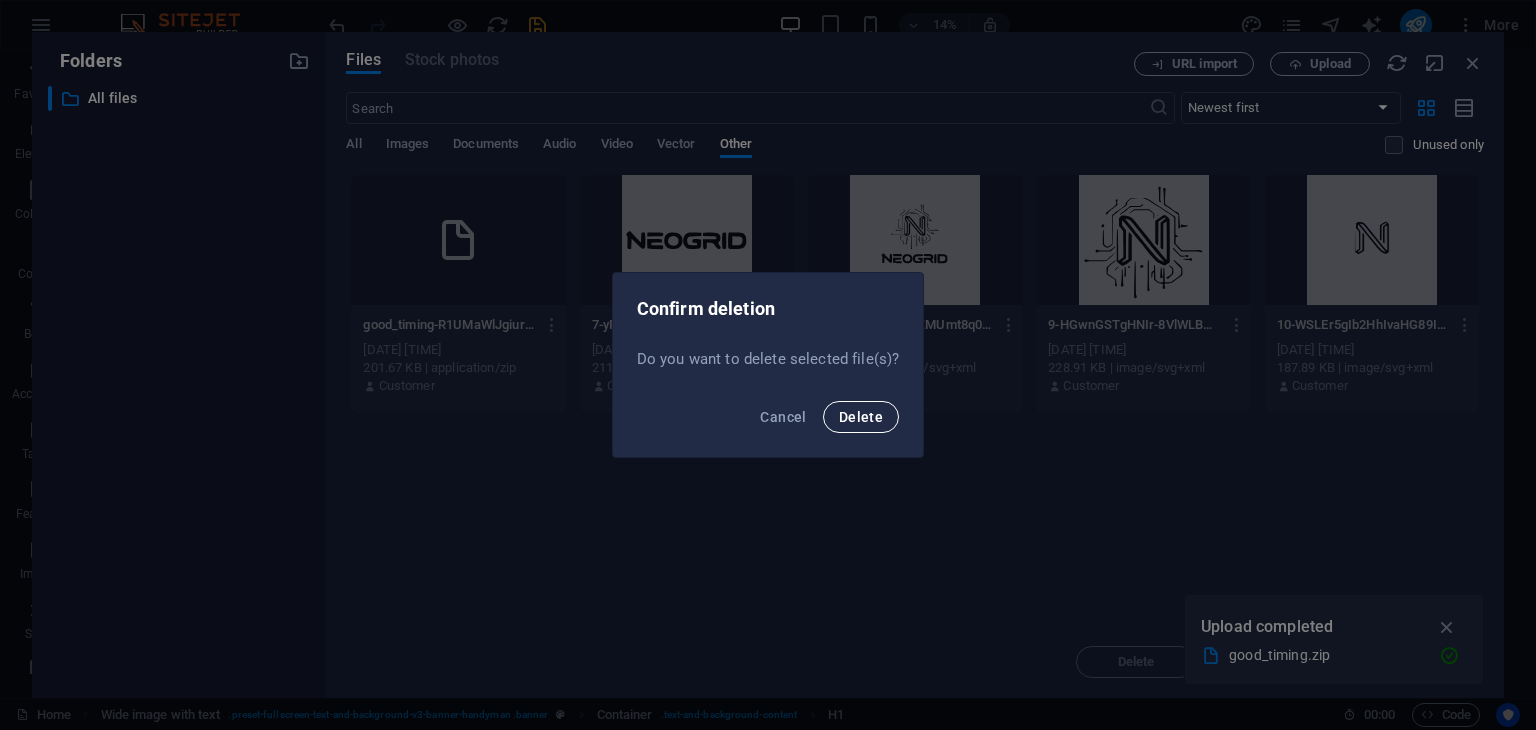 click on "Delete" at bounding box center [861, 417] 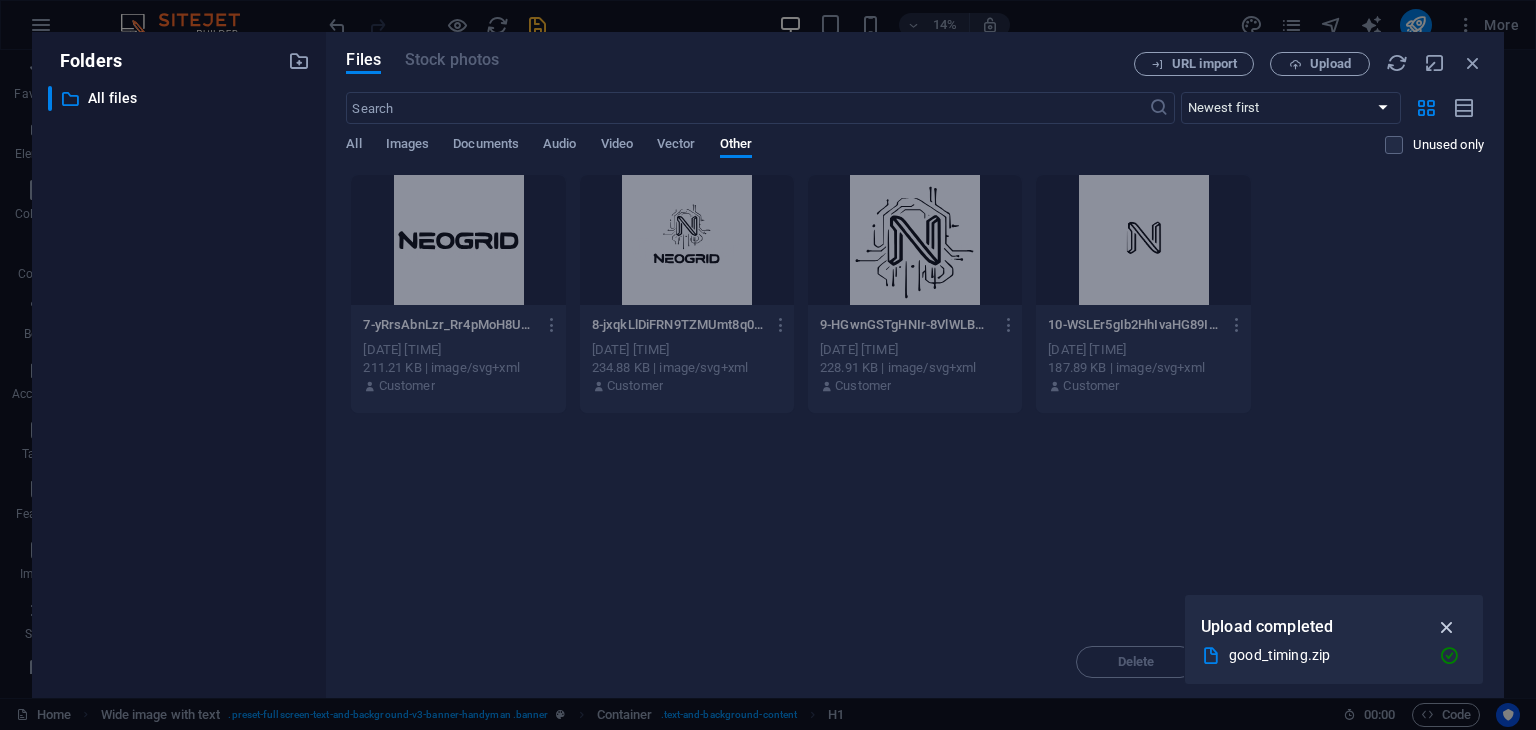 click at bounding box center [1447, 627] 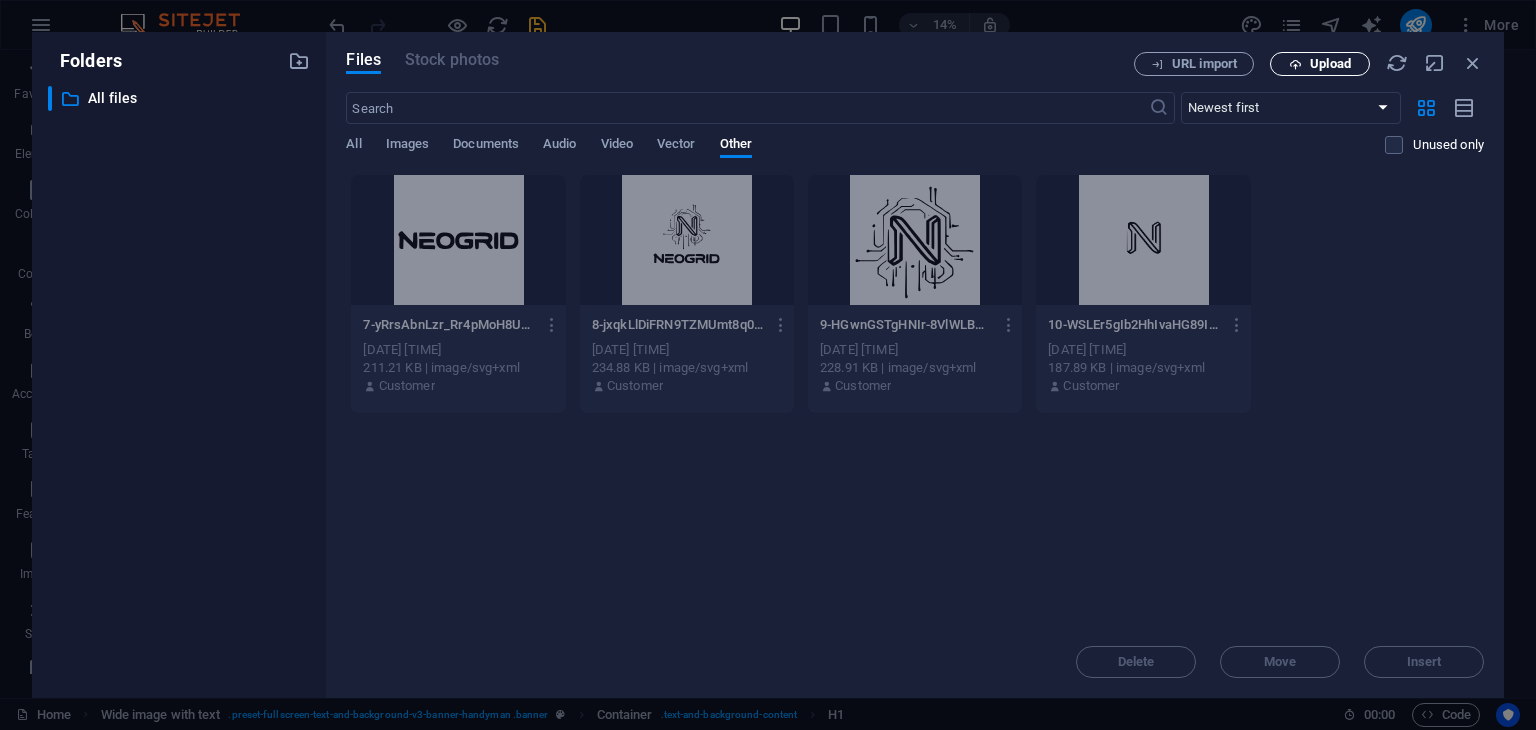 click on "Upload" at bounding box center [1320, 64] 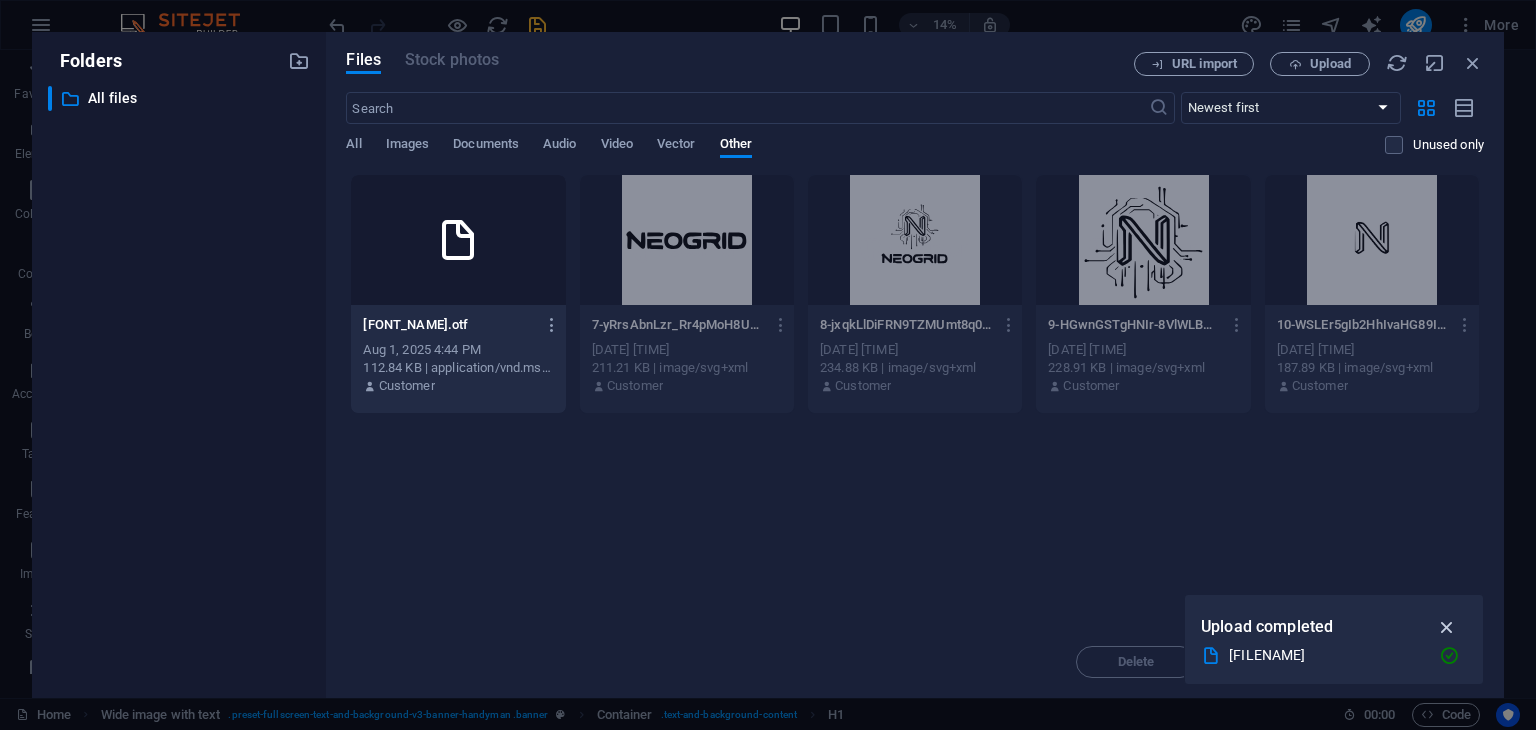 click at bounding box center (1447, 627) 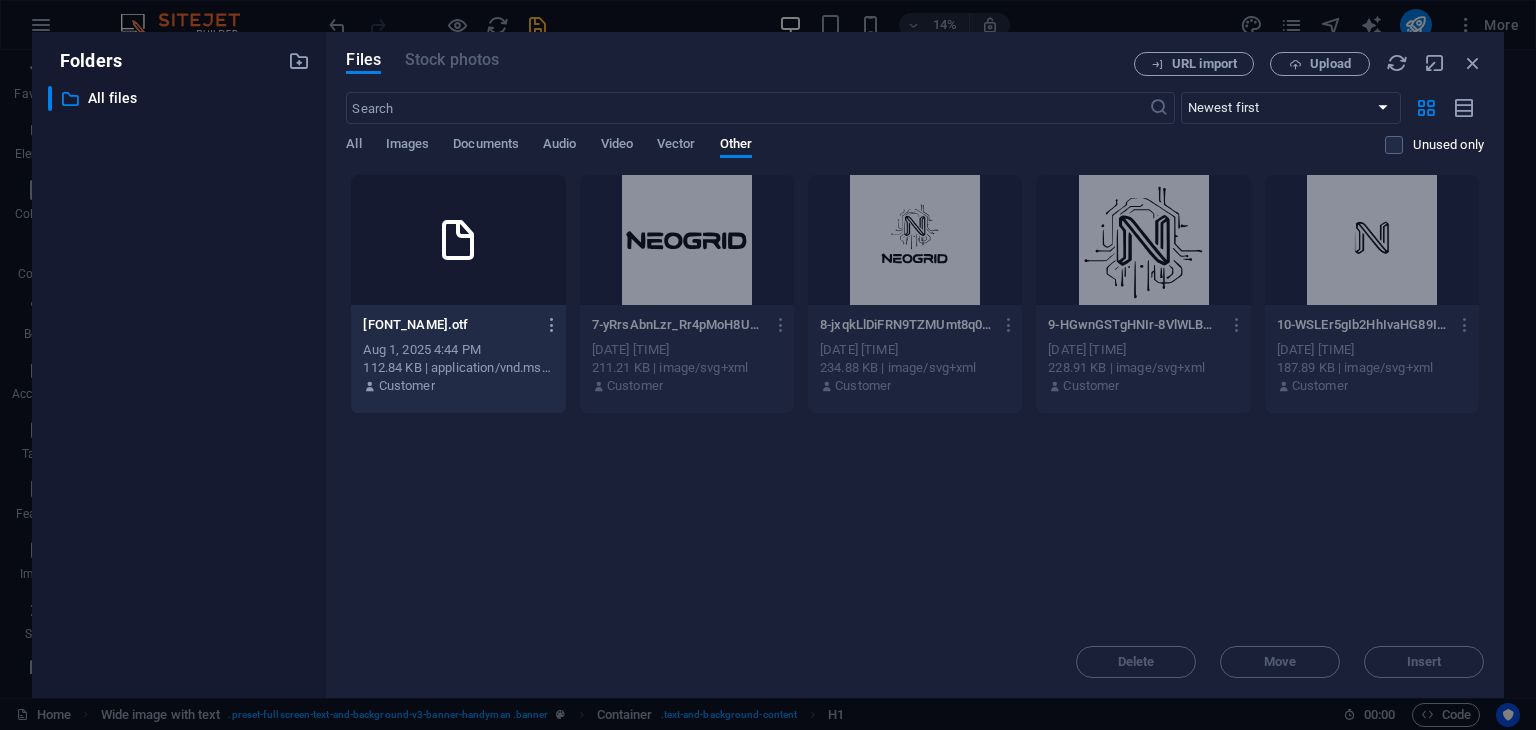 click on "Customer" at bounding box center [458, 386] 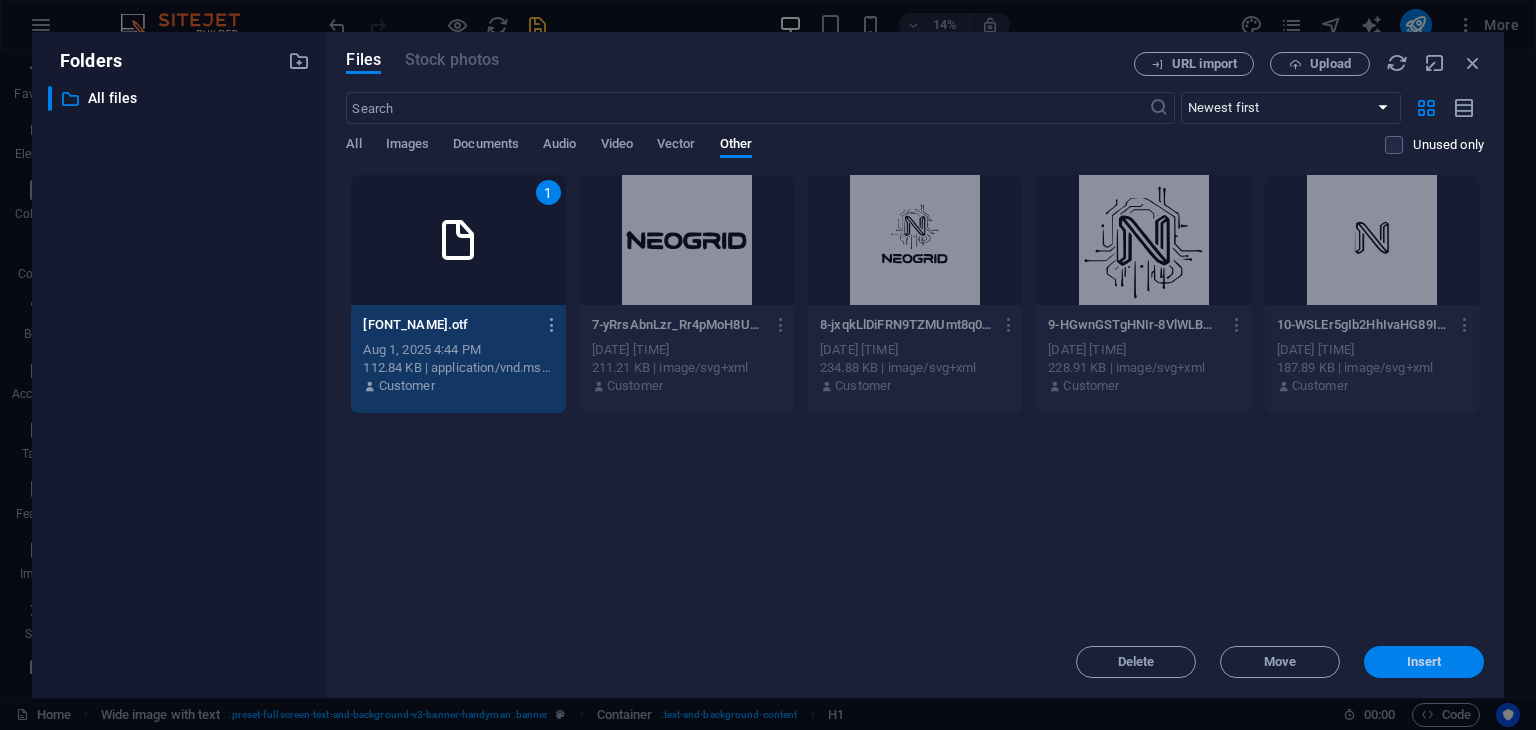 click on "Insert" at bounding box center [1424, 662] 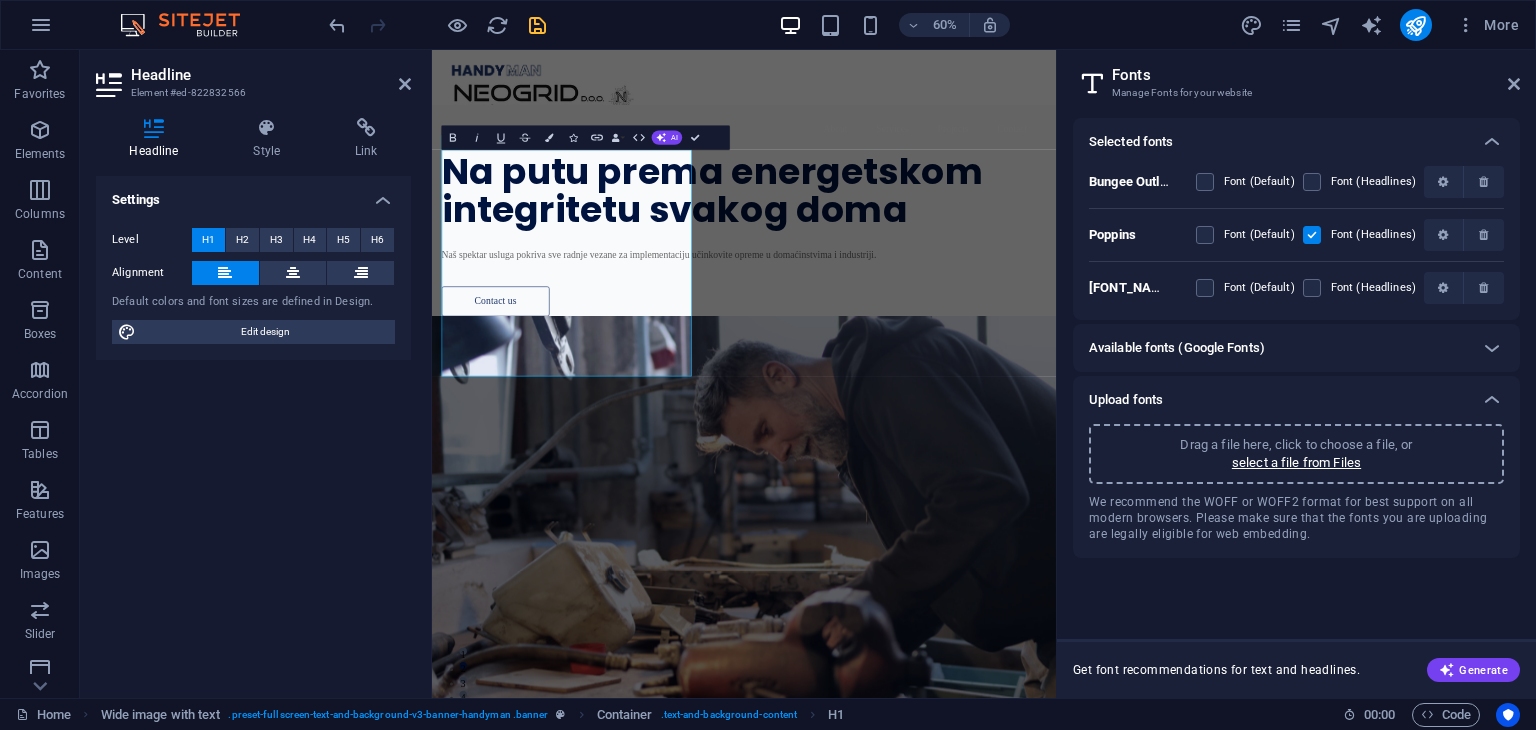 click at bounding box center (1219, 288) 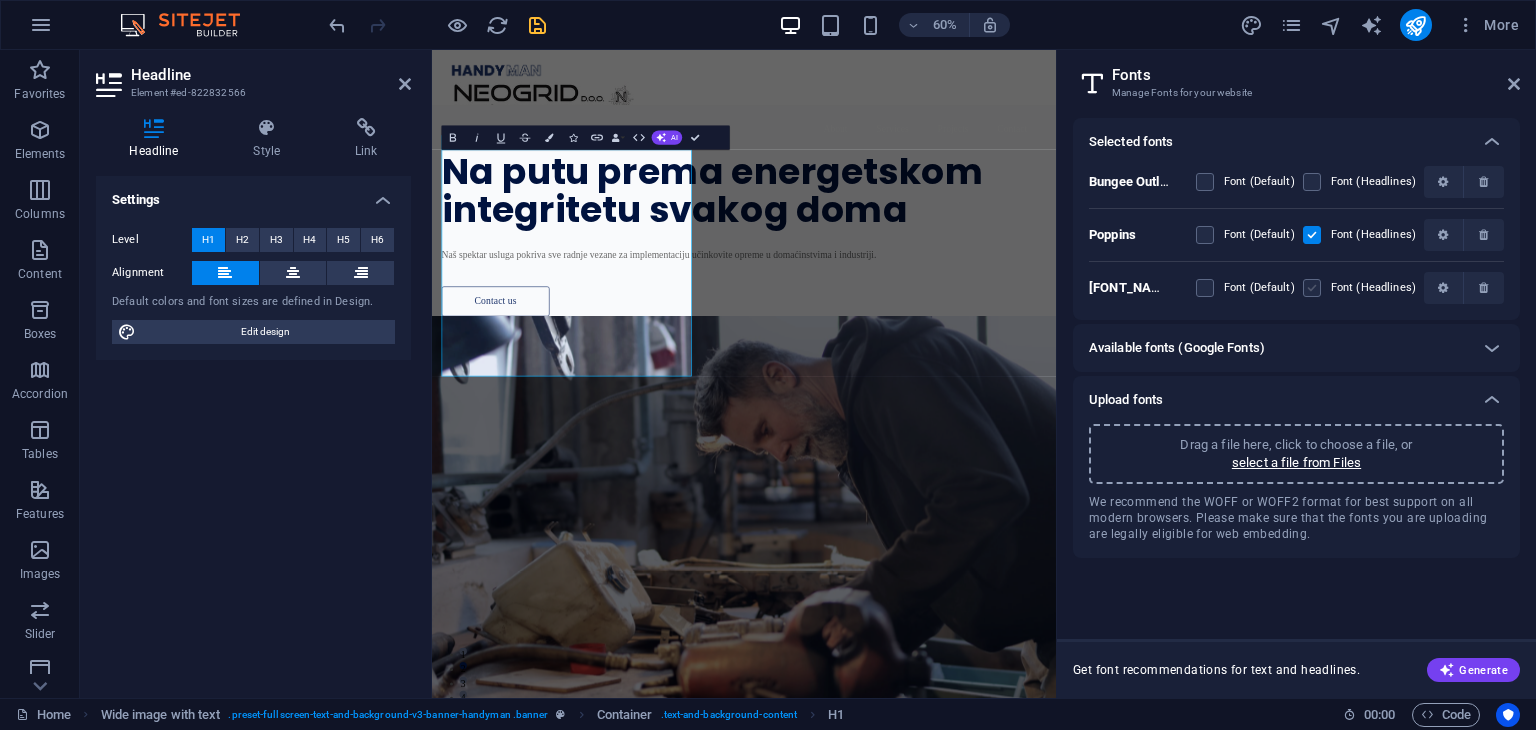 click at bounding box center [1312, 288] 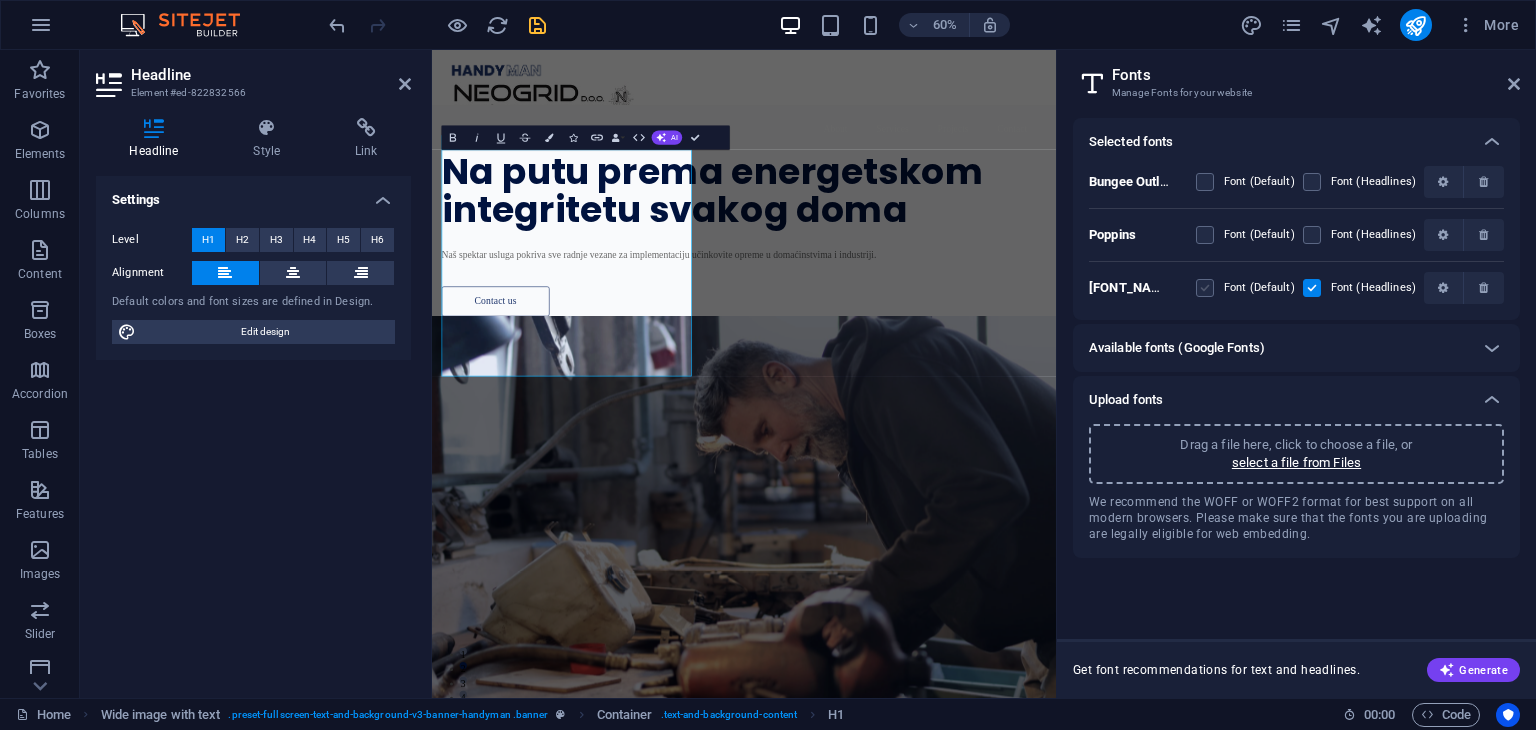click on "Font (Headlines)" at bounding box center (1359, 235) 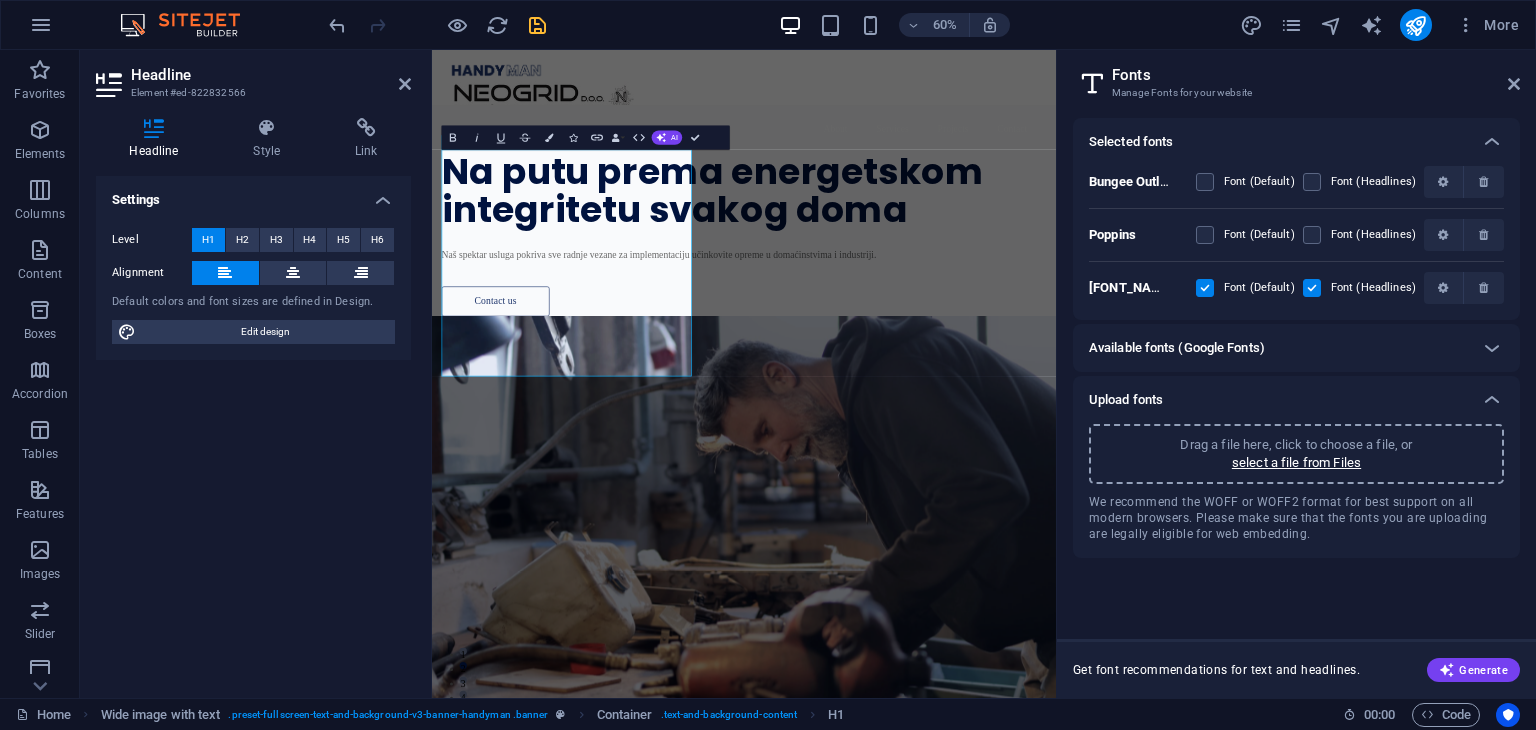click on "Fonts Manage Fonts for your website Selected fonts Bungee Outline Font (Default) Font (Headlines) Poppins Font (Default) Font (Headlines) goodtimingbd YtTWGv3vKQRUIrgsKt JqQ Font (Default) Font (Headlines) Available fonts (Google Fonts) Search good times Category All categories serif display monospace sans-serif handwriting Sort by Name Category Popularity Font weights All font weights 100 100italic 200 200italic 300 300italic 500 500italic 600 600italic 700 700italic 800 800italic 900 900italic italic regular No fonts could be found for your search. Upload fonts Drag a file here, click to choose a file, or select a file from Files We recommend the WOFF or WOFF2 format for best support on all modern browsers. Please make sure that the fonts you are uploading are legally eligible for web embedding. Get font recommendations for text and headlines. Generate" at bounding box center (1296, 374) 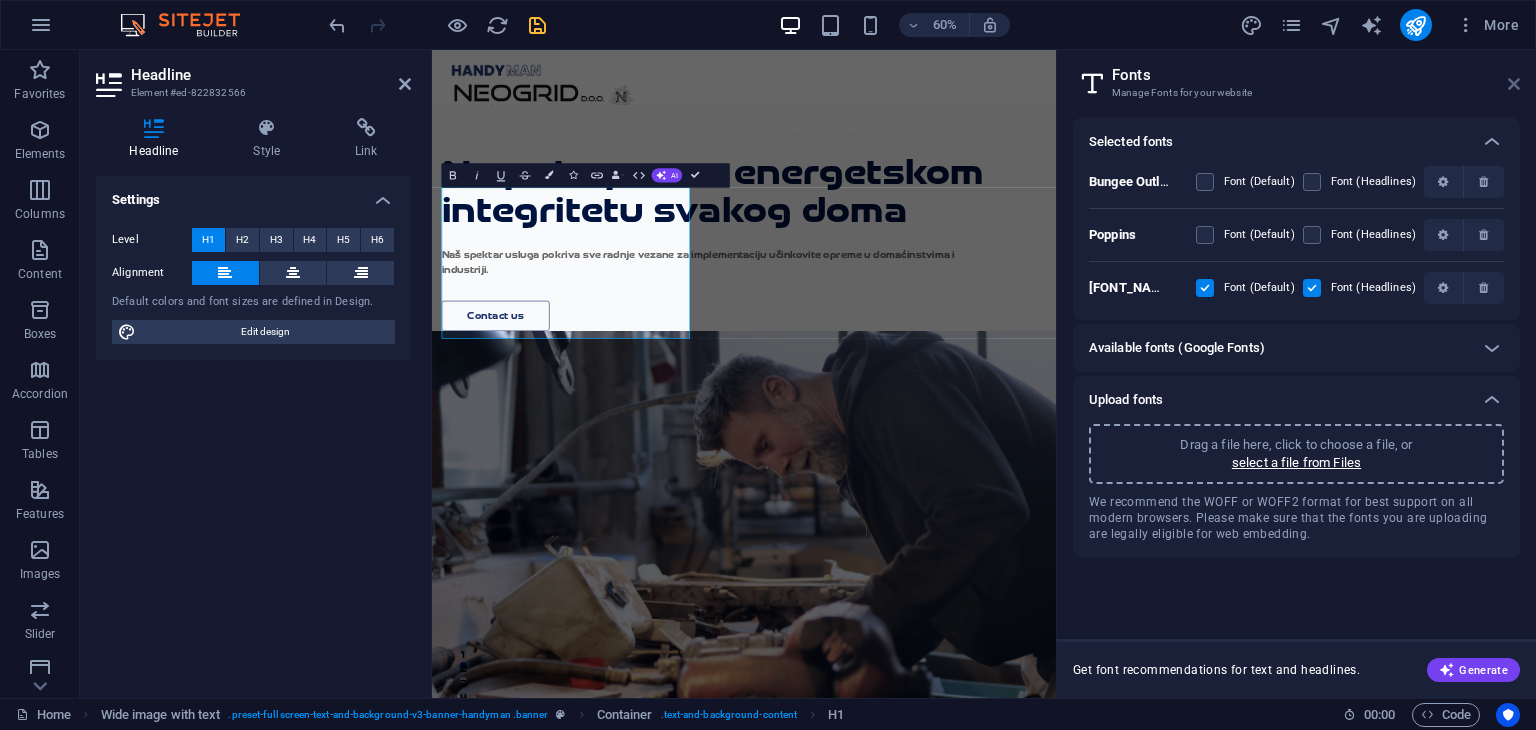 click at bounding box center [1514, 84] 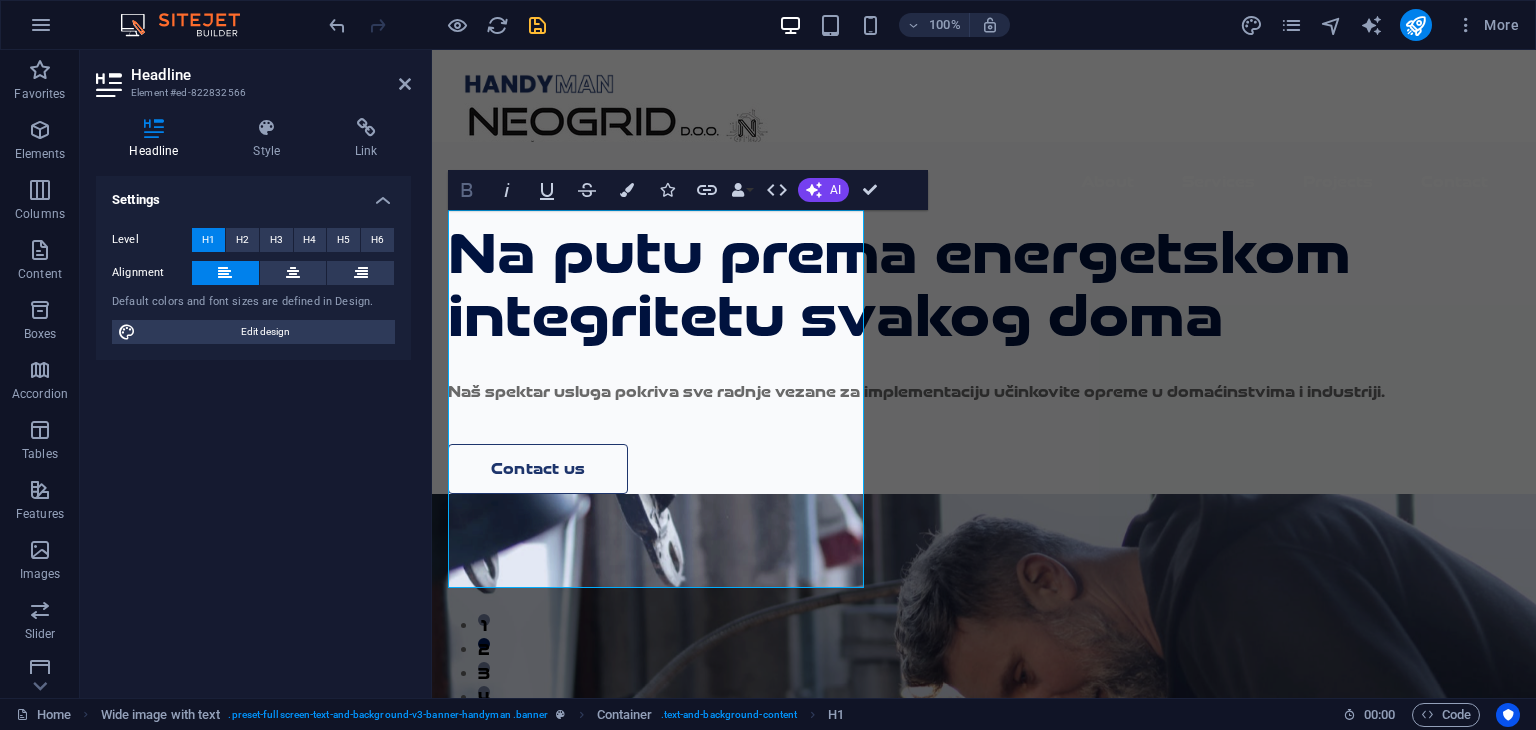 click 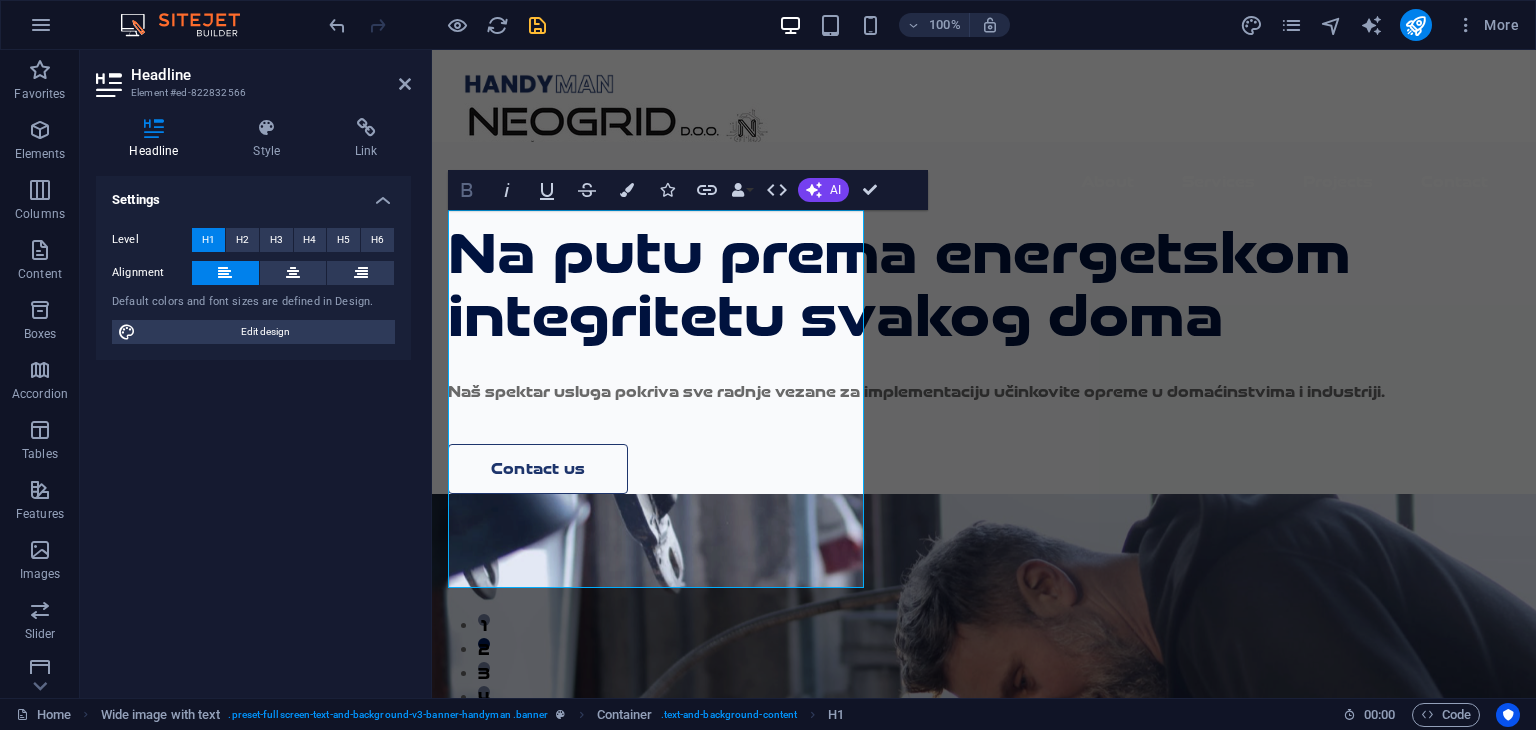 click 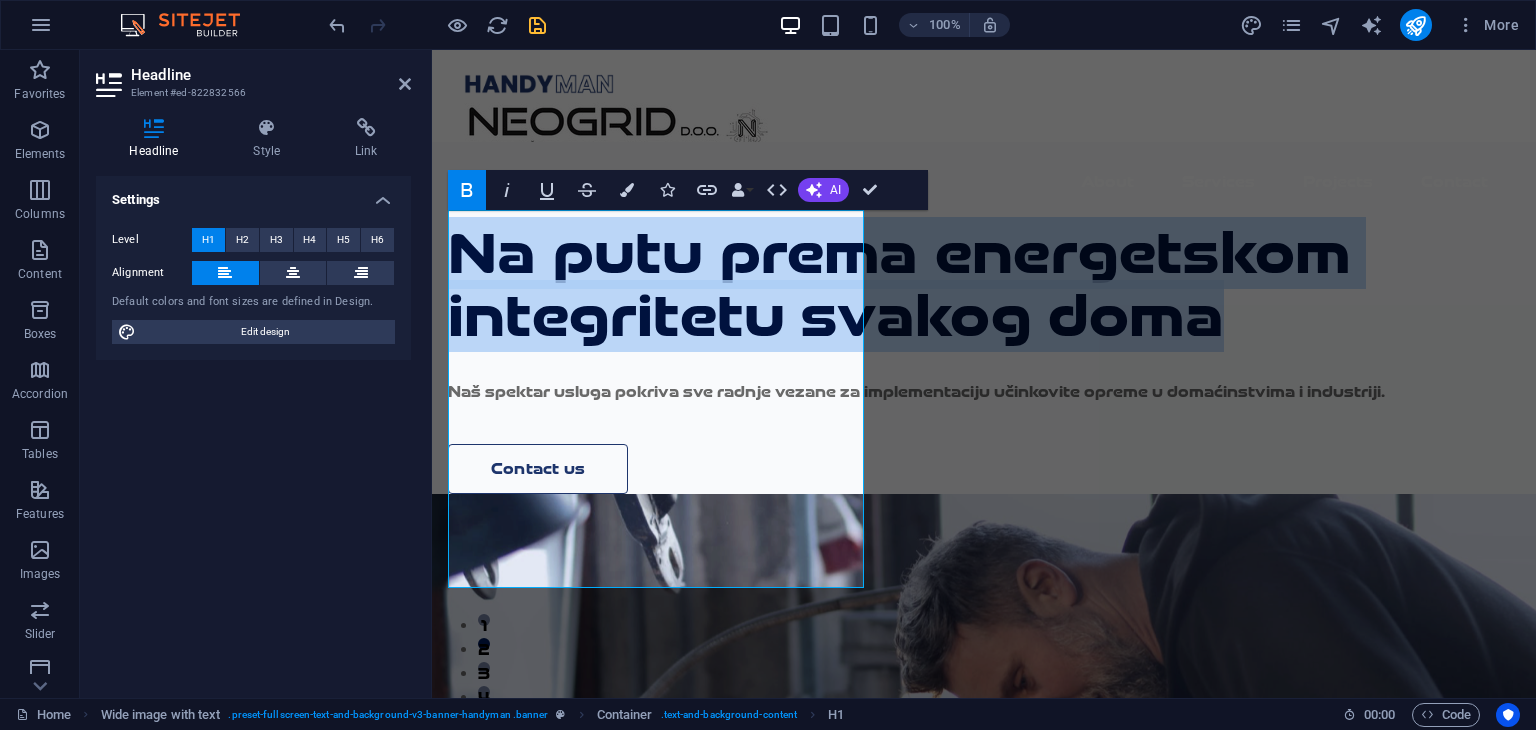 click 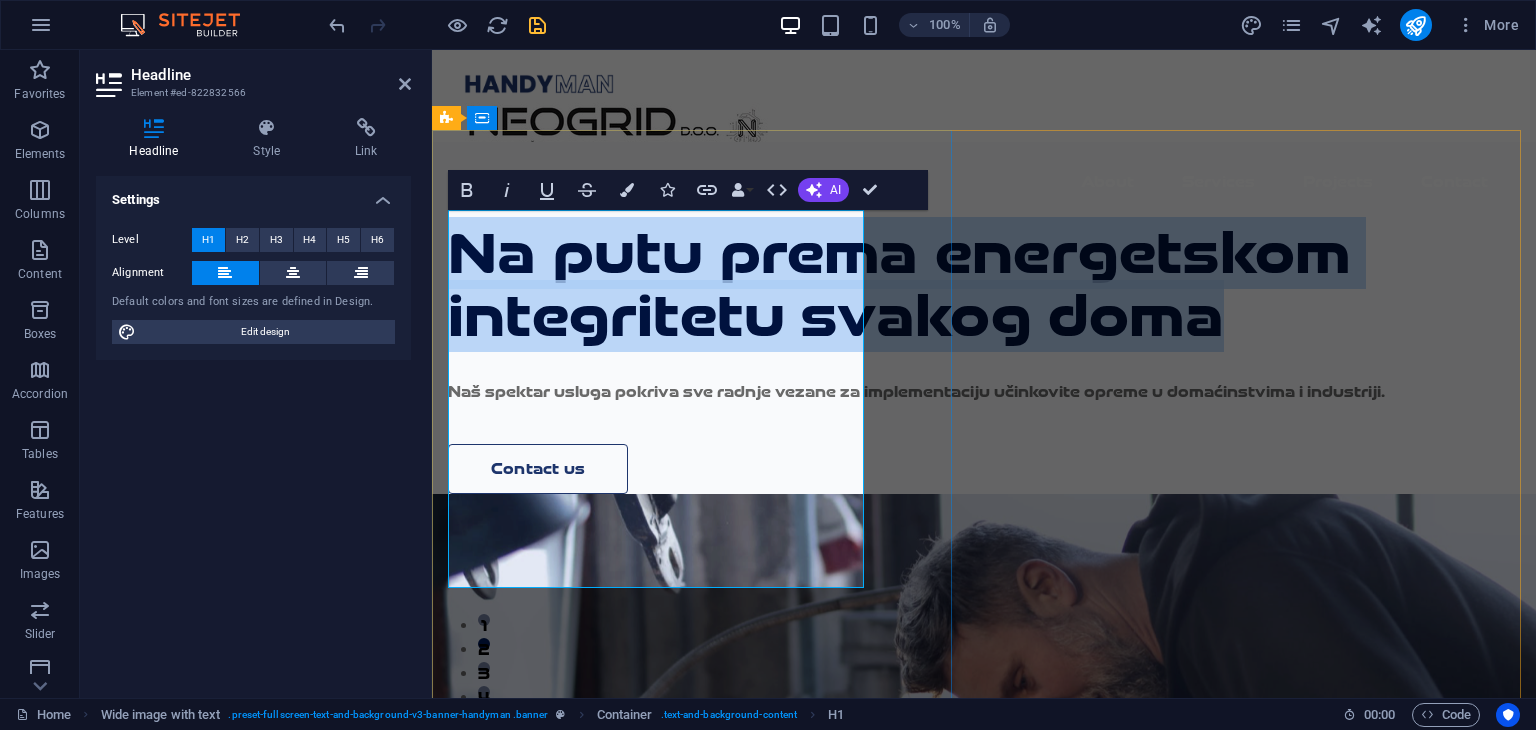 click on "Na putu prema energetskom integritetu svakog doma" at bounding box center (947, 285) 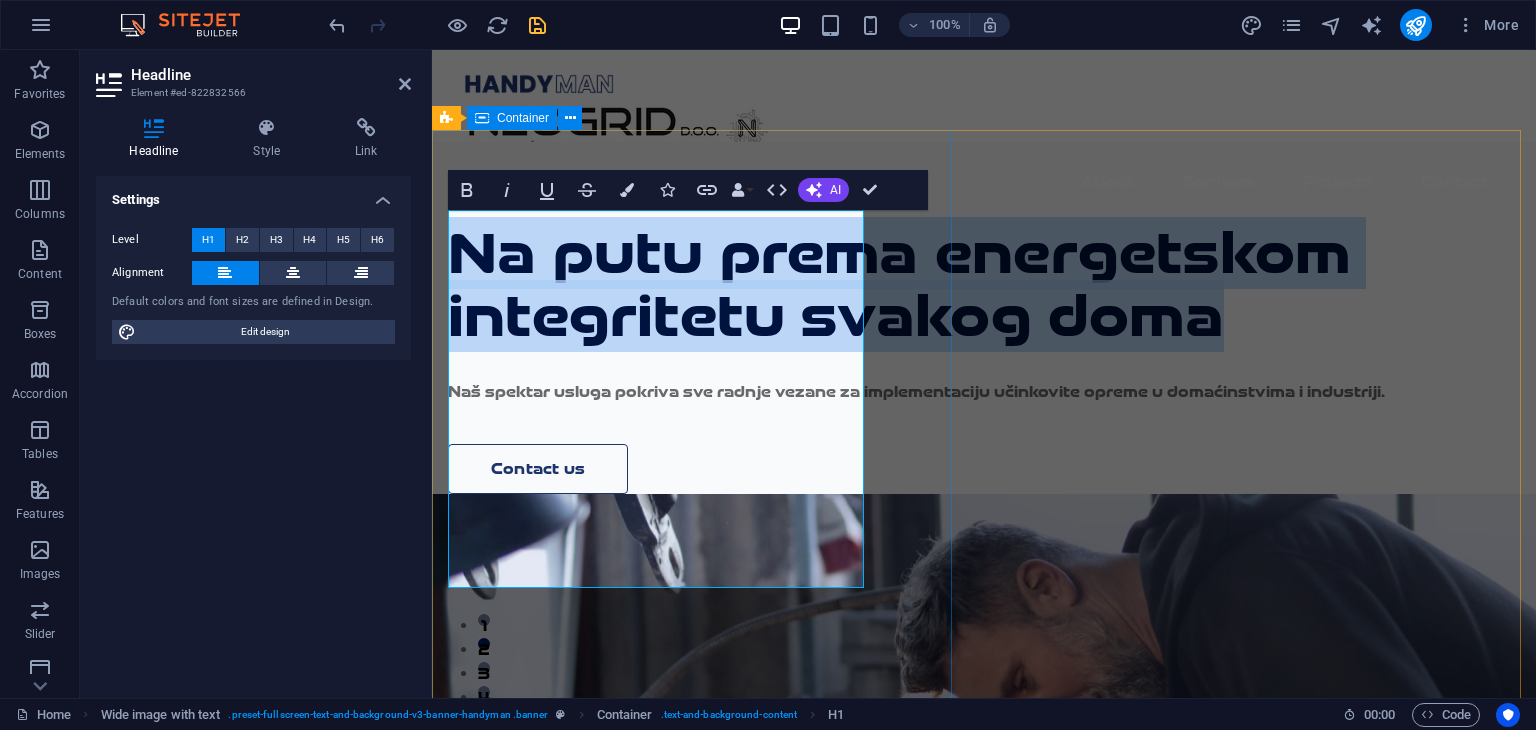 drag, startPoint x: 645, startPoint y: 564, endPoint x: 444, endPoint y: 220, distance: 398.41812 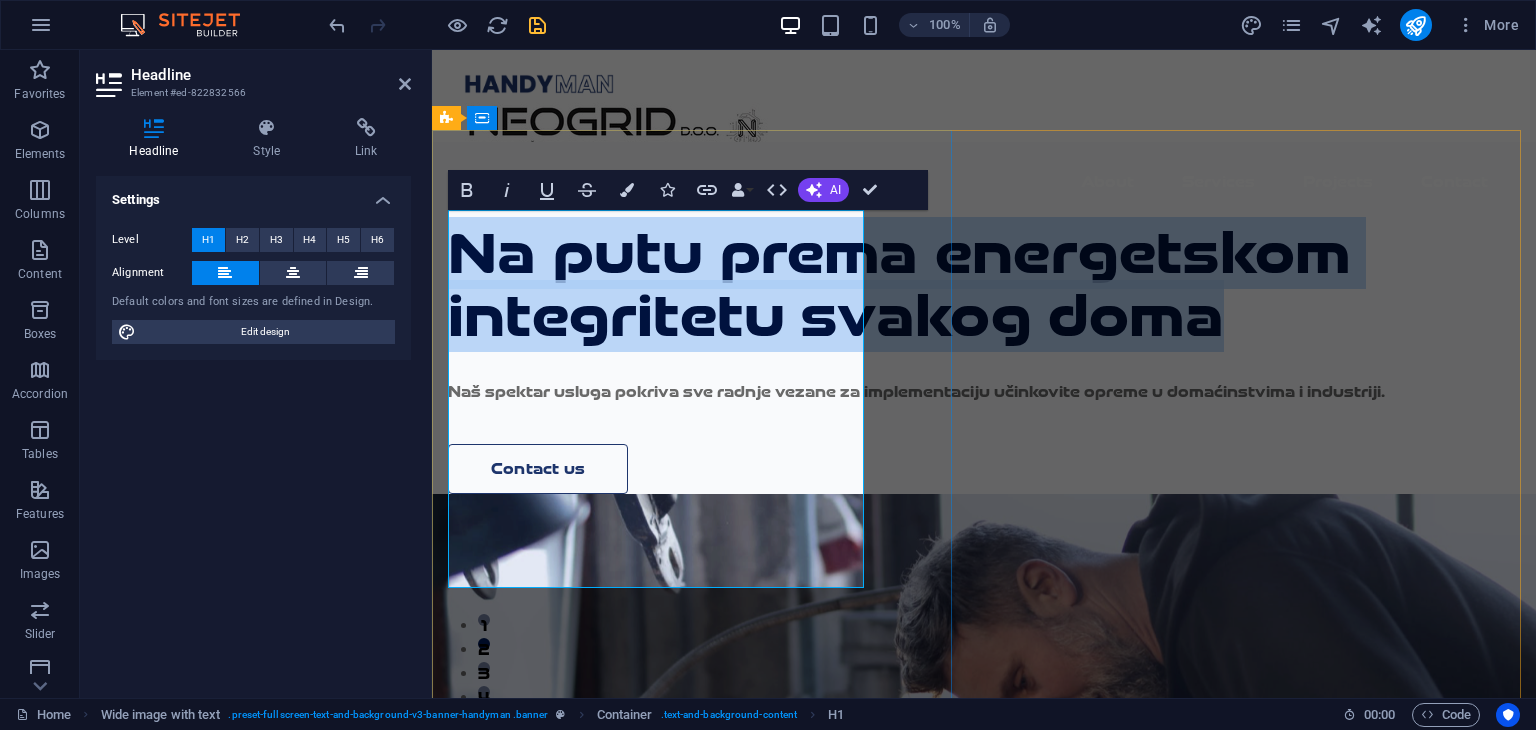 drag, startPoint x: 611, startPoint y: 405, endPoint x: 552, endPoint y: 373, distance: 67.11929 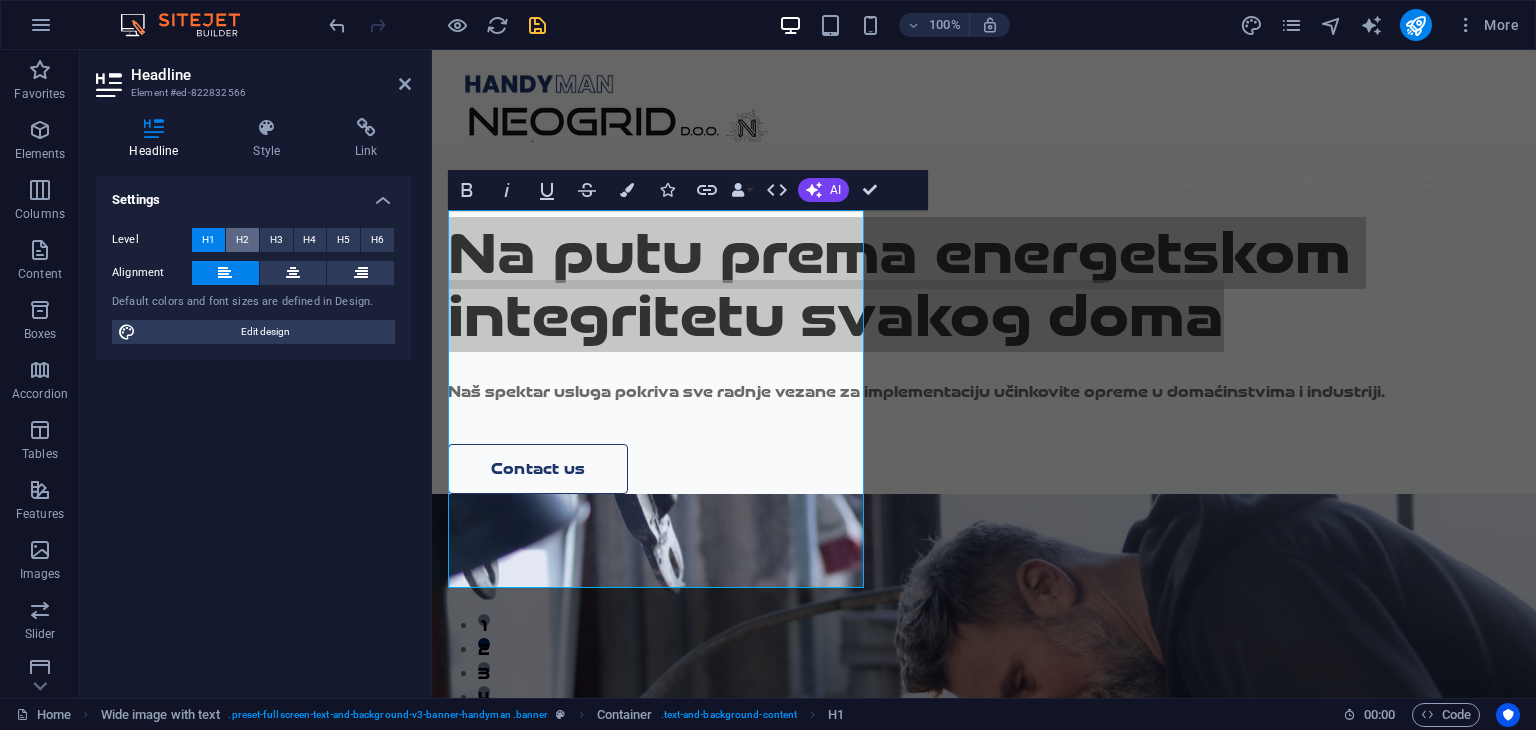 click on "H2" at bounding box center [242, 240] 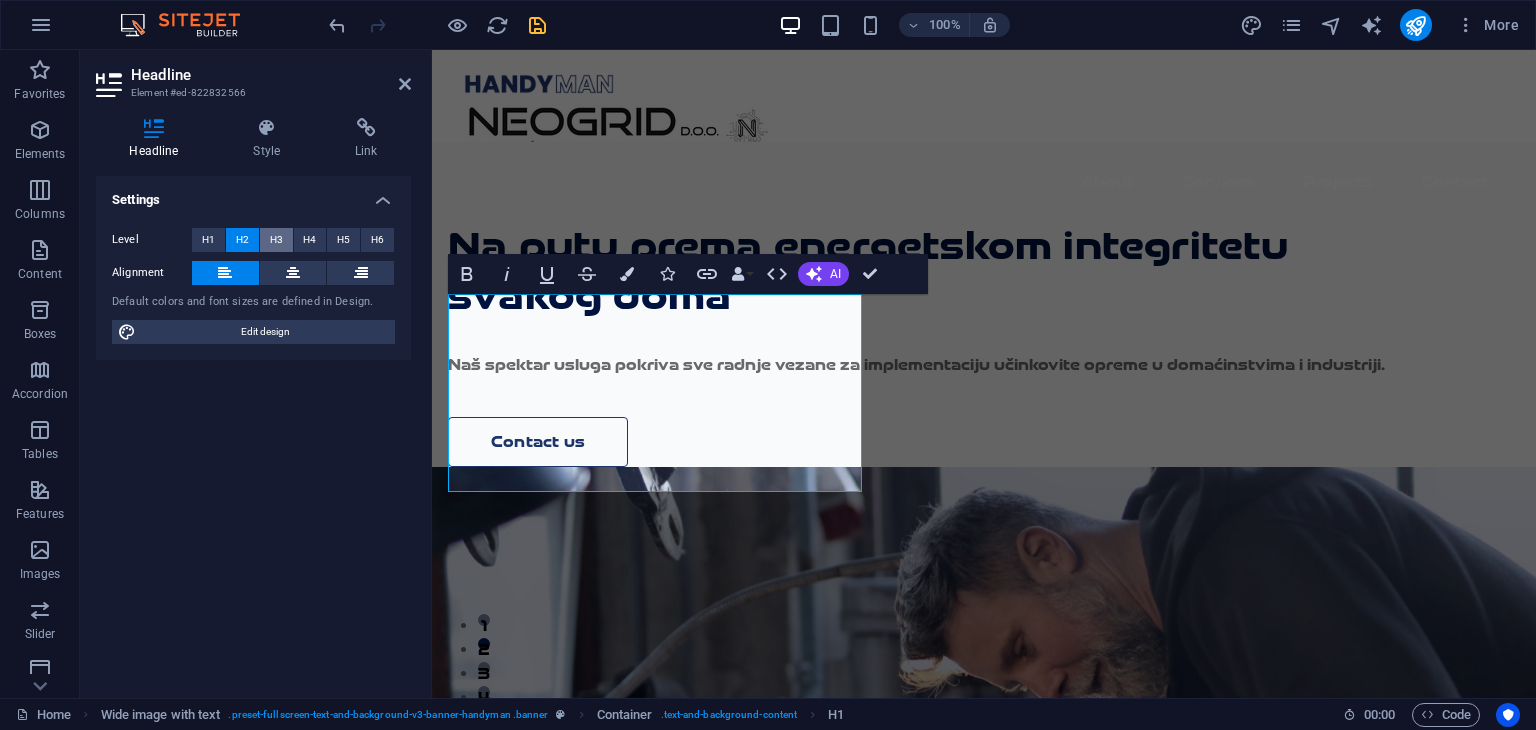 click on "H3" at bounding box center (276, 240) 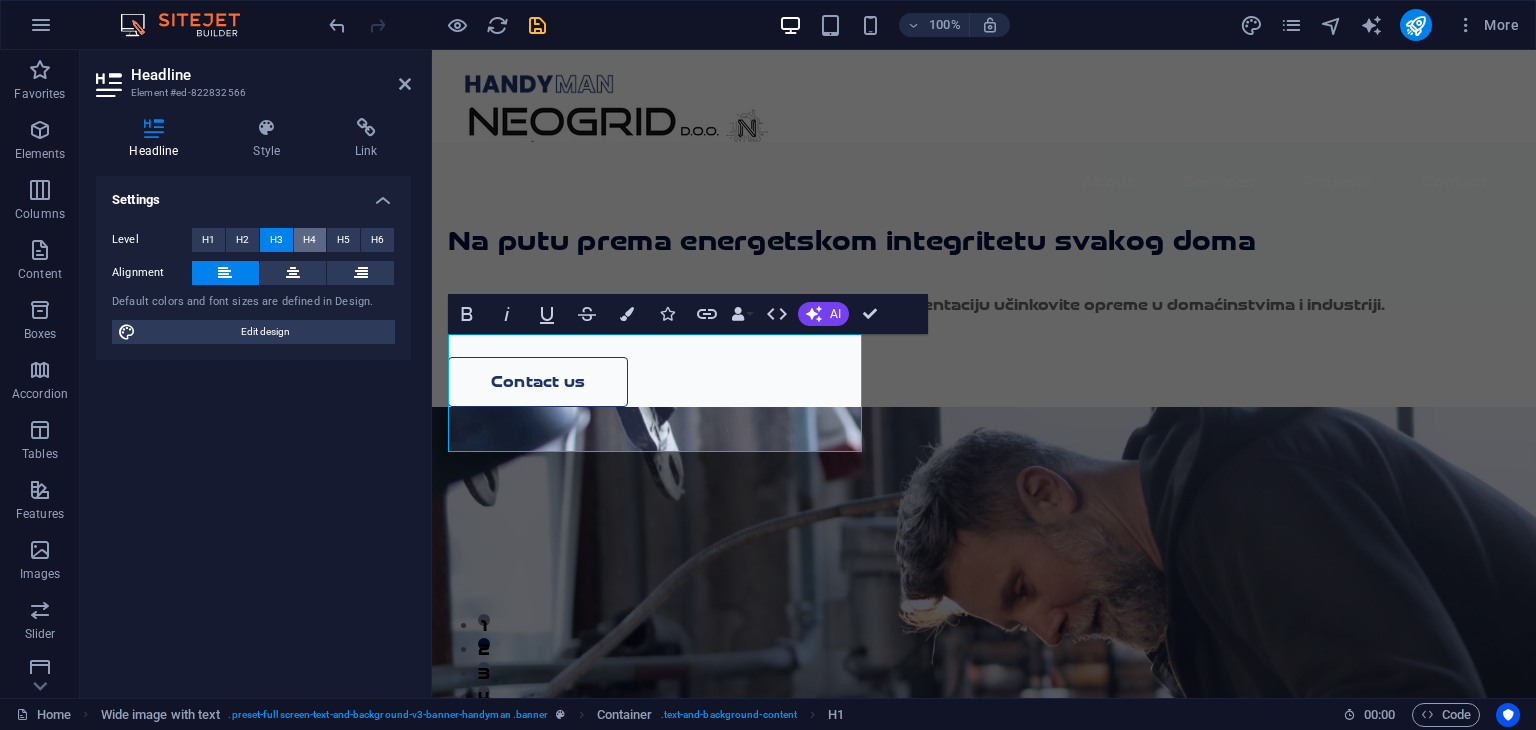 click on "H4" at bounding box center [309, 240] 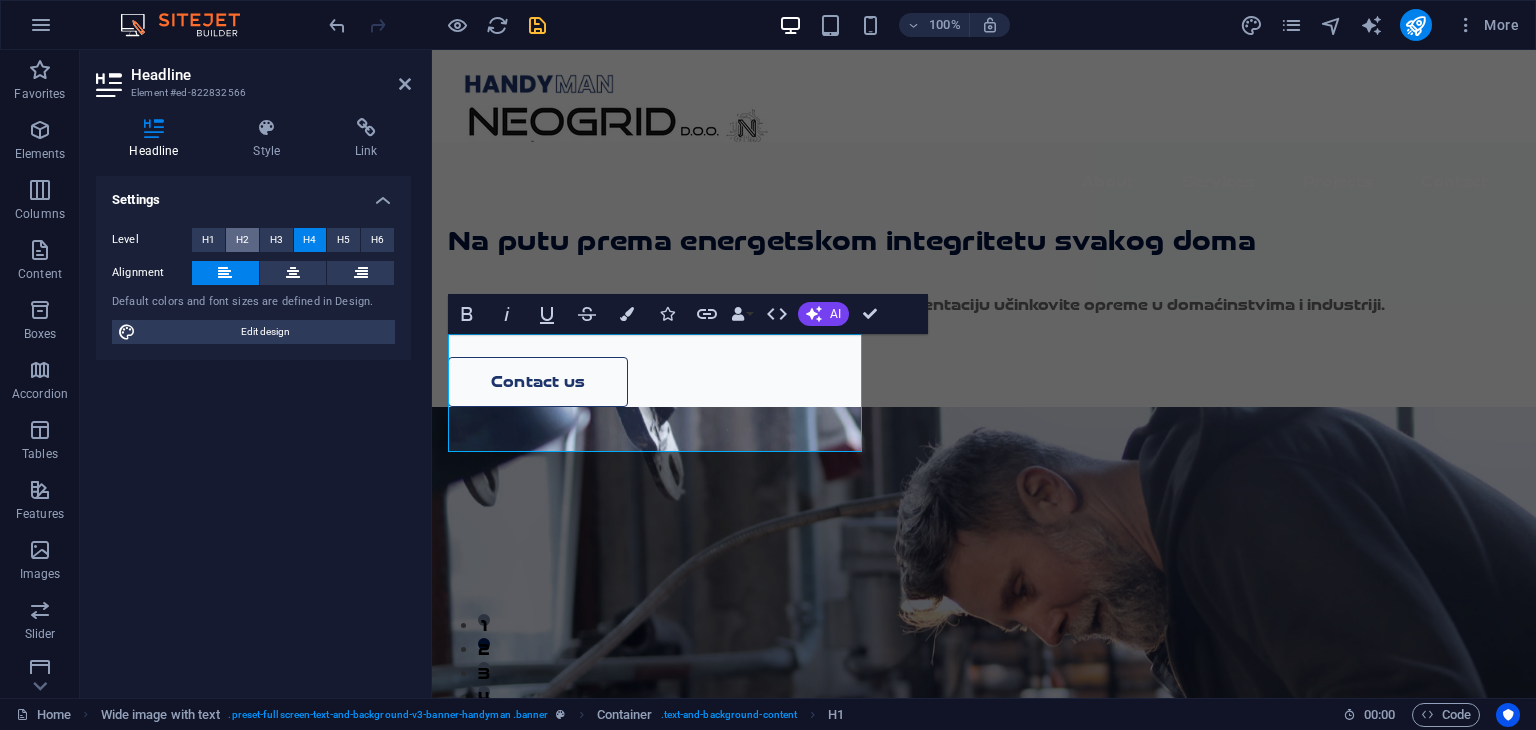 click on "H2" at bounding box center [242, 240] 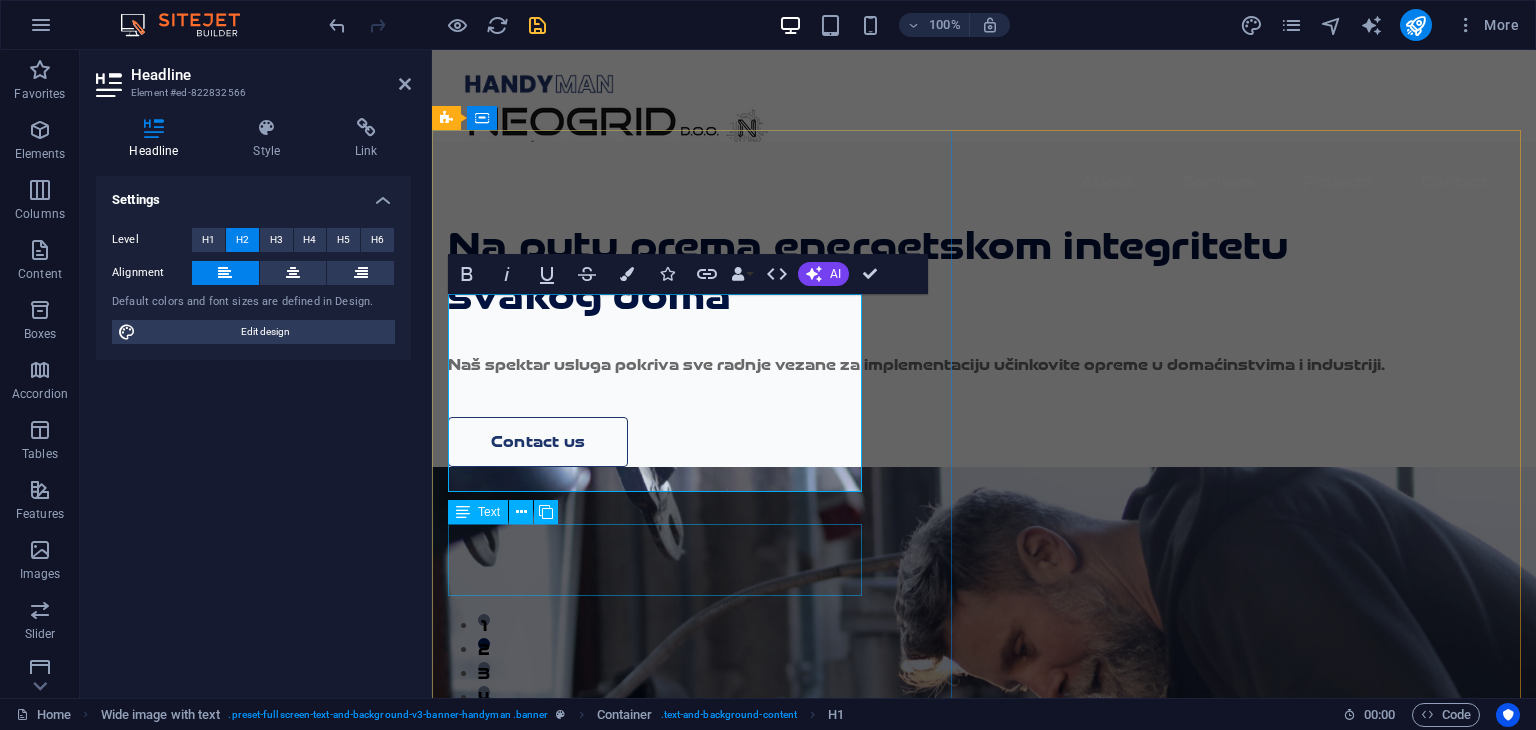 click on "Naš spektar usluga pokriva sve radnje vezane za implementaciju učinkovite opreme u domaćinstvima i industriji." at bounding box center [947, 365] 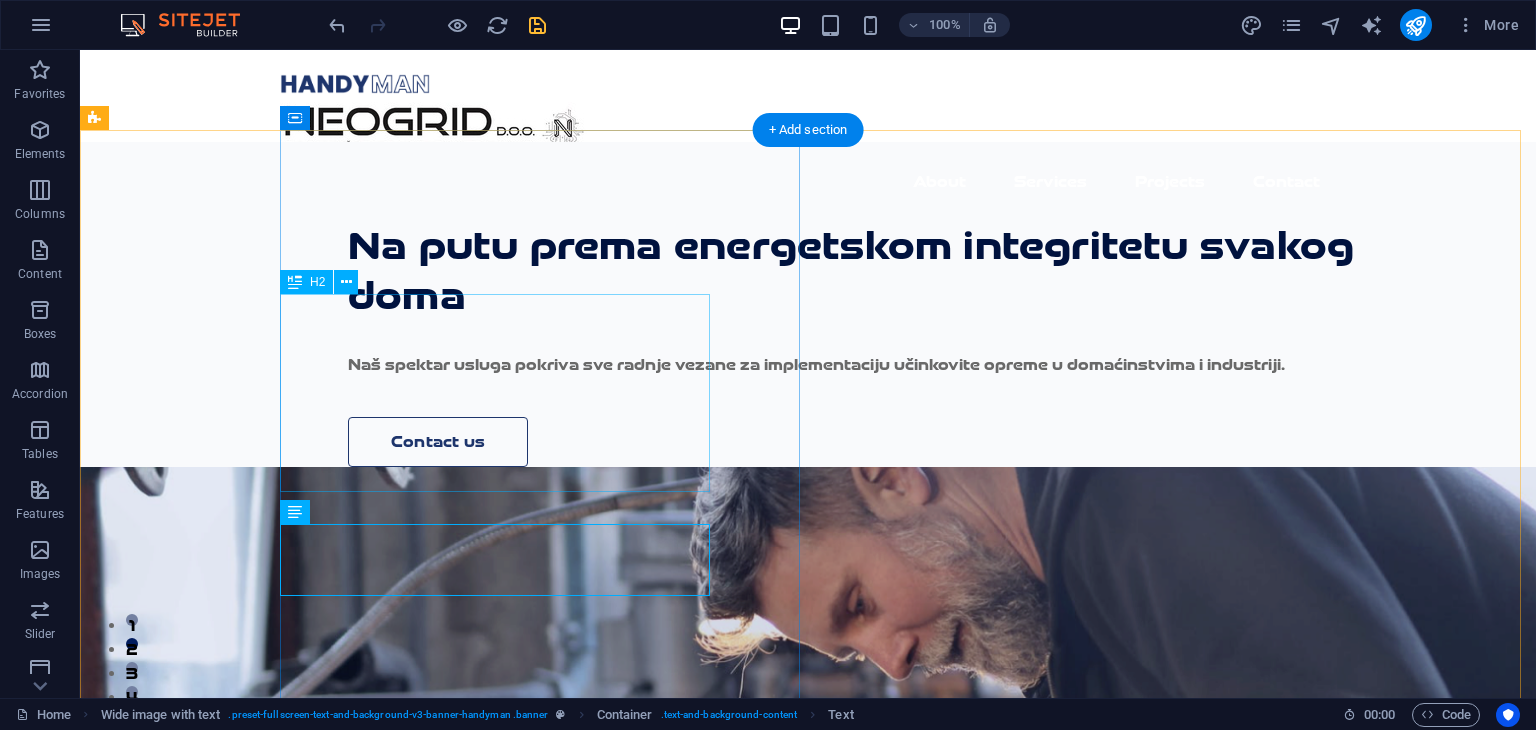 click on "Na putu prema energetskom integritetu svakog doma" at bounding box center [863, 271] 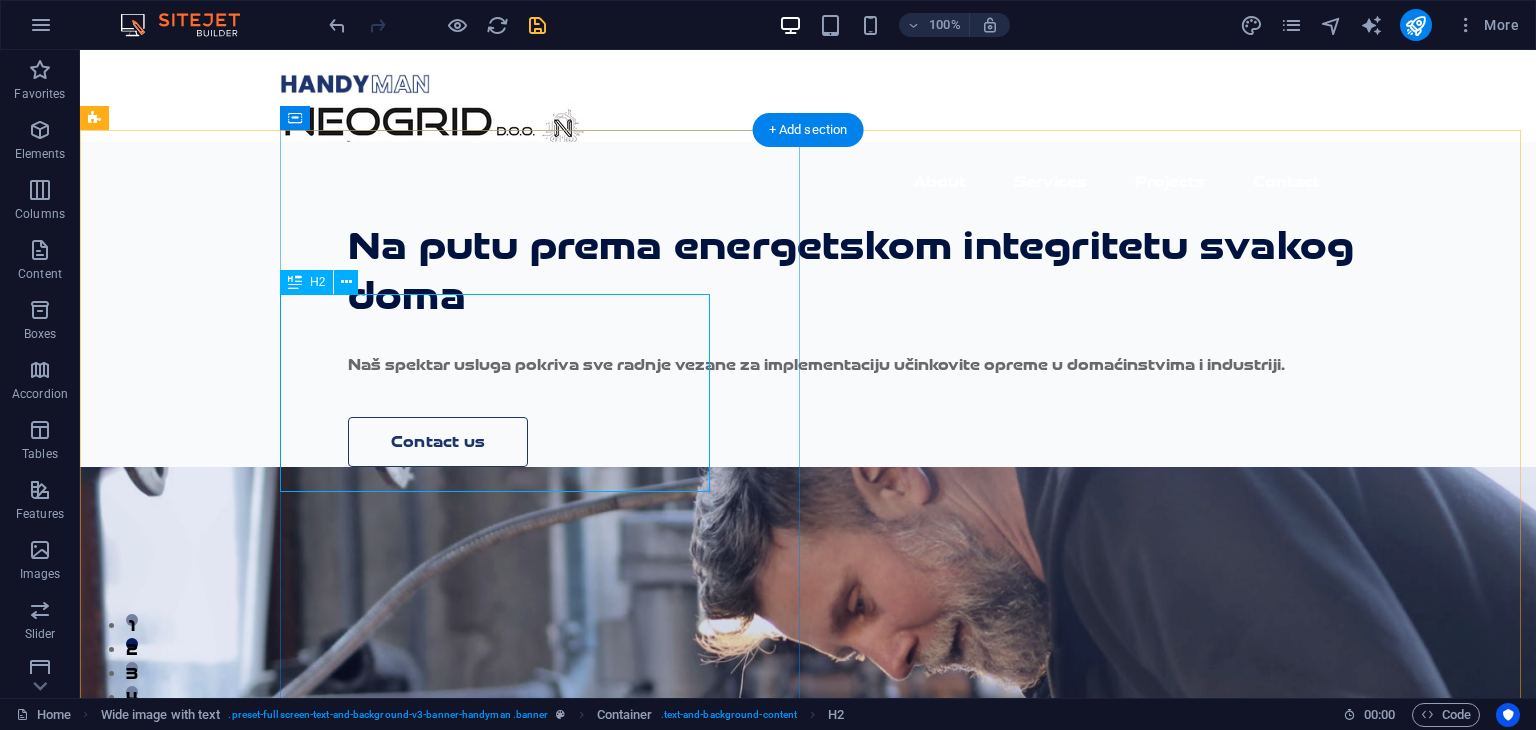click on "Na putu prema energetskom integritetu svakog doma" at bounding box center (863, 271) 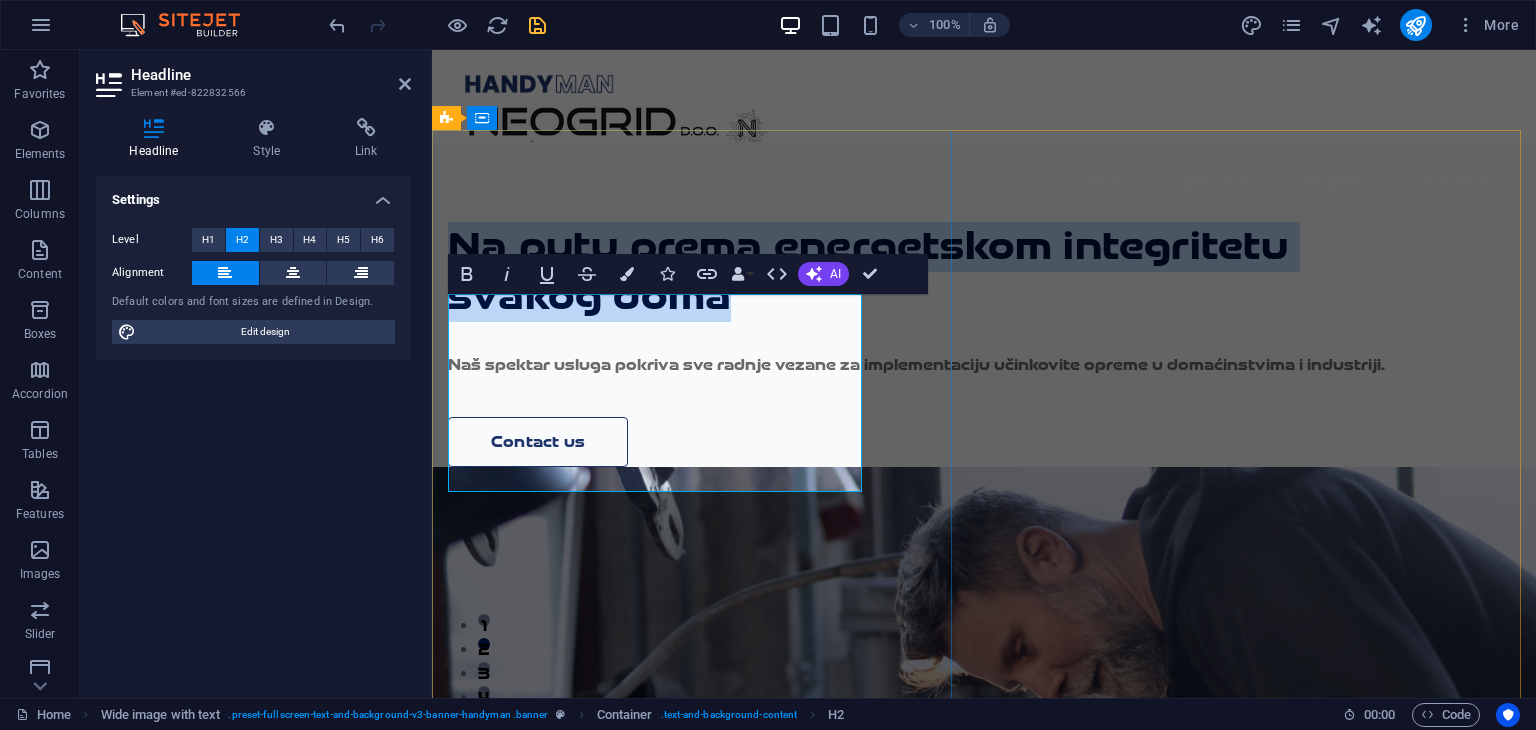 click on "Na putu prema energetskom integritetu svakog doma" at bounding box center [947, 271] 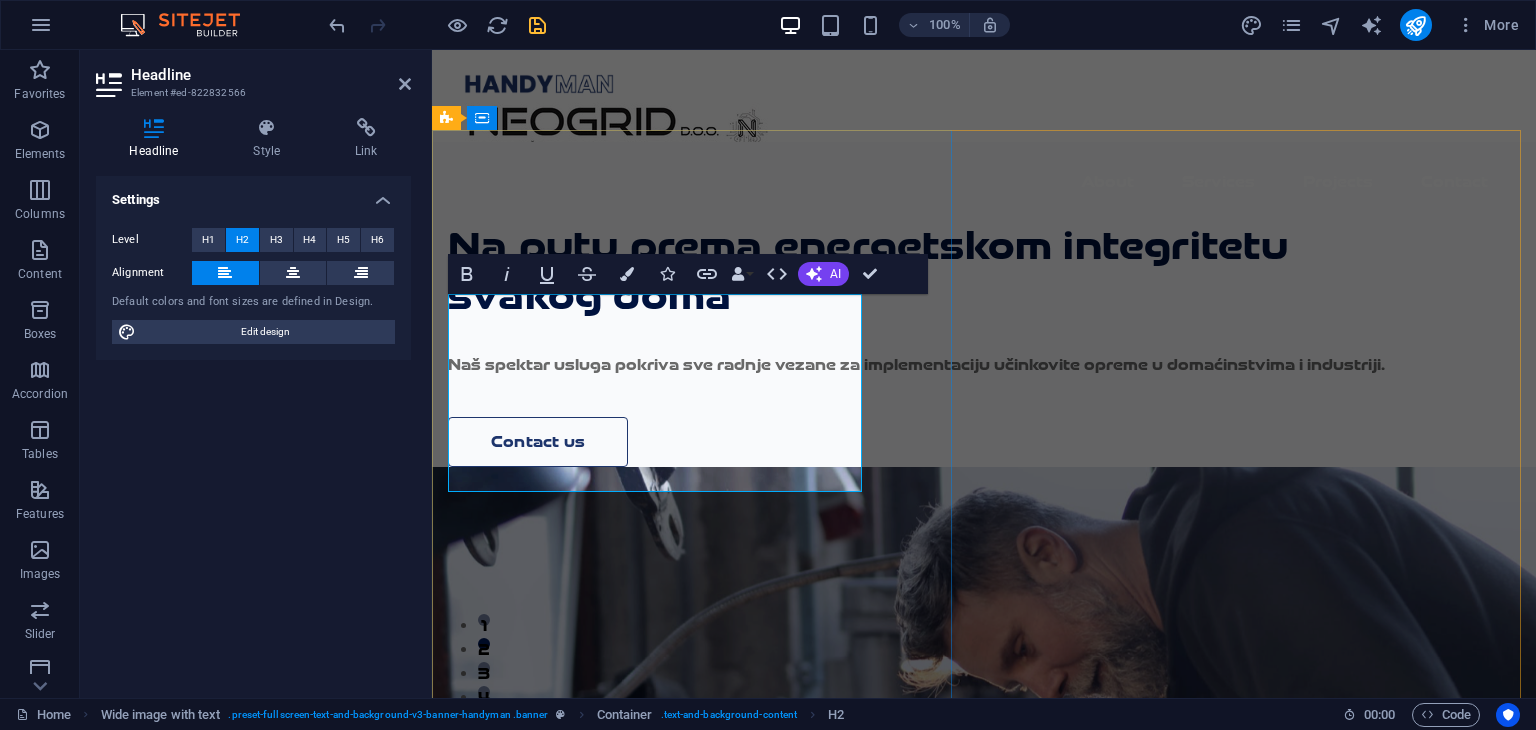 click on "Na putu prema energetskom integritetu svakog doma" at bounding box center (947, 271) 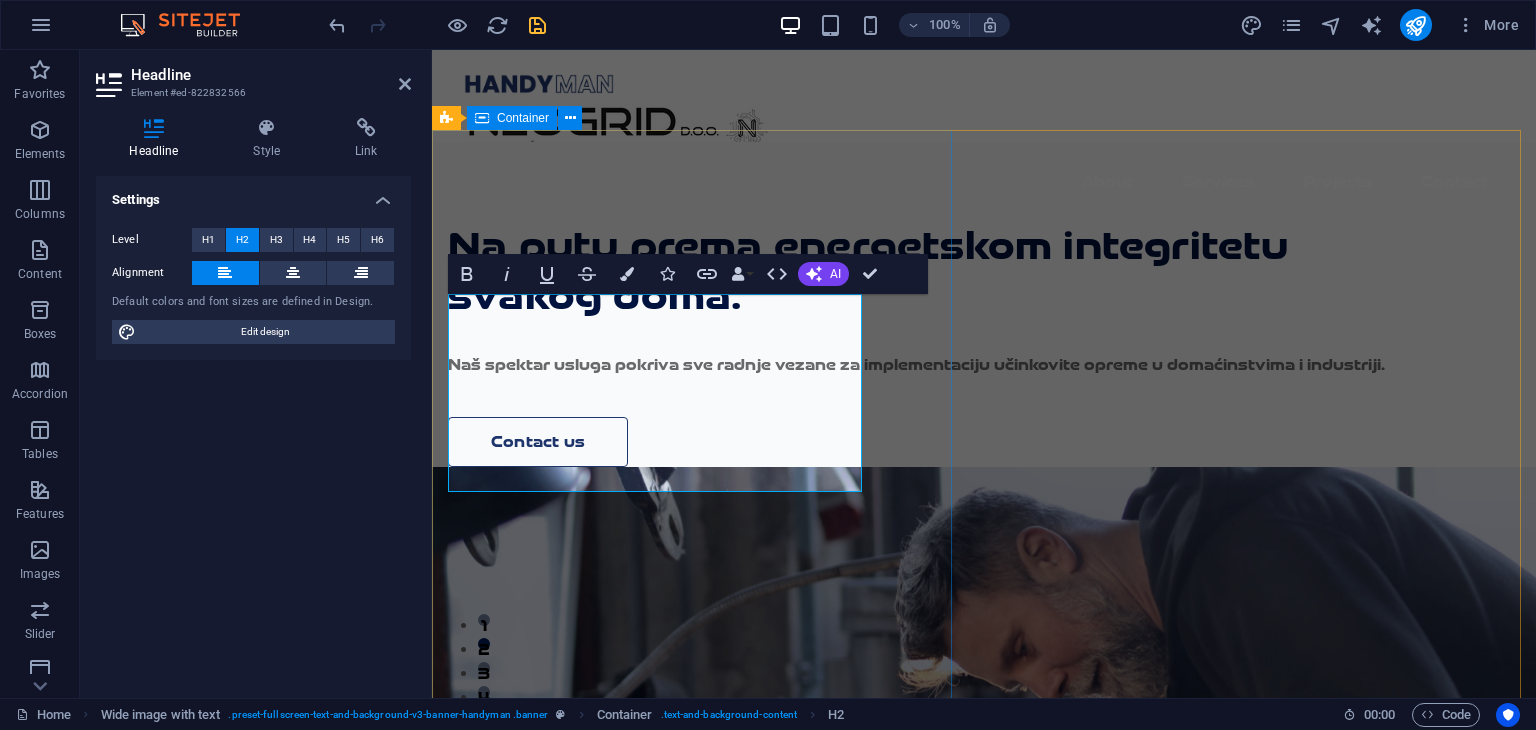 click on "Na putu prema energetskom integritetu svakog doma. Naš spektar usluga pokriva sve radnje vezane za implementaciju učinkovite opreme u domaćinstvima i industriji. Contact us" at bounding box center (984, 304) 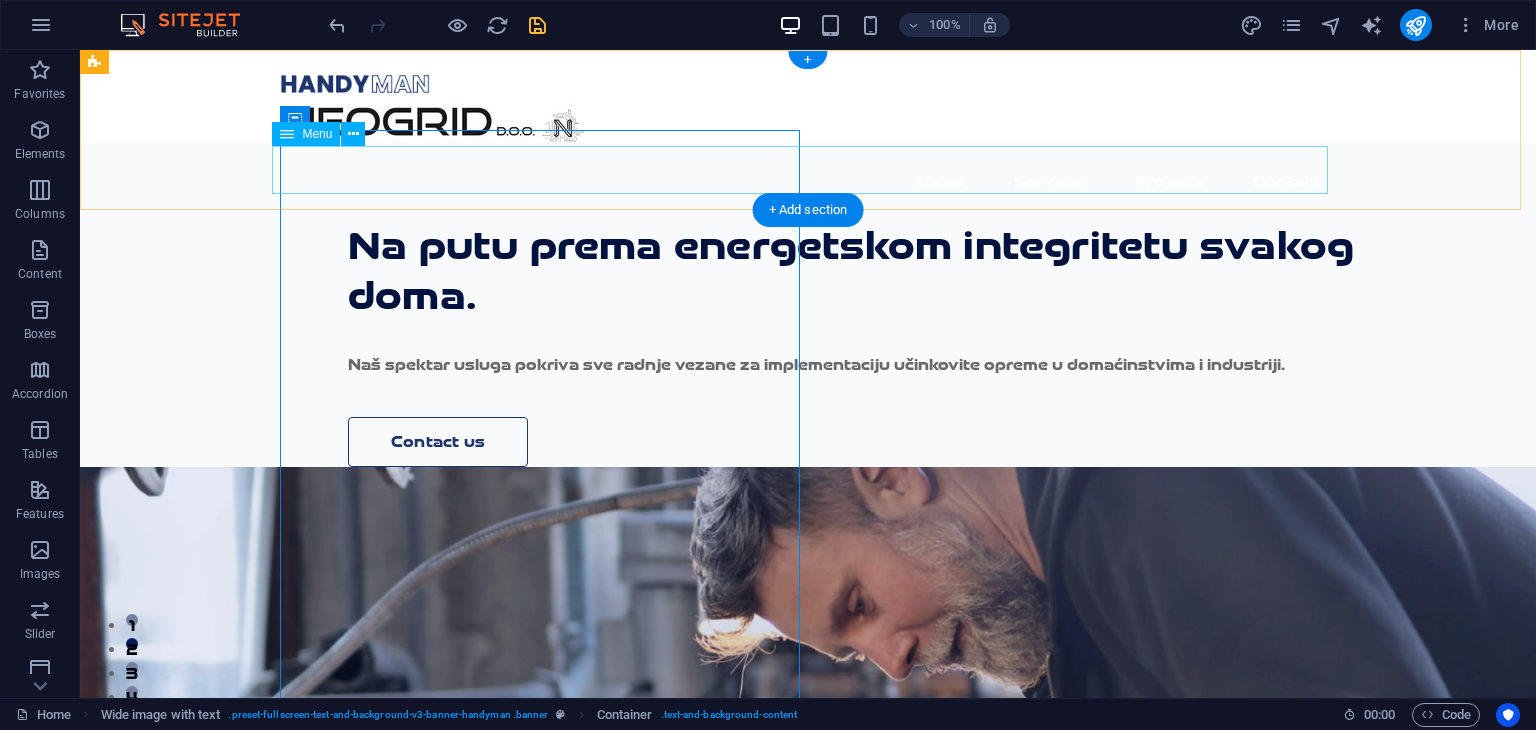 click on "About Services Projects Contact" at bounding box center (808, 182) 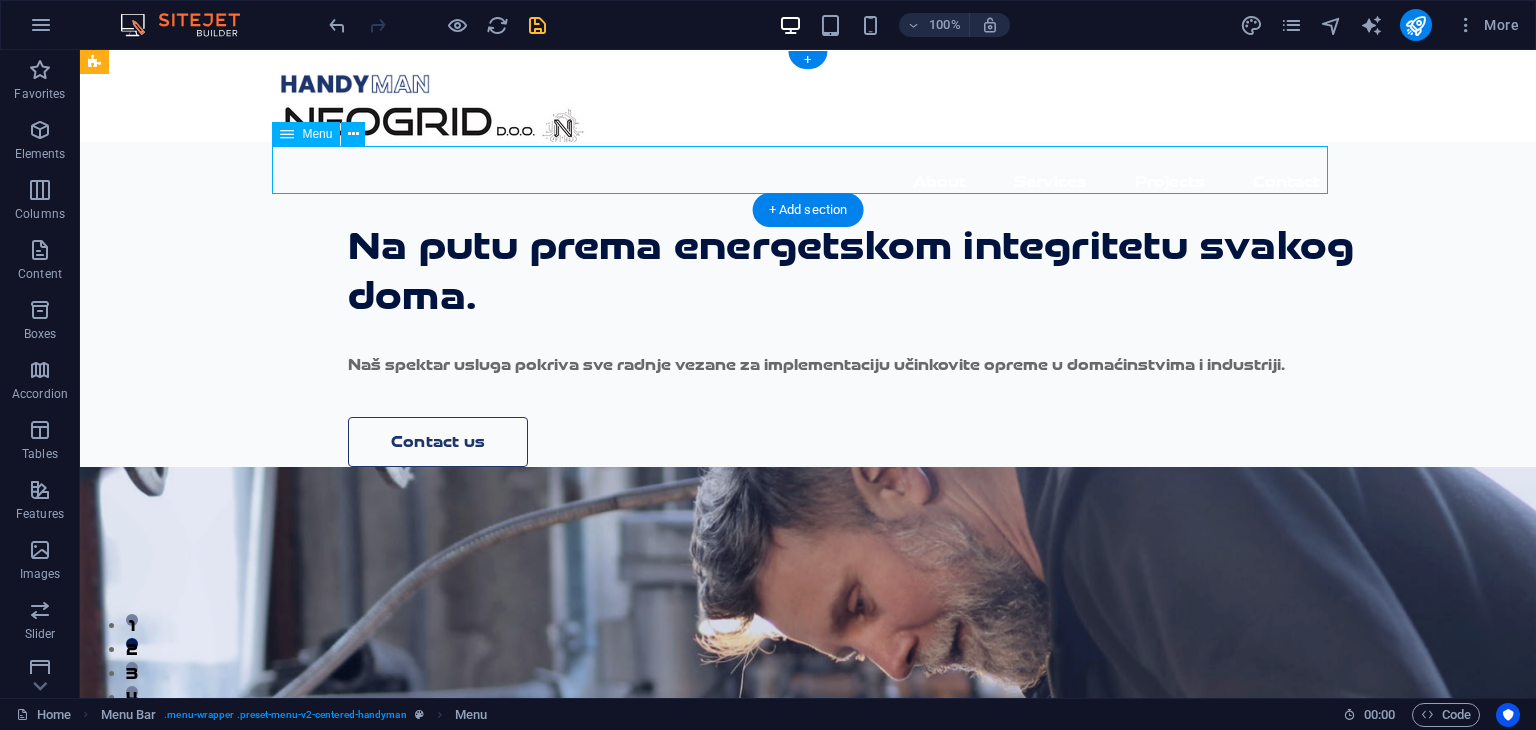 click on "About Services Projects Contact" at bounding box center [808, 182] 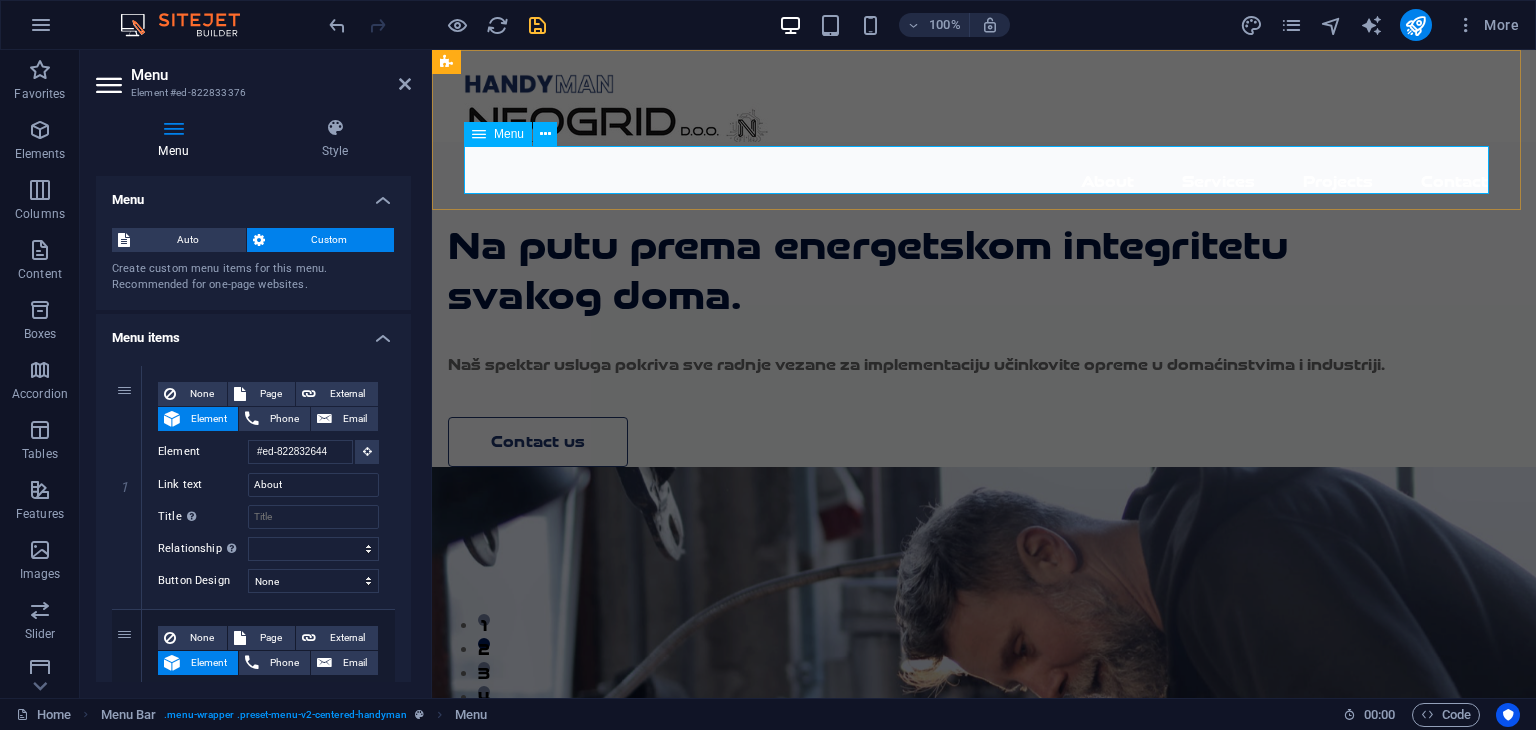 click on "About Services Projects Contact" at bounding box center [984, 182] 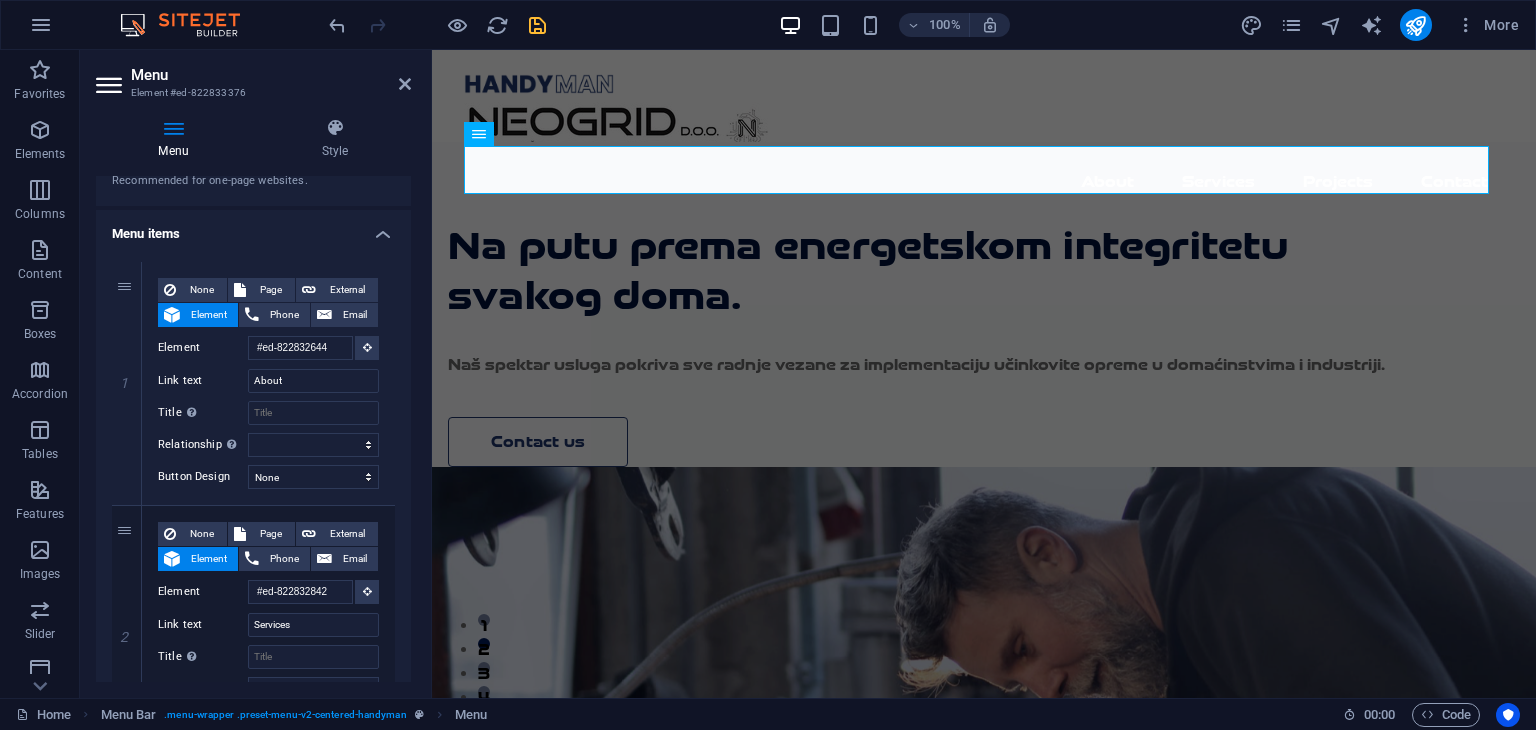 scroll, scrollTop: 0, scrollLeft: 0, axis: both 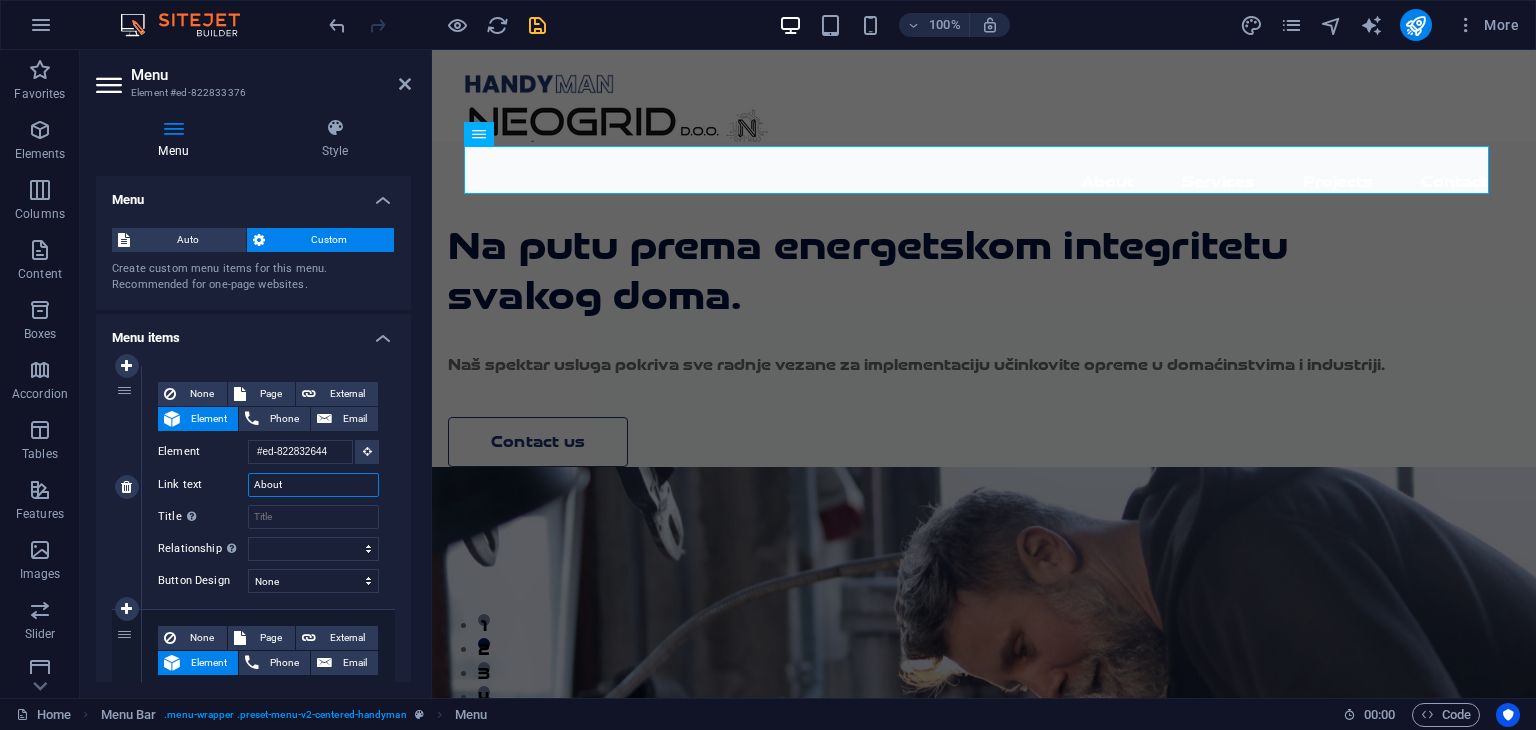 drag, startPoint x: 295, startPoint y: 481, endPoint x: 249, endPoint y: 485, distance: 46.173584 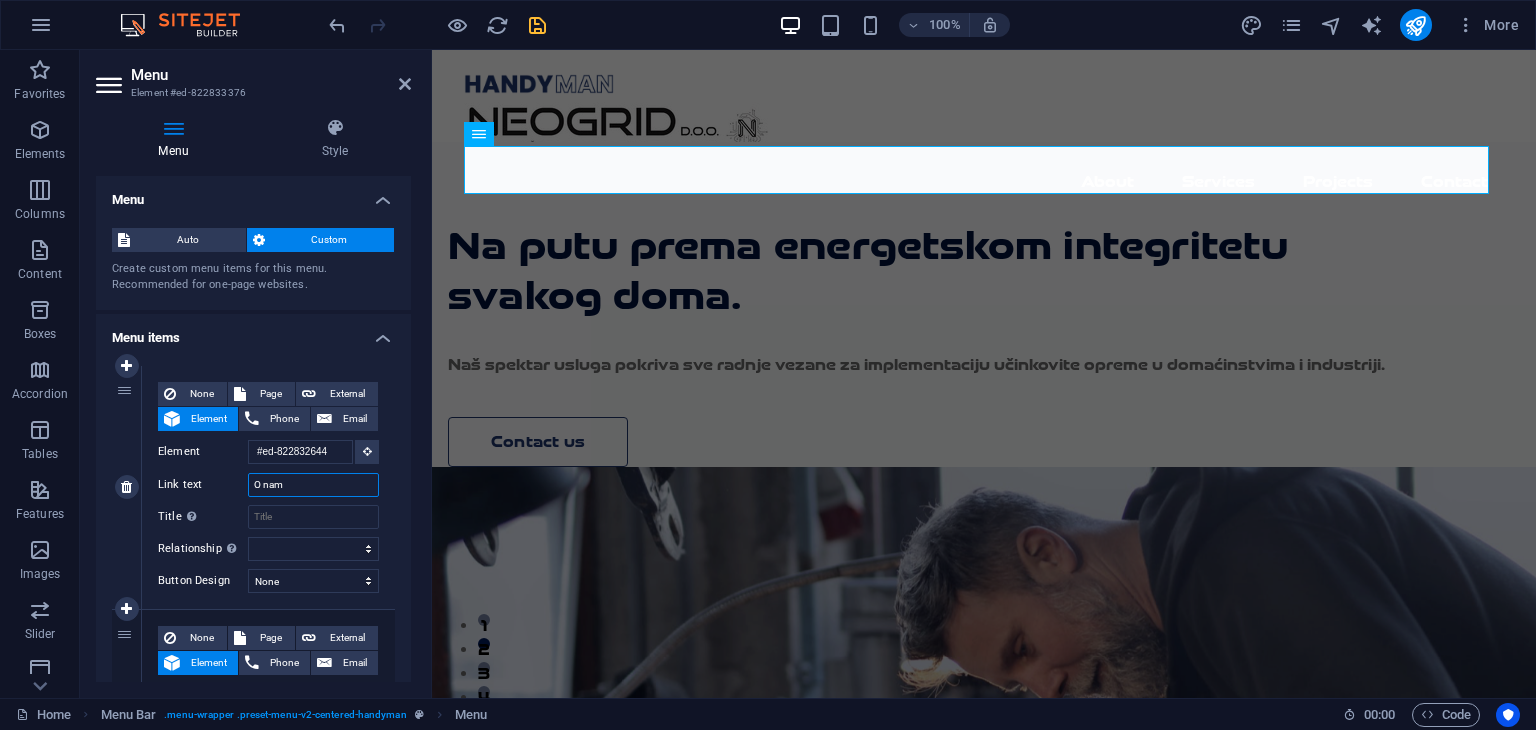 type on "O nama" 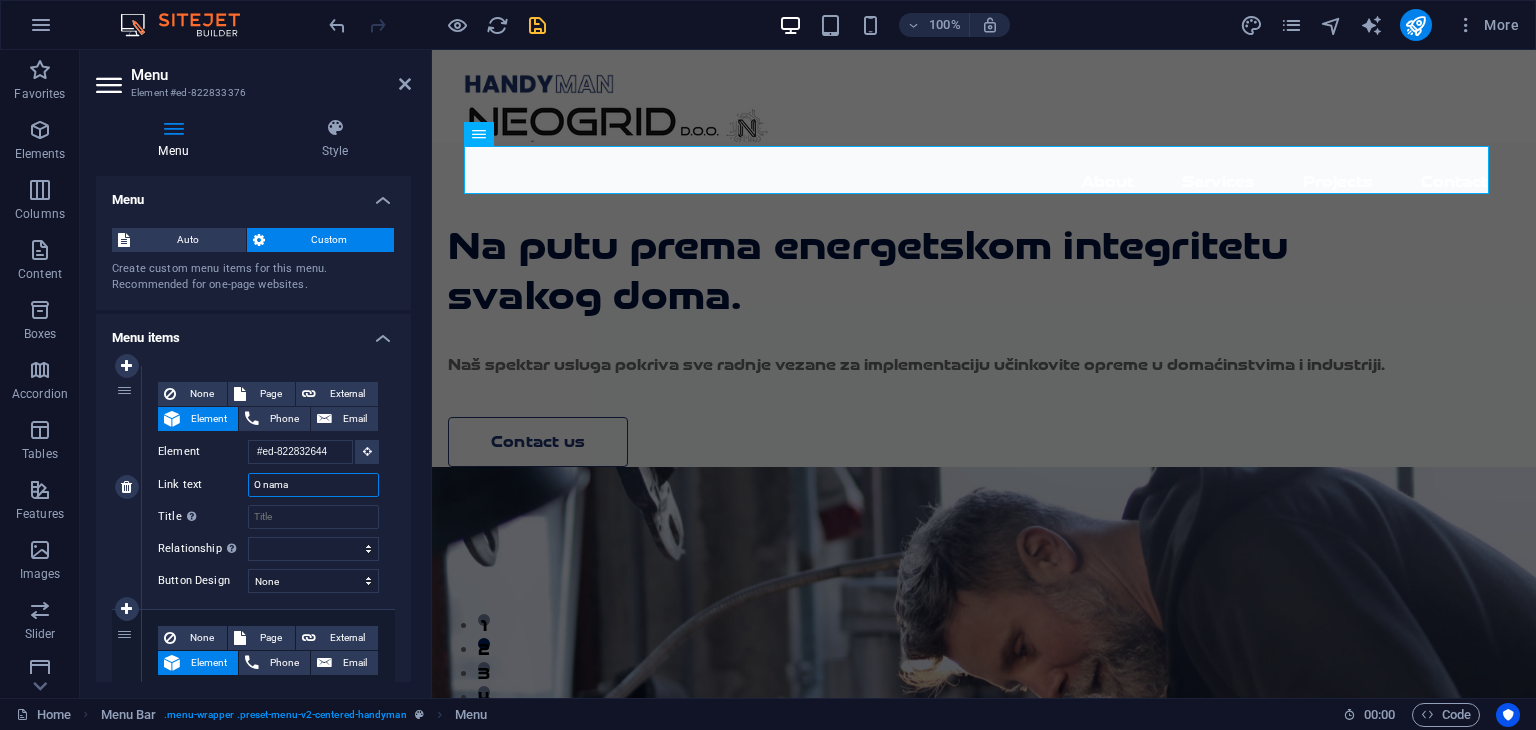 select 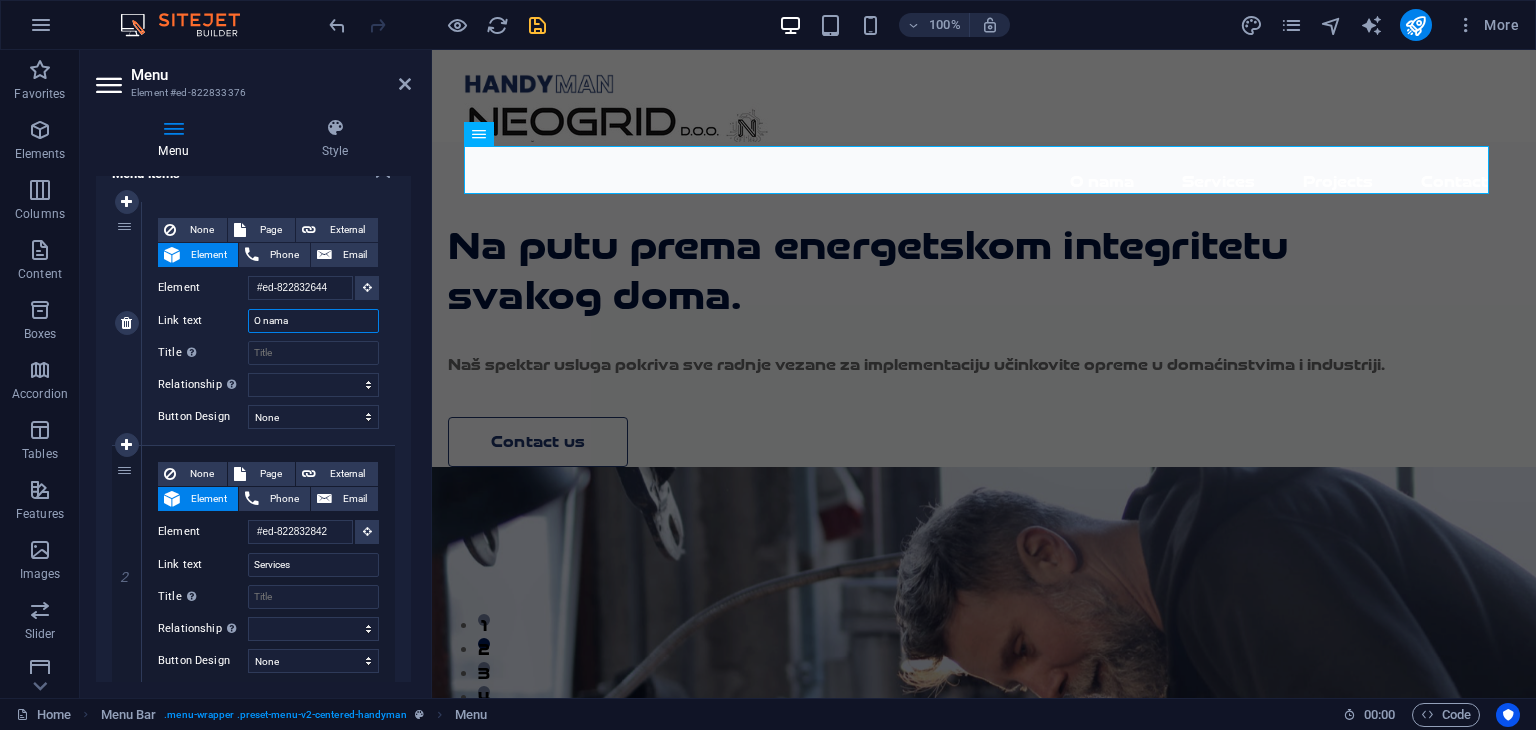 scroll, scrollTop: 166, scrollLeft: 0, axis: vertical 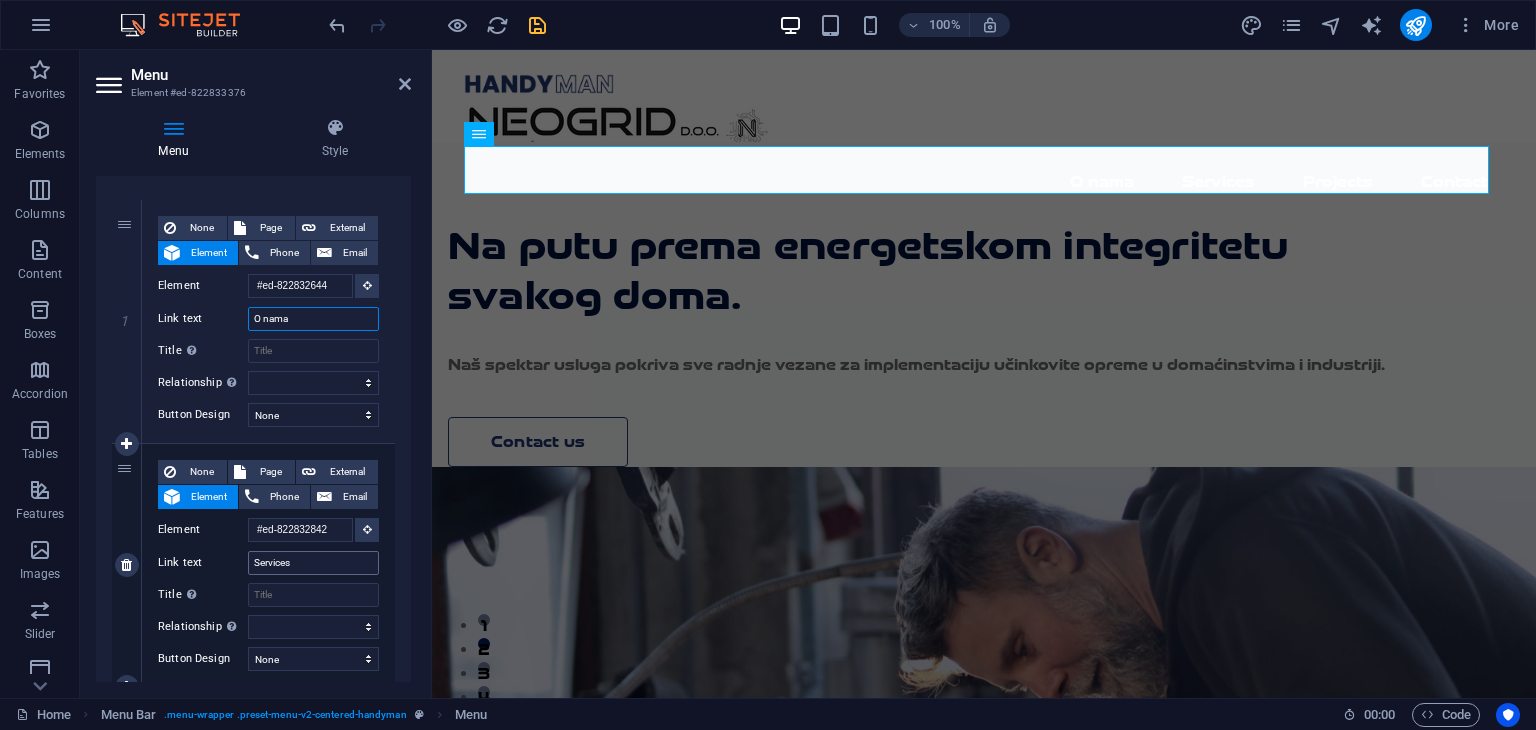 type on "O nama" 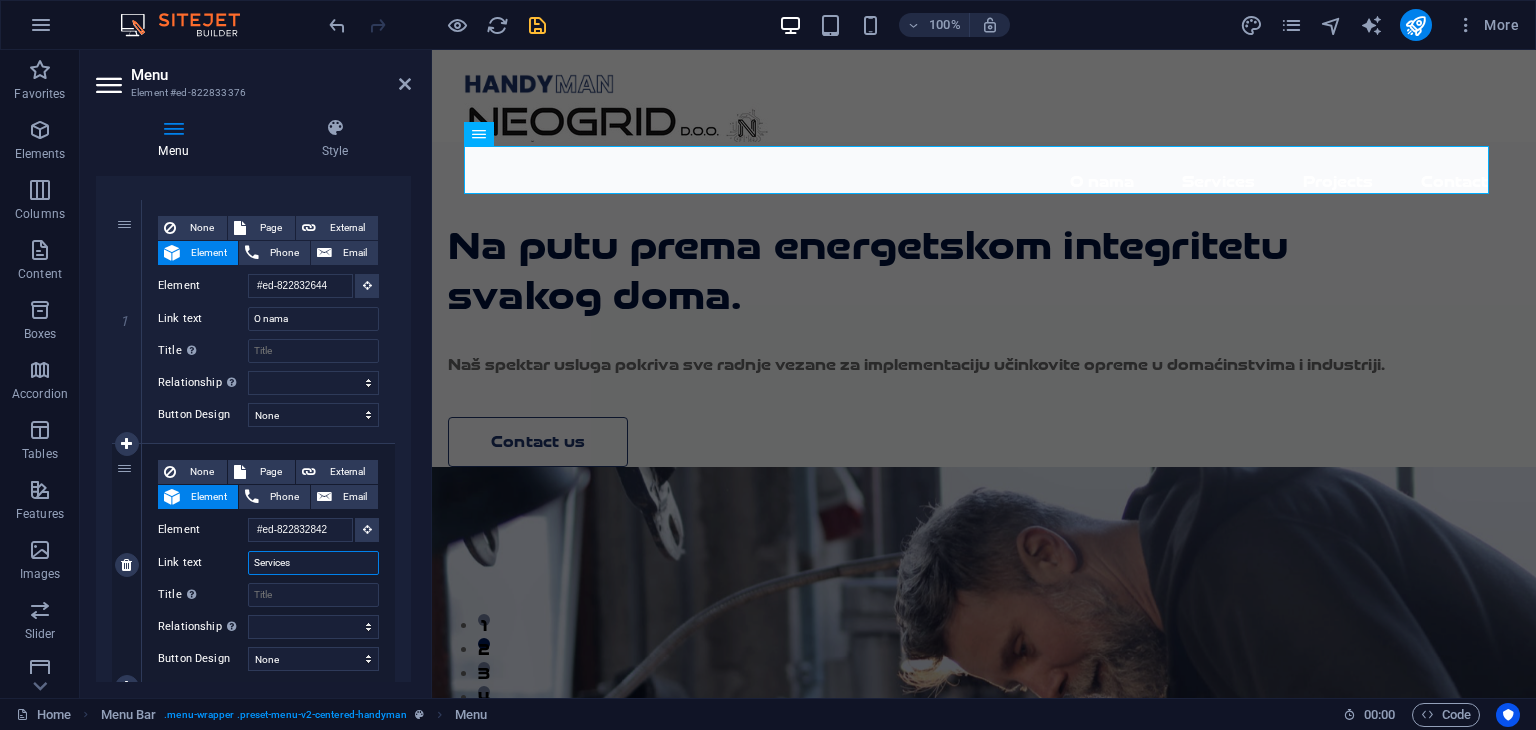 drag, startPoint x: 305, startPoint y: 561, endPoint x: 244, endPoint y: 560, distance: 61.008198 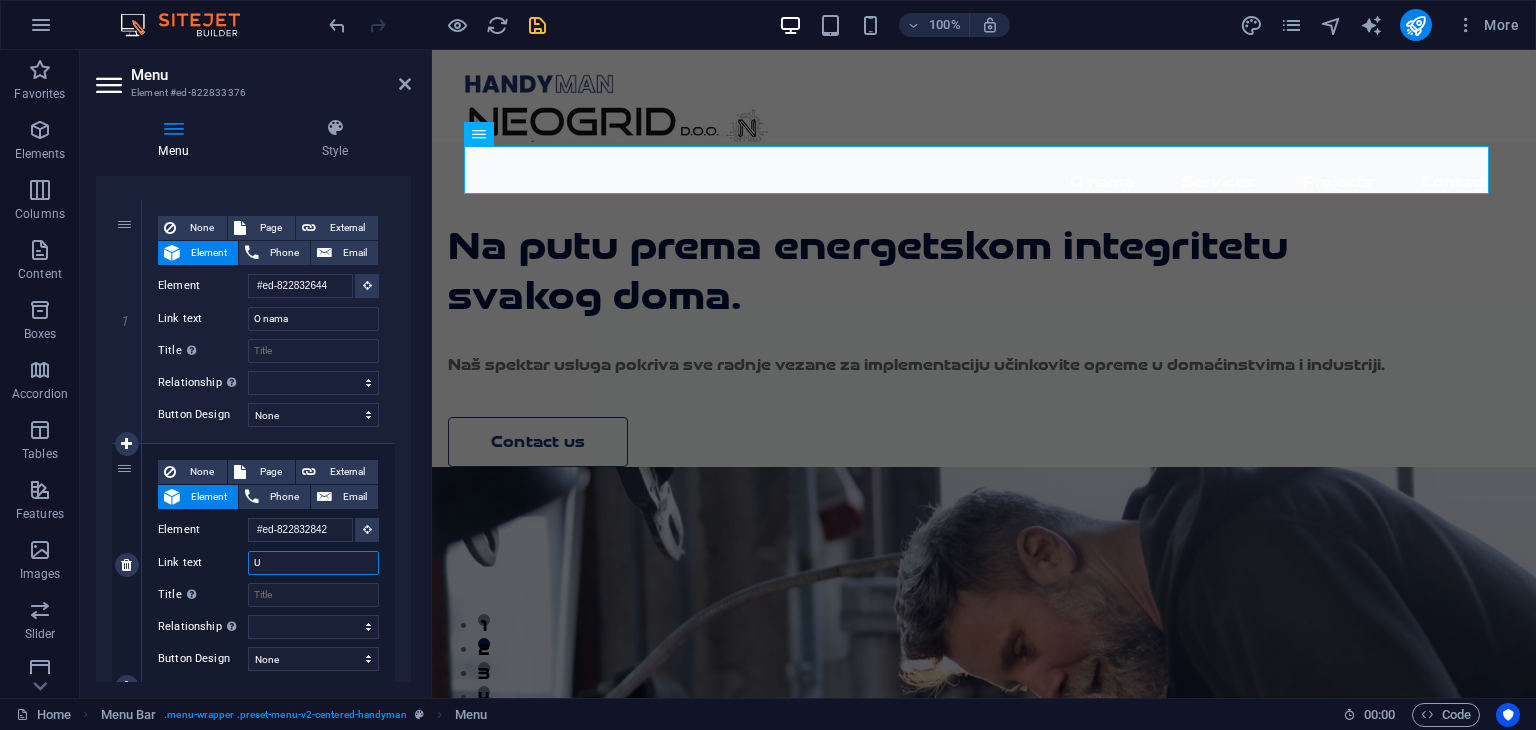select 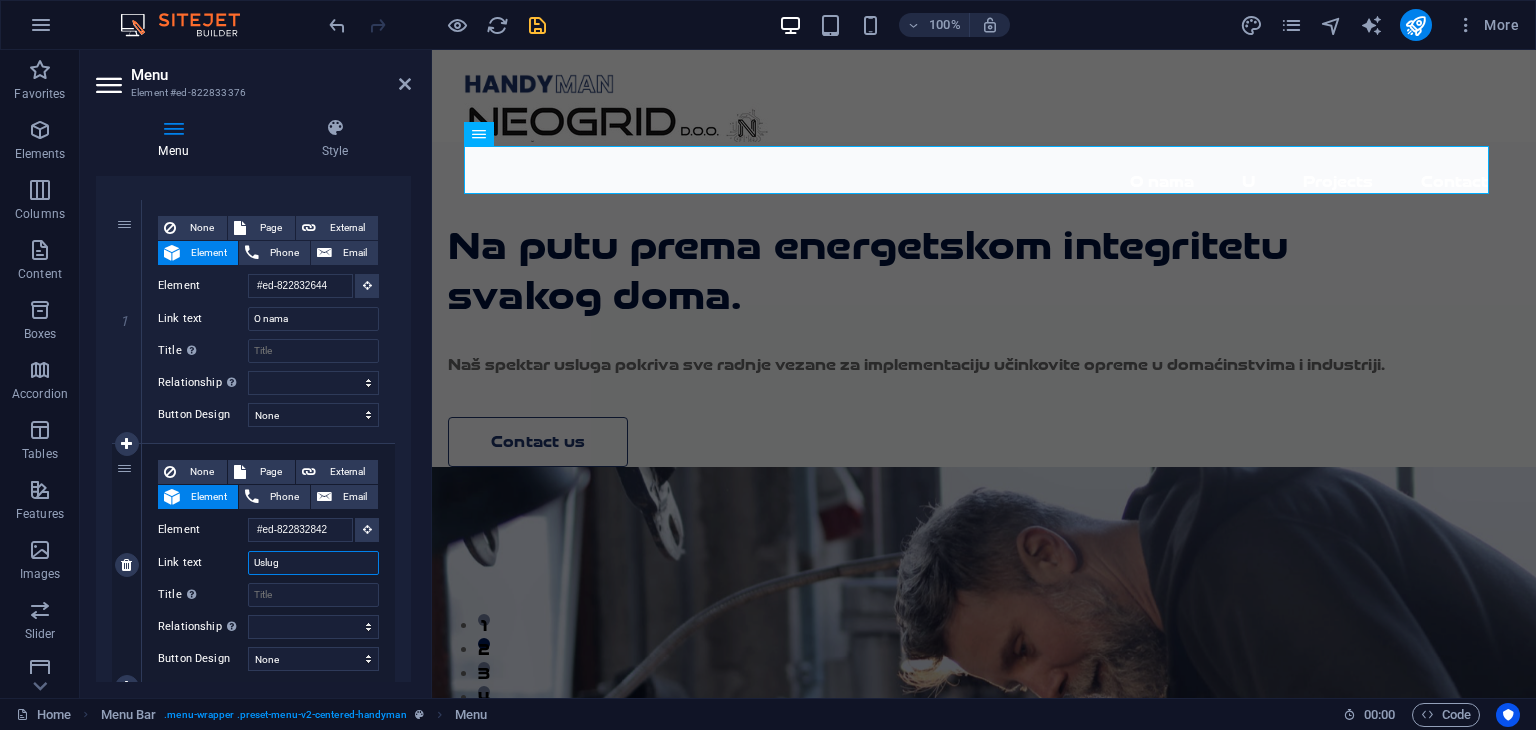 type on "Usluge" 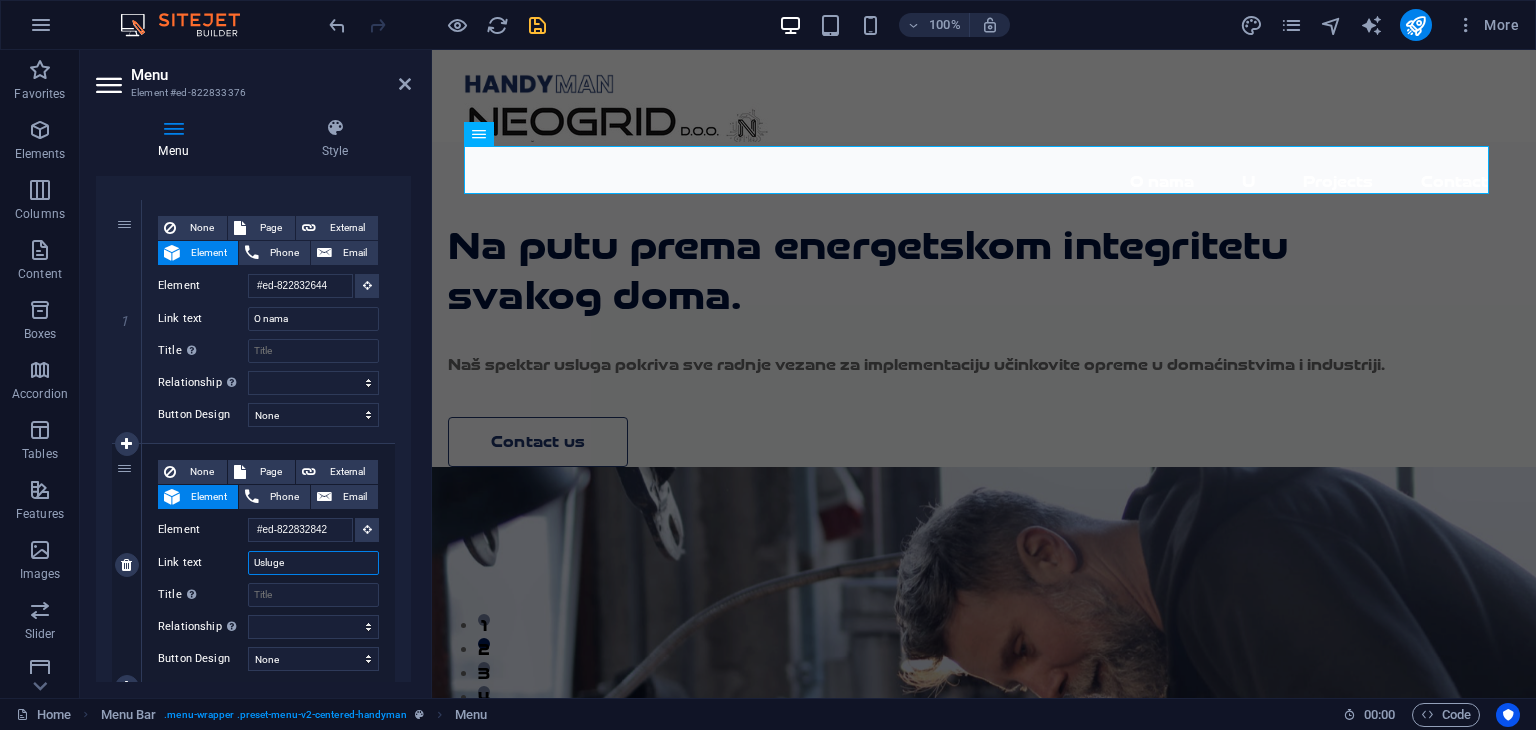 select 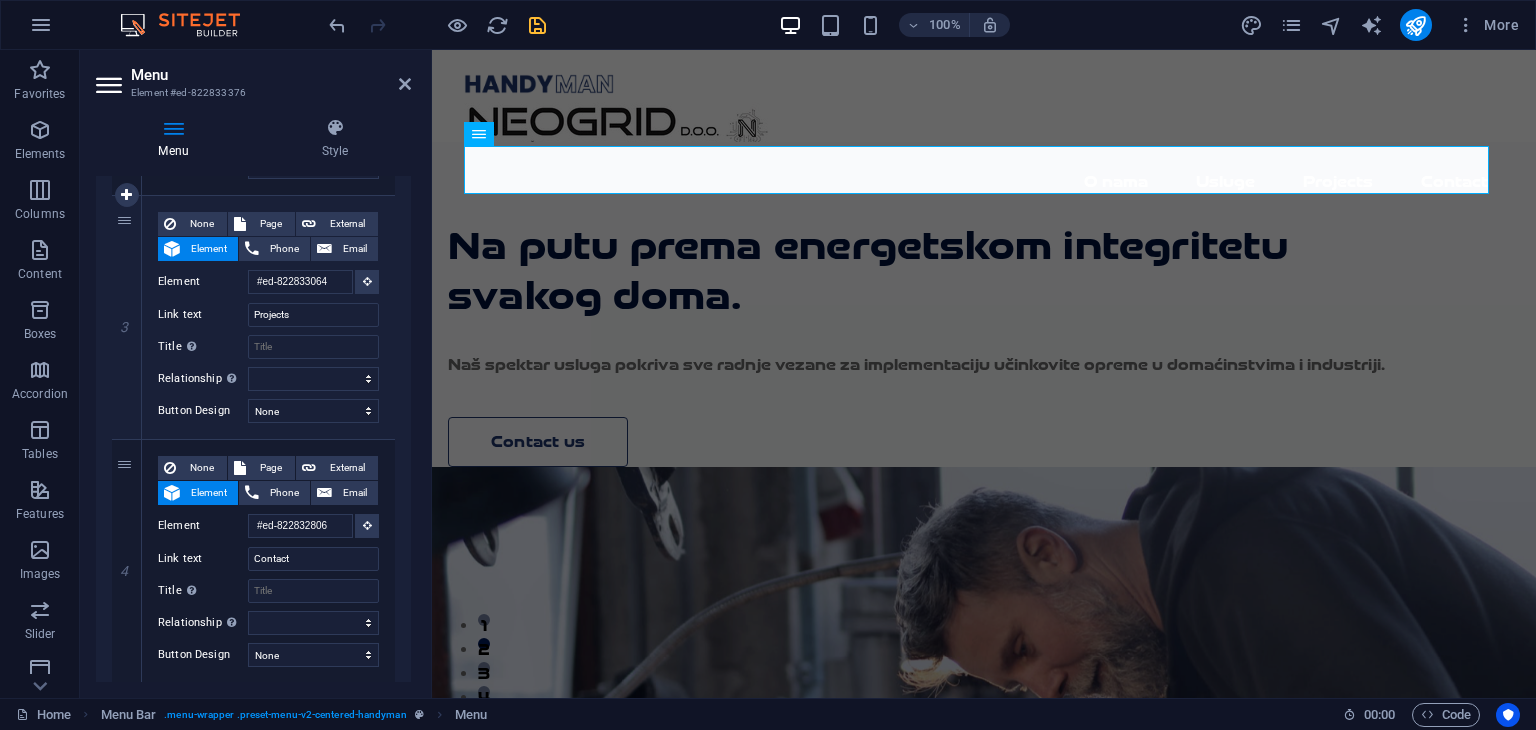 scroll, scrollTop: 714, scrollLeft: 0, axis: vertical 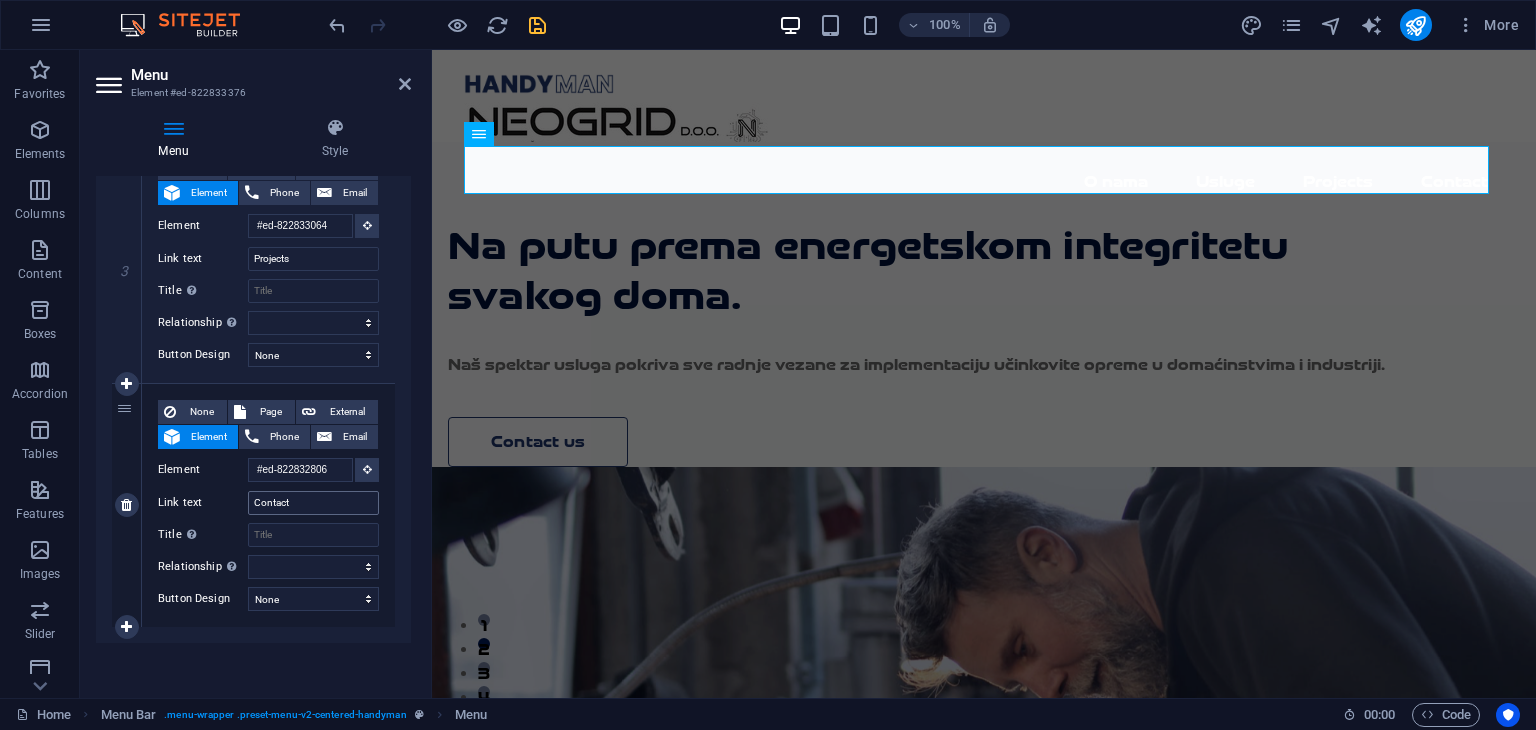 type on "Usluge" 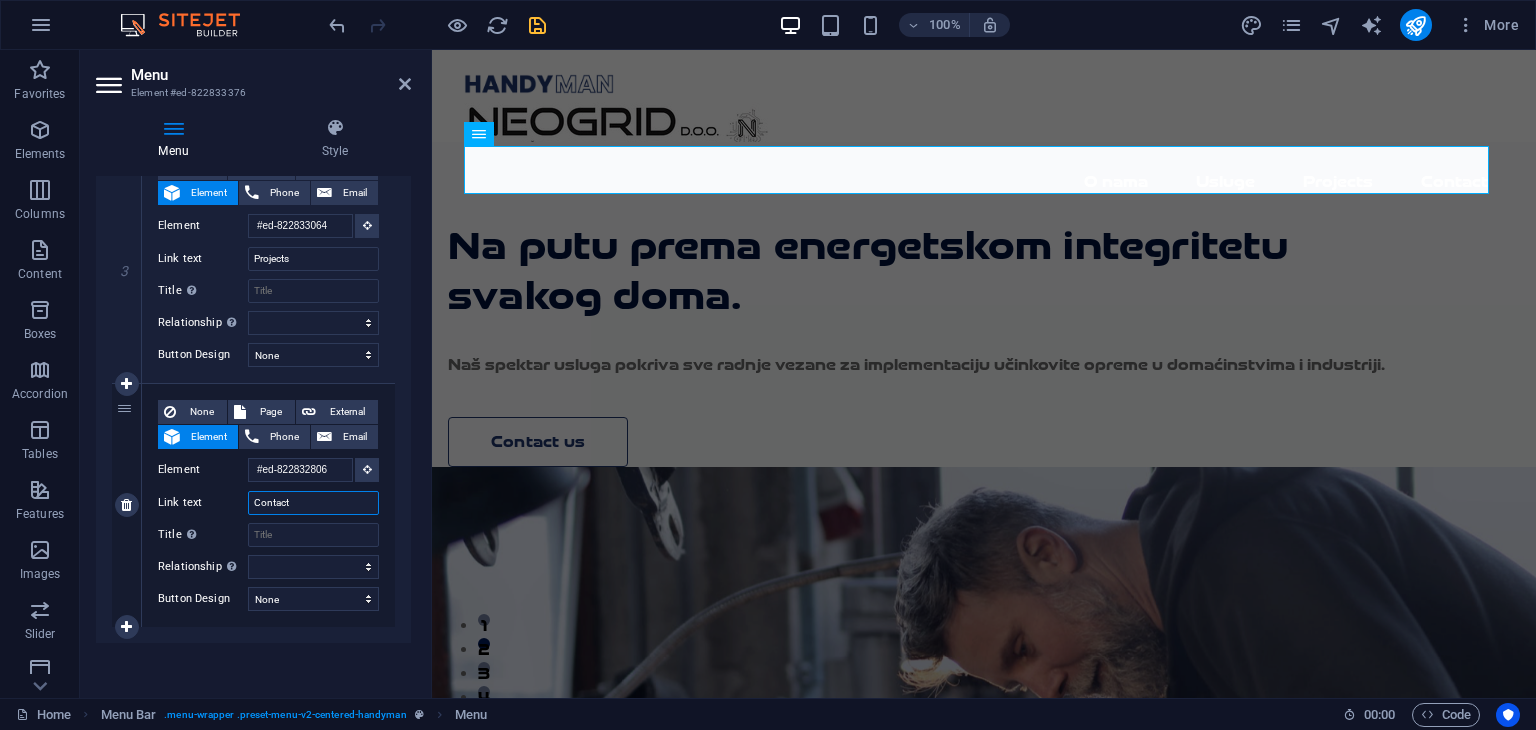 drag, startPoint x: 300, startPoint y: 501, endPoint x: 244, endPoint y: 504, distance: 56.0803 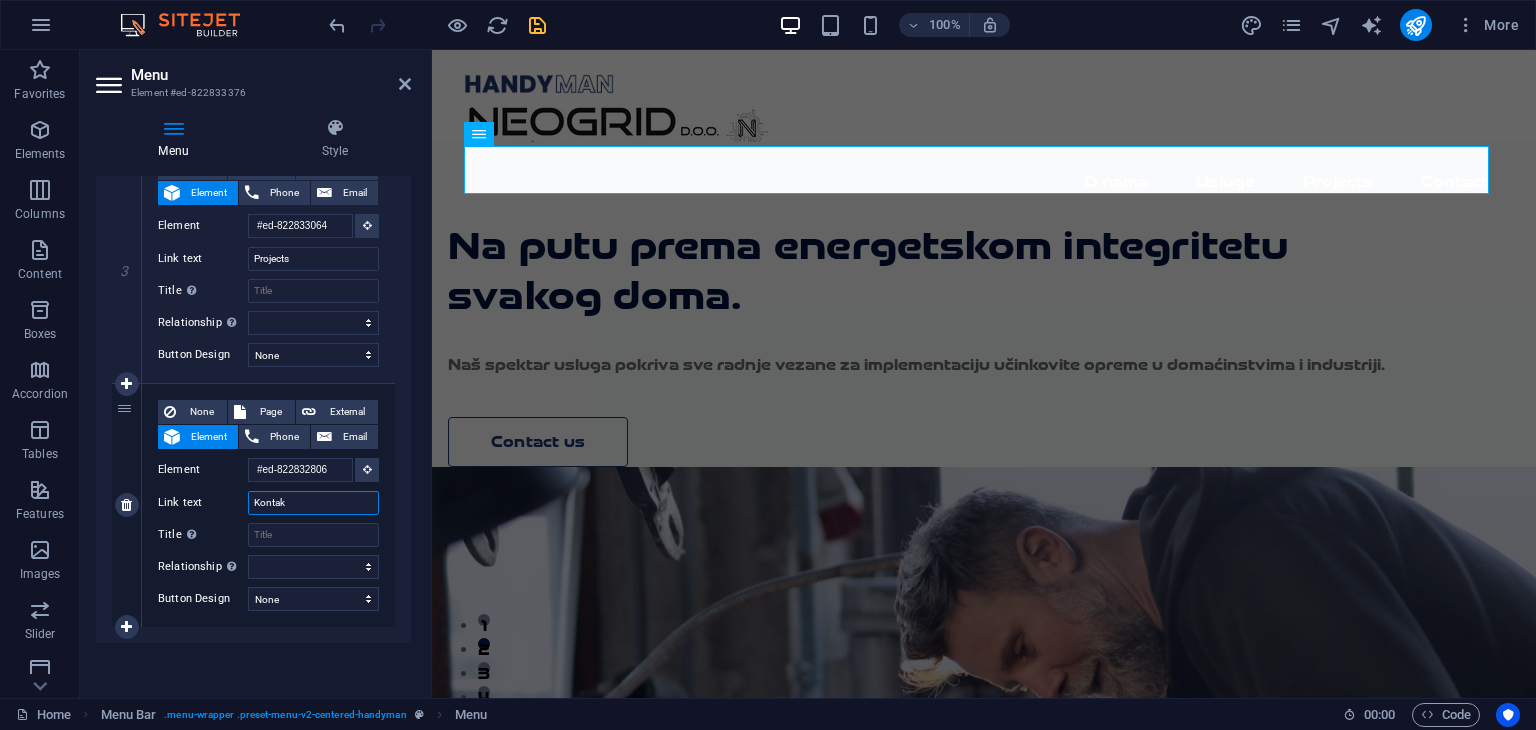 type on "Kontakt" 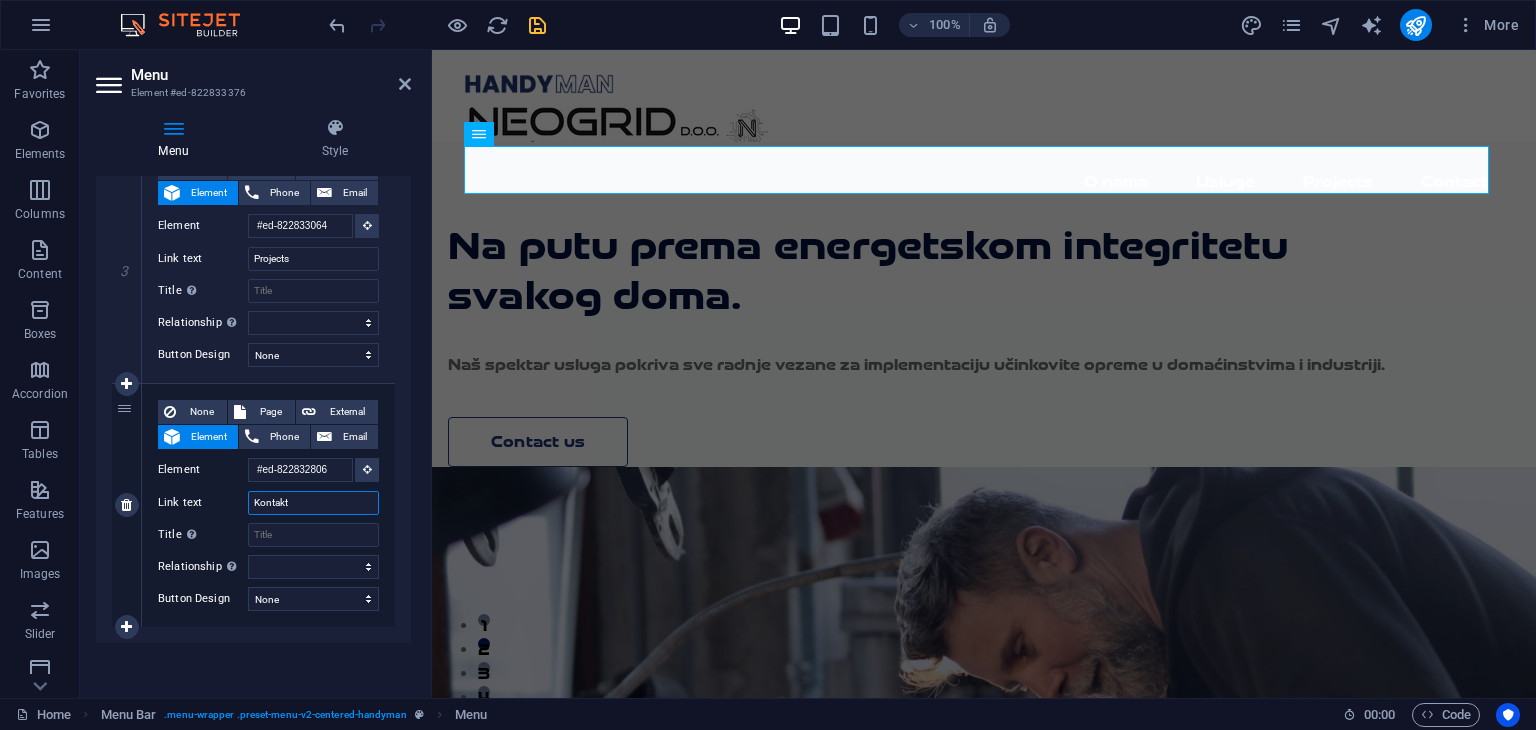 select 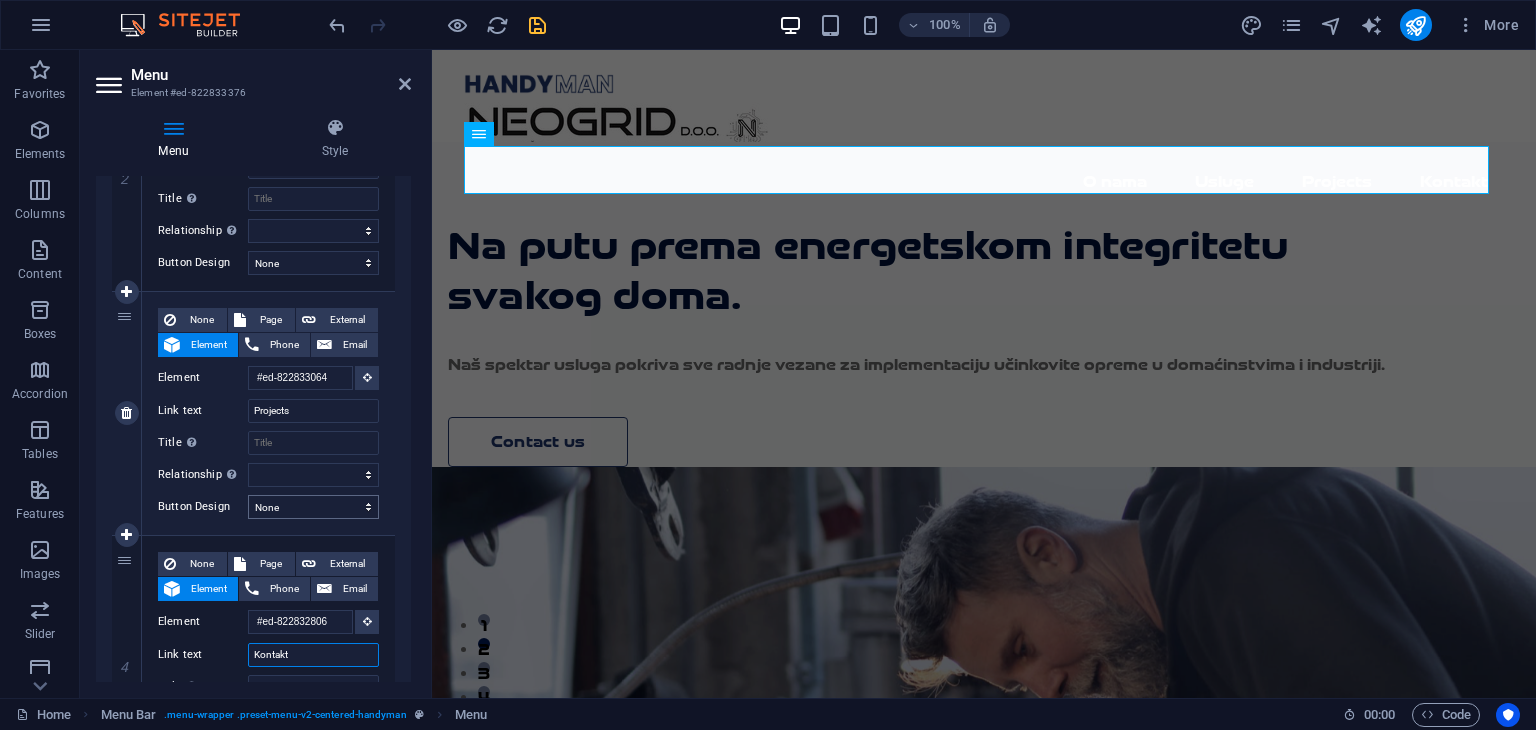 scroll, scrollTop: 561, scrollLeft: 0, axis: vertical 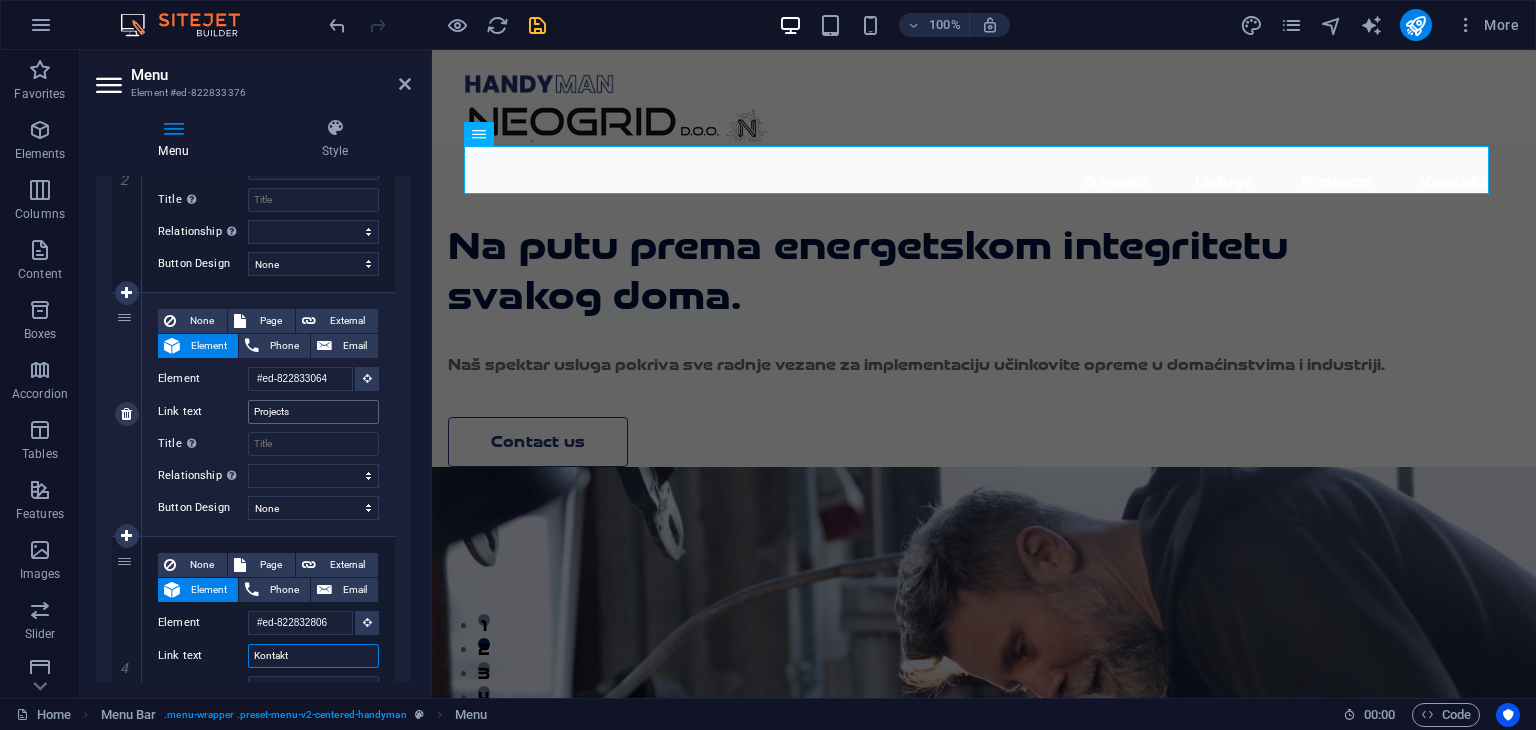 type on "Kontakt" 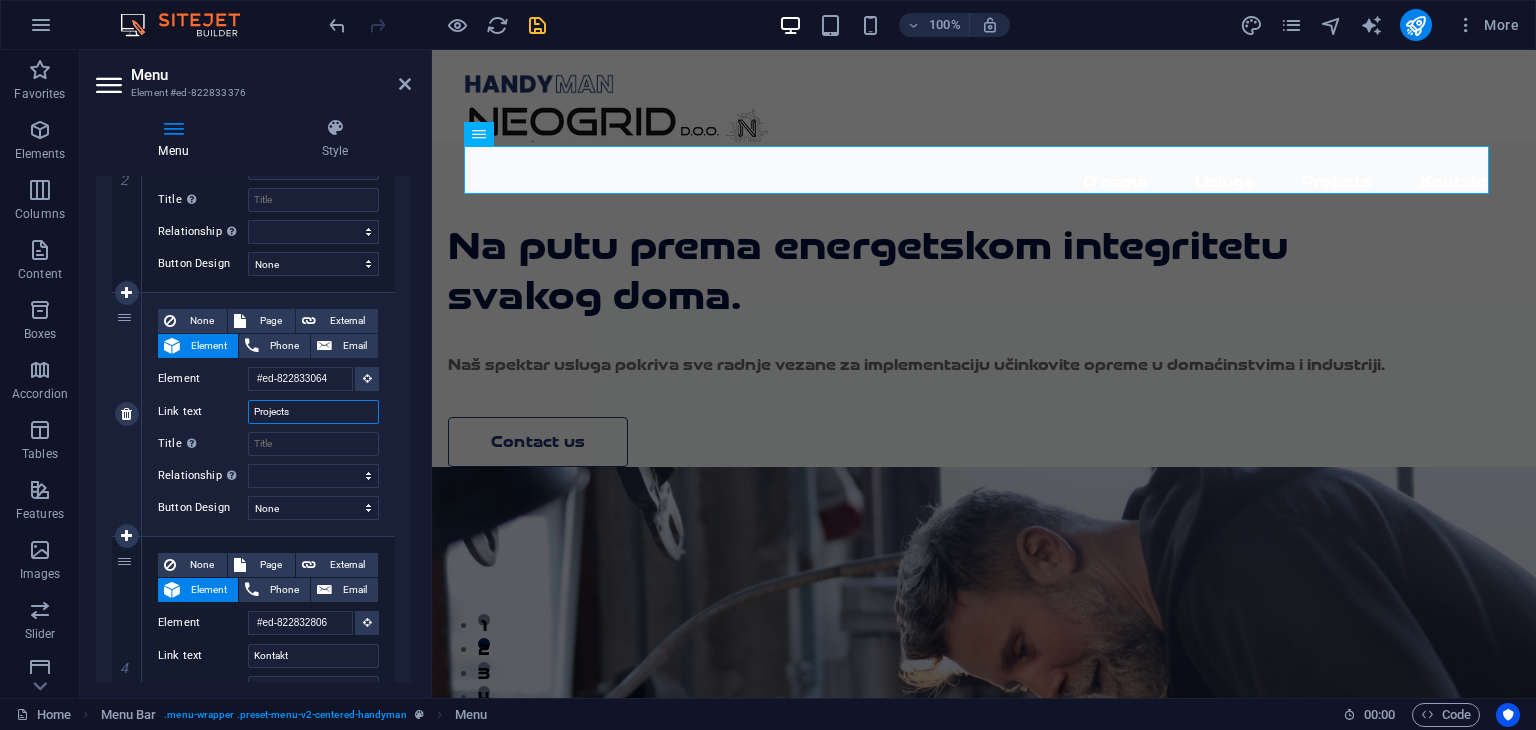 drag, startPoint x: 306, startPoint y: 409, endPoint x: 243, endPoint y: 409, distance: 63 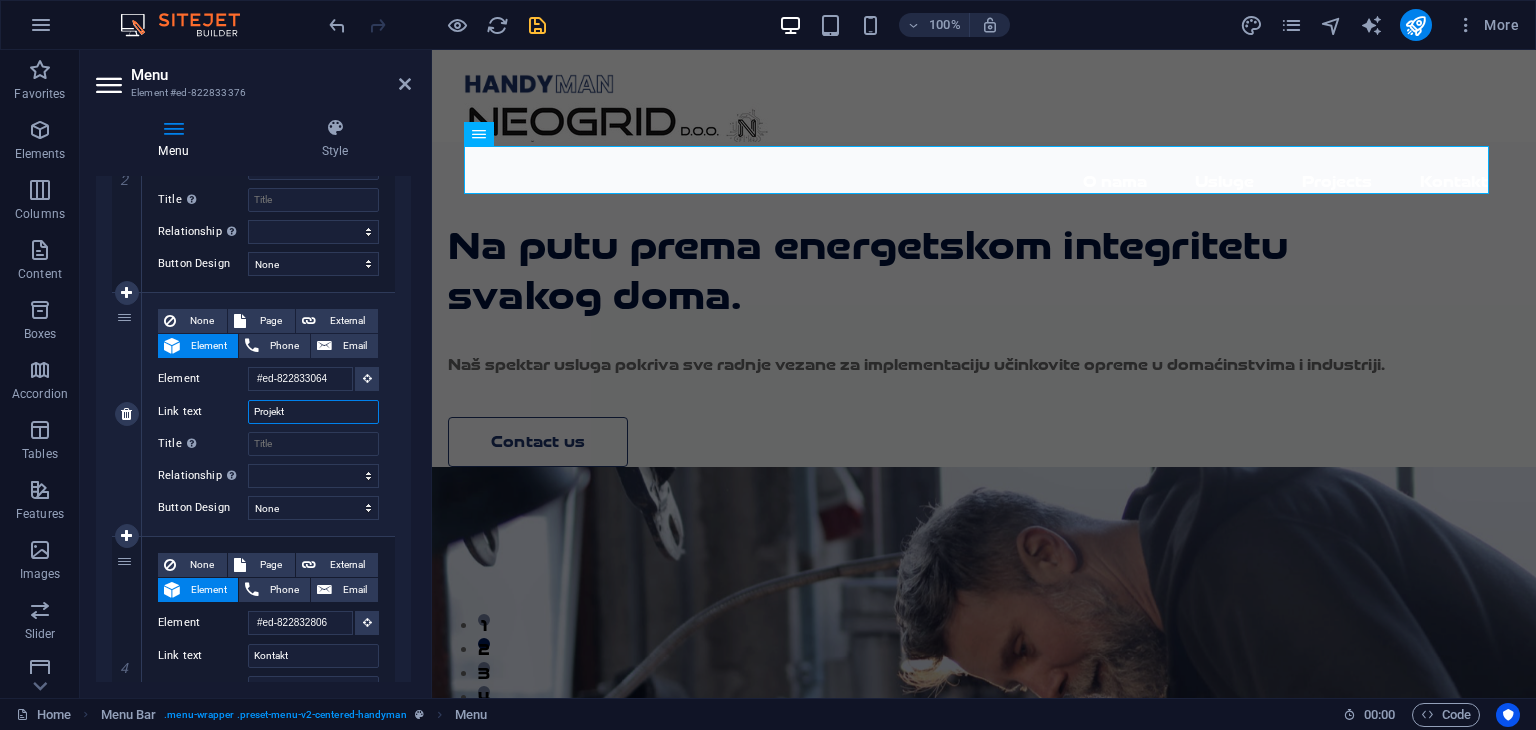 type on "Projekti" 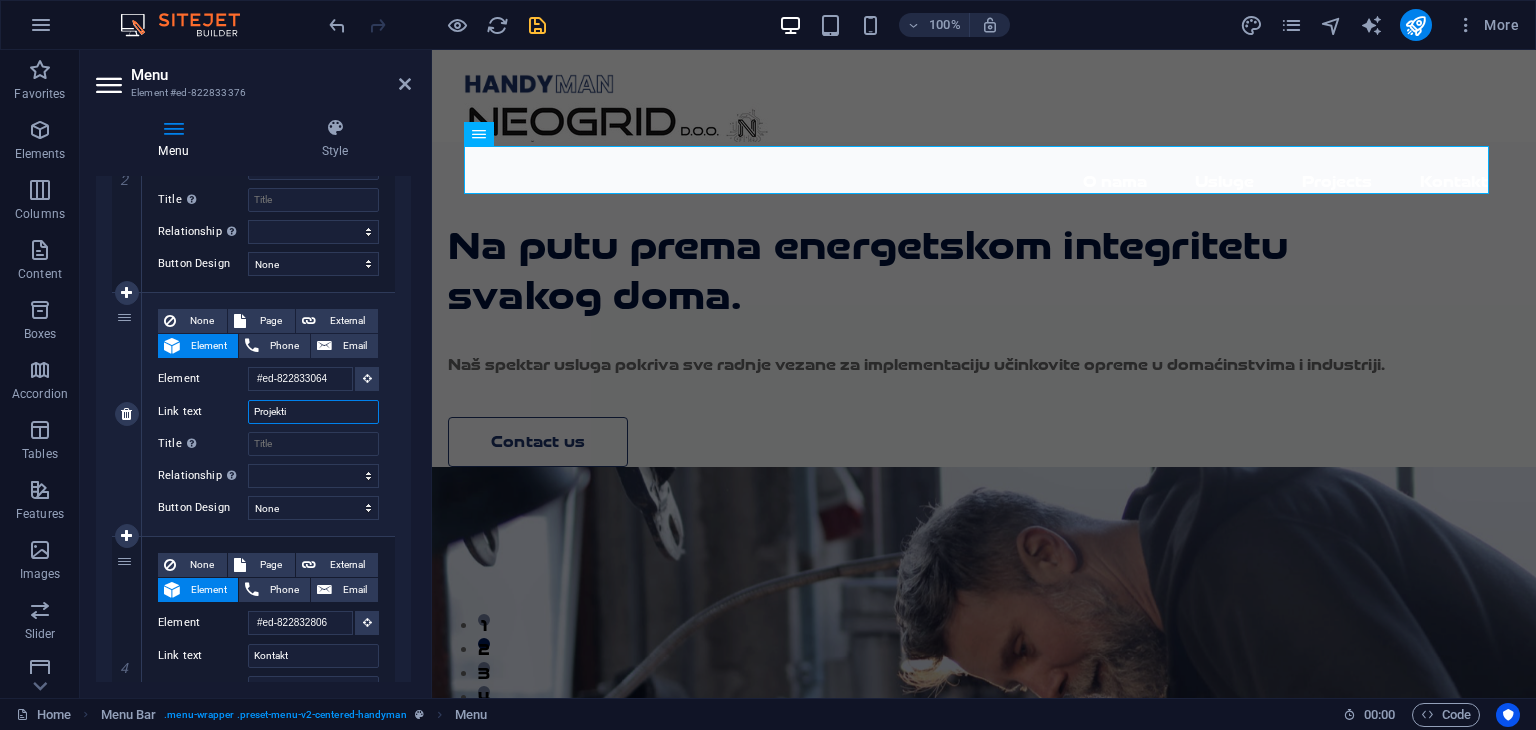 select 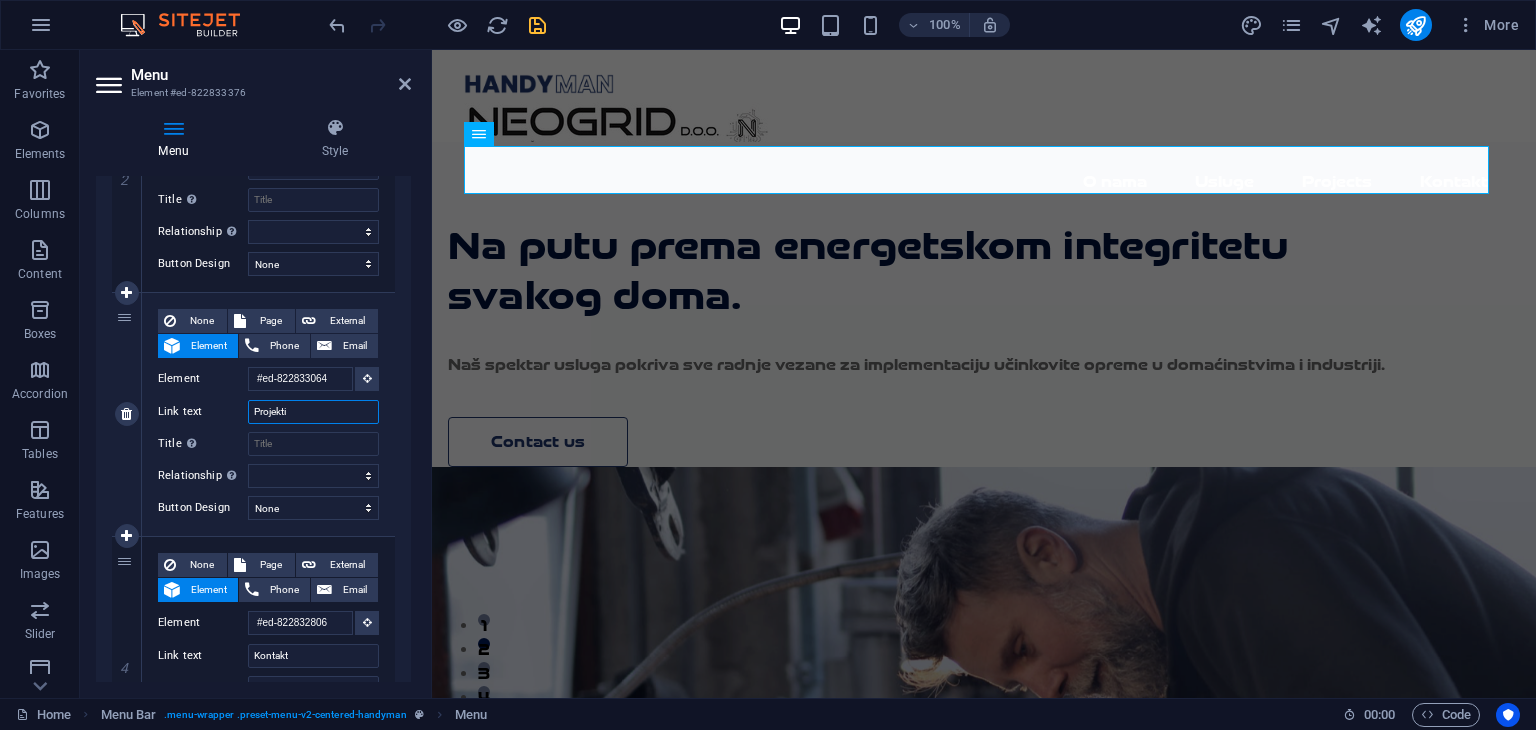 select 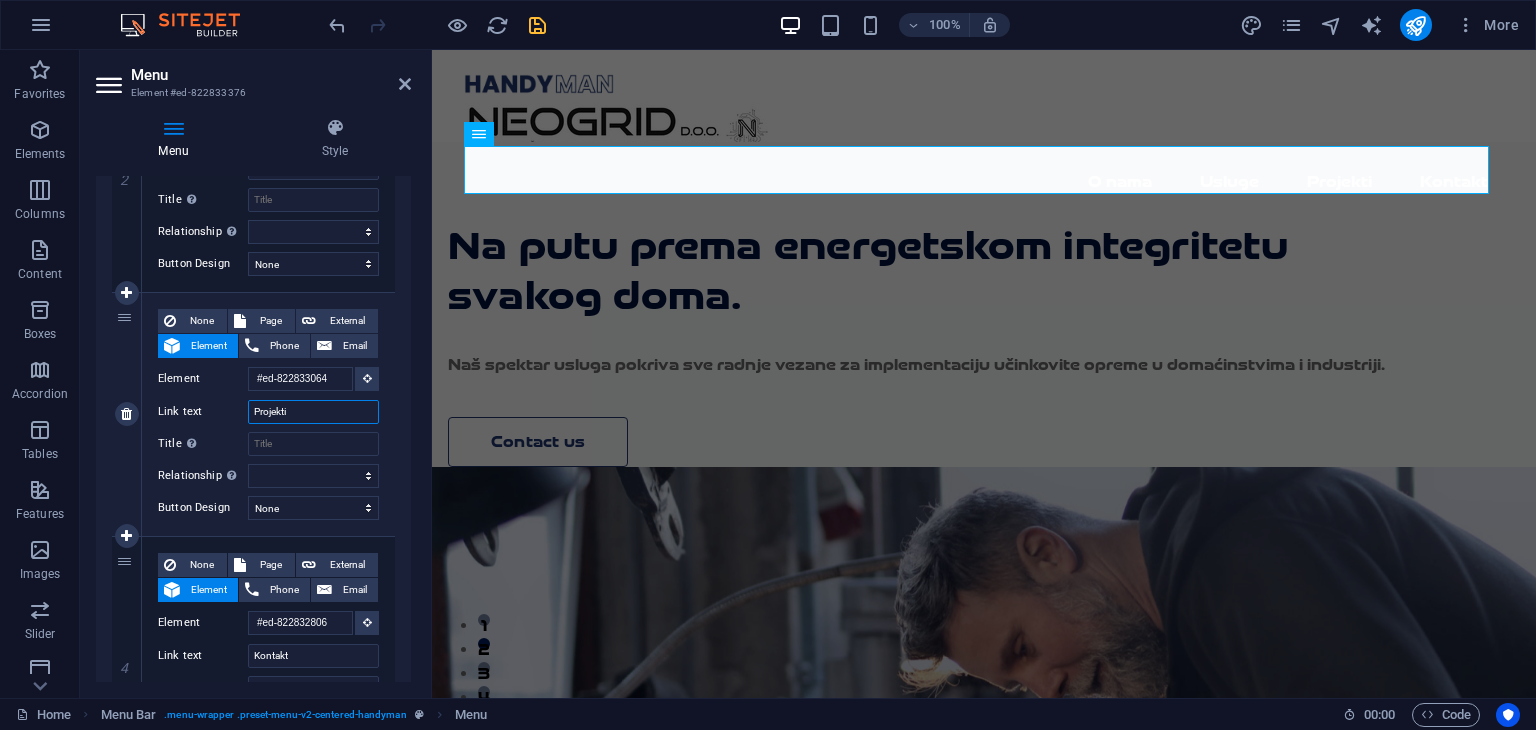 type on "Projekt" 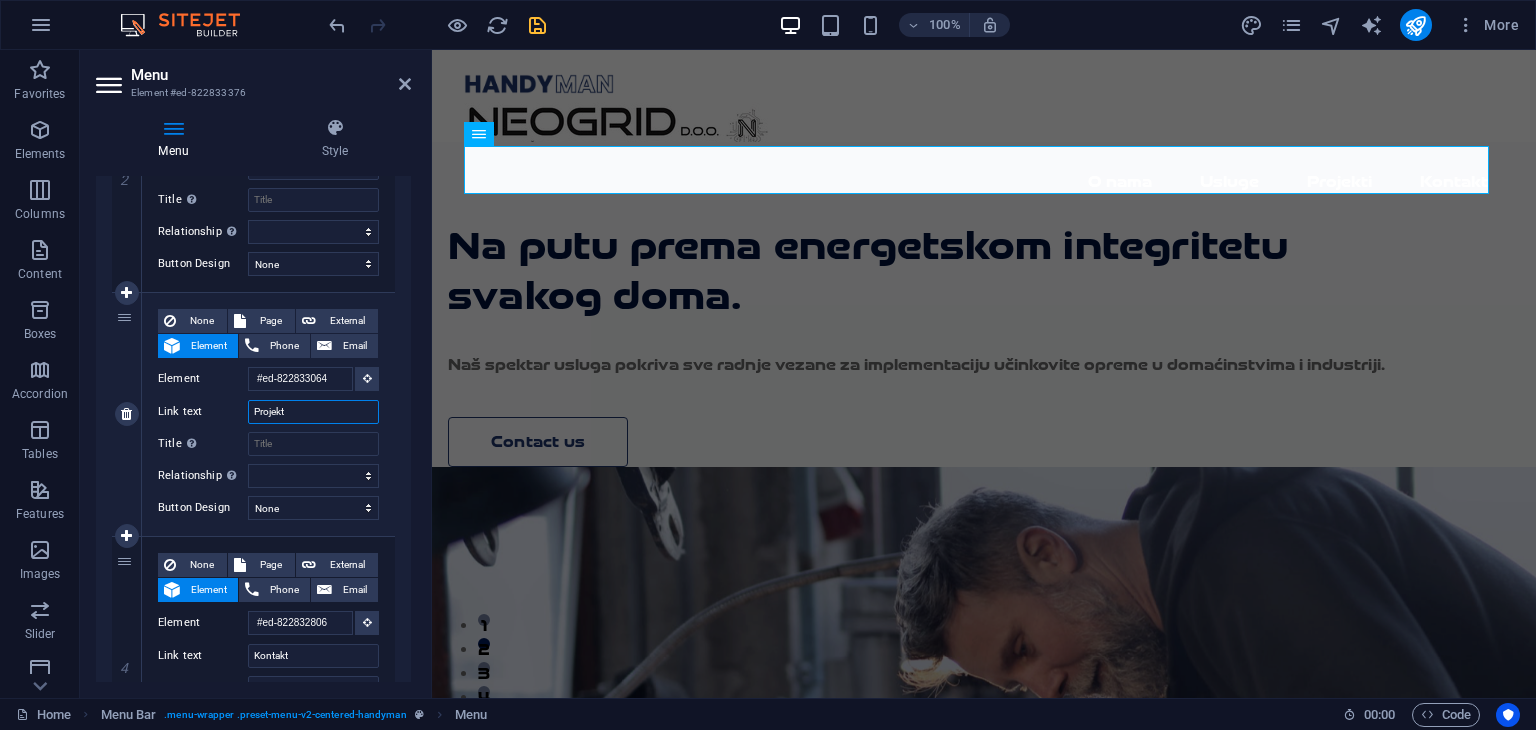 select 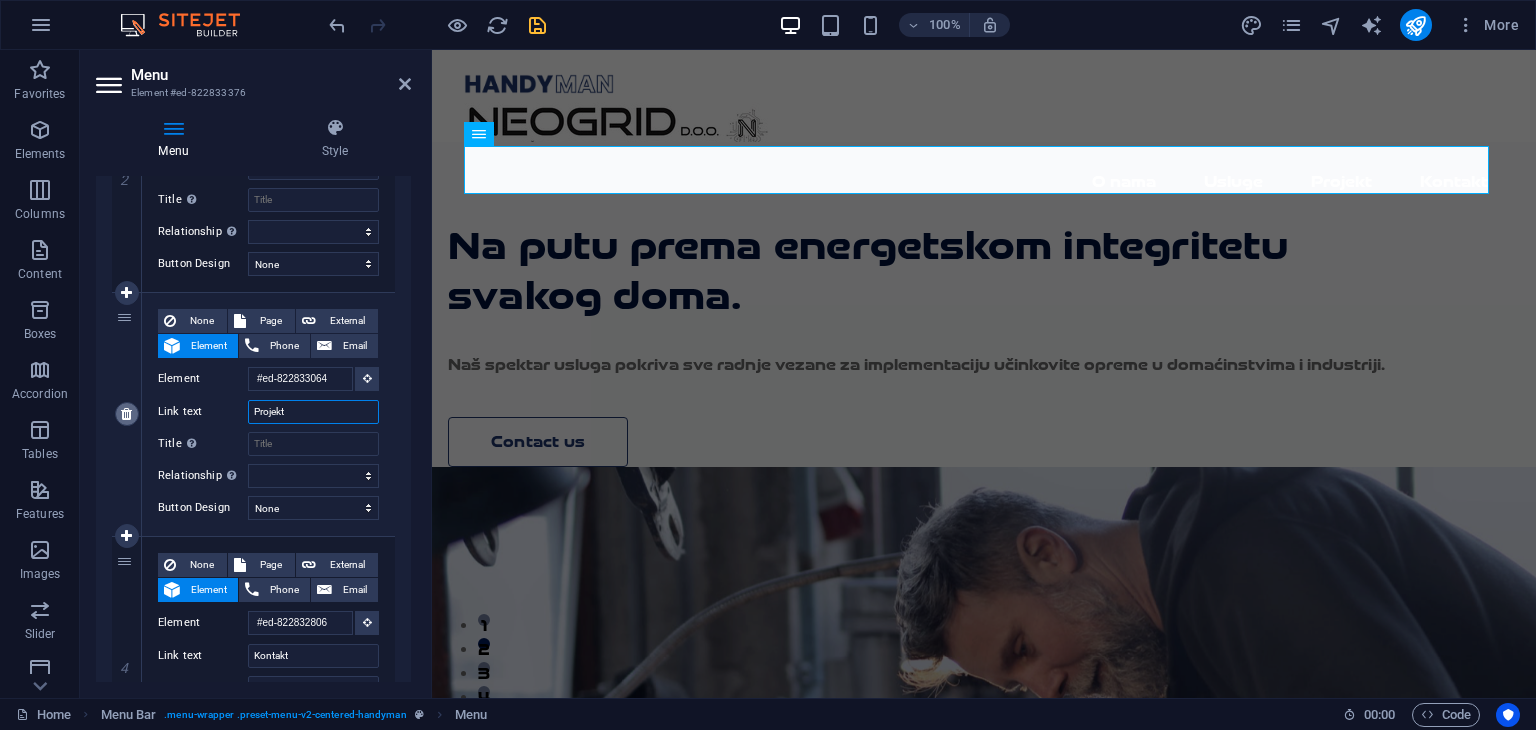 type on "Projekt" 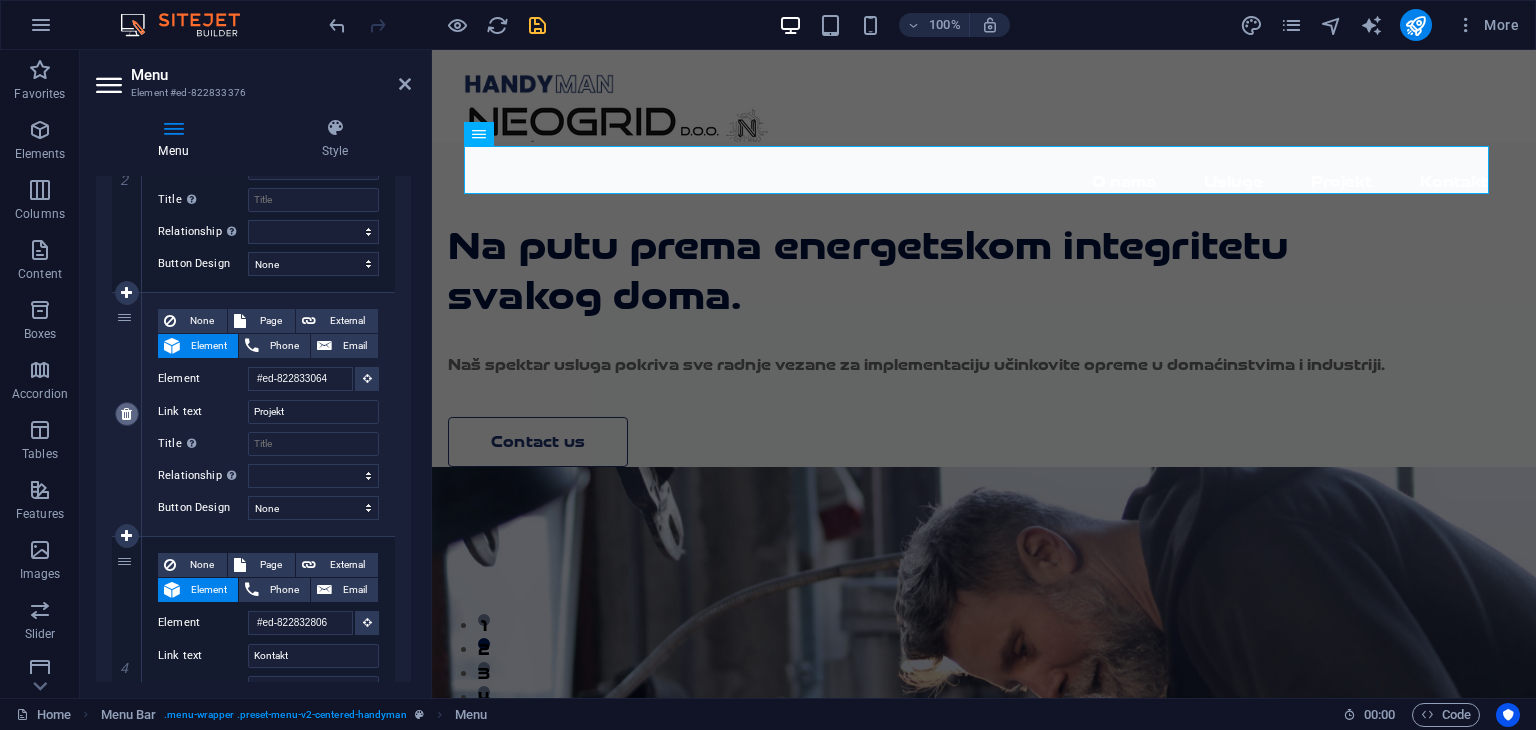 click at bounding box center [126, 414] 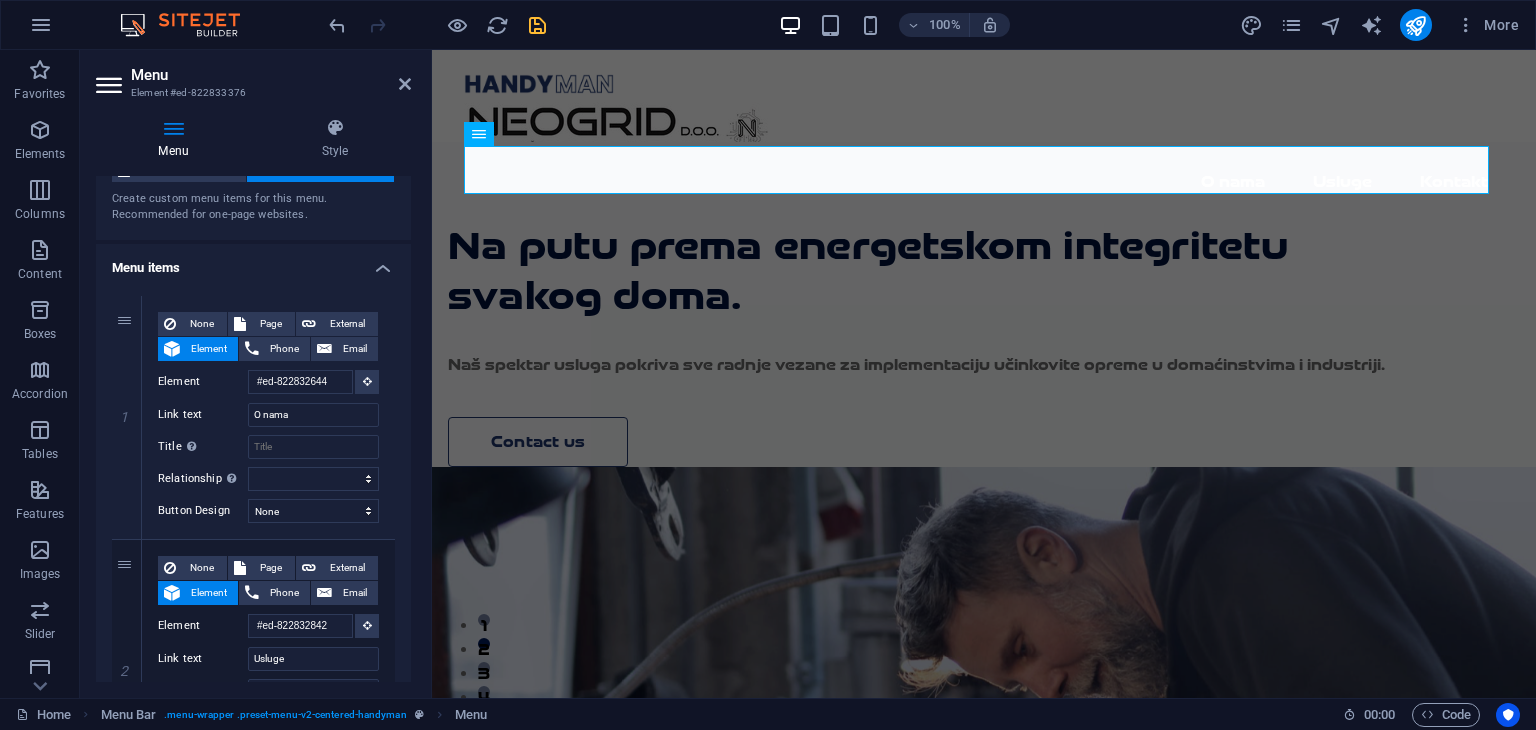 scroll, scrollTop: 0, scrollLeft: 0, axis: both 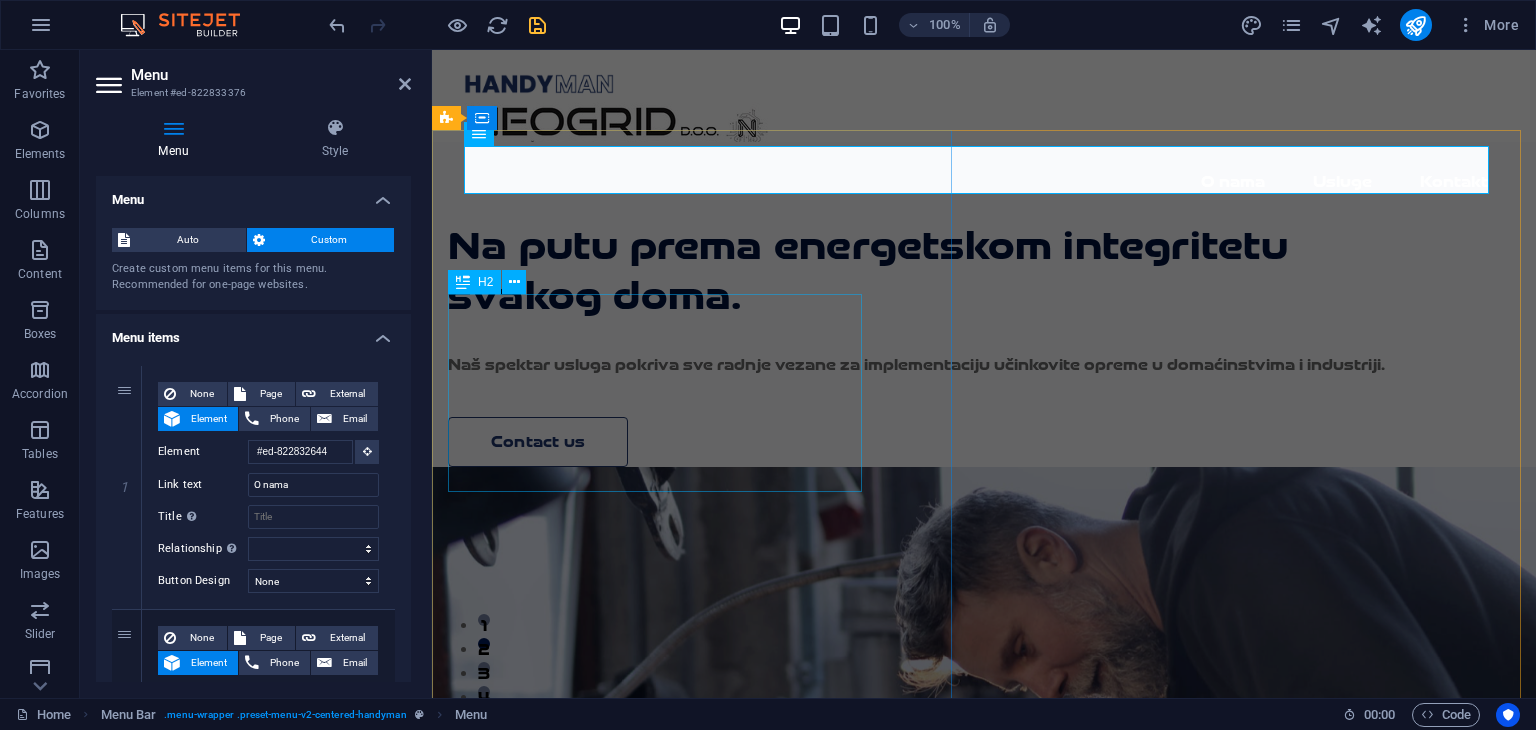 click on "Na putu prema energetskom integritetu svakog doma." at bounding box center (947, 271) 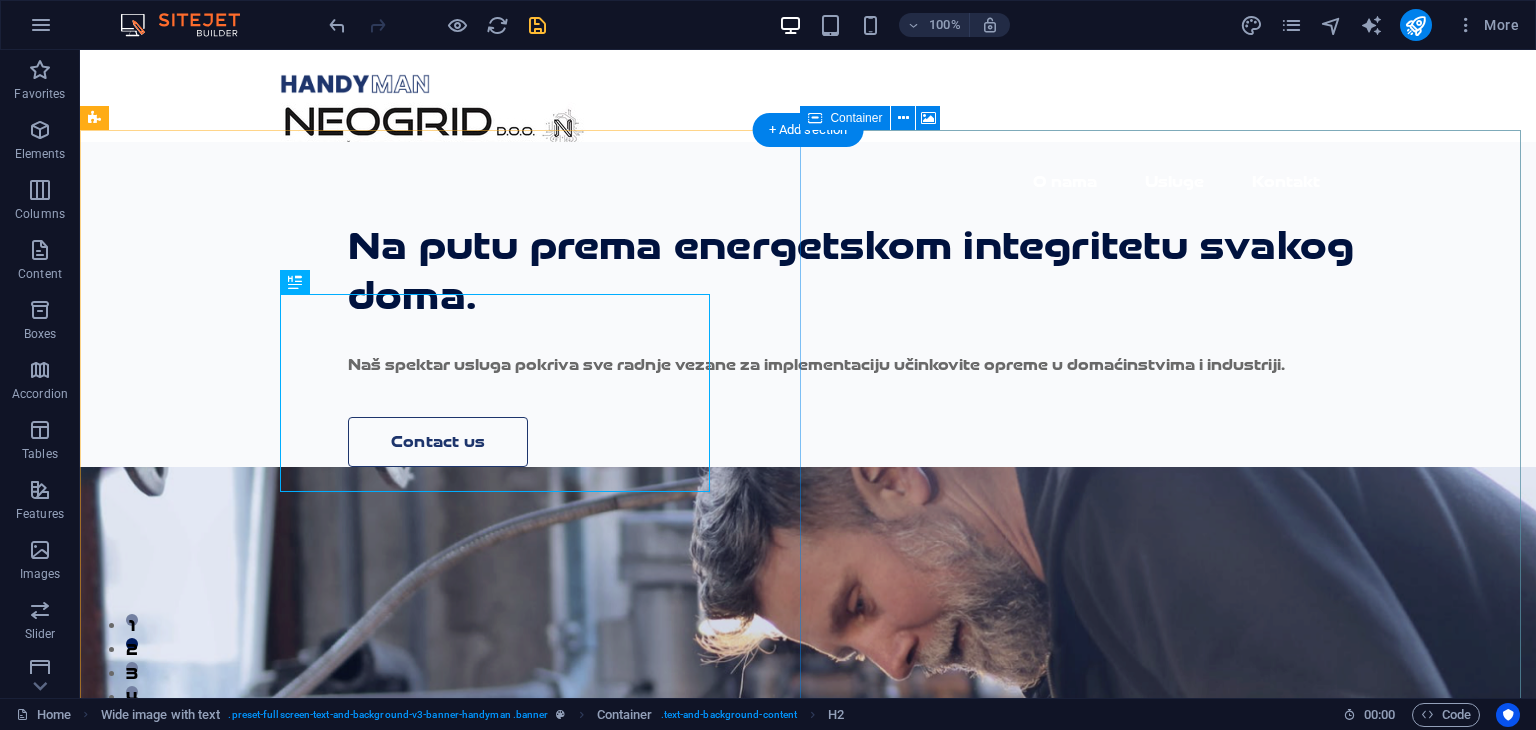 click on "Add elements" at bounding box center [799, 1208] 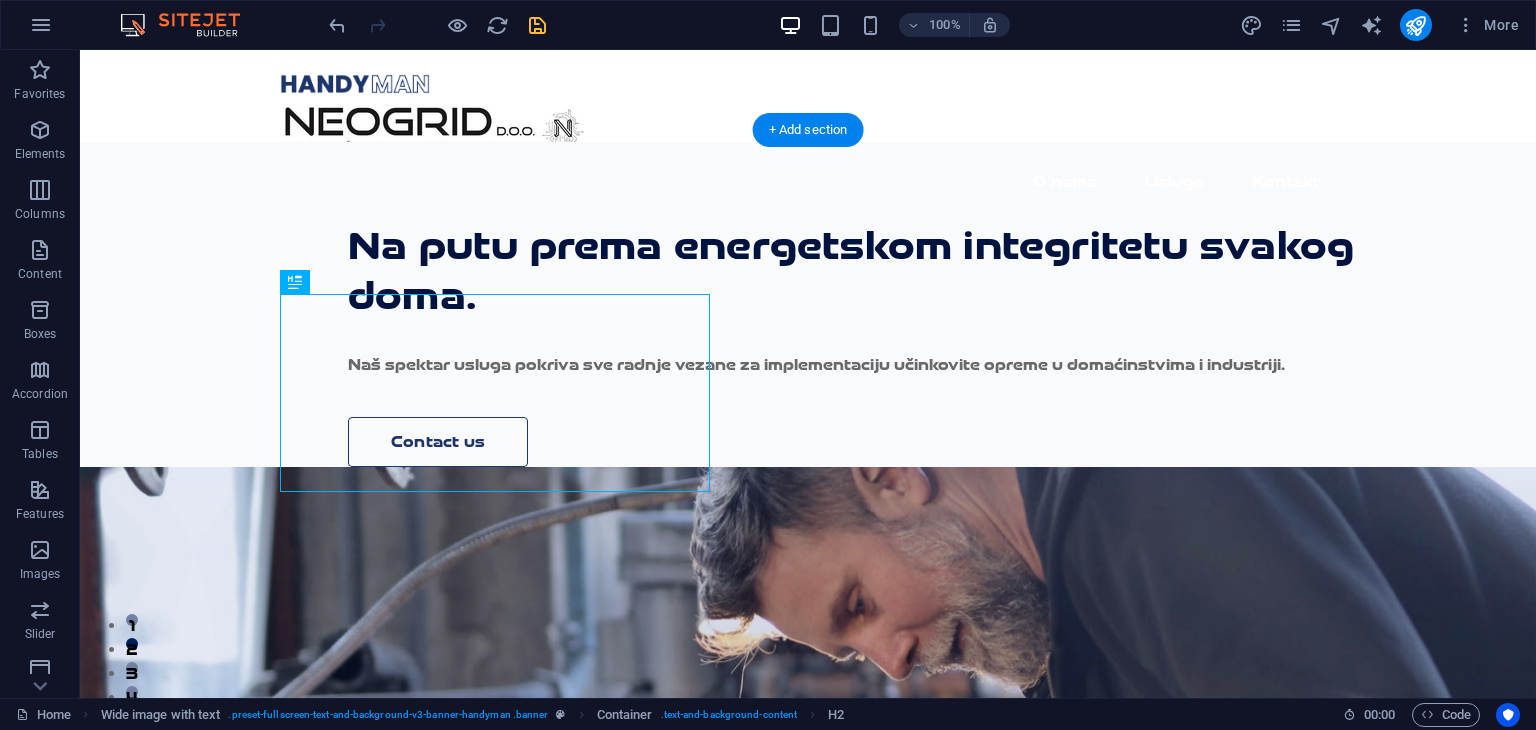 click at bounding box center (808, 787) 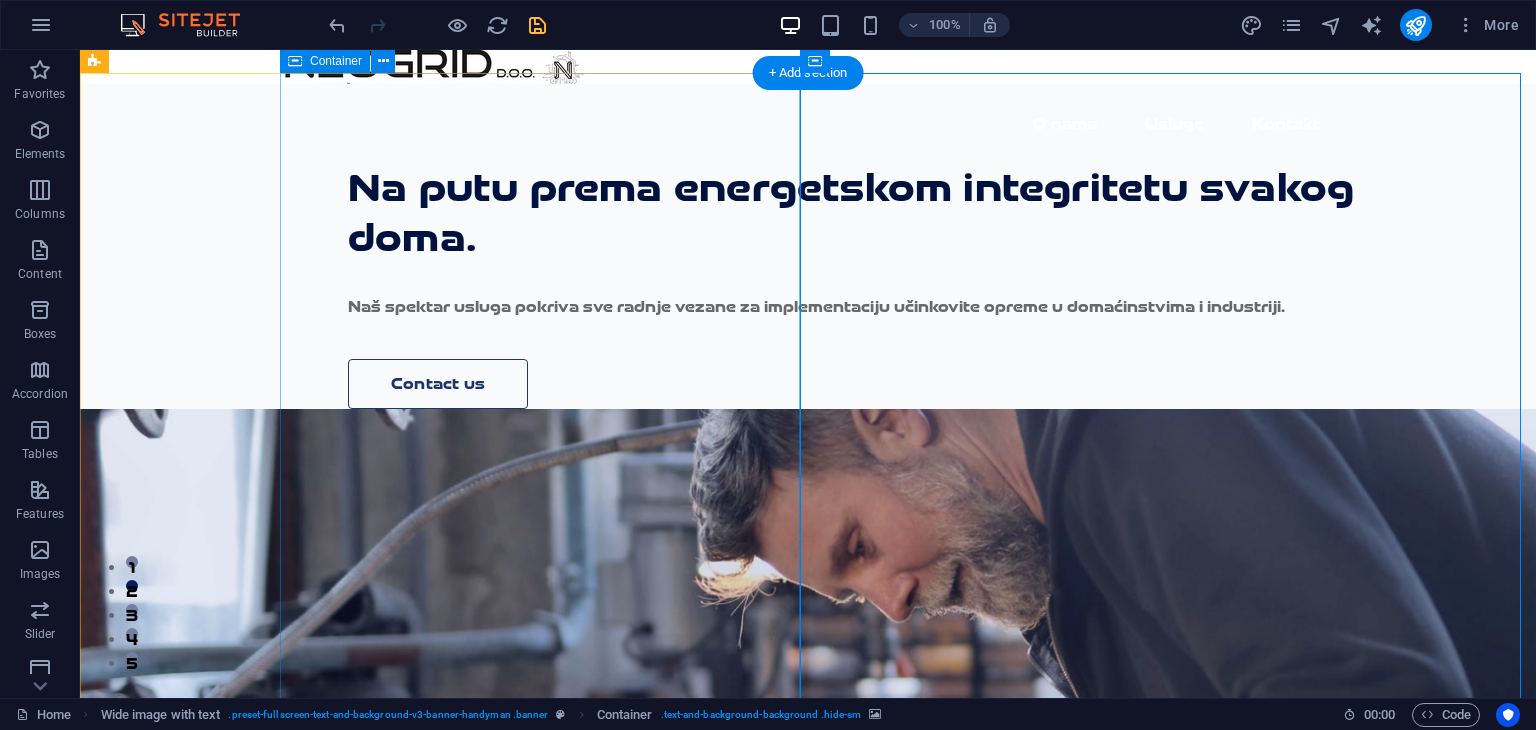 scroll, scrollTop: 56, scrollLeft: 0, axis: vertical 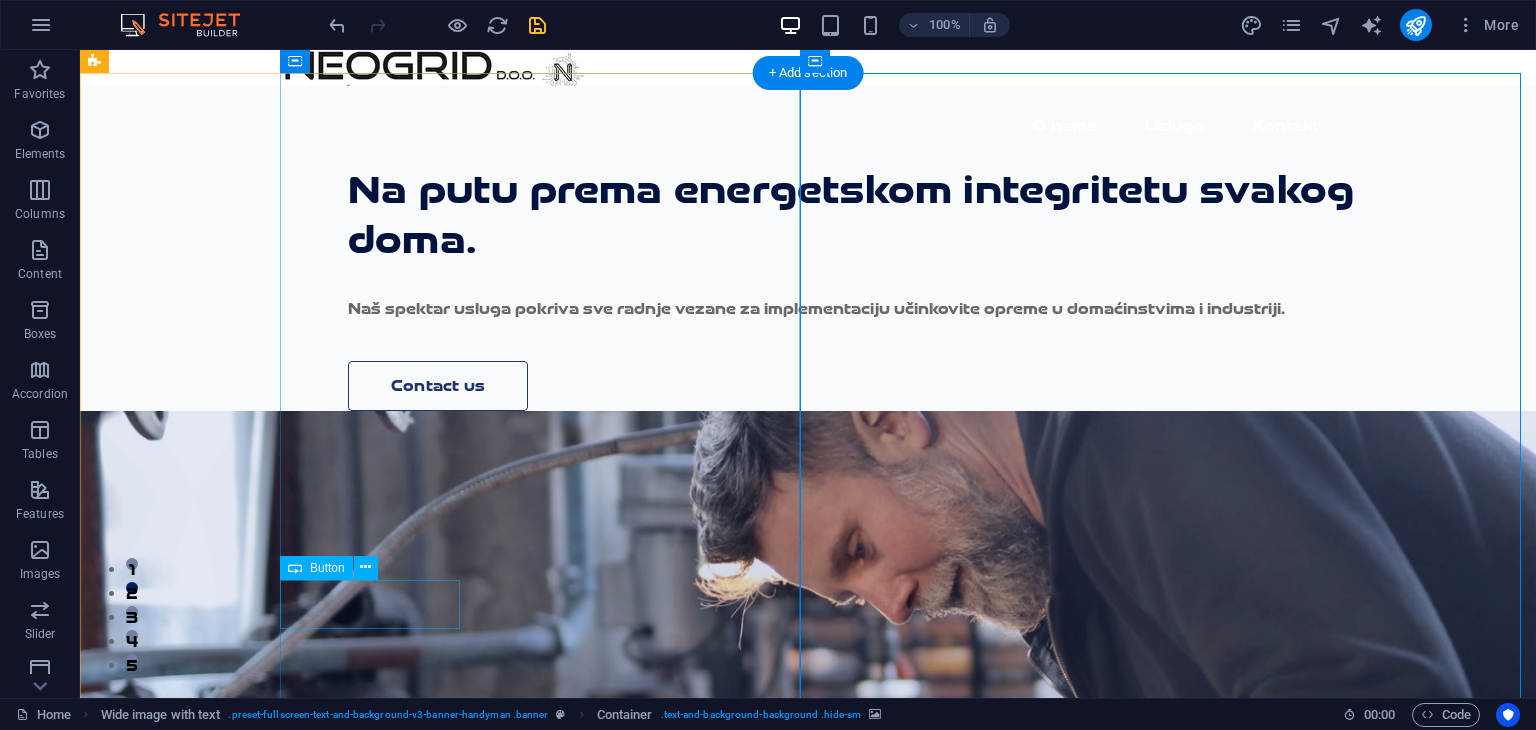 click on "Contact us" at bounding box center (863, 386) 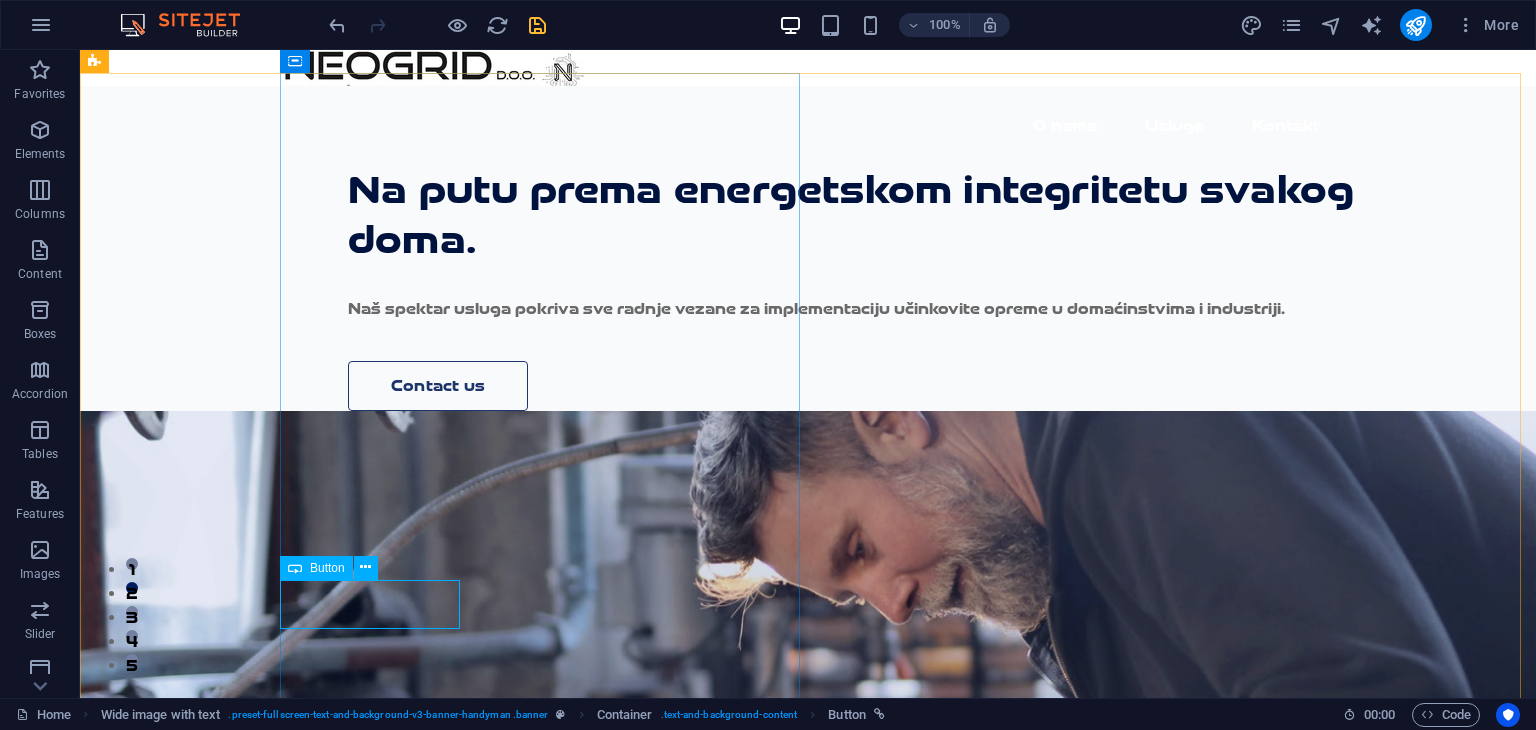 click on "Button" at bounding box center [327, 568] 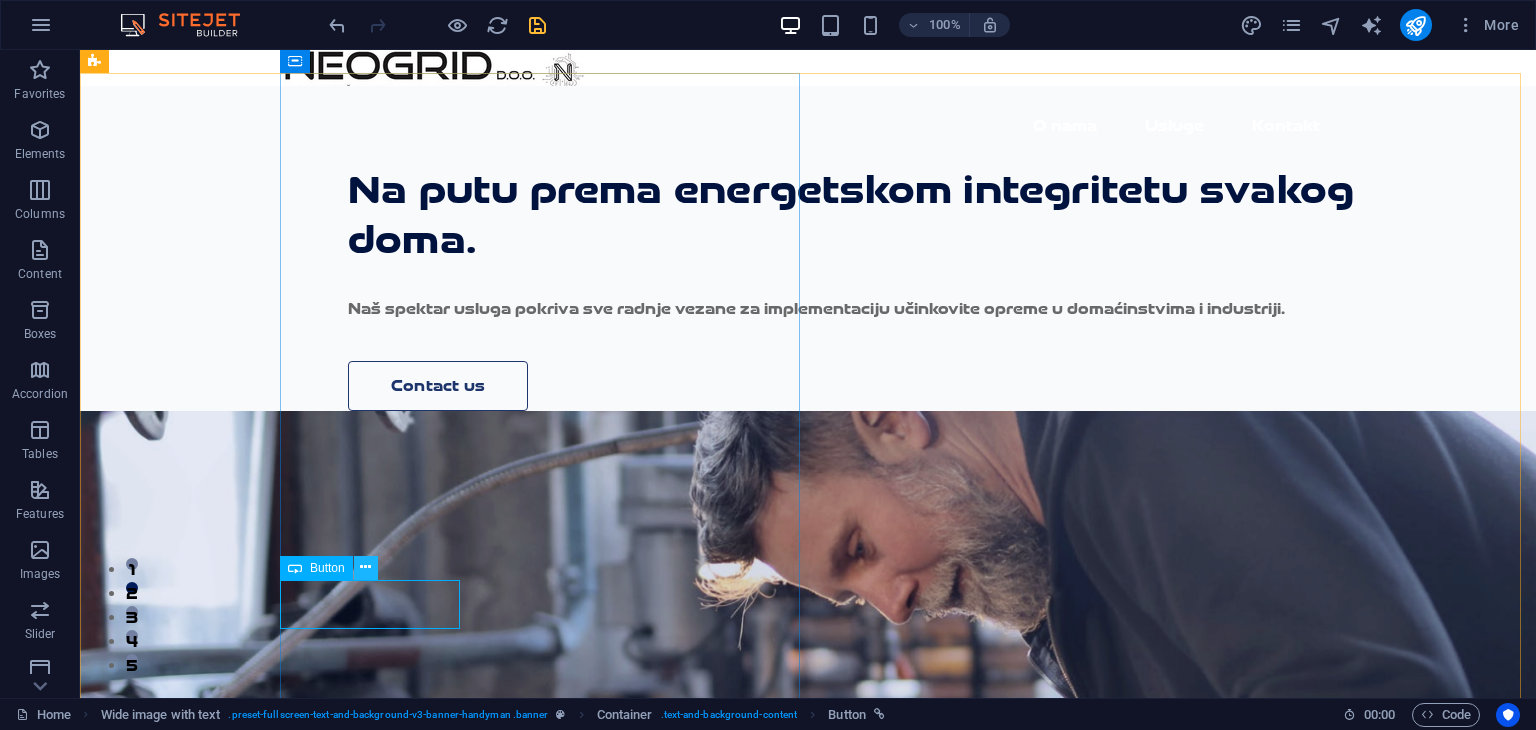 click at bounding box center [365, 567] 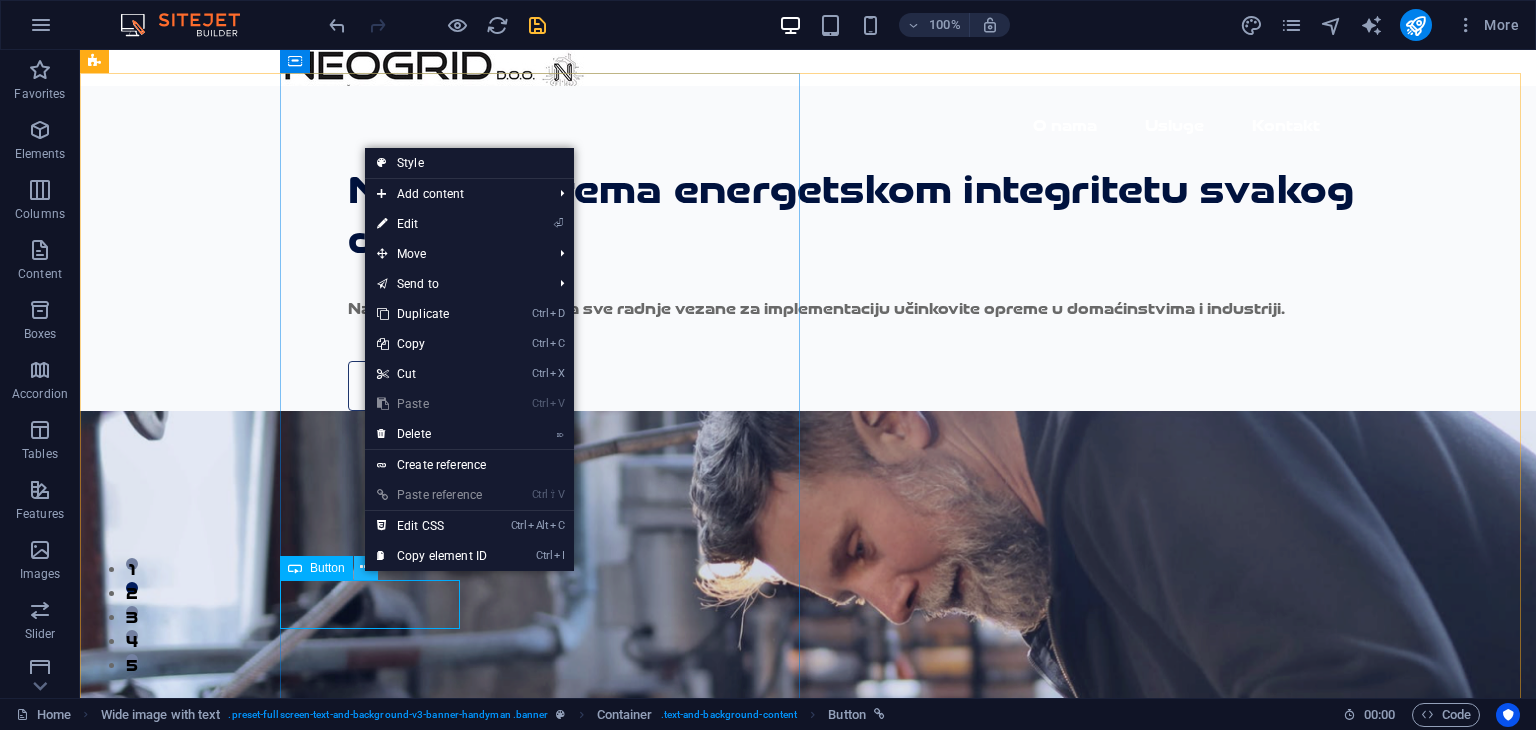 click at bounding box center (365, 567) 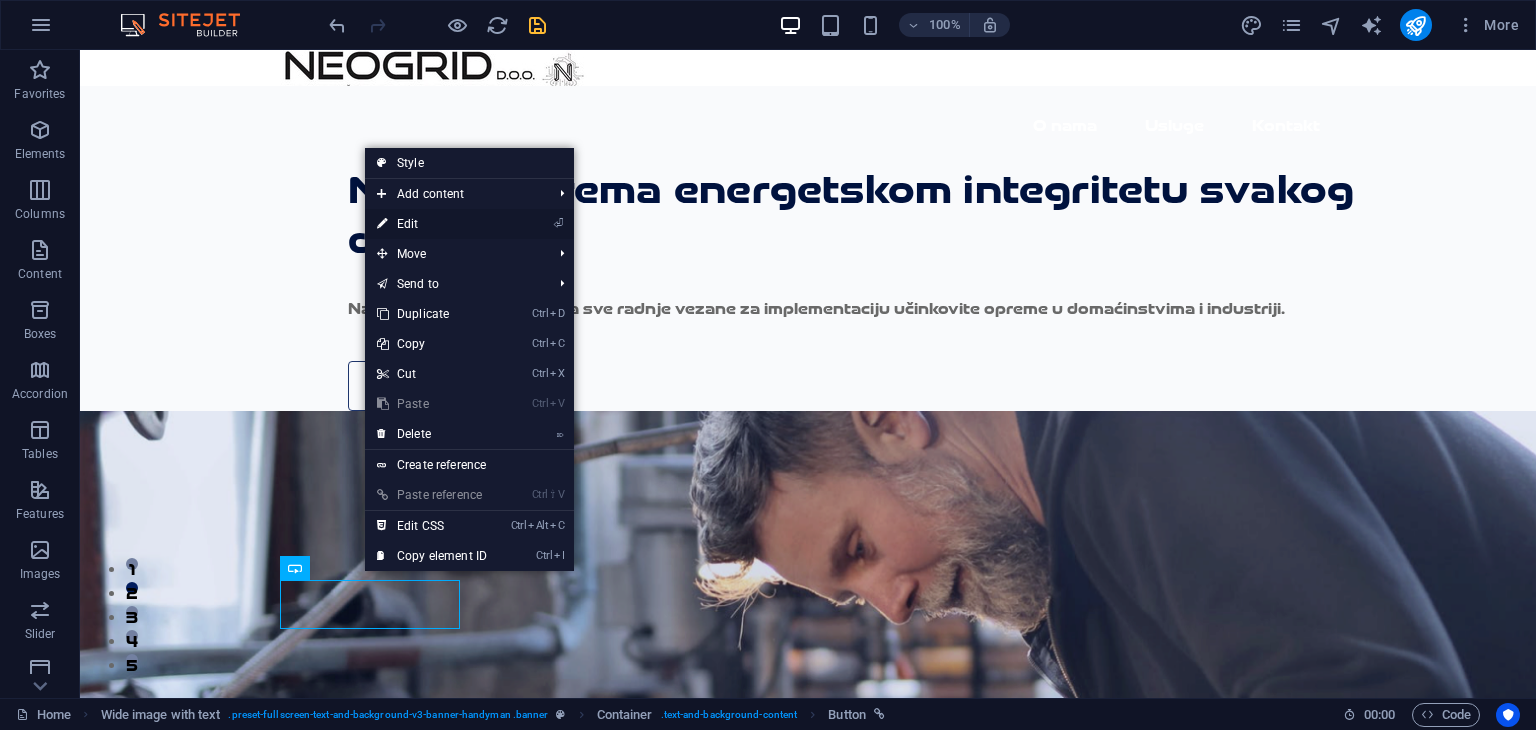 click on "⏎  Edit" at bounding box center (432, 224) 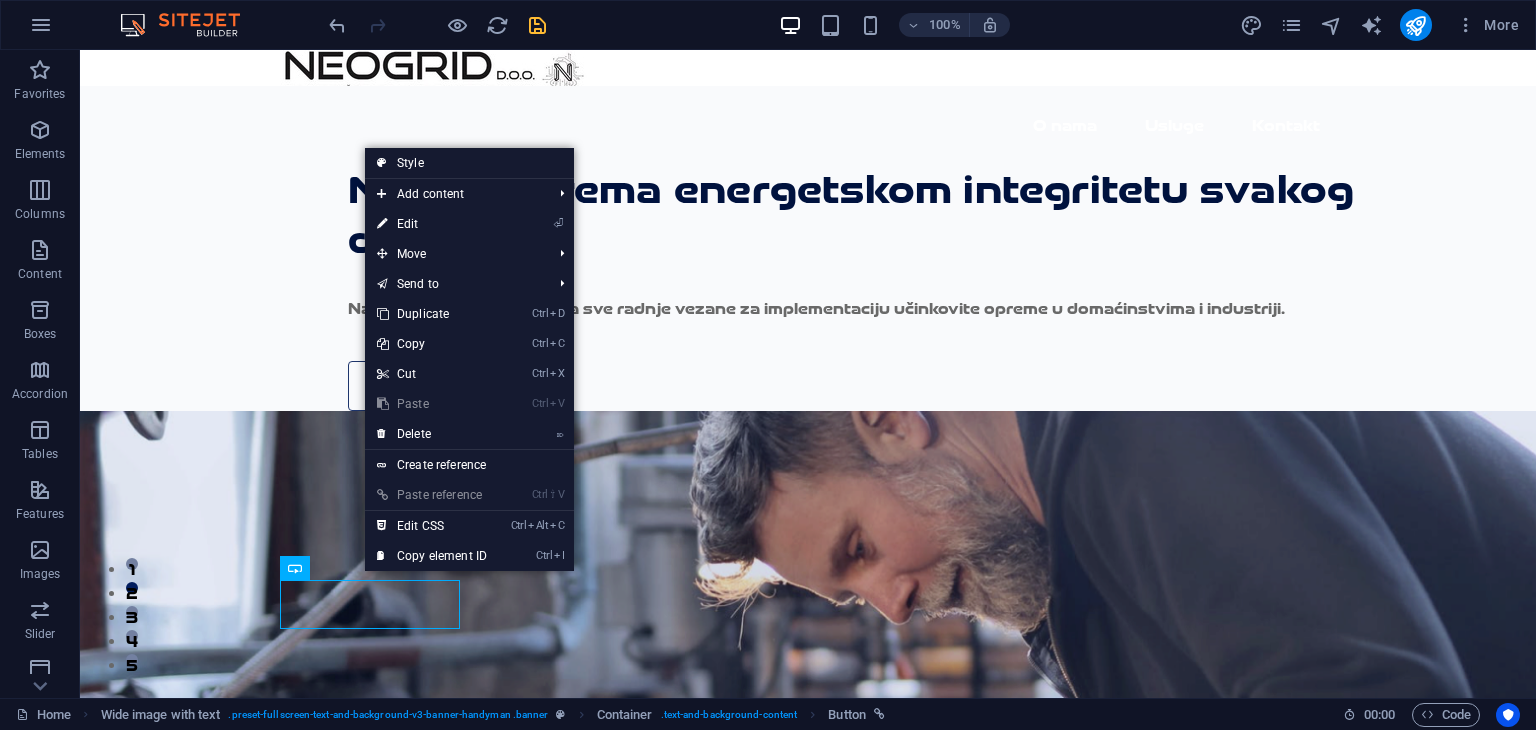 select on "px" 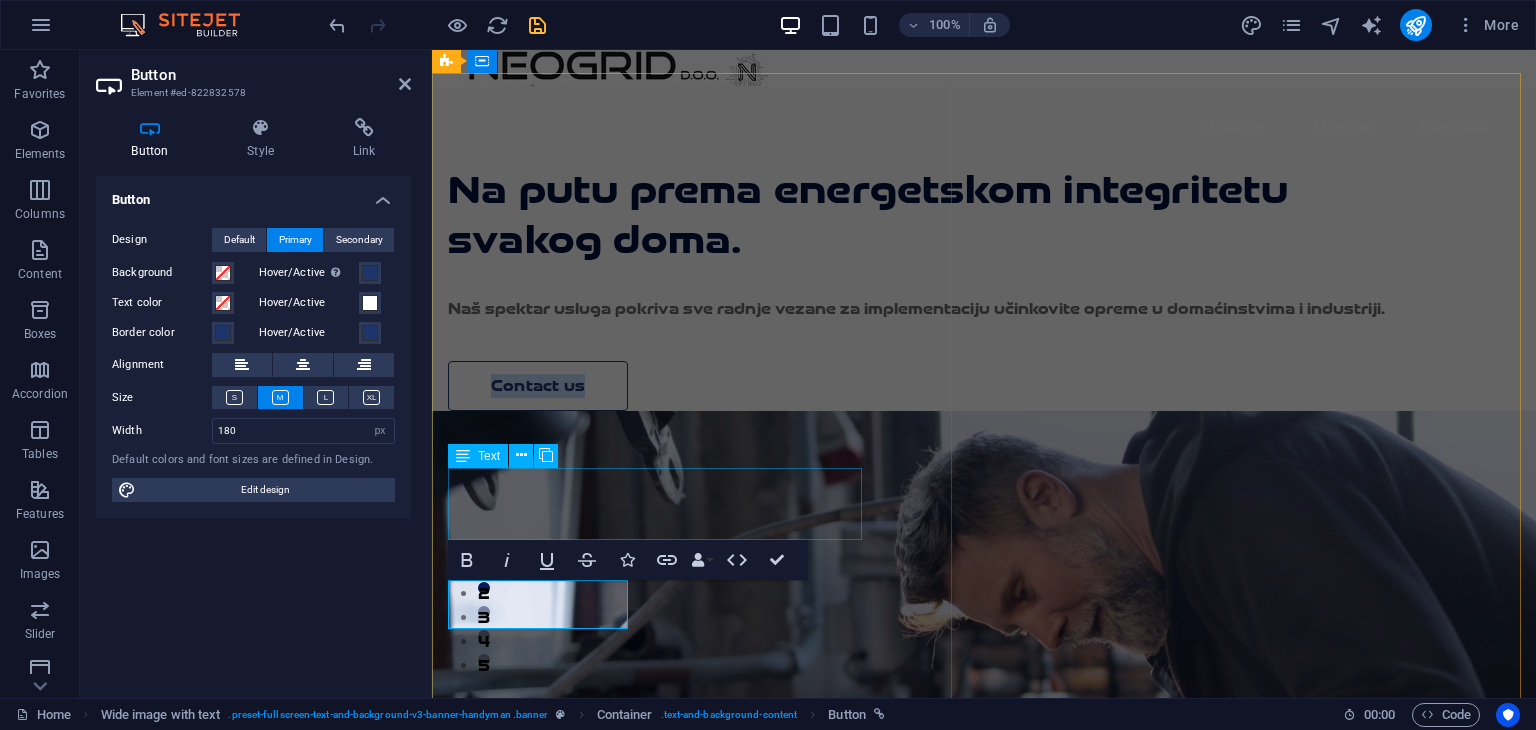 type 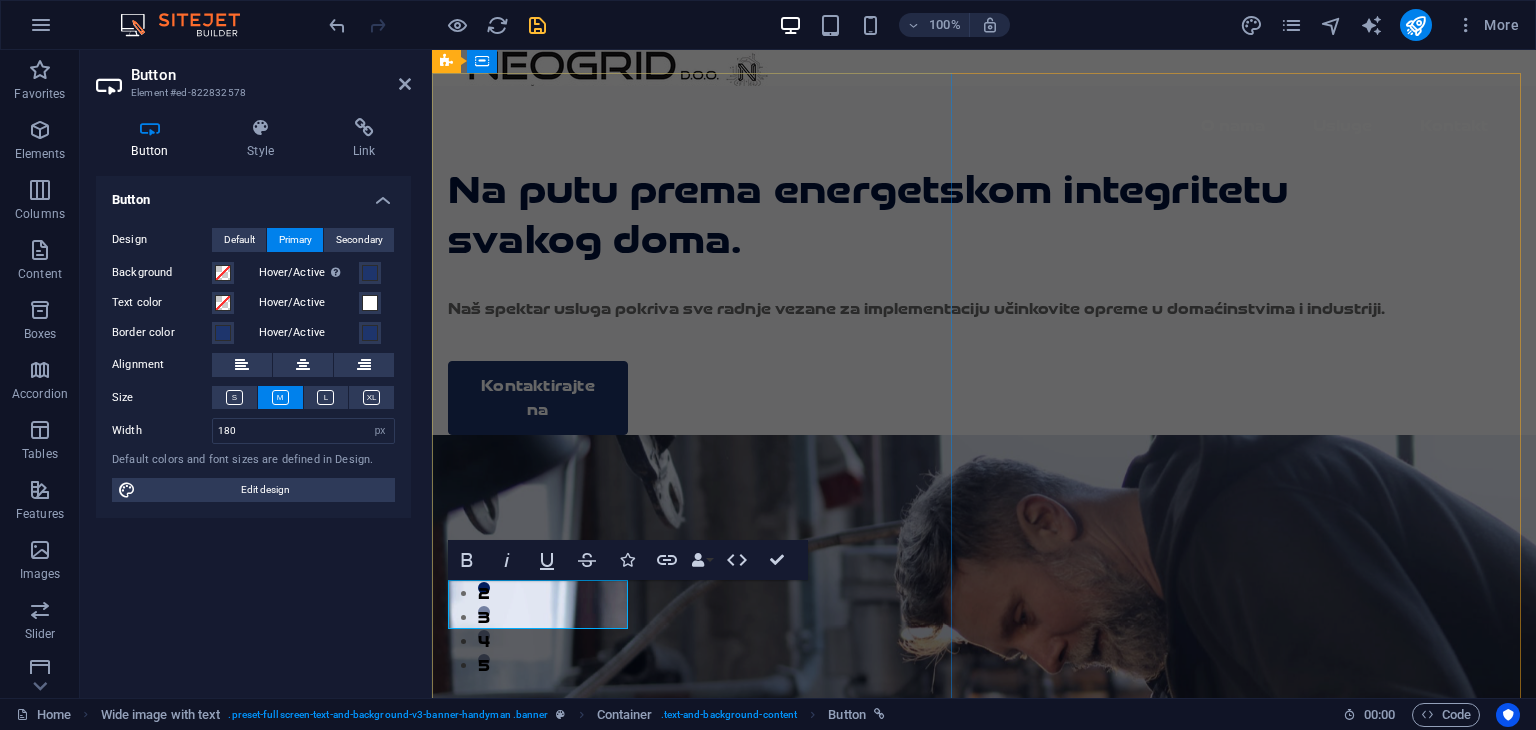 scroll, scrollTop: 44, scrollLeft: 0, axis: vertical 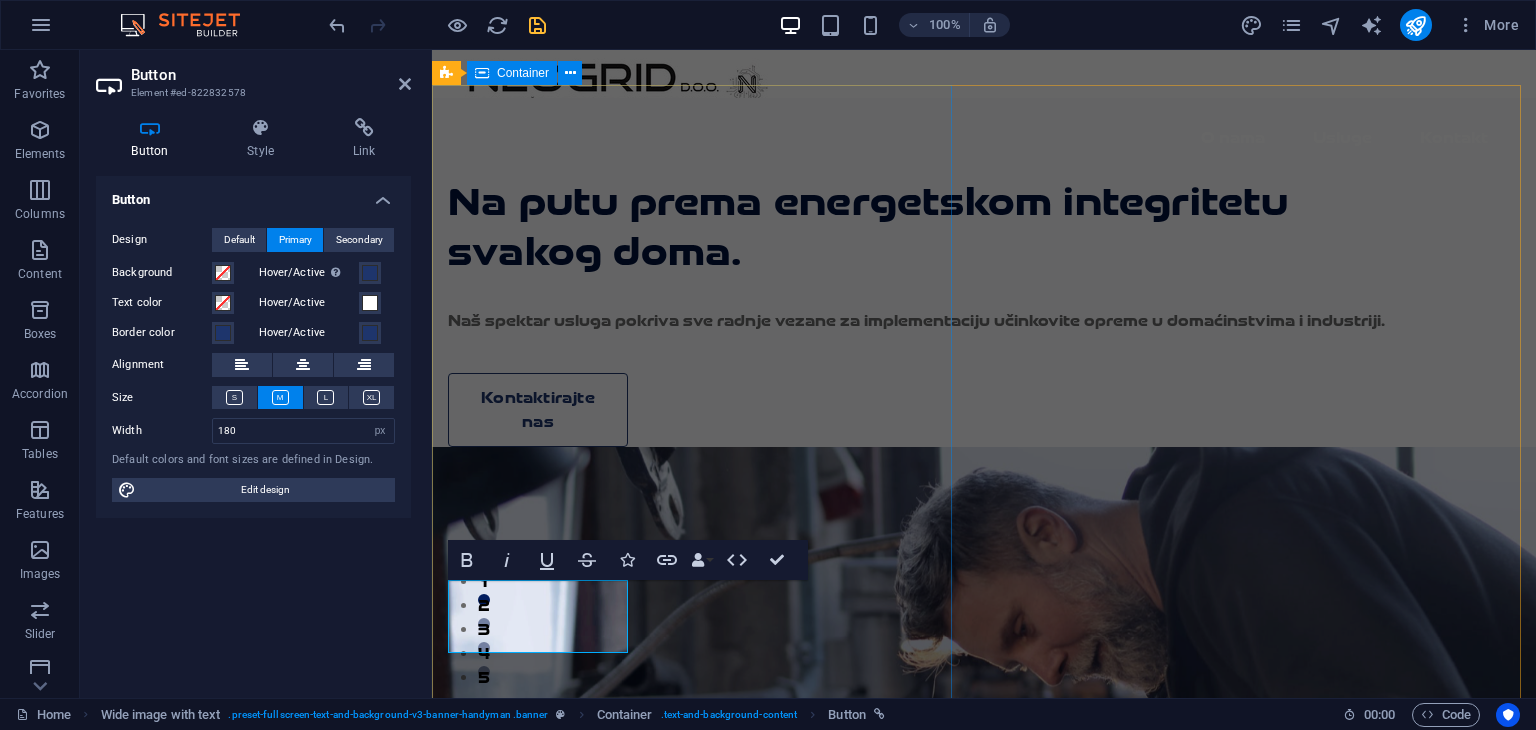 click on "Na putu prema energetskom integritetu svakog doma. Naš spektar usluga pokriva sve radnje vezane za implementaciju učinkovite opreme u domaćinstvima i industriji. Kontaktirajte nas" at bounding box center (984, 272) 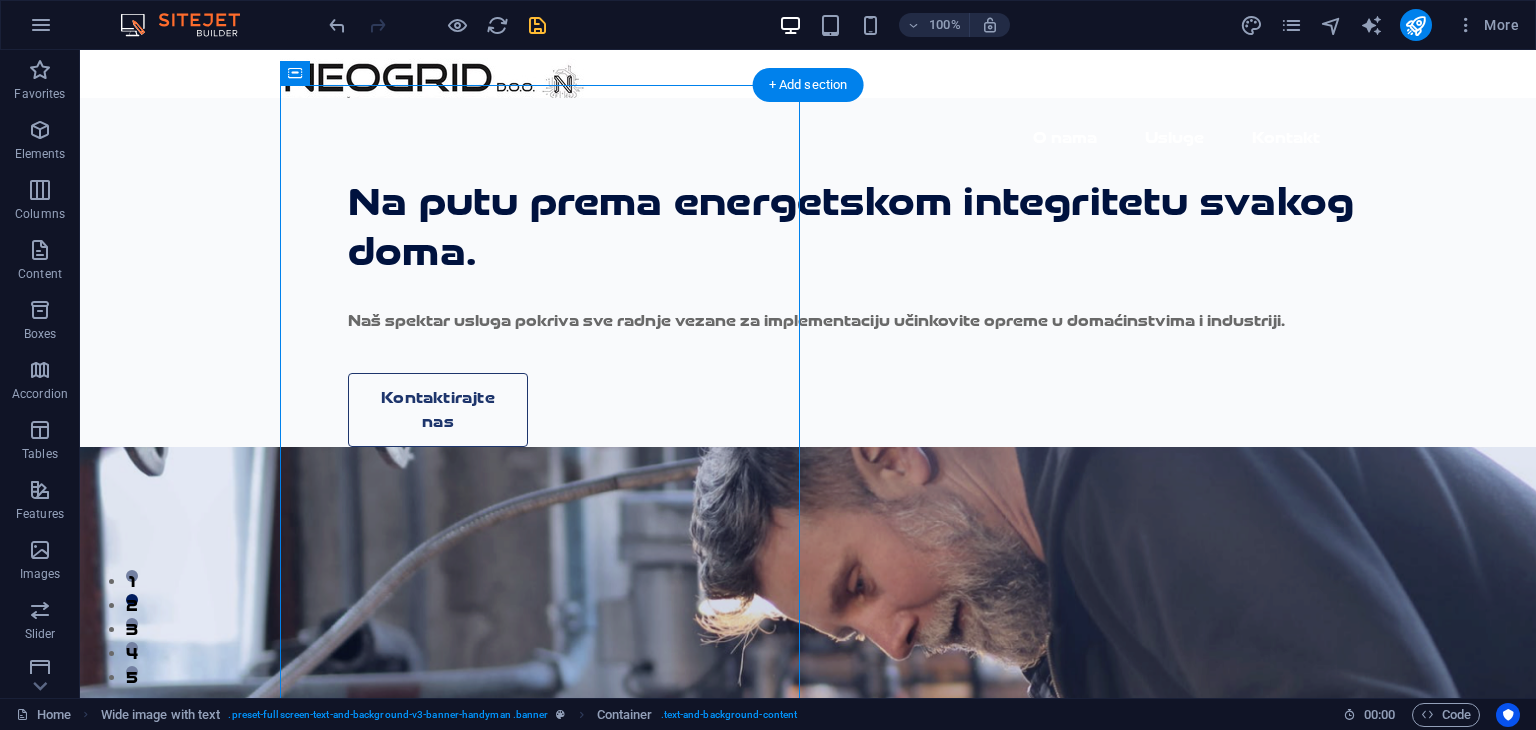 scroll, scrollTop: 0, scrollLeft: 0, axis: both 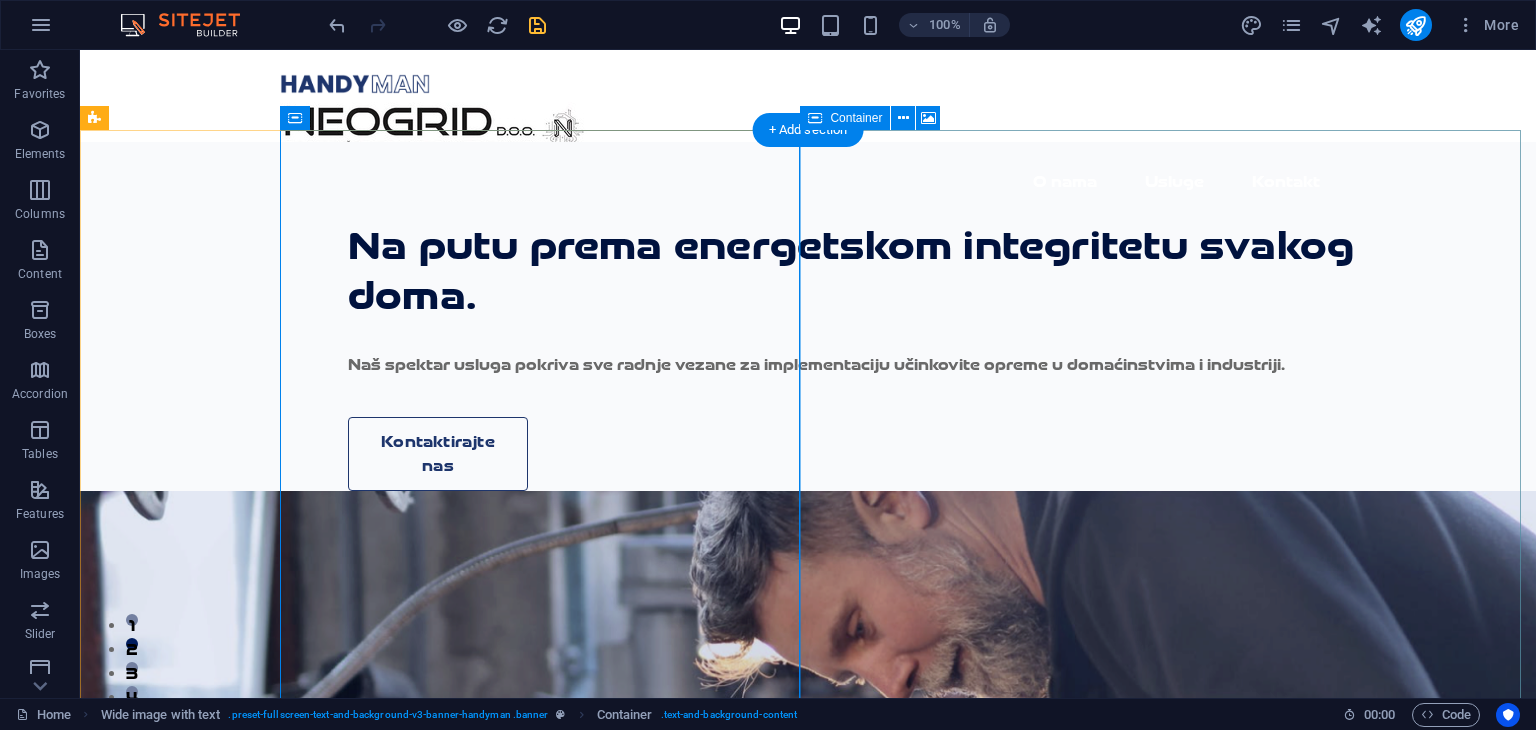 click on "Add elements" at bounding box center (799, 1232) 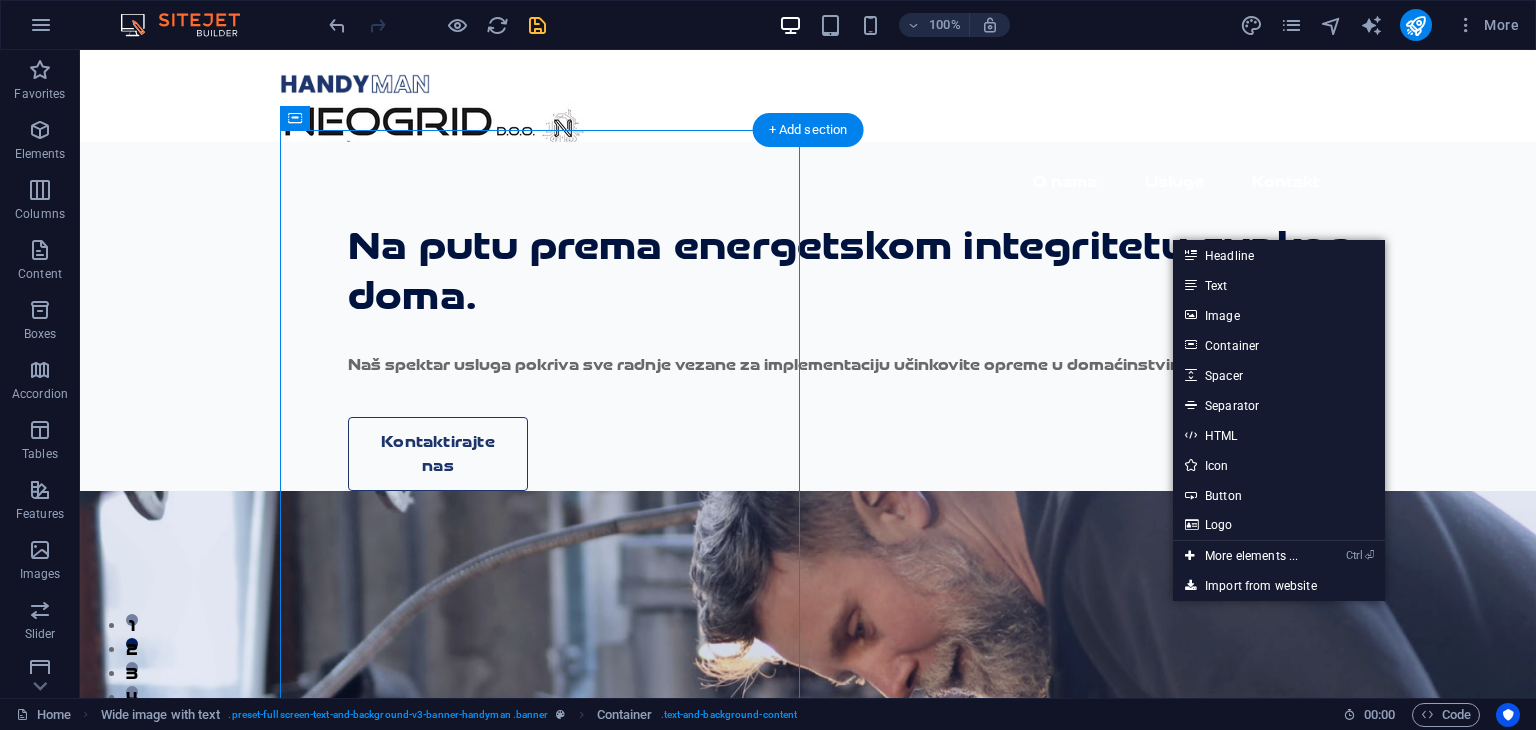 click at bounding box center (808, 811) 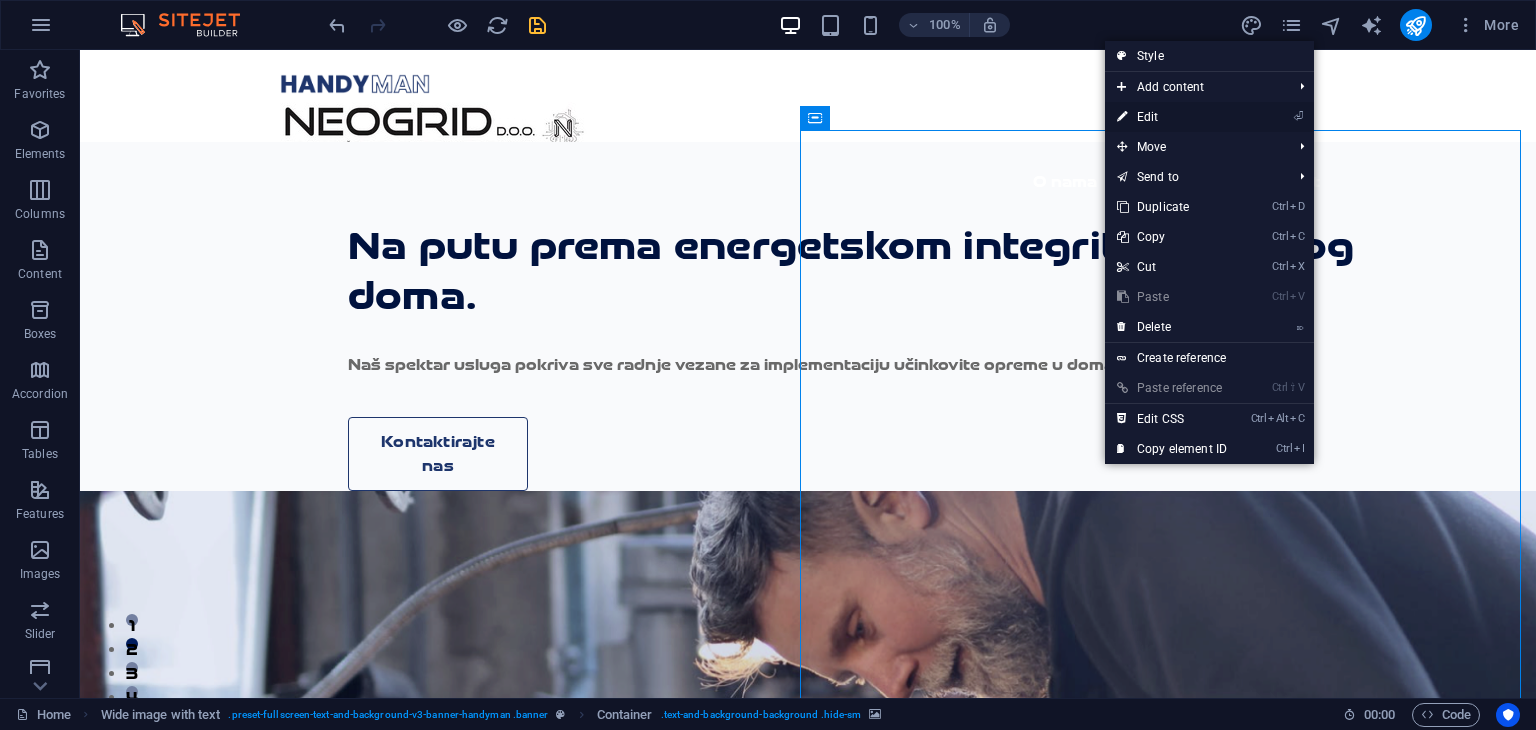 drag, startPoint x: 1181, startPoint y: 118, endPoint x: 772, endPoint y: 289, distance: 443.308 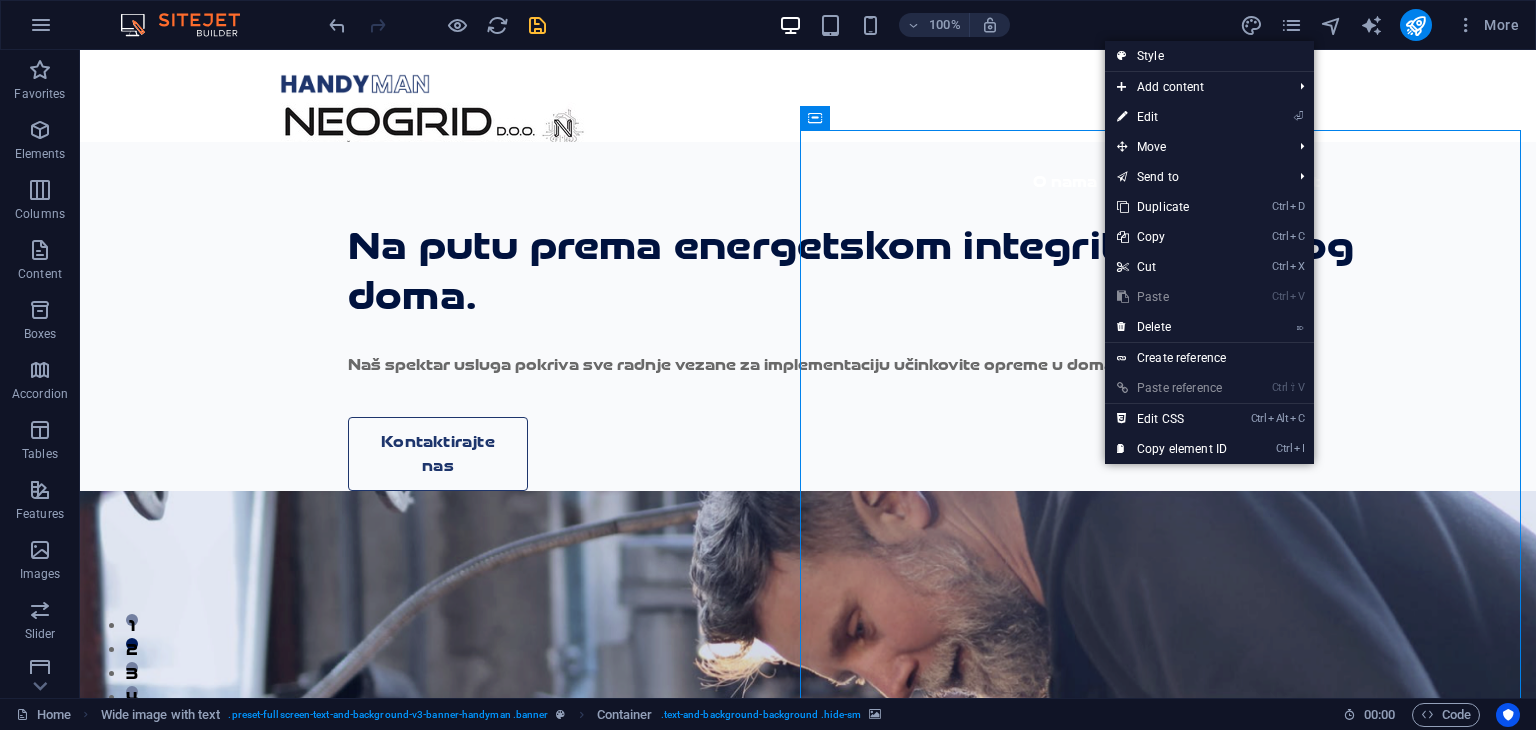 select on "px" 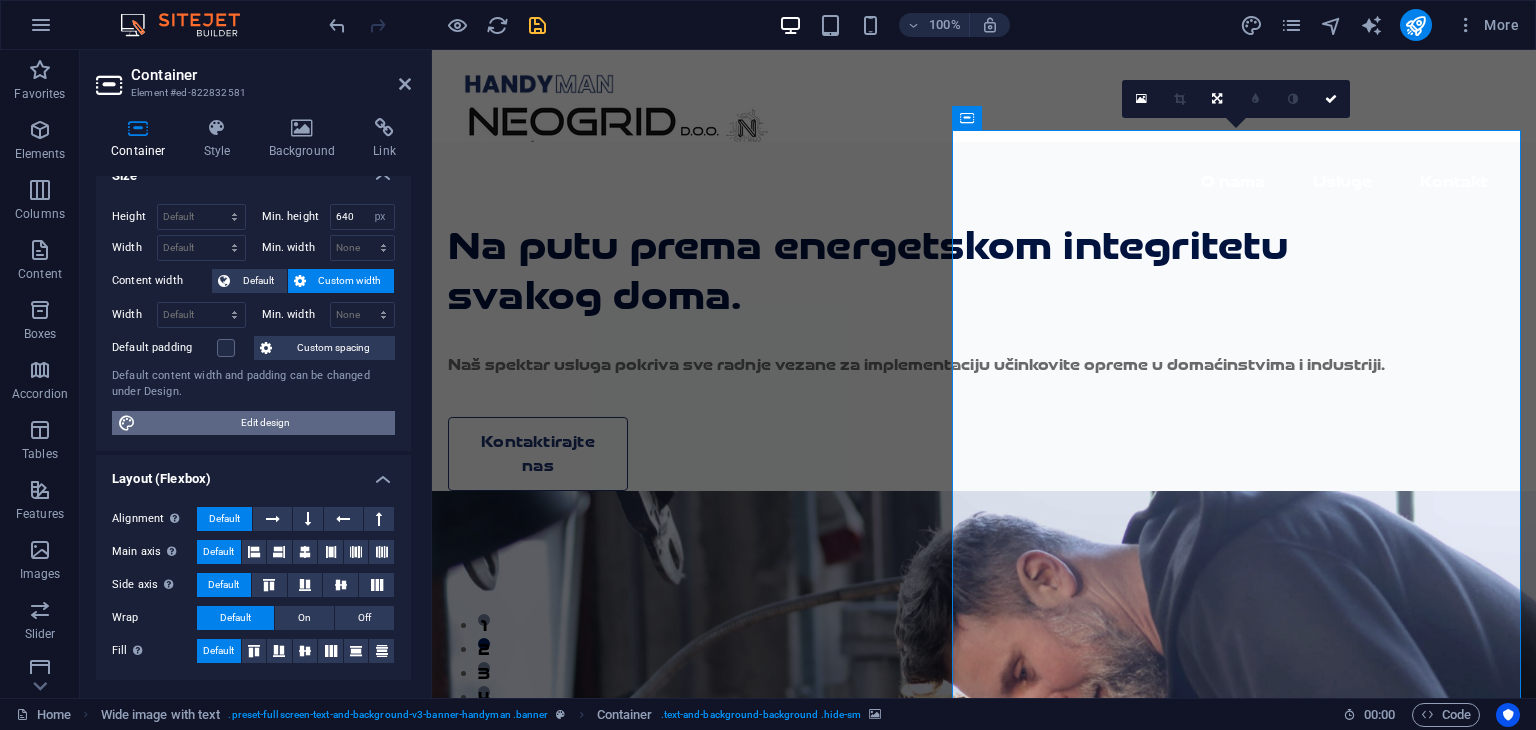 scroll, scrollTop: 16, scrollLeft: 0, axis: vertical 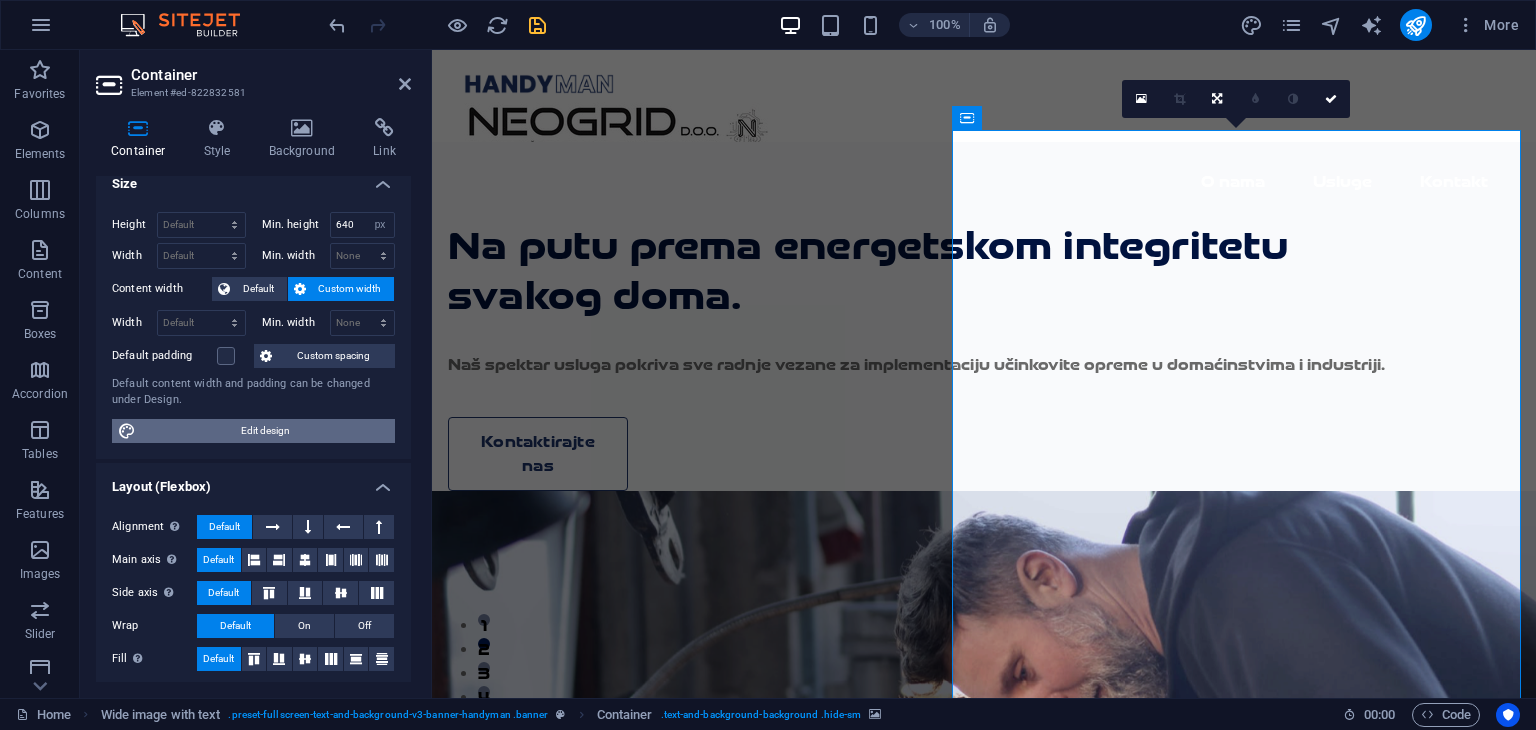click on "Edit design" at bounding box center [265, 431] 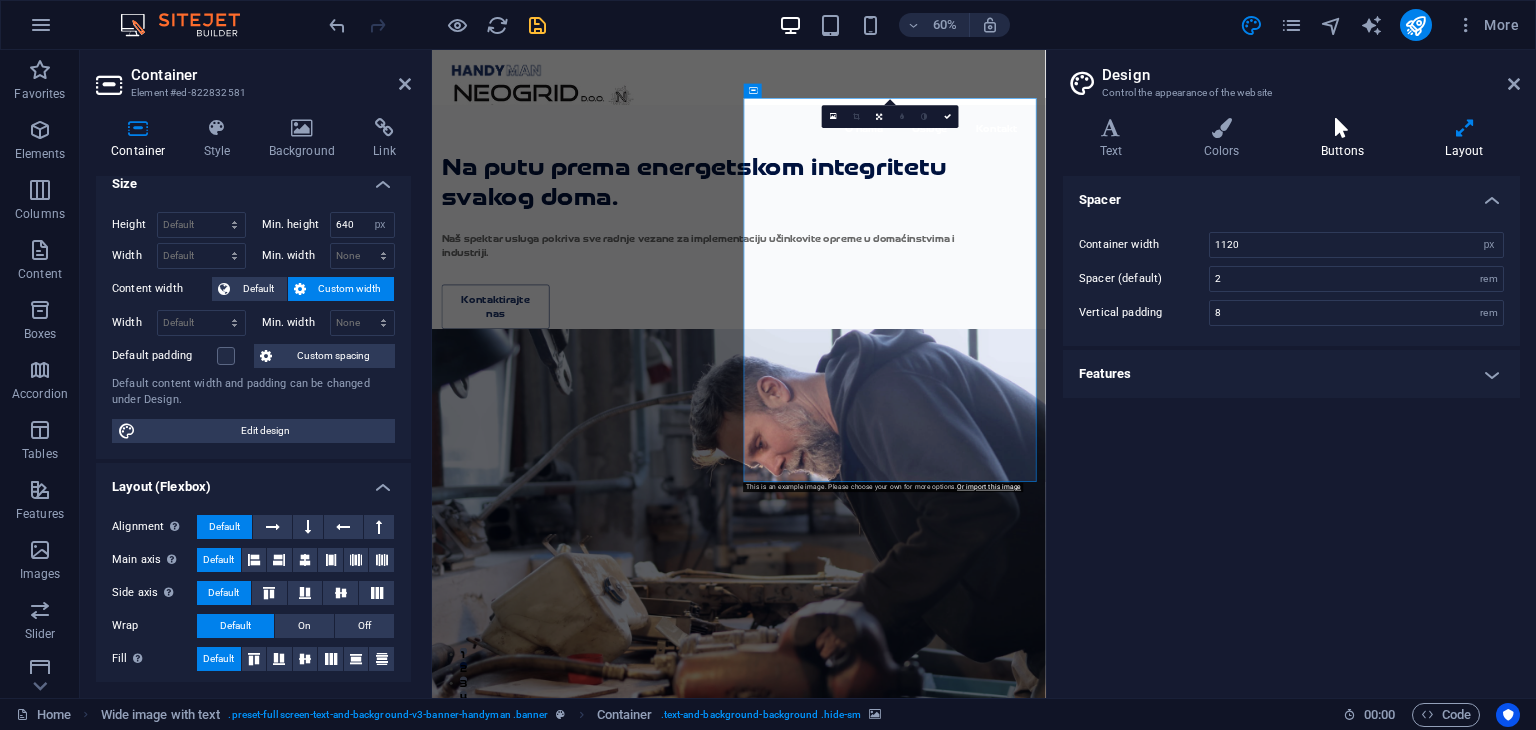 click at bounding box center [1342, 128] 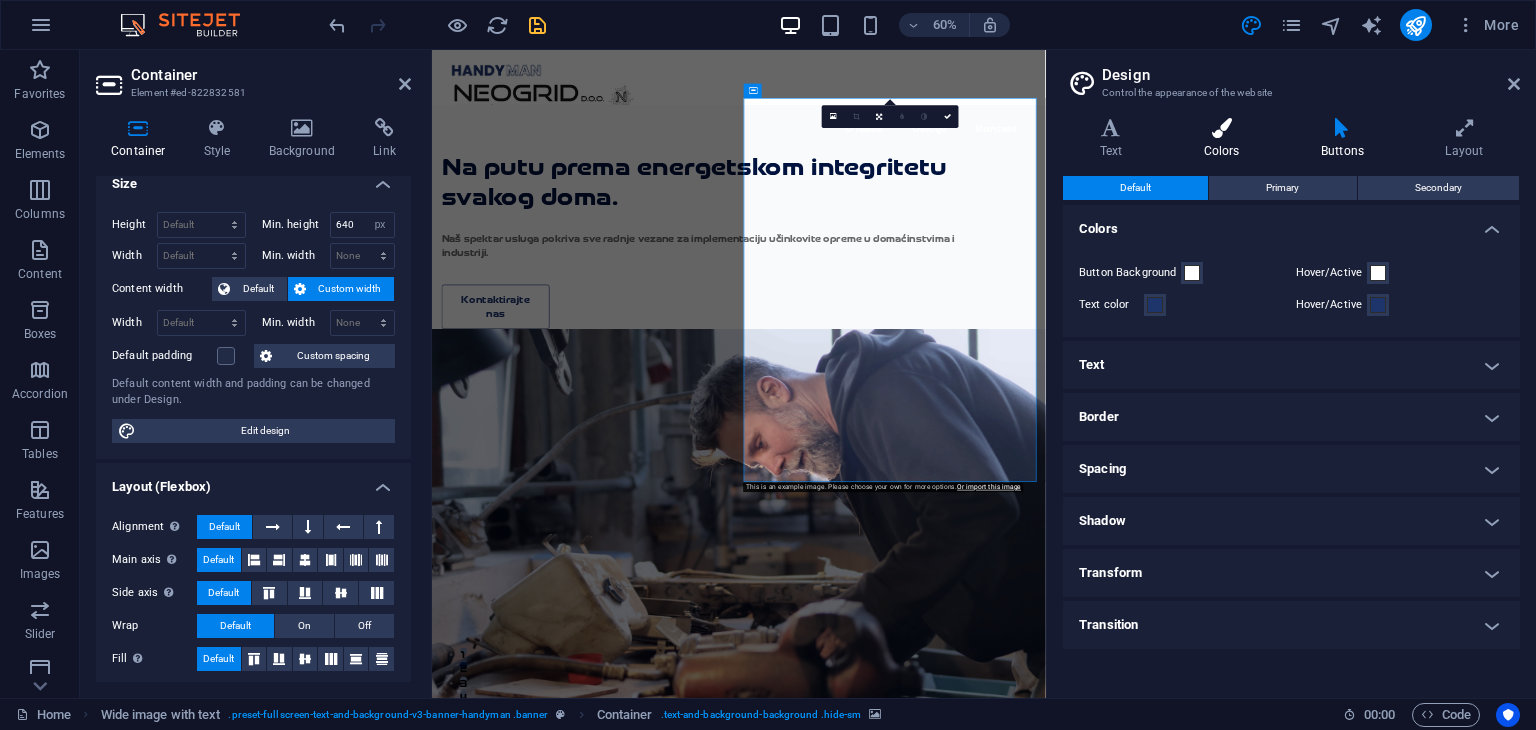 click on "Colors" at bounding box center [1225, 139] 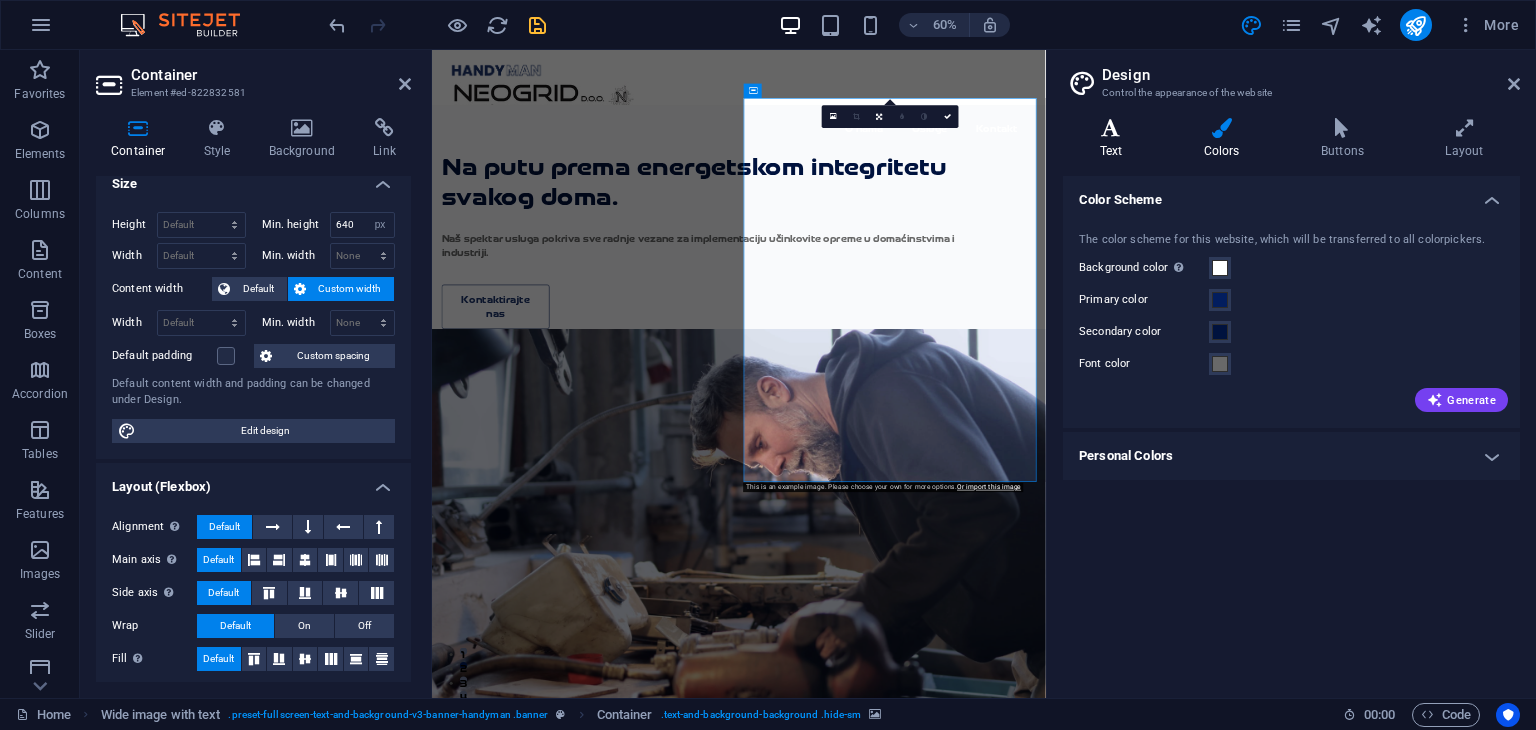 click on "Text" at bounding box center (1115, 139) 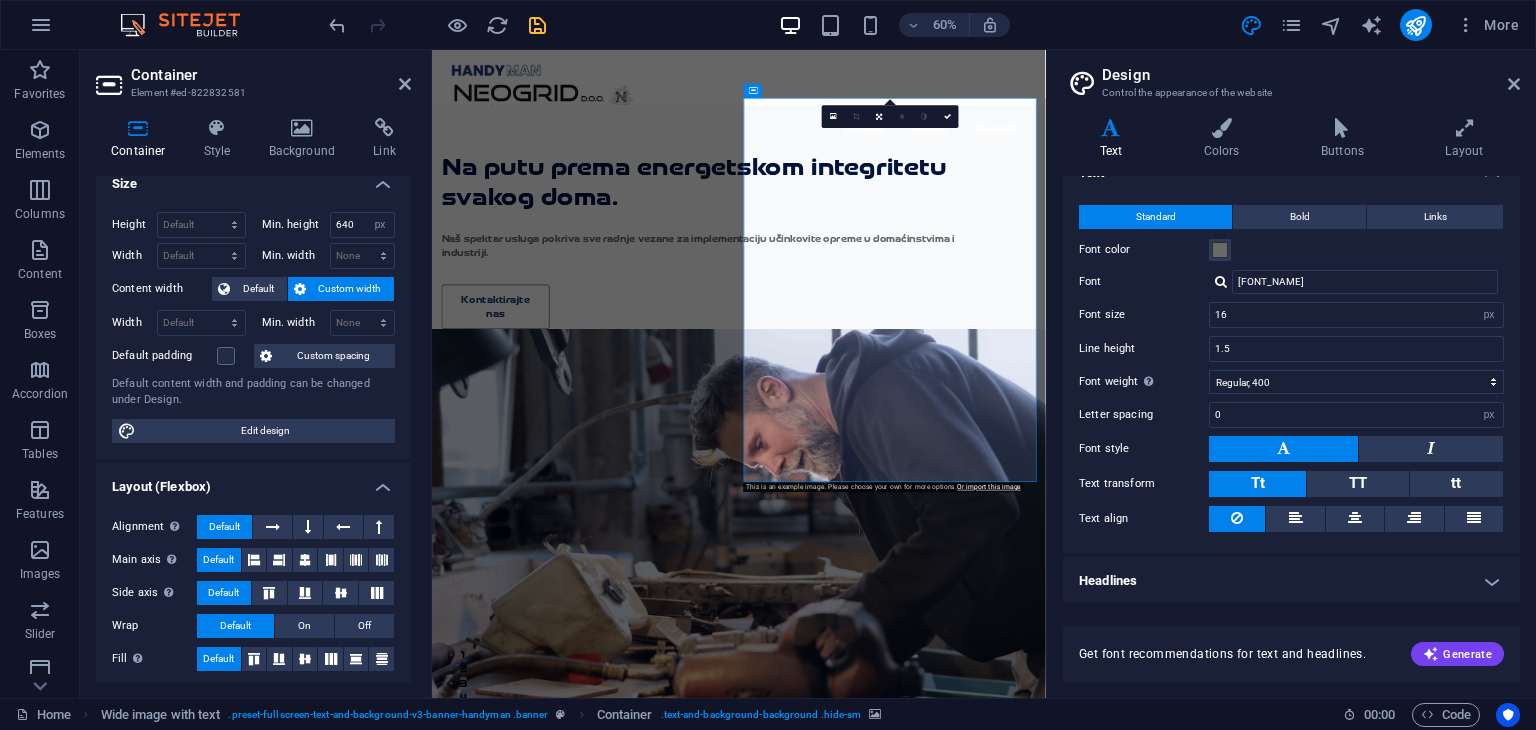scroll, scrollTop: 0, scrollLeft: 0, axis: both 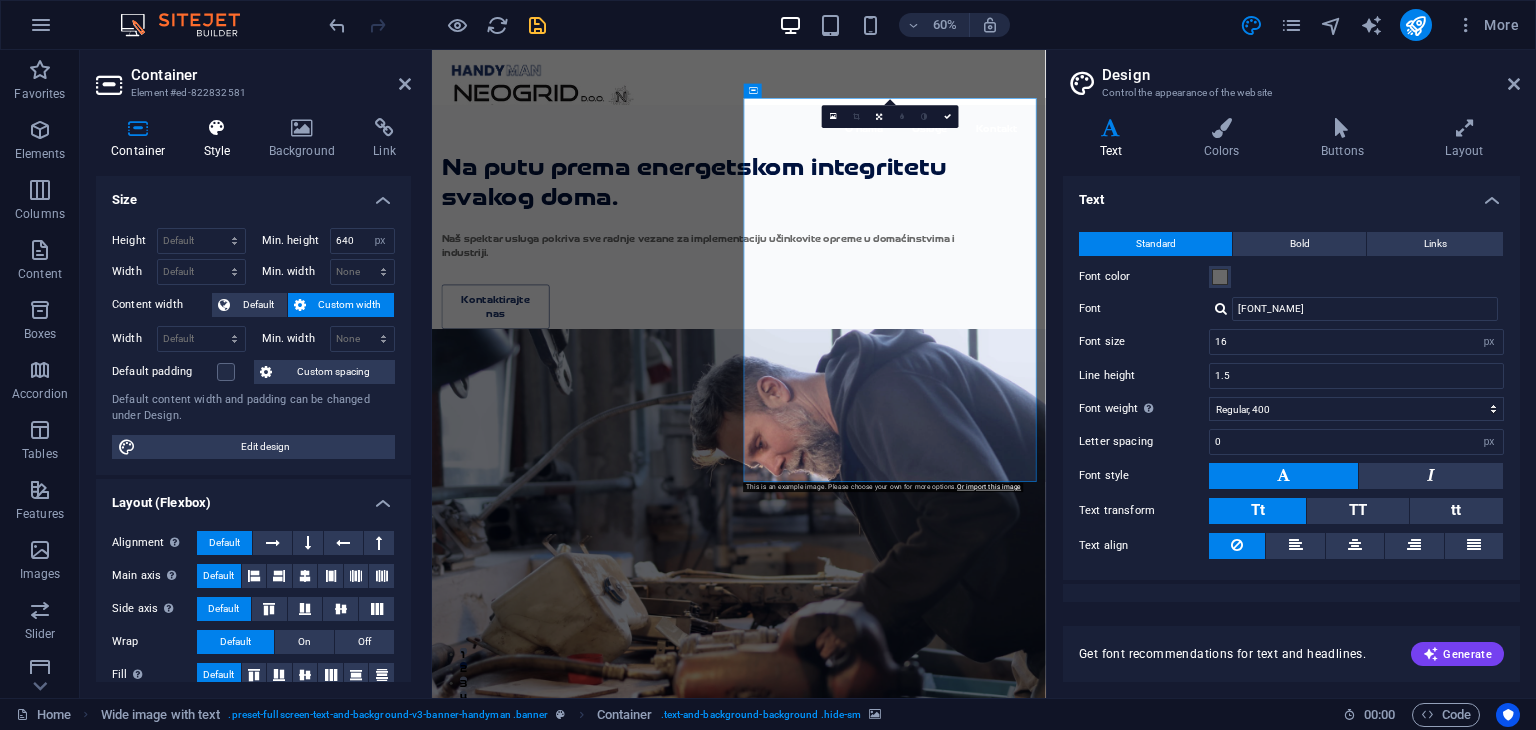 click at bounding box center (217, 128) 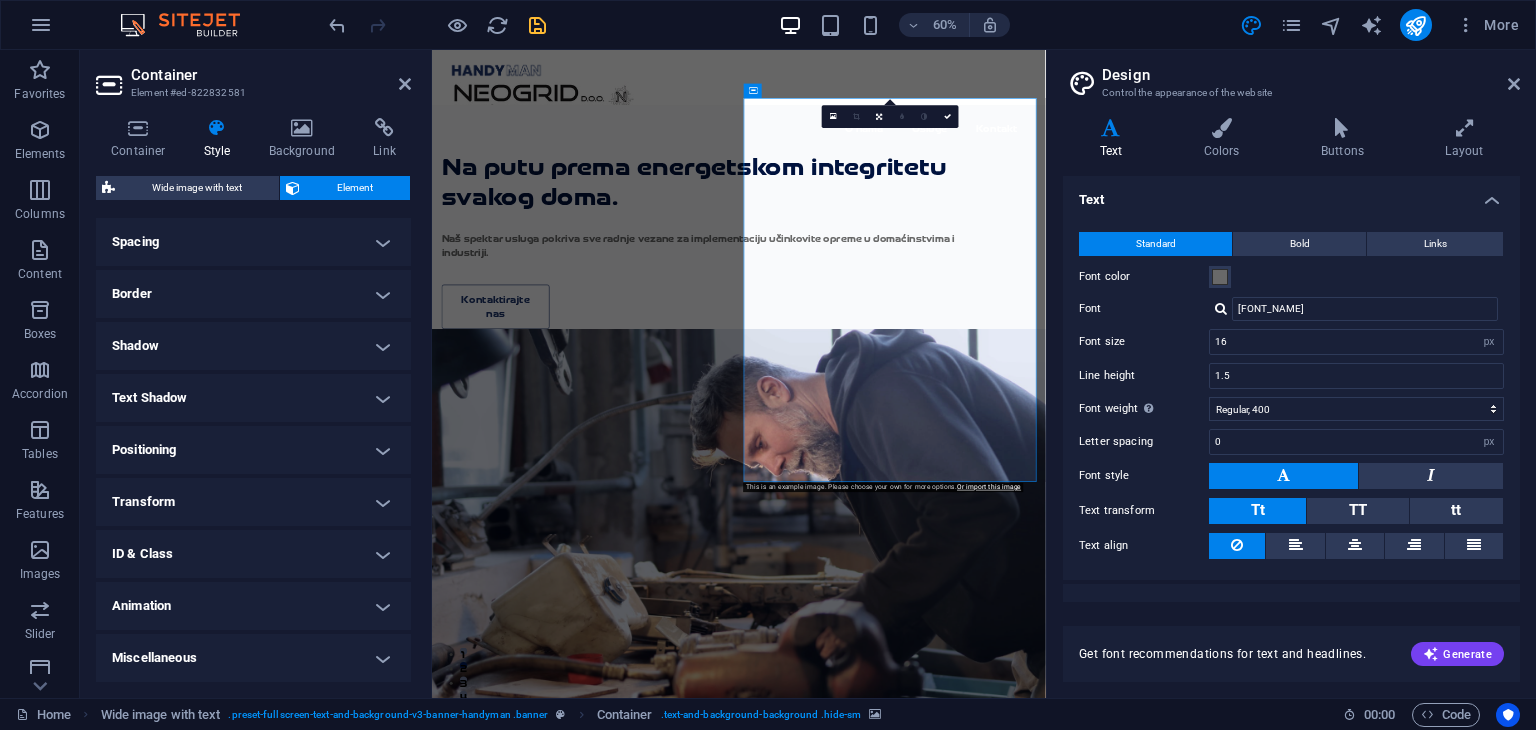 scroll, scrollTop: 0, scrollLeft: 0, axis: both 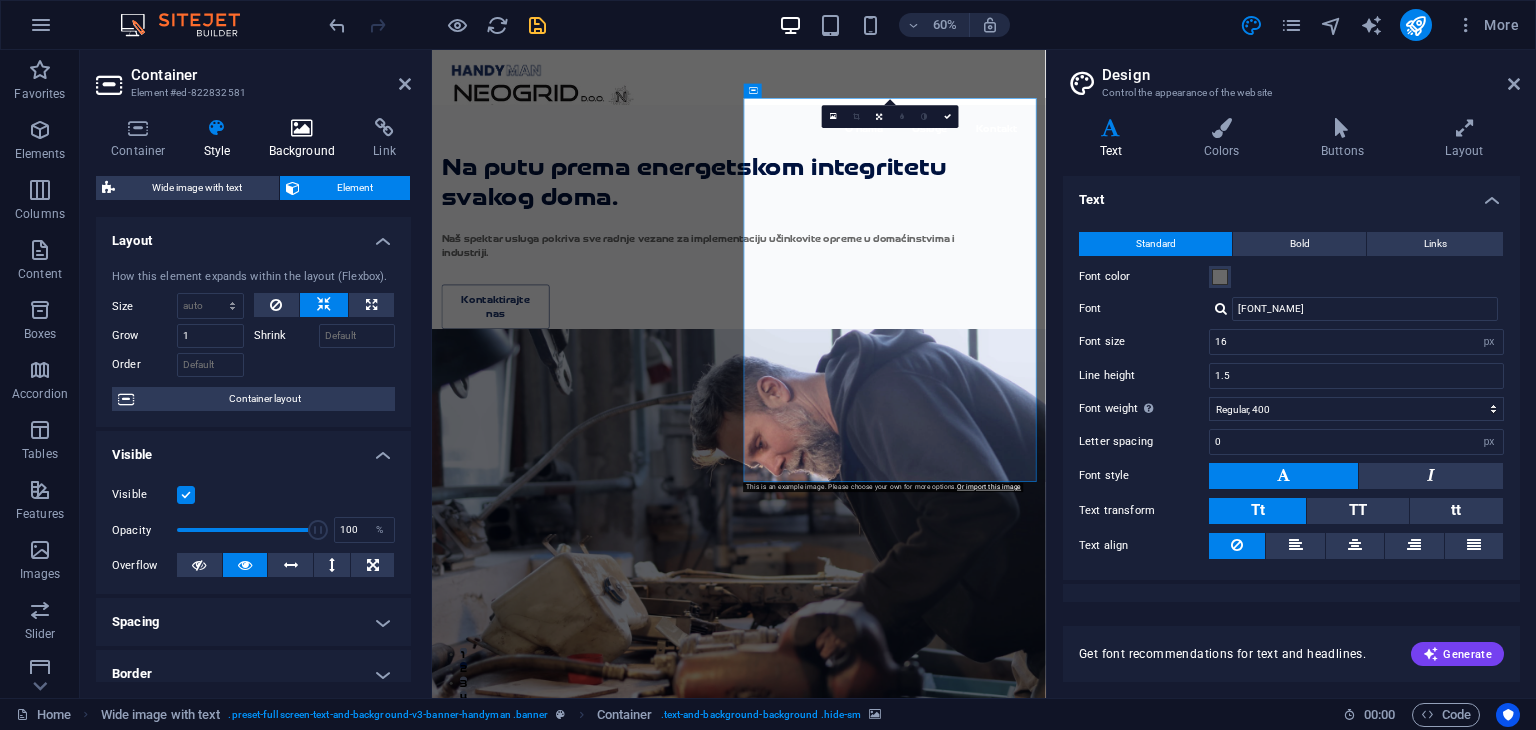 click on "Background" at bounding box center (306, 139) 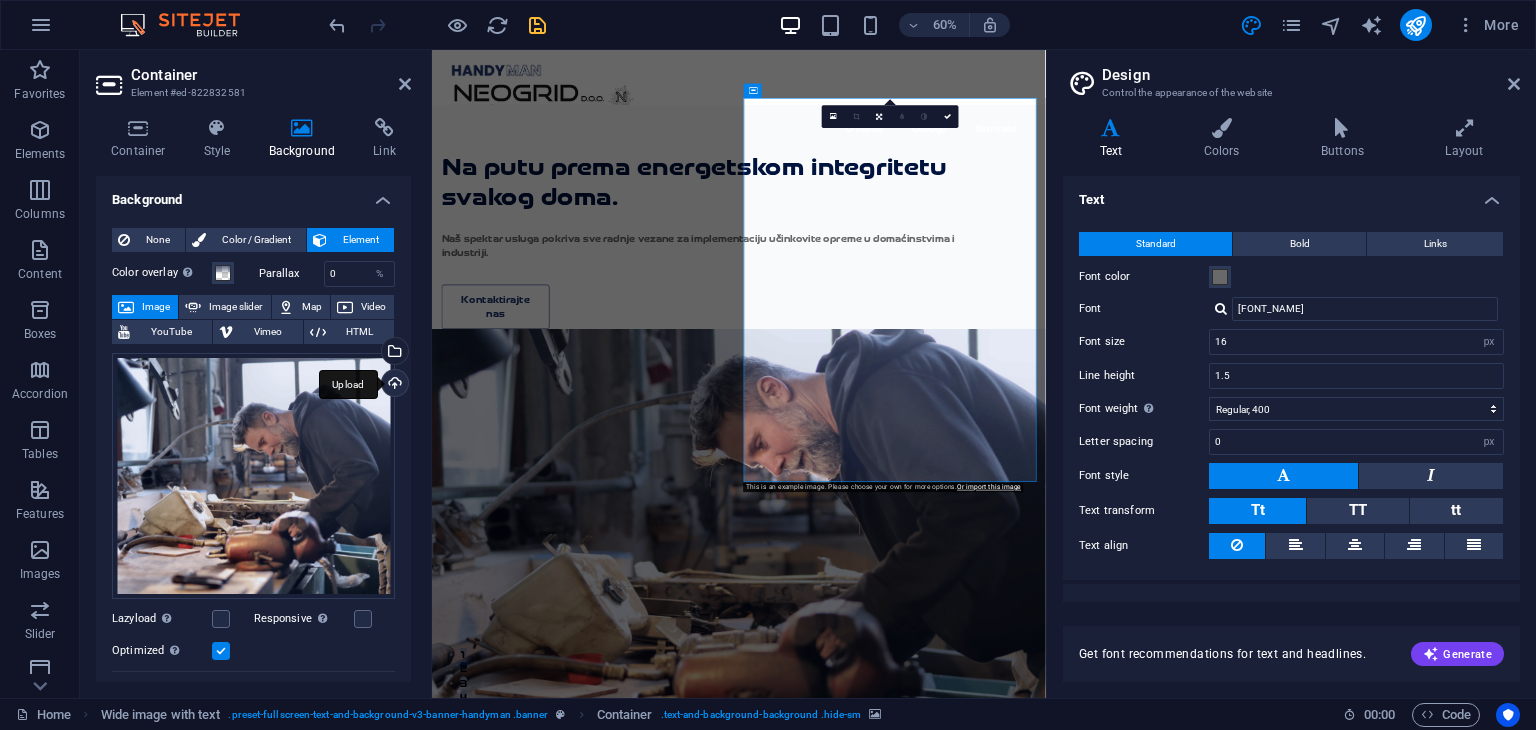 click on "Upload" at bounding box center (393, 385) 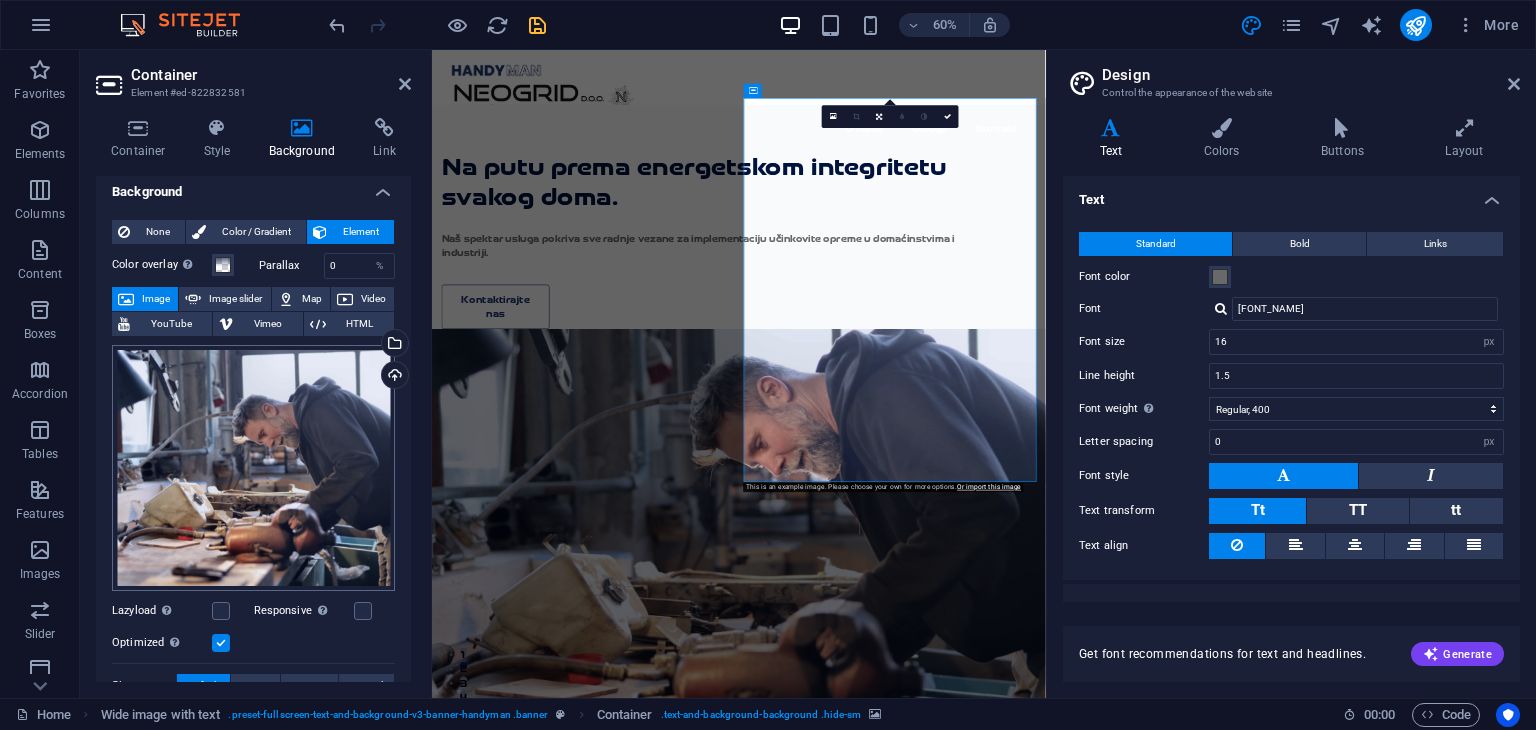 scroll, scrollTop: 10, scrollLeft: 0, axis: vertical 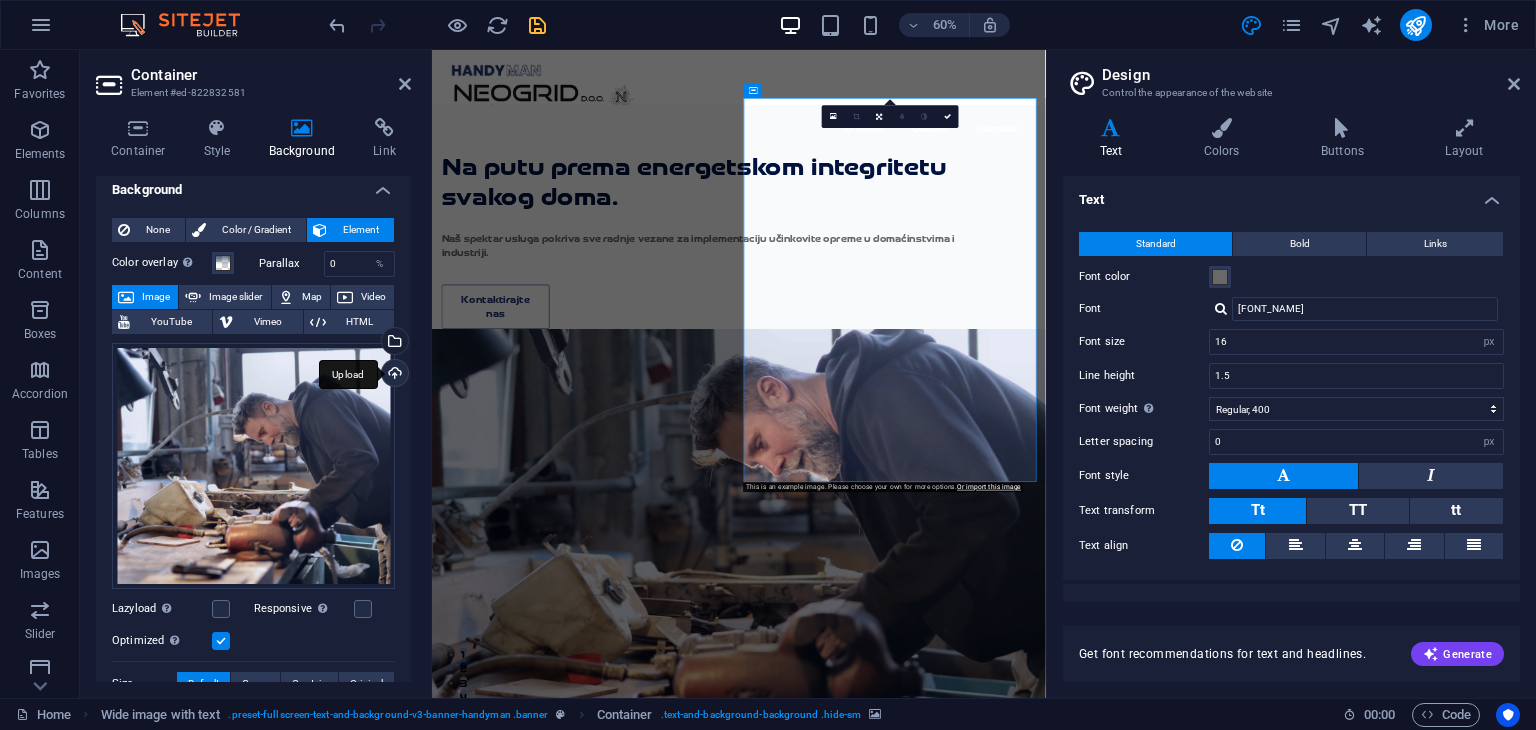 click on "Upload" at bounding box center (393, 375) 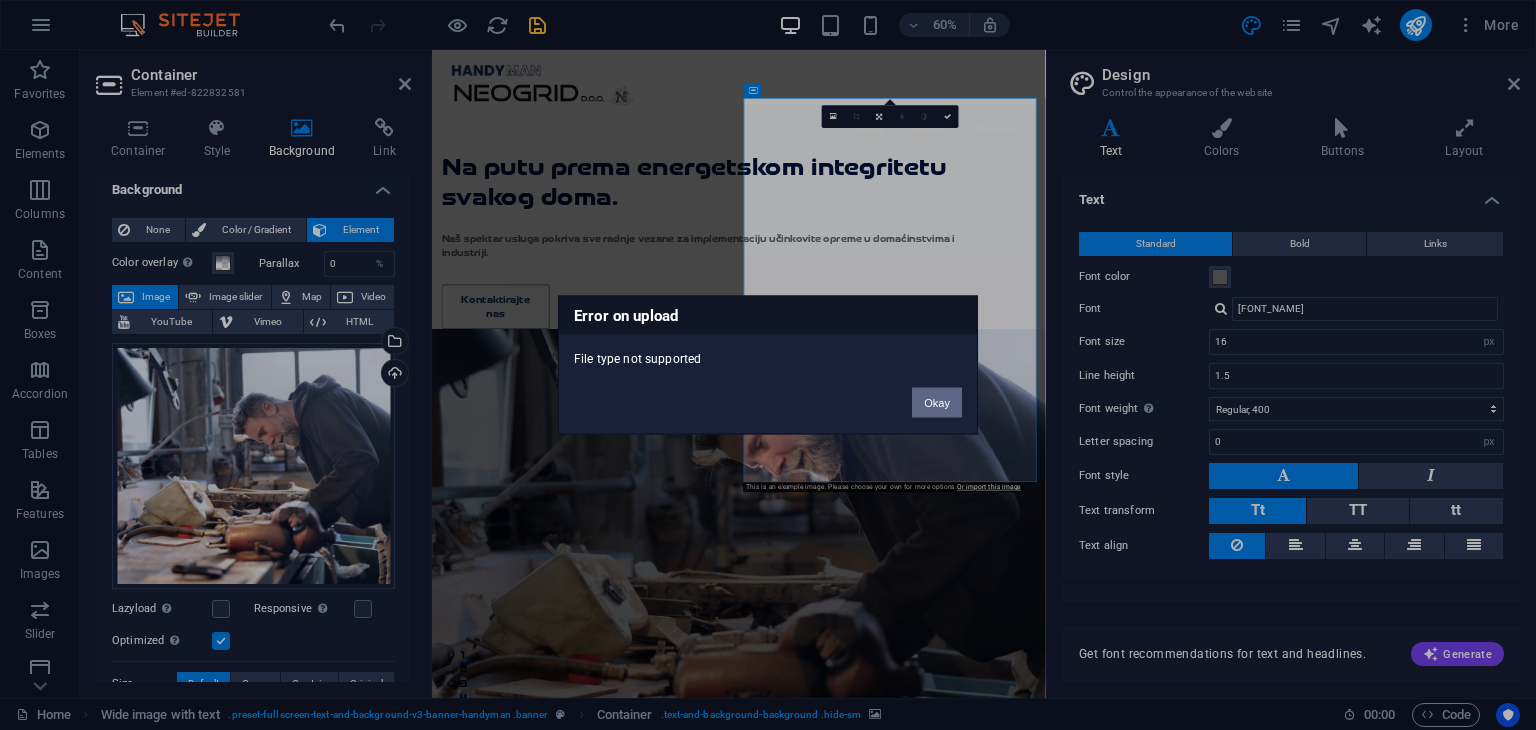 click on "Okay" at bounding box center (937, 403) 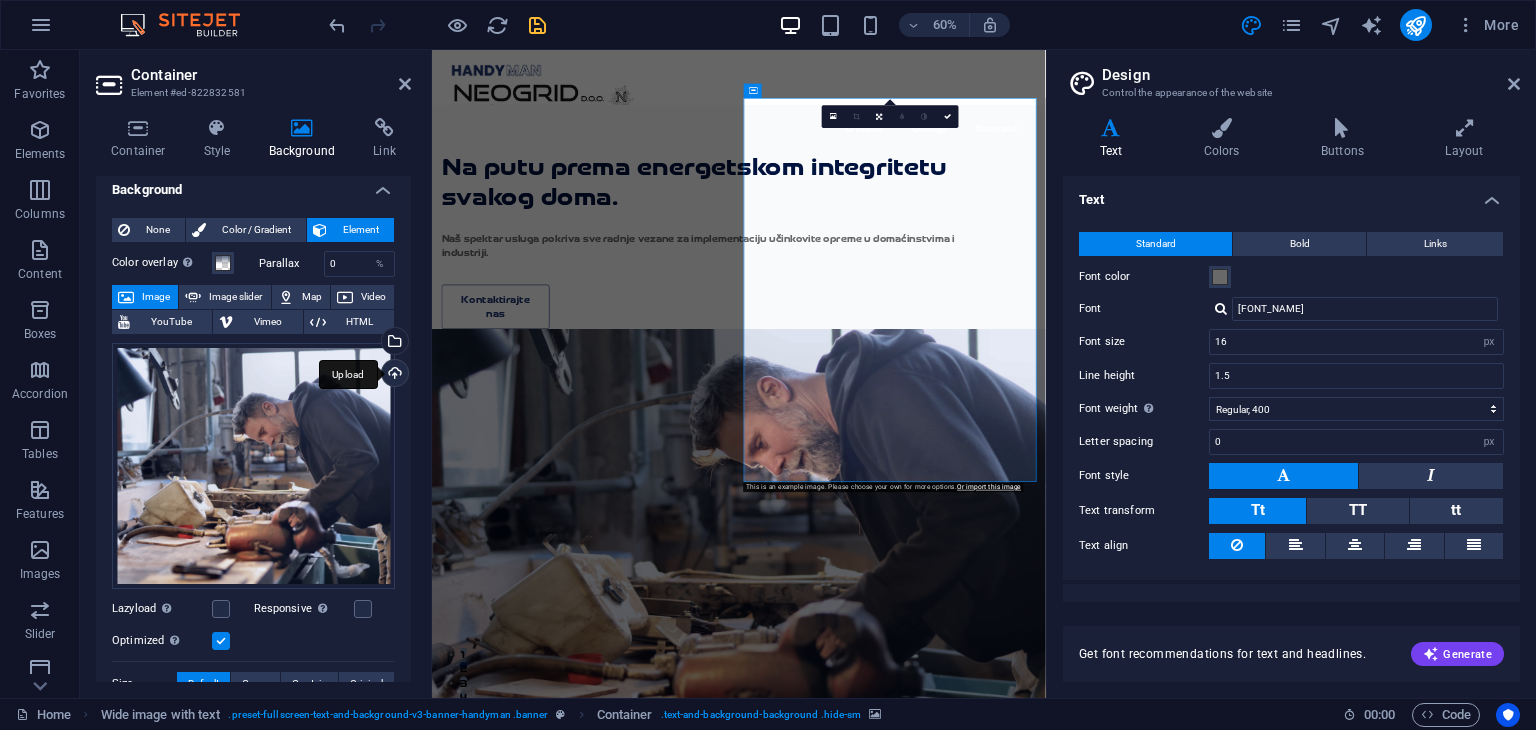 click on "Upload" at bounding box center [393, 375] 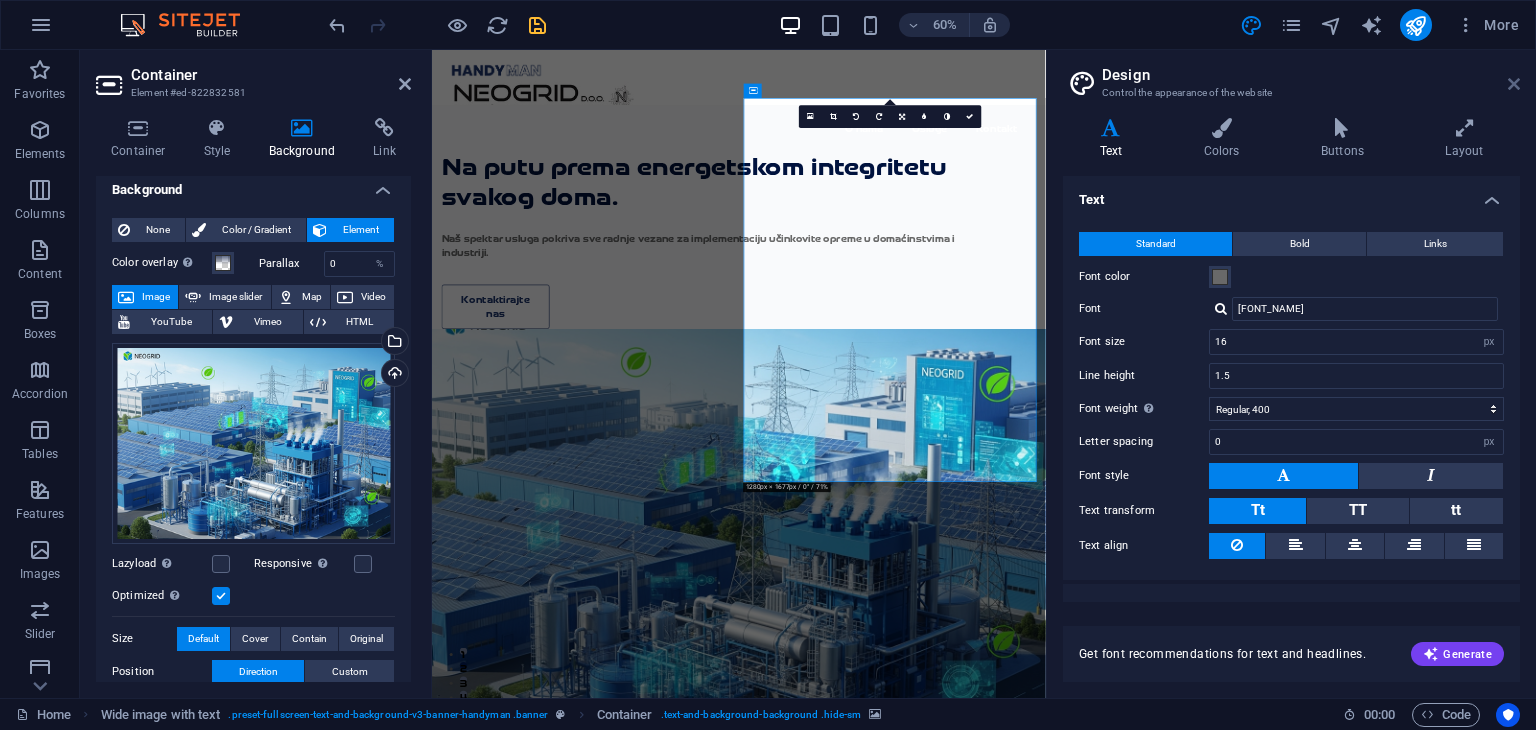 click at bounding box center (1514, 84) 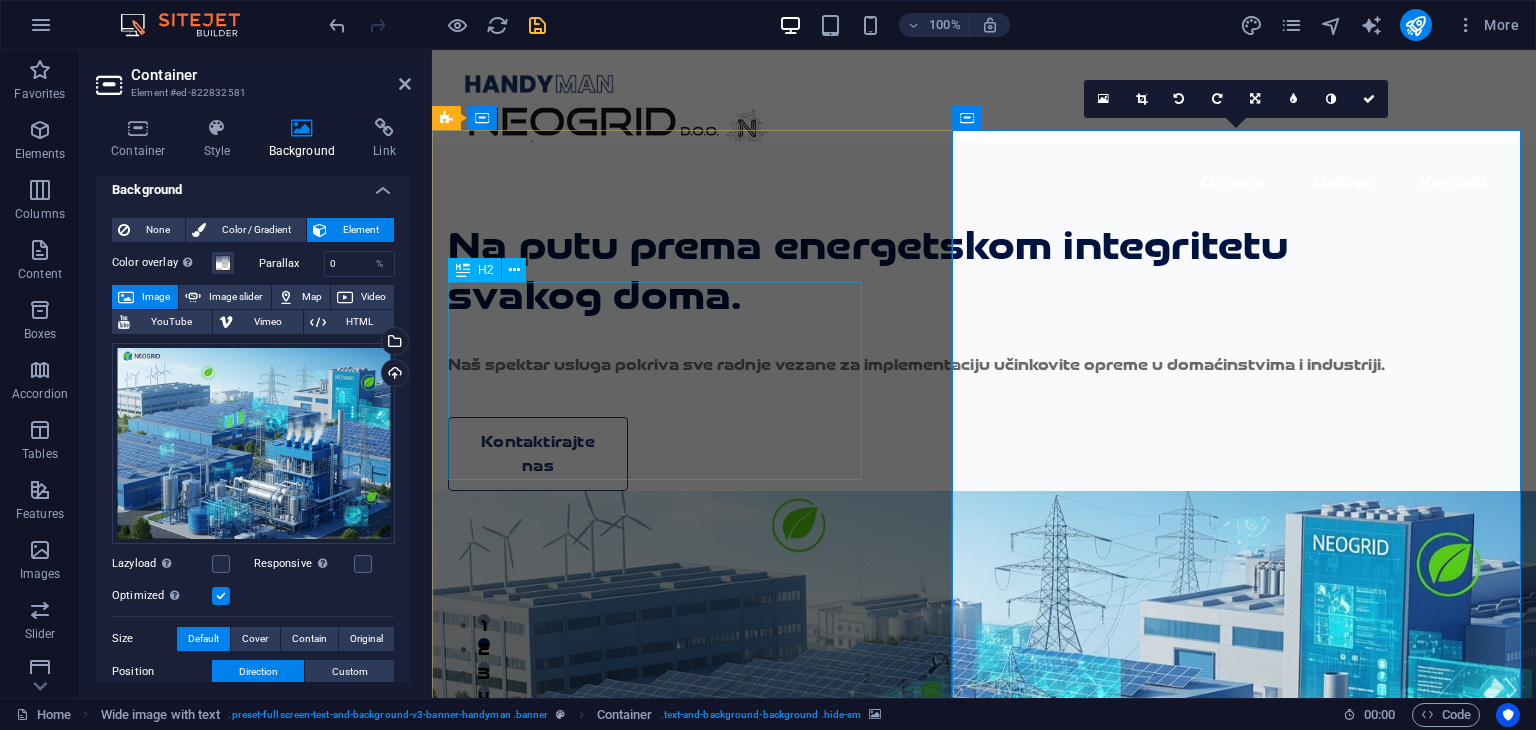 click on "Na putu prema energetskom integritetu svakog doma." at bounding box center [947, 271] 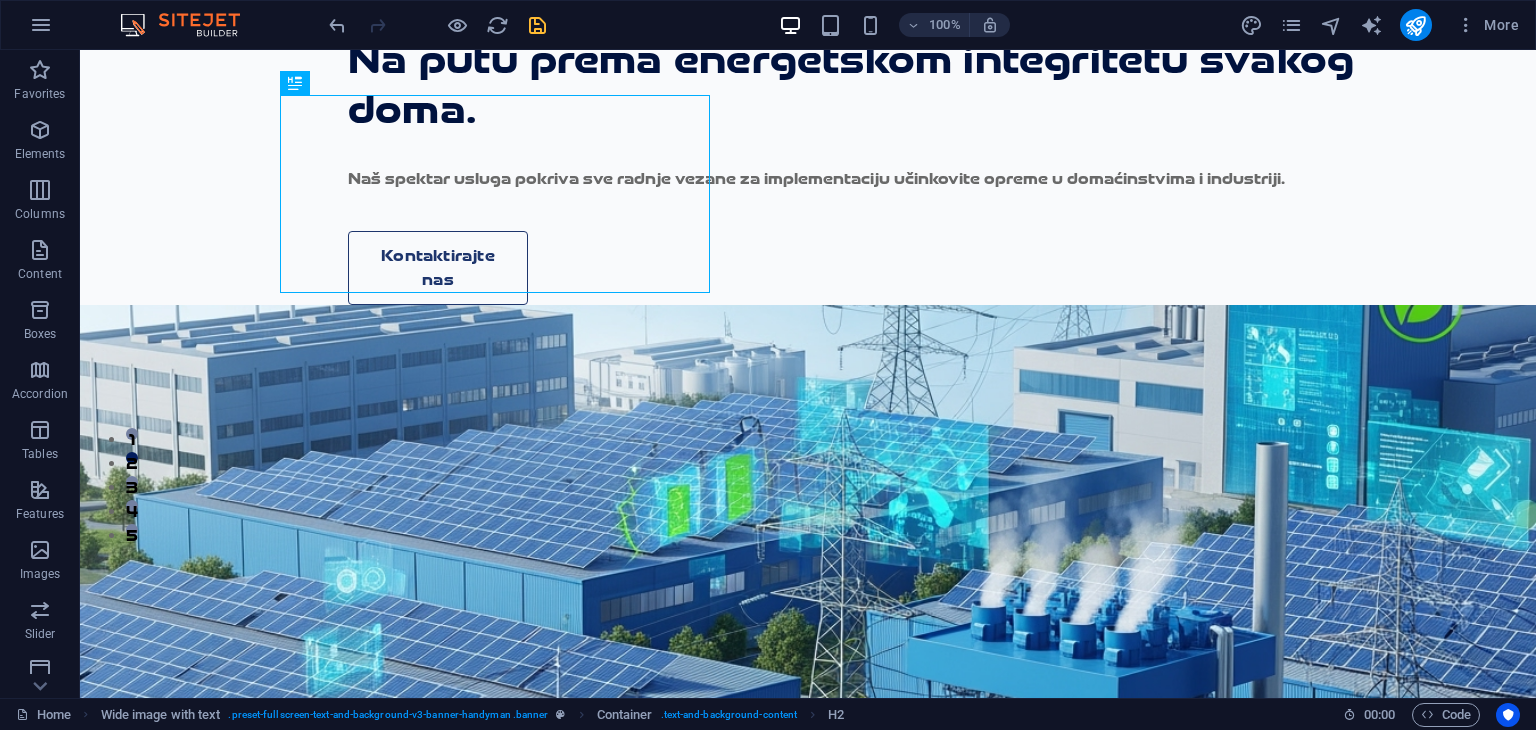 scroll, scrollTop: 99, scrollLeft: 0, axis: vertical 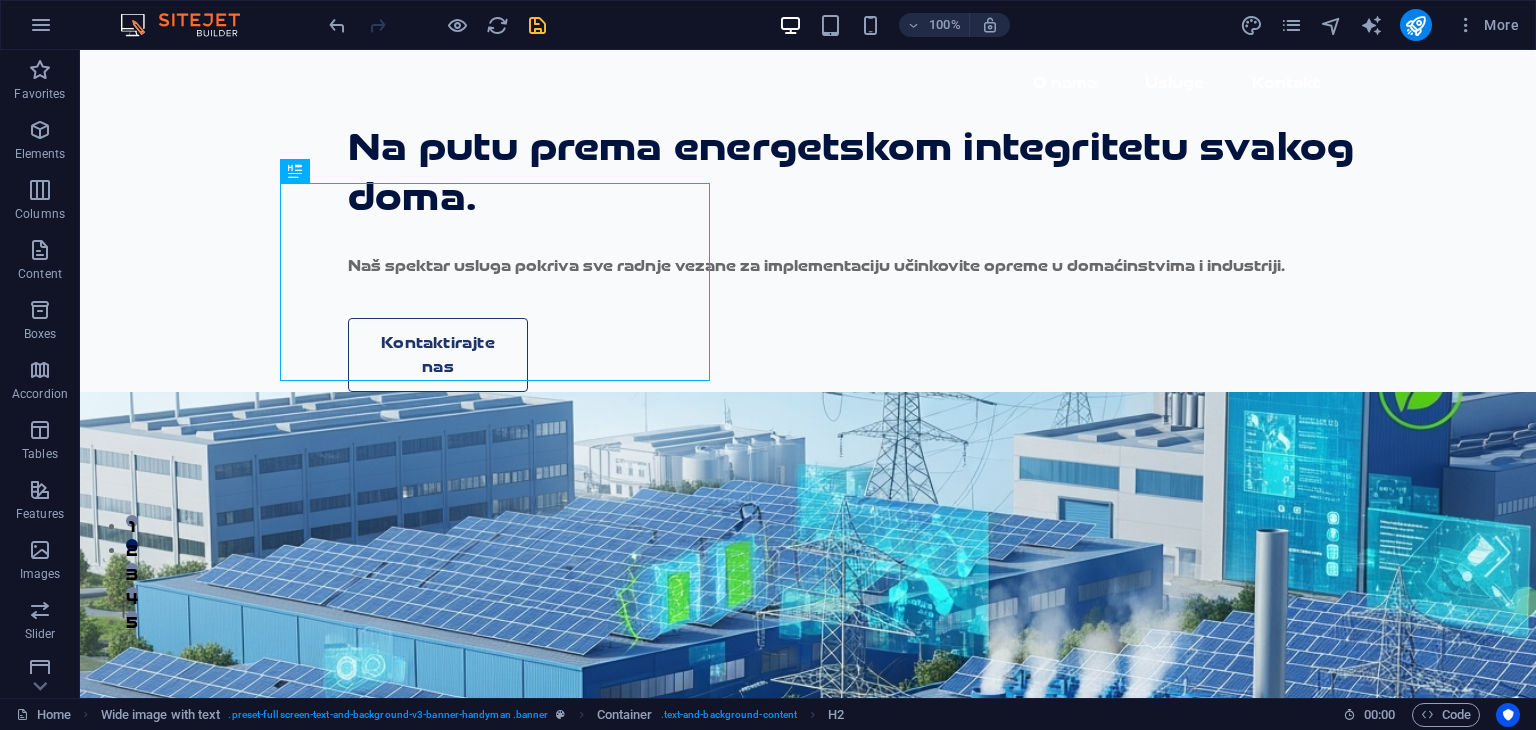 click at bounding box center (808, 712) 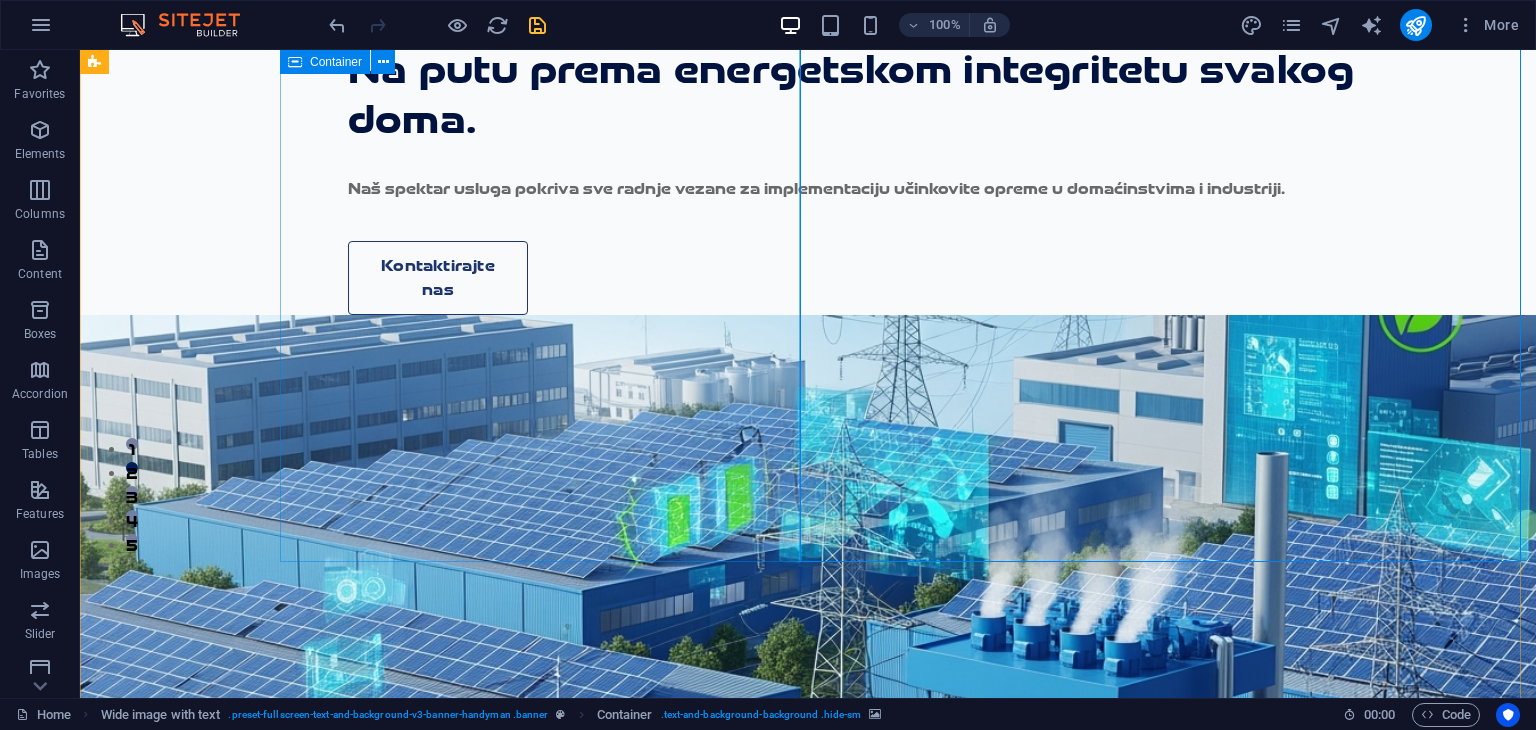 scroll, scrollTop: 0, scrollLeft: 0, axis: both 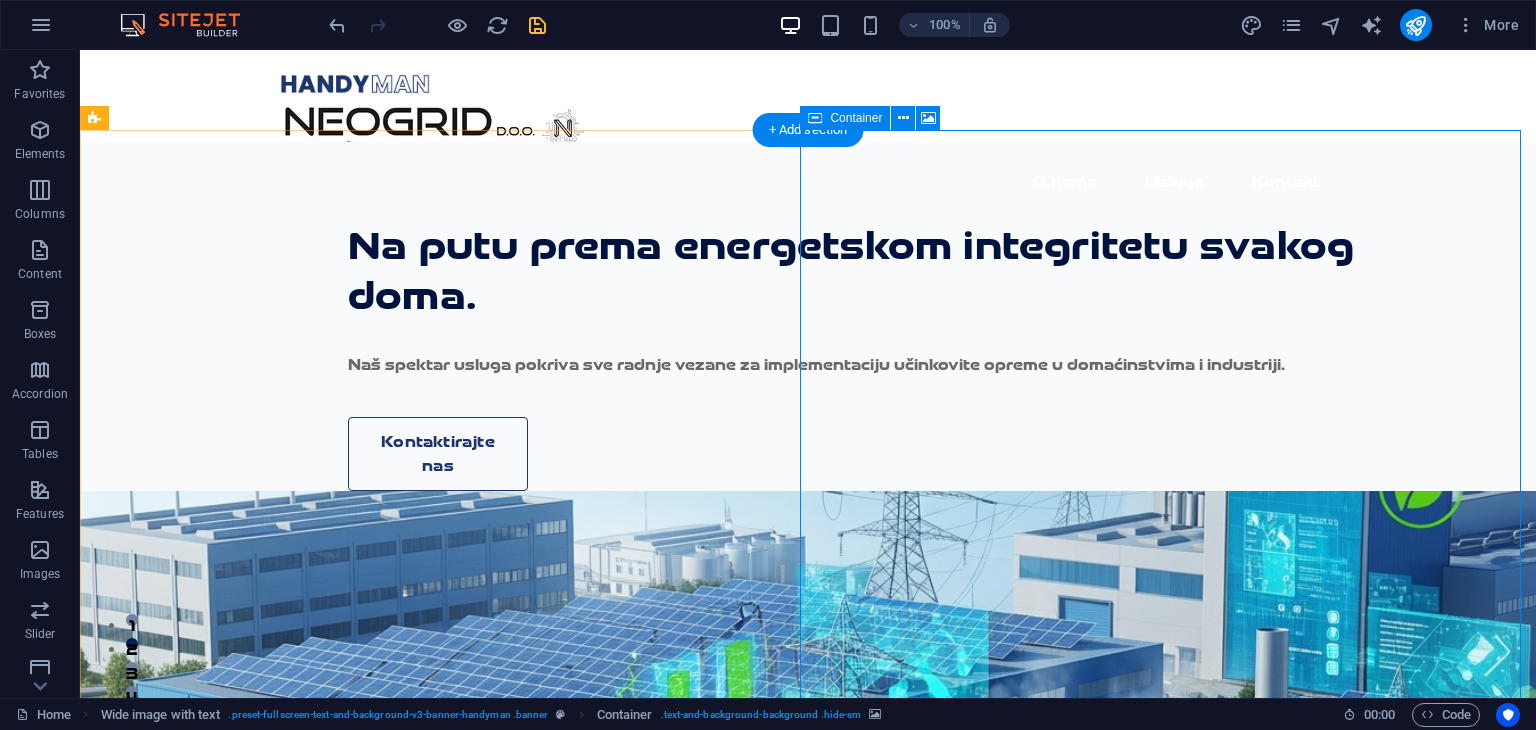 click on "Add elements" at bounding box center (799, 1232) 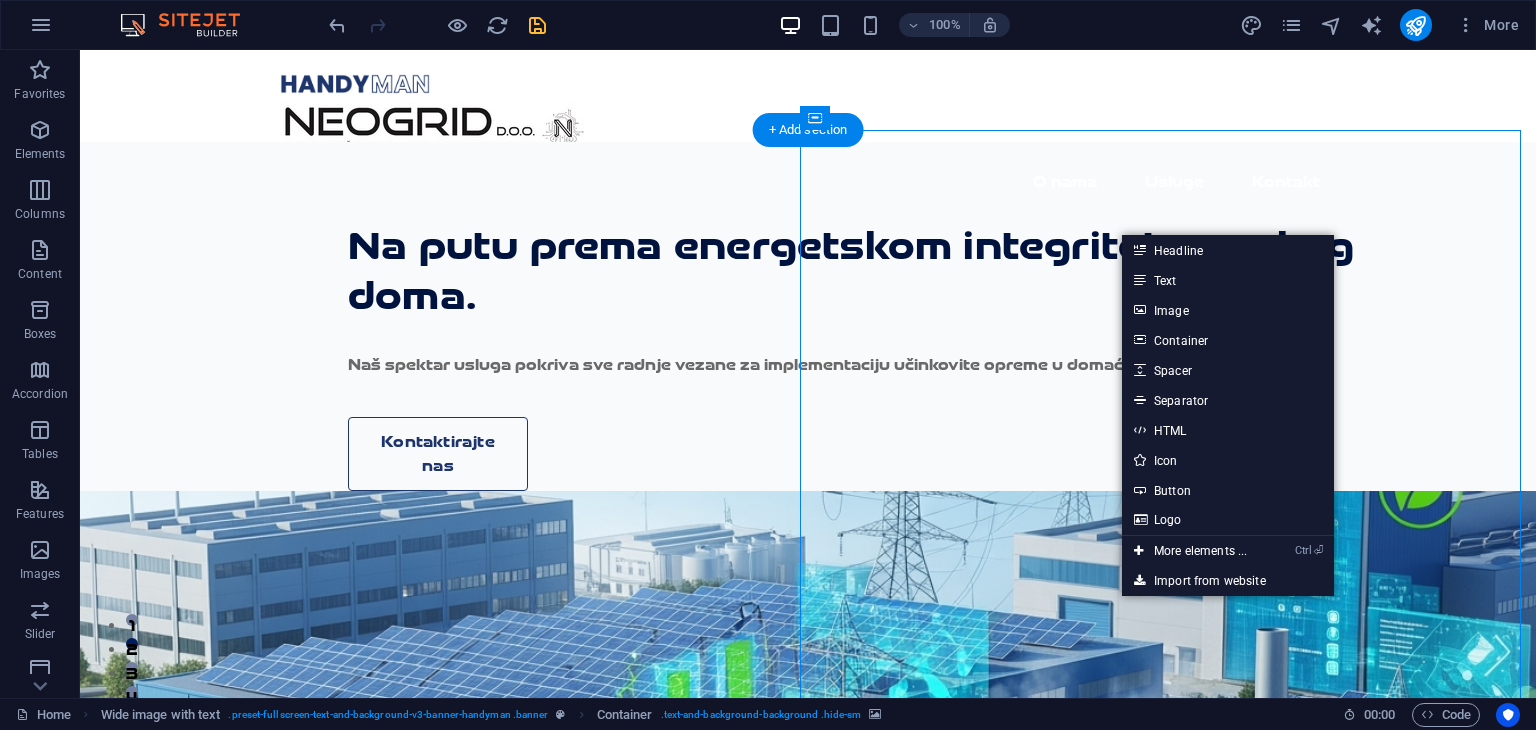 click at bounding box center (808, 811) 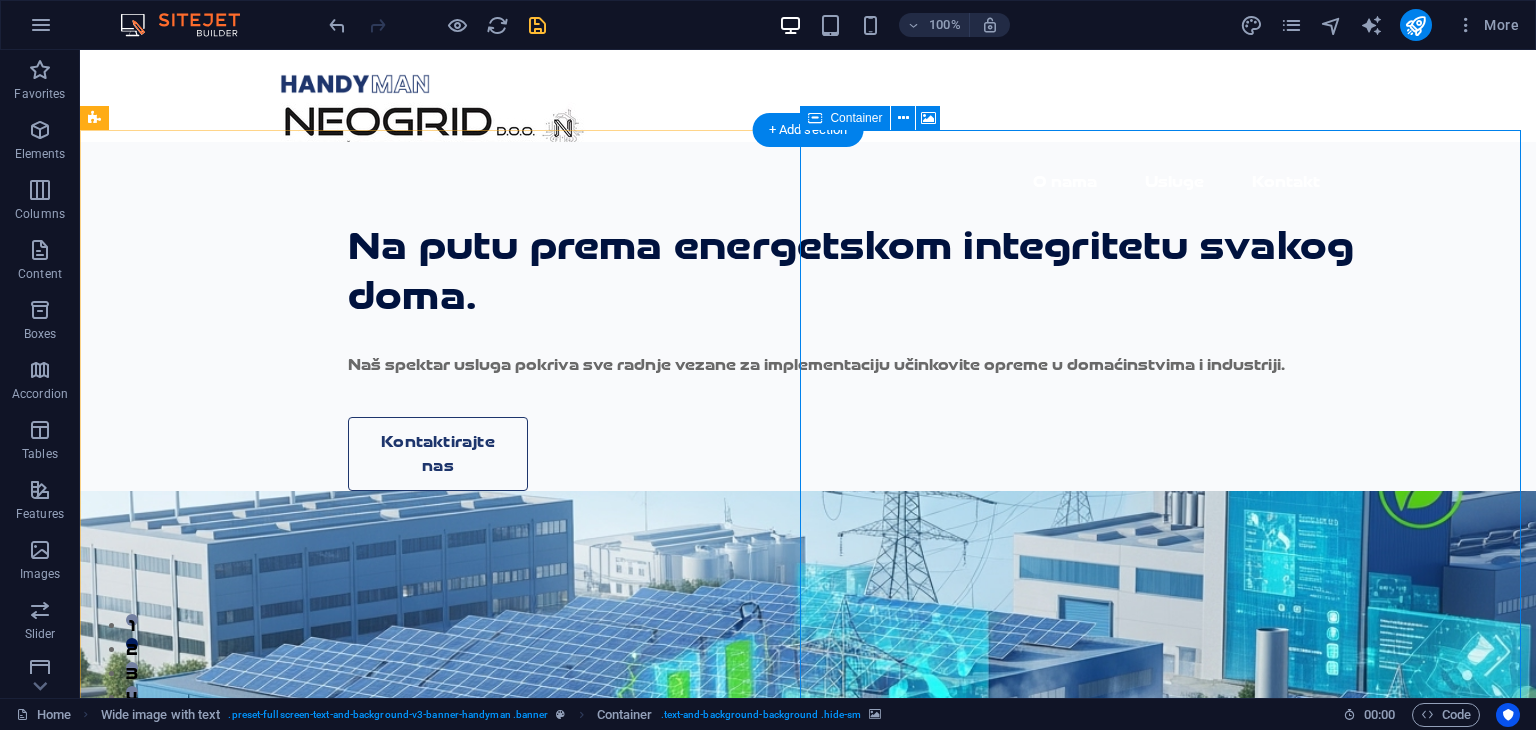 click on "Paste clipboard" at bounding box center (912, 1232) 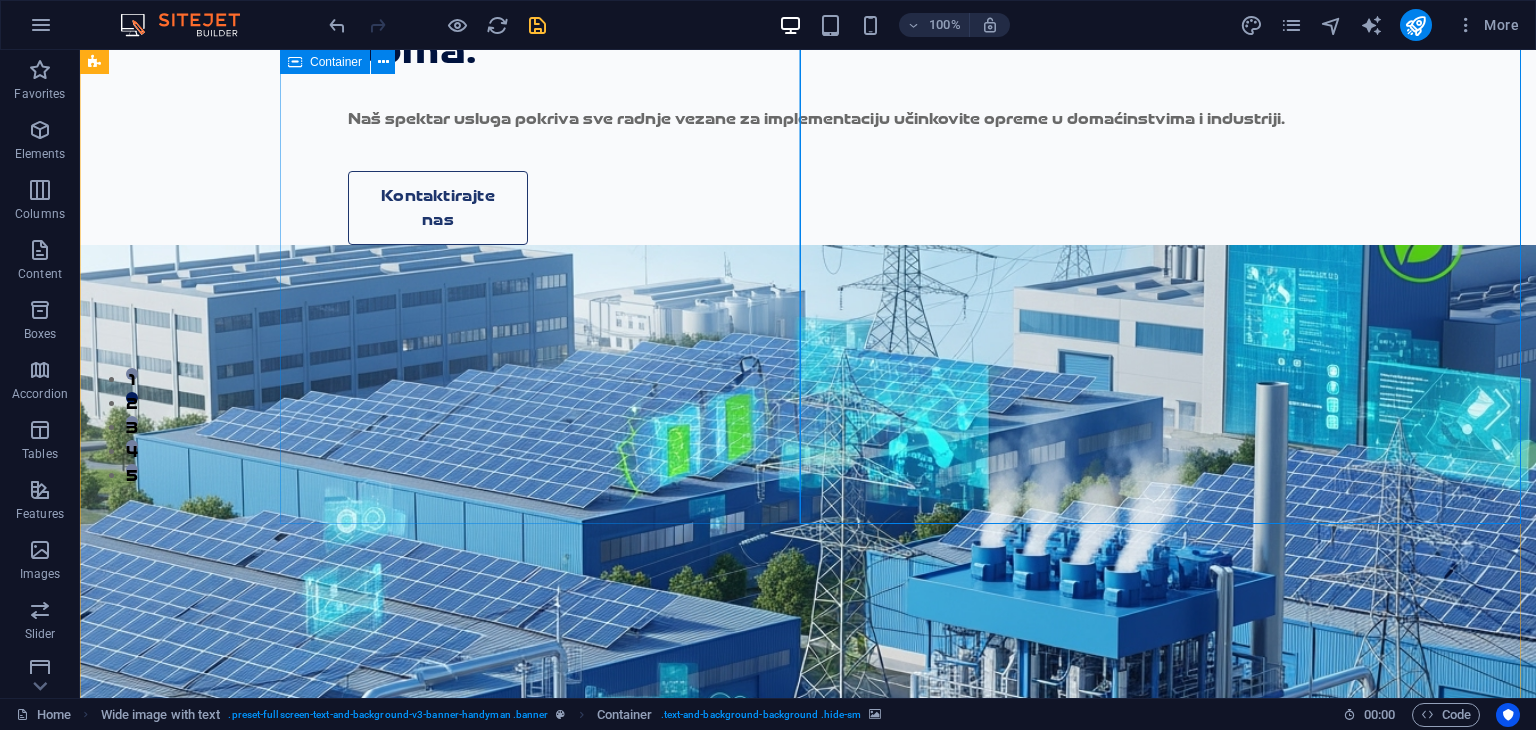 scroll, scrollTop: 0, scrollLeft: 0, axis: both 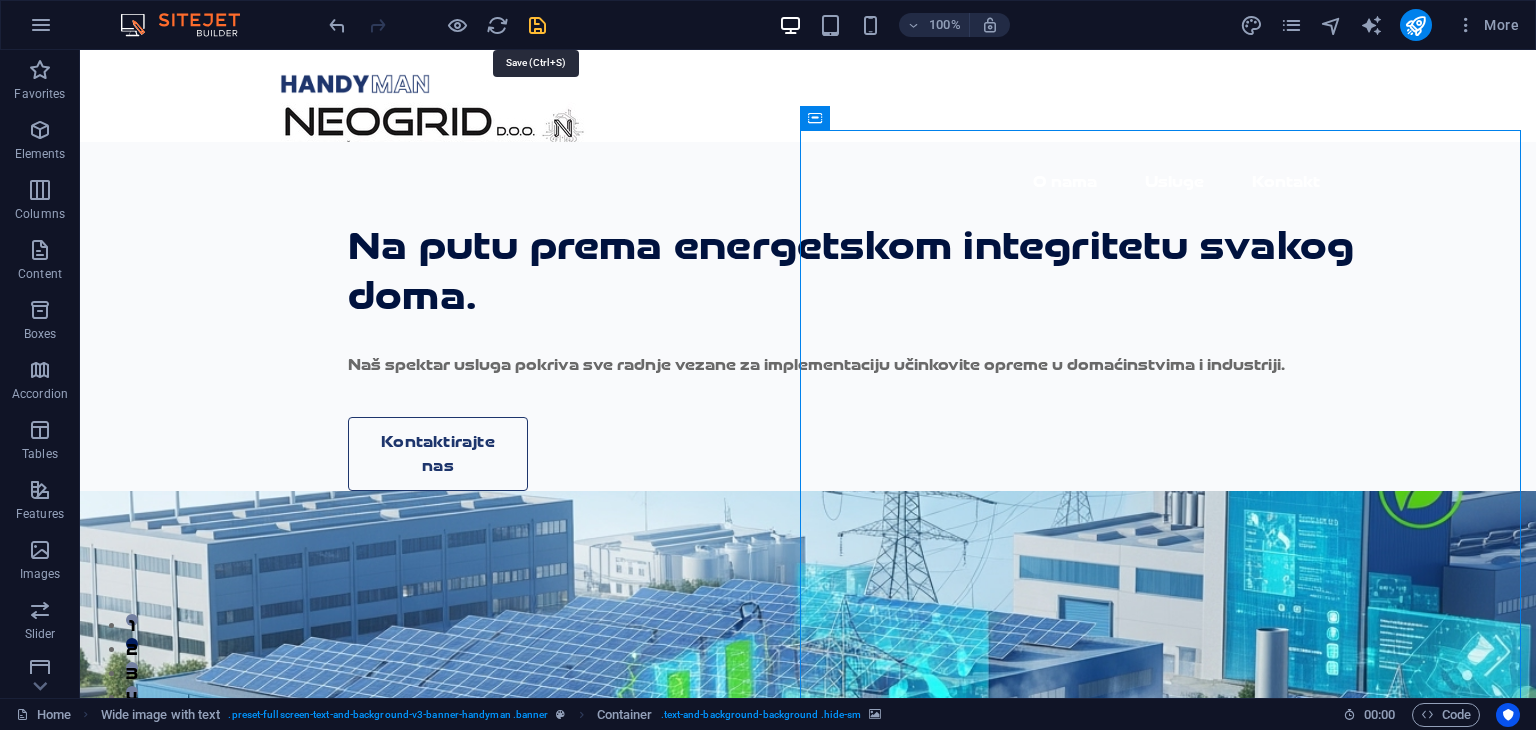 click at bounding box center [537, 25] 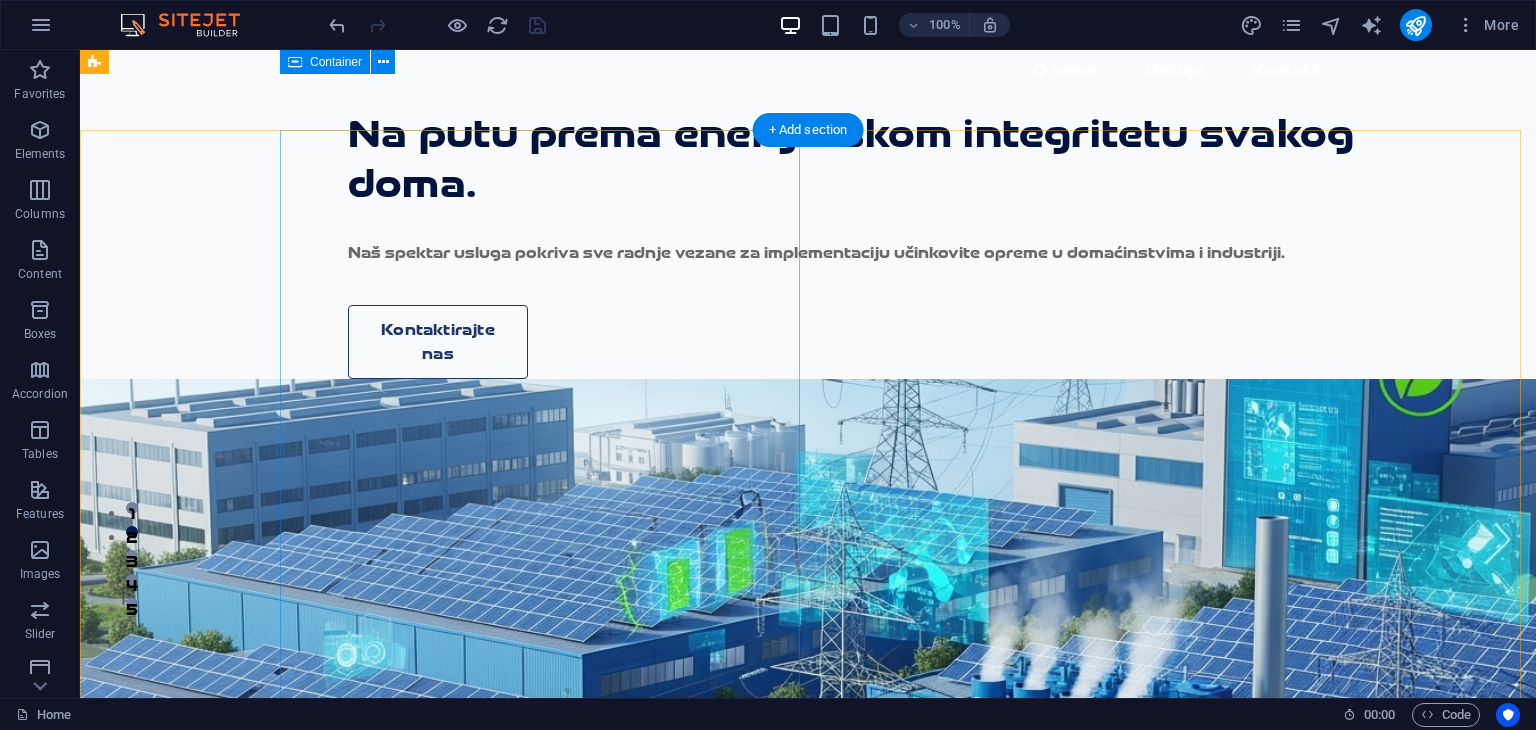scroll, scrollTop: 0, scrollLeft: 0, axis: both 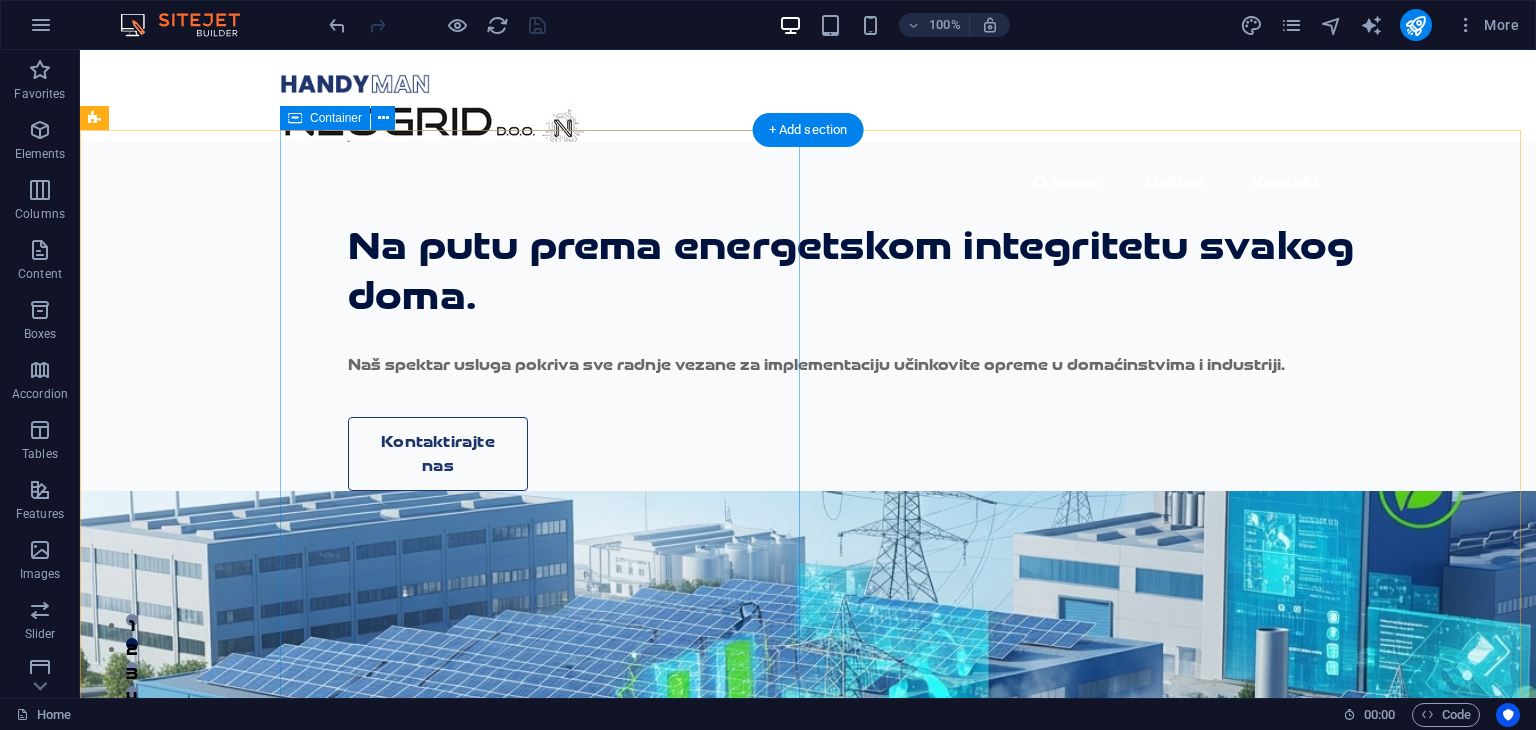 click on "Na putu prema energetskom integritetu svakog doma. Naš spektar usluga pokriva sve radnje vezane za implementaciju učinkovite opreme u domaćinstvima i industriji. Kontaktirajte nas" at bounding box center [908, 316] 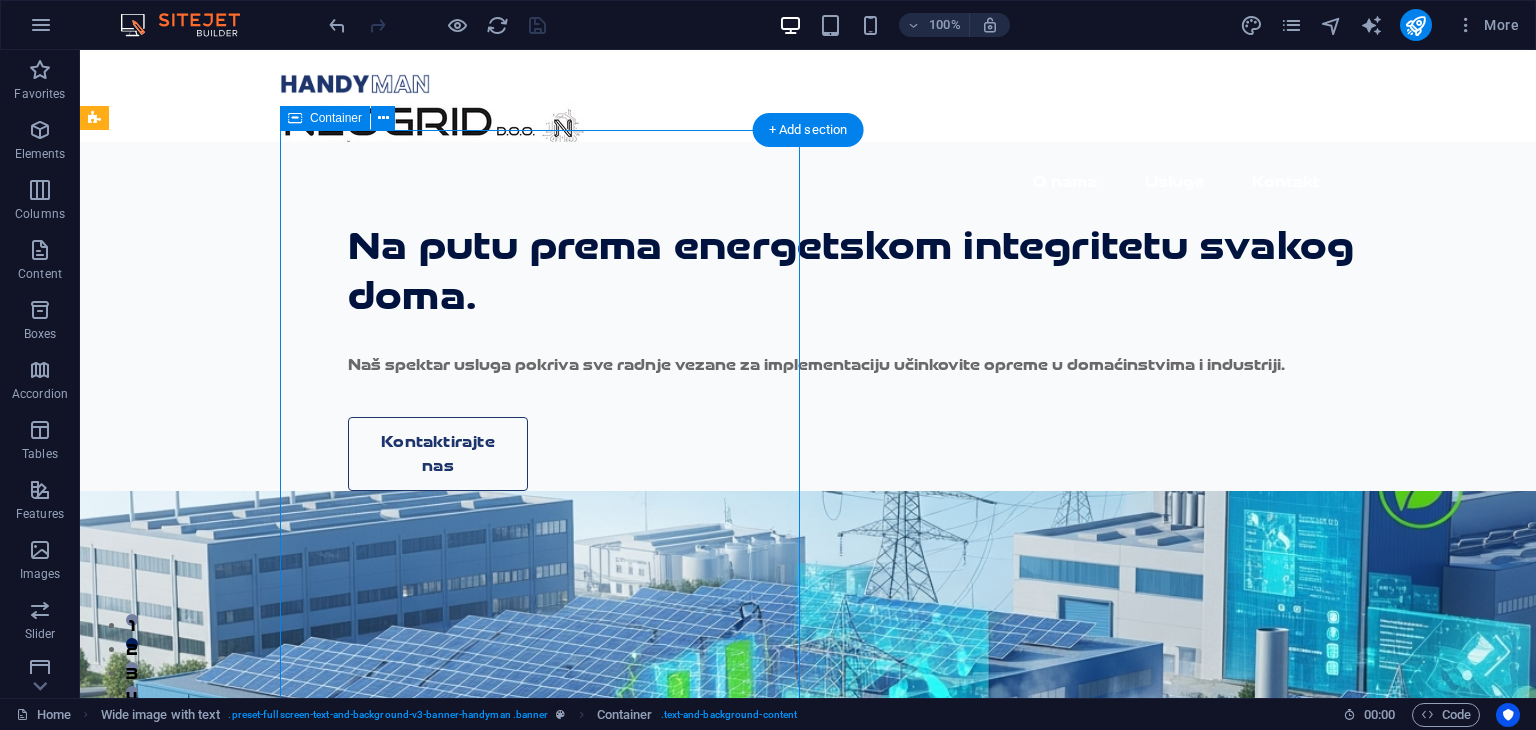 click on "Na putu prema energetskom integritetu svakog doma. Naš spektar usluga pokriva sve radnje vezane za implementaciju učinkovite opreme u domaćinstvima i industriji. Kontaktirajte nas" at bounding box center (908, 316) 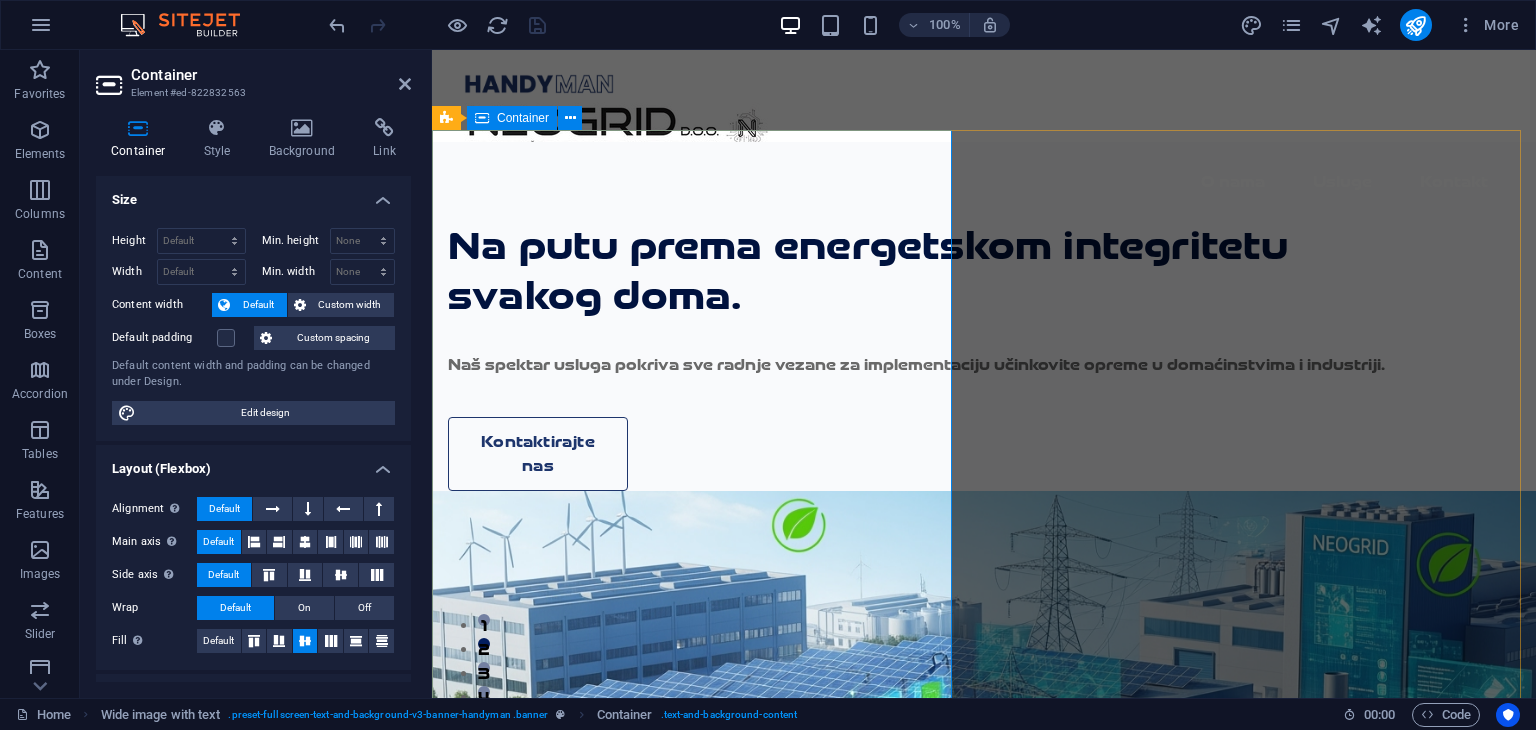 click on "Na putu prema energetskom integritetu svakog doma. Naš spektar usluga pokriva sve radnje vezane za implementaciju učinkovite opreme u domaćinstvima i industriji. Kontaktirajte nas" at bounding box center (984, 316) 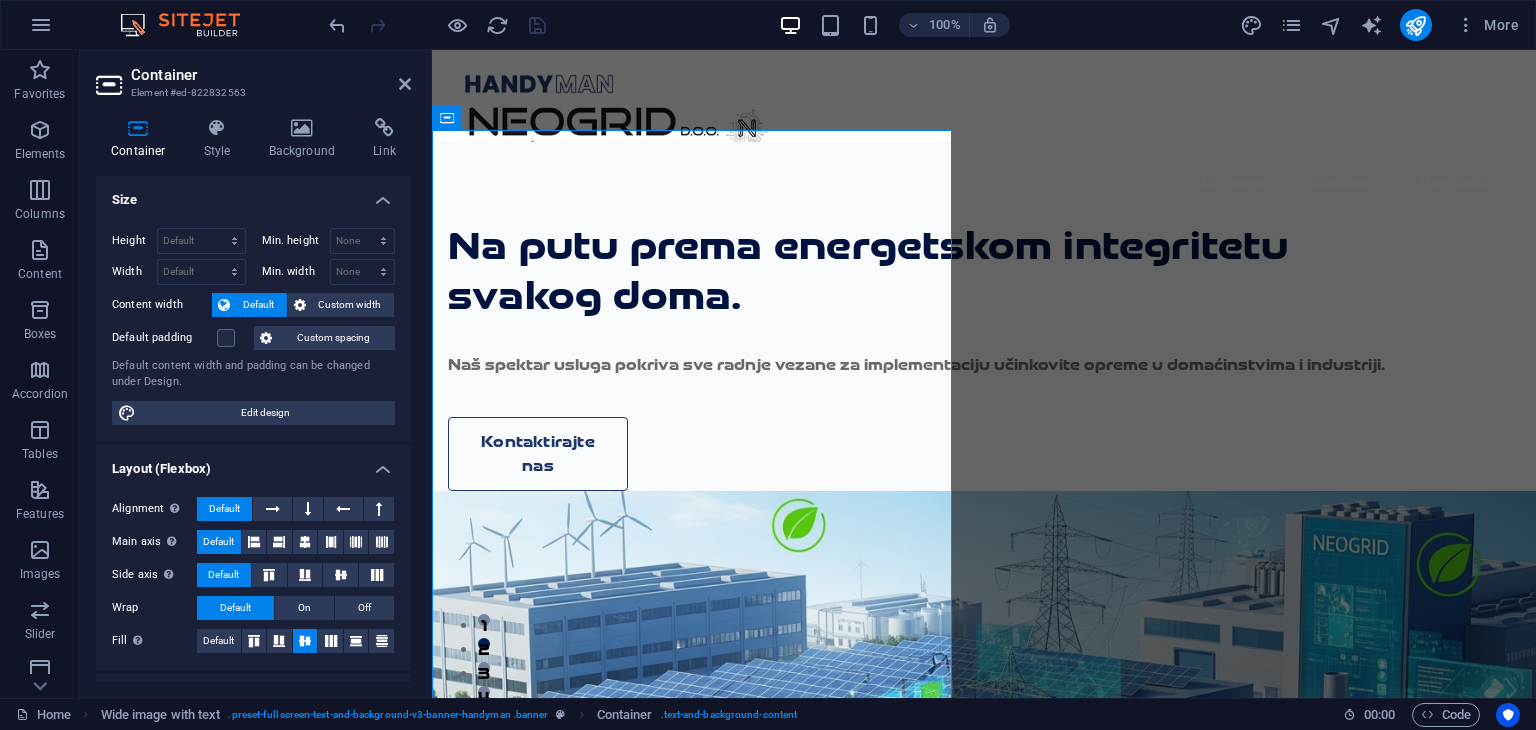 click at bounding box center [984, 811] 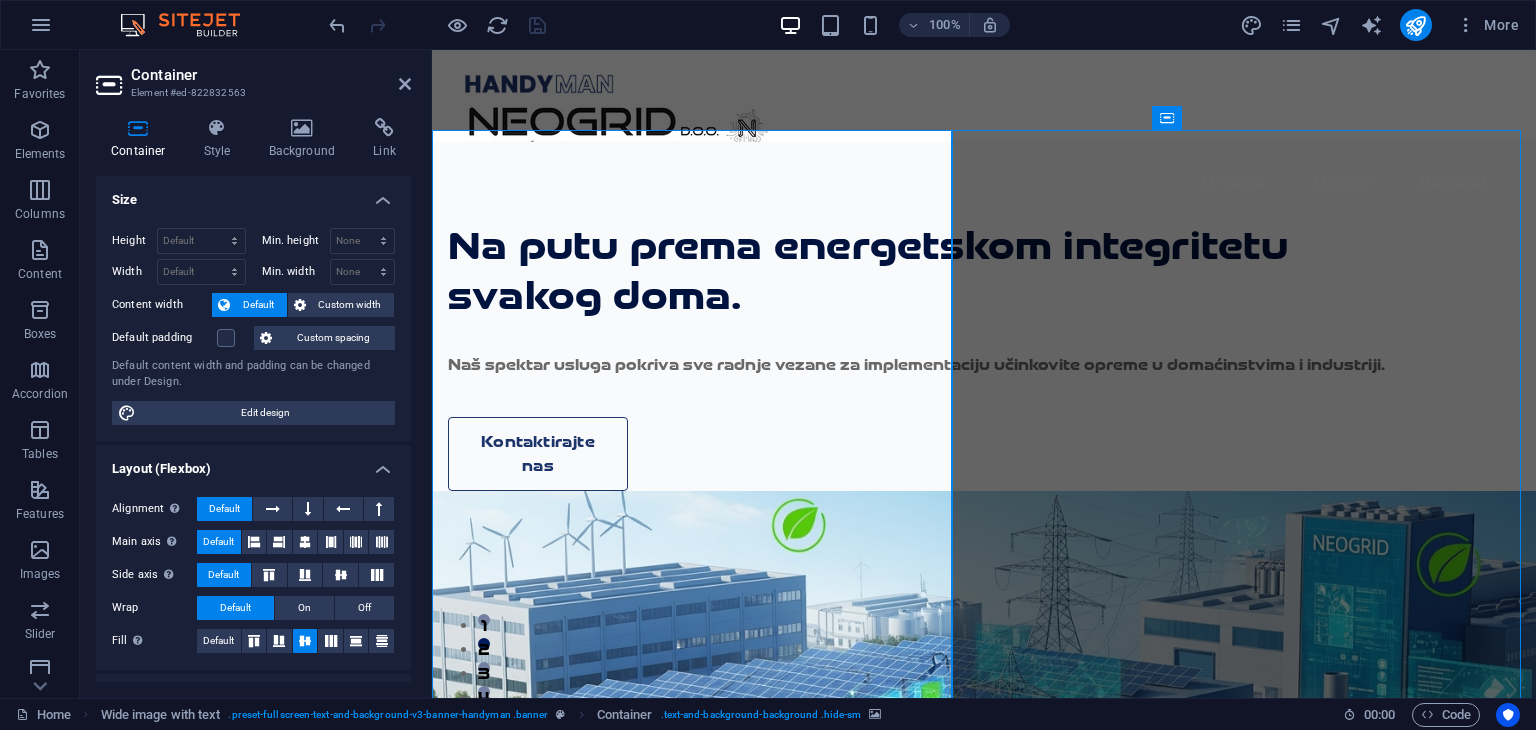 click at bounding box center [984, 811] 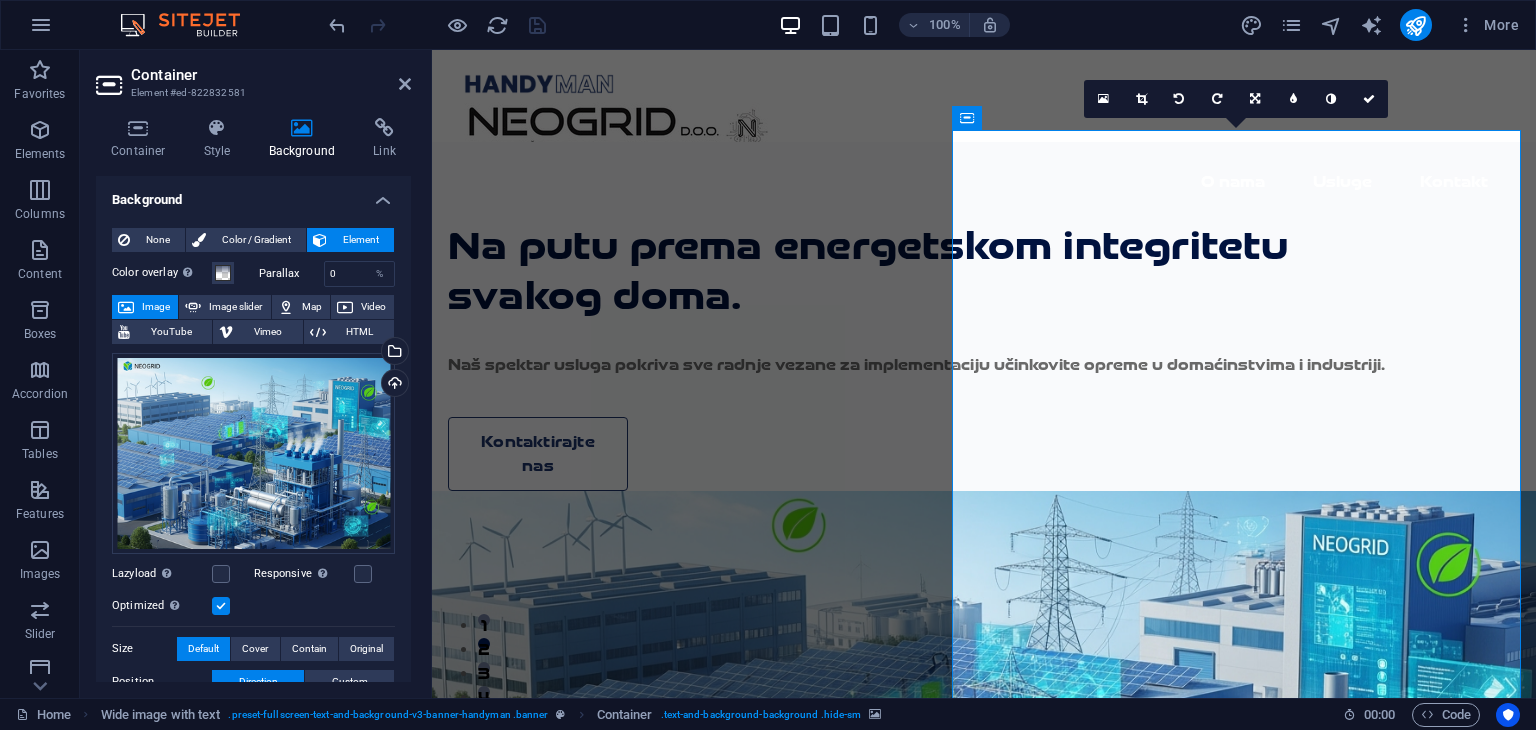 click at bounding box center [984, 811] 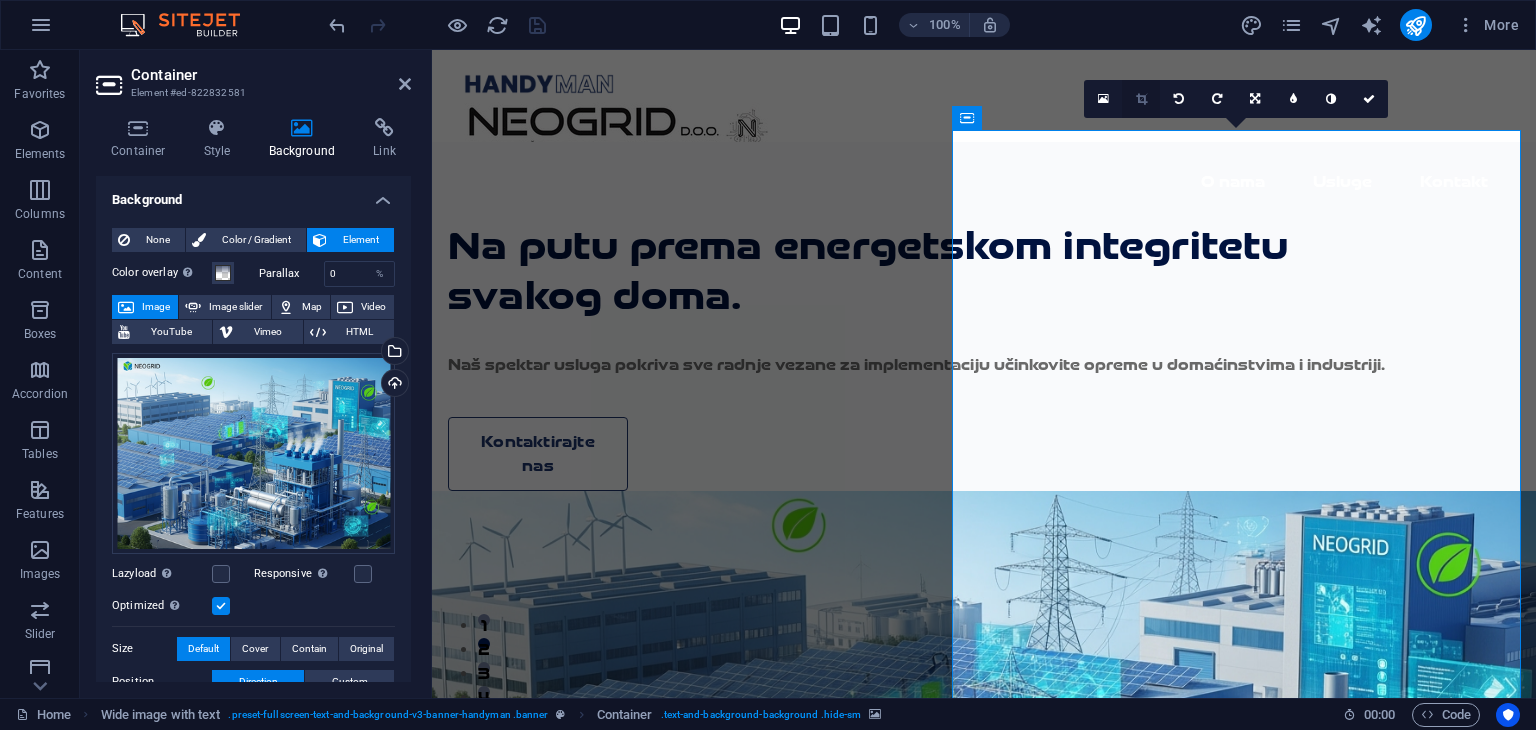 click at bounding box center [1141, 99] 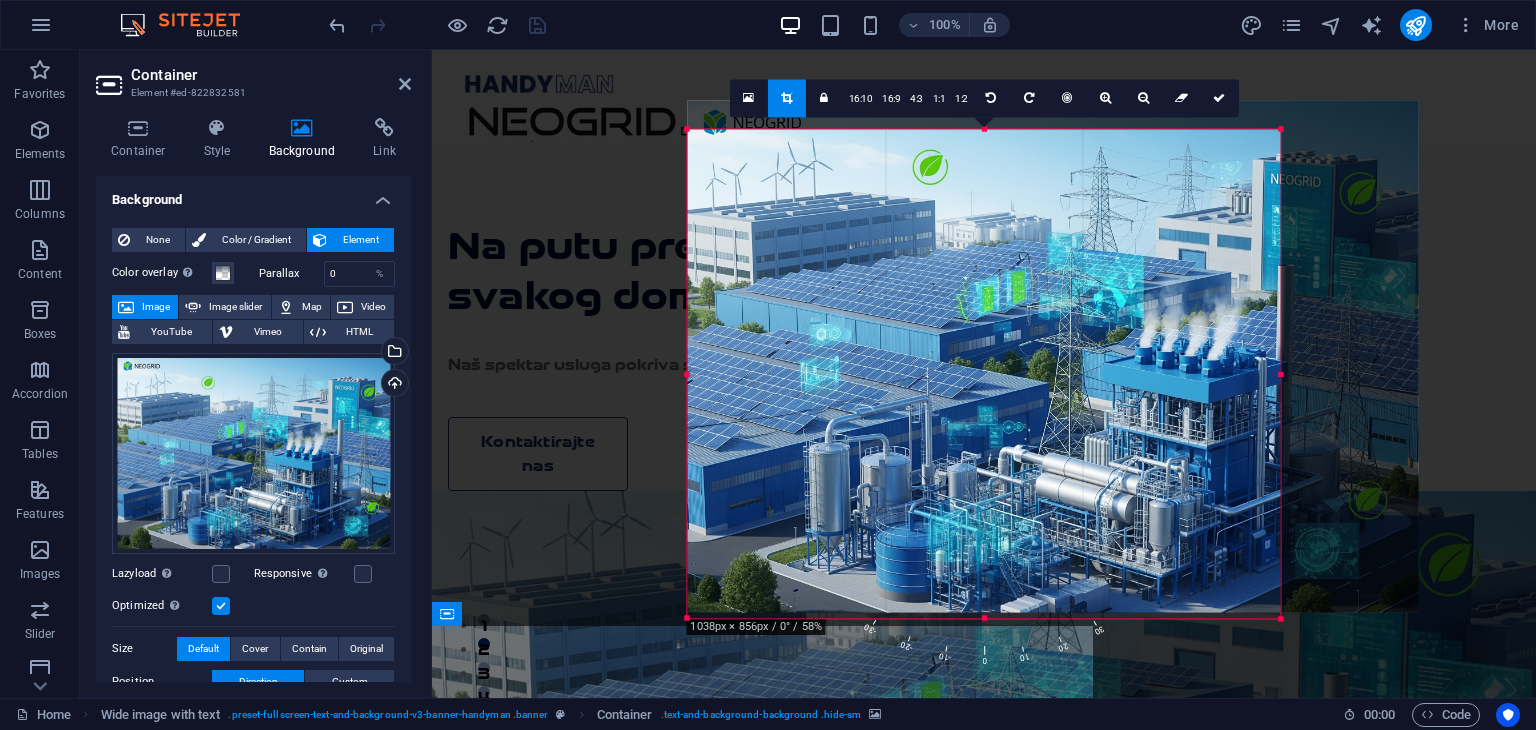drag, startPoint x: 1356, startPoint y: 116, endPoint x: 1209, endPoint y: 145, distance: 149.83324 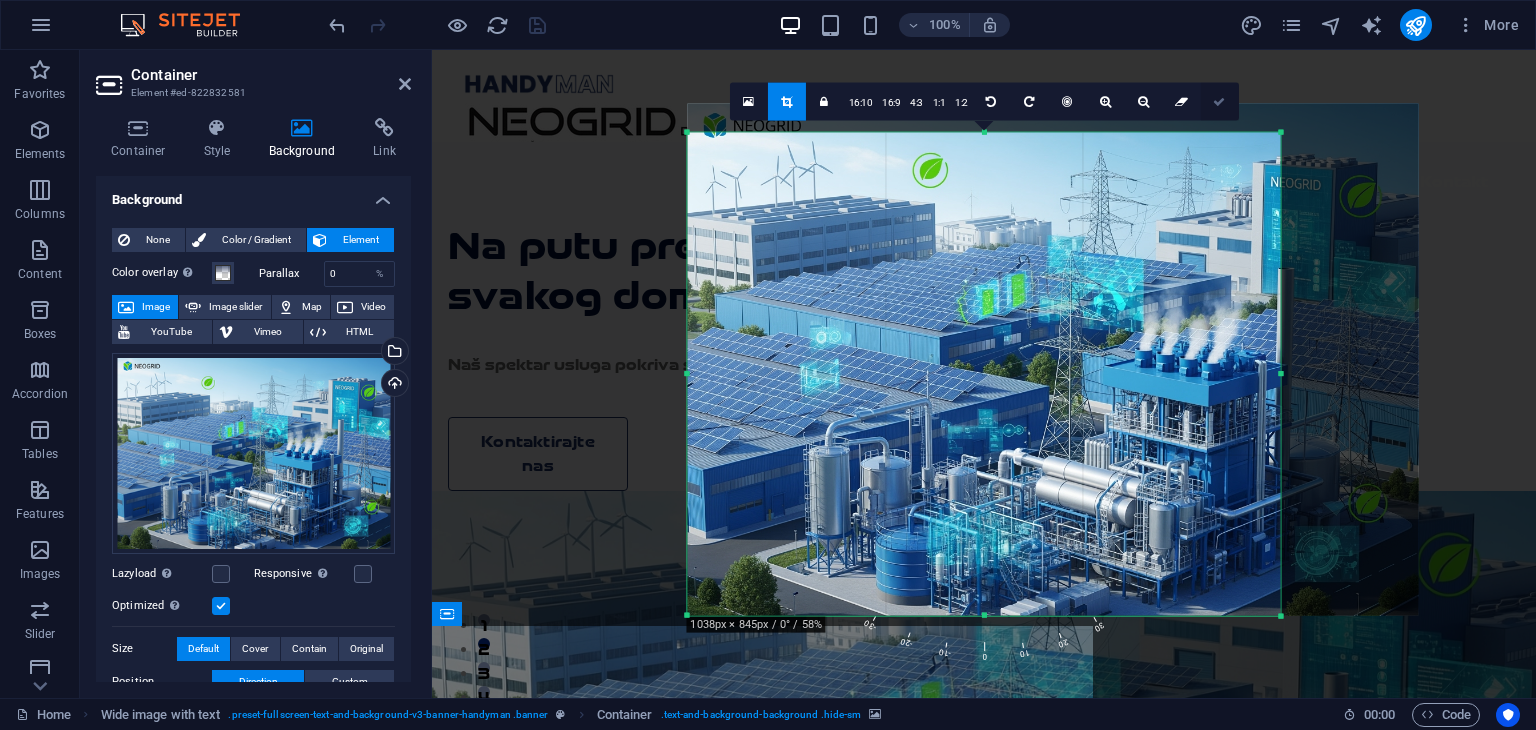 click at bounding box center (1219, 102) 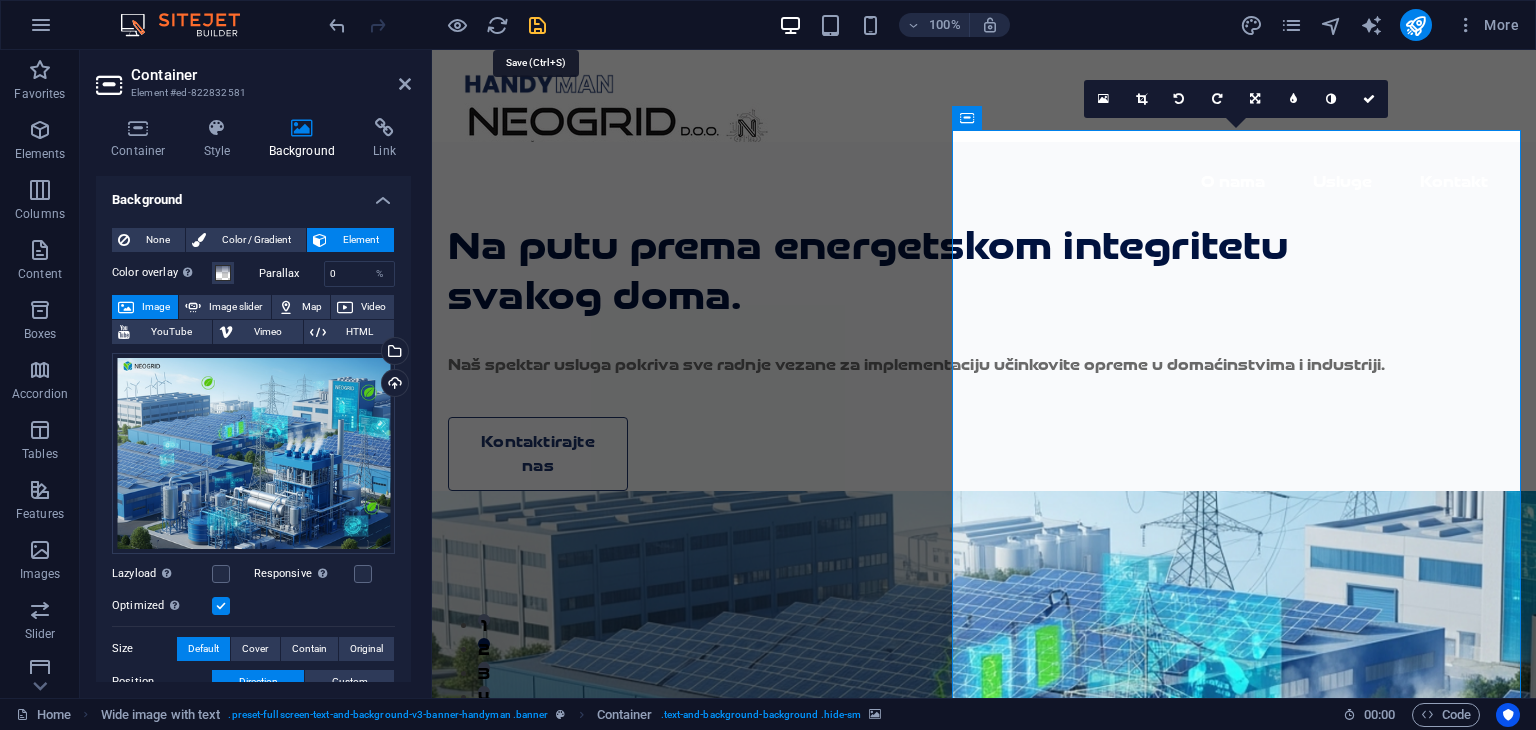 click at bounding box center [537, 25] 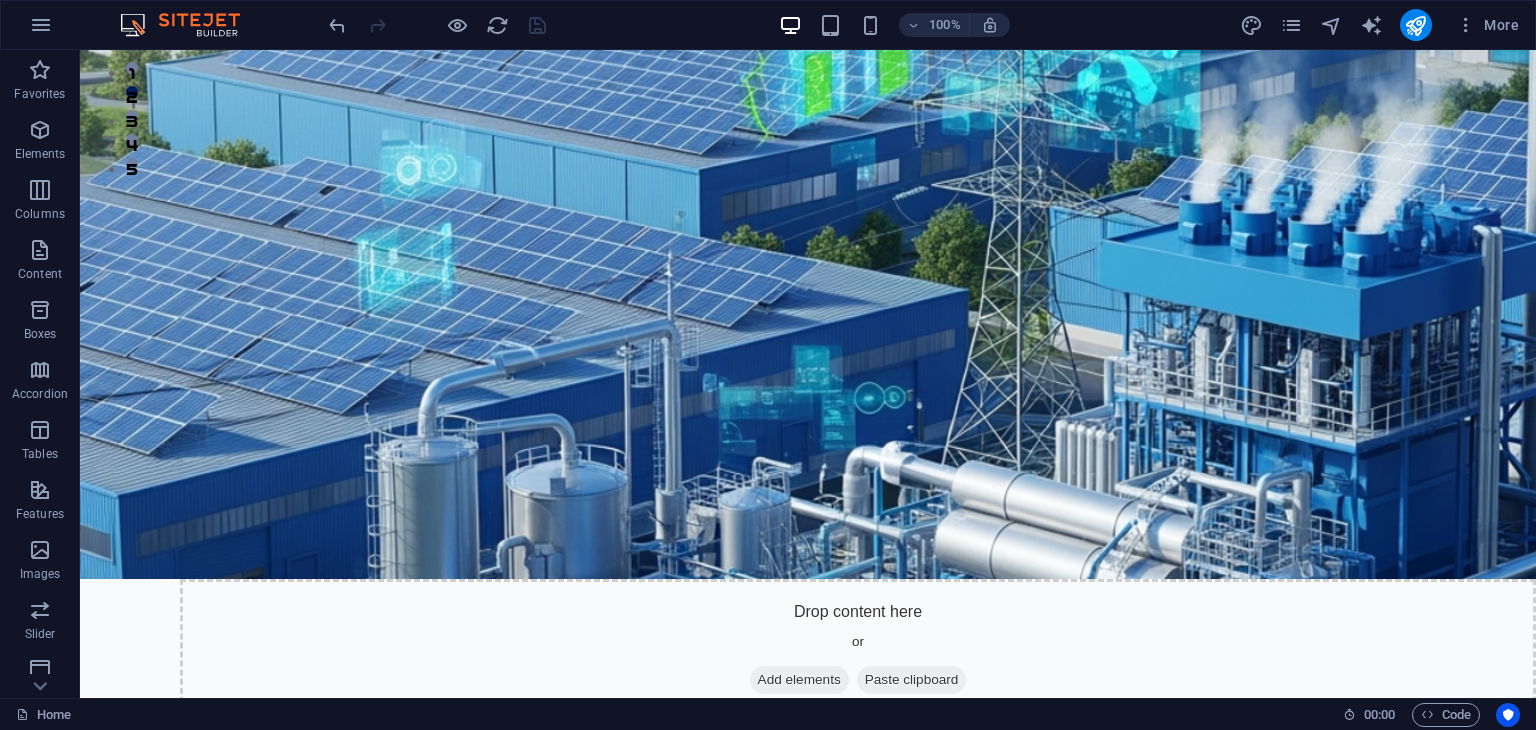 scroll, scrollTop: 564, scrollLeft: 0, axis: vertical 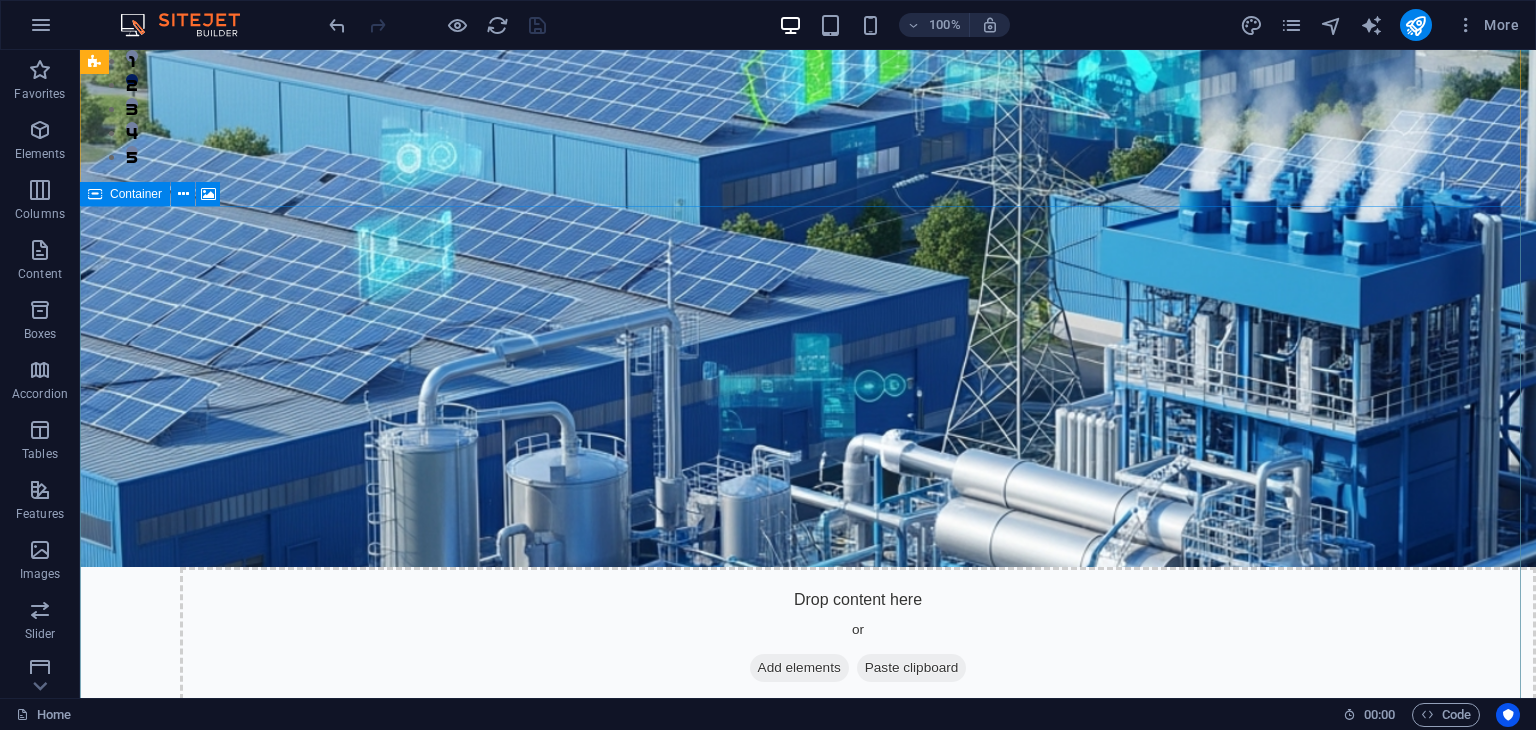 click on "Add elements" at bounding box center (799, 1450) 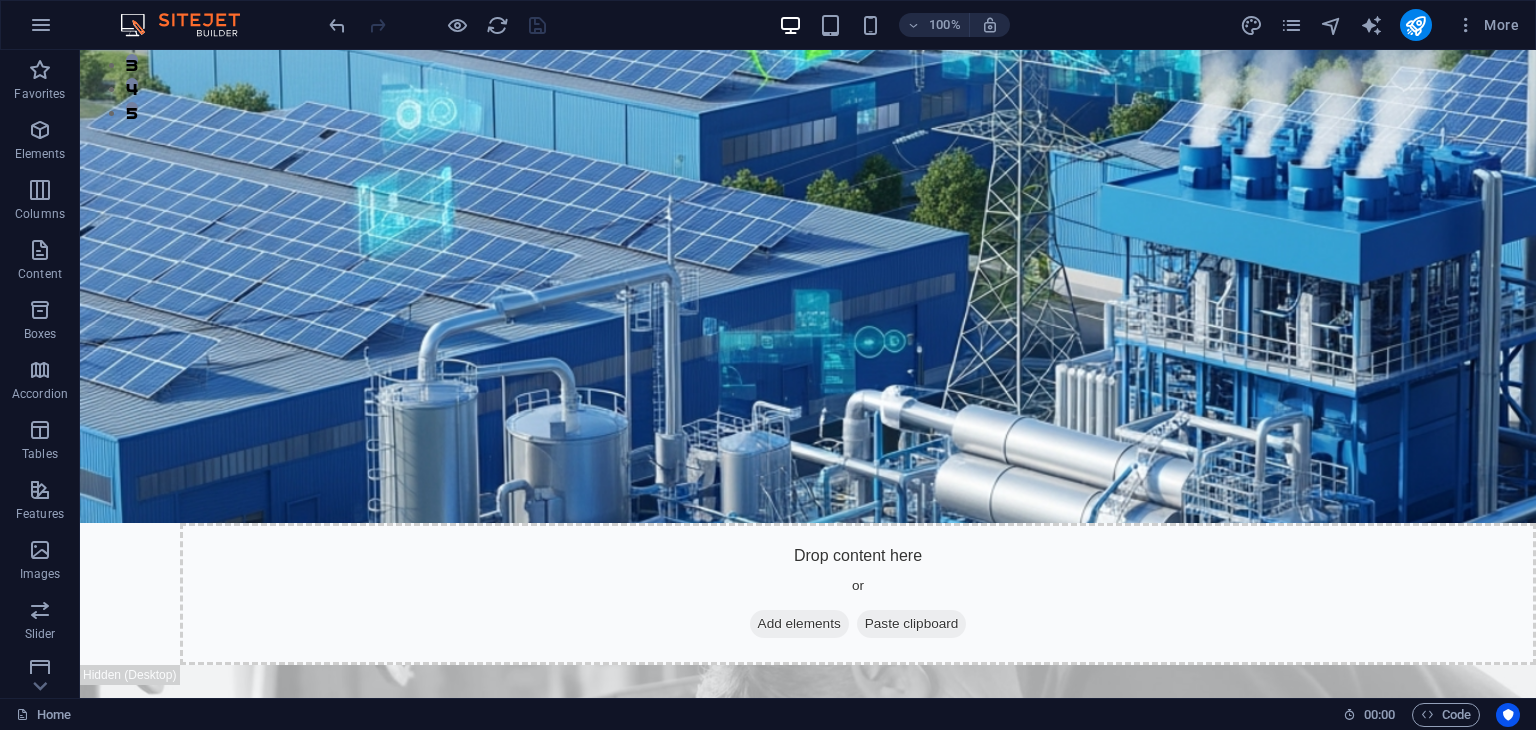 scroll, scrollTop: 615, scrollLeft: 0, axis: vertical 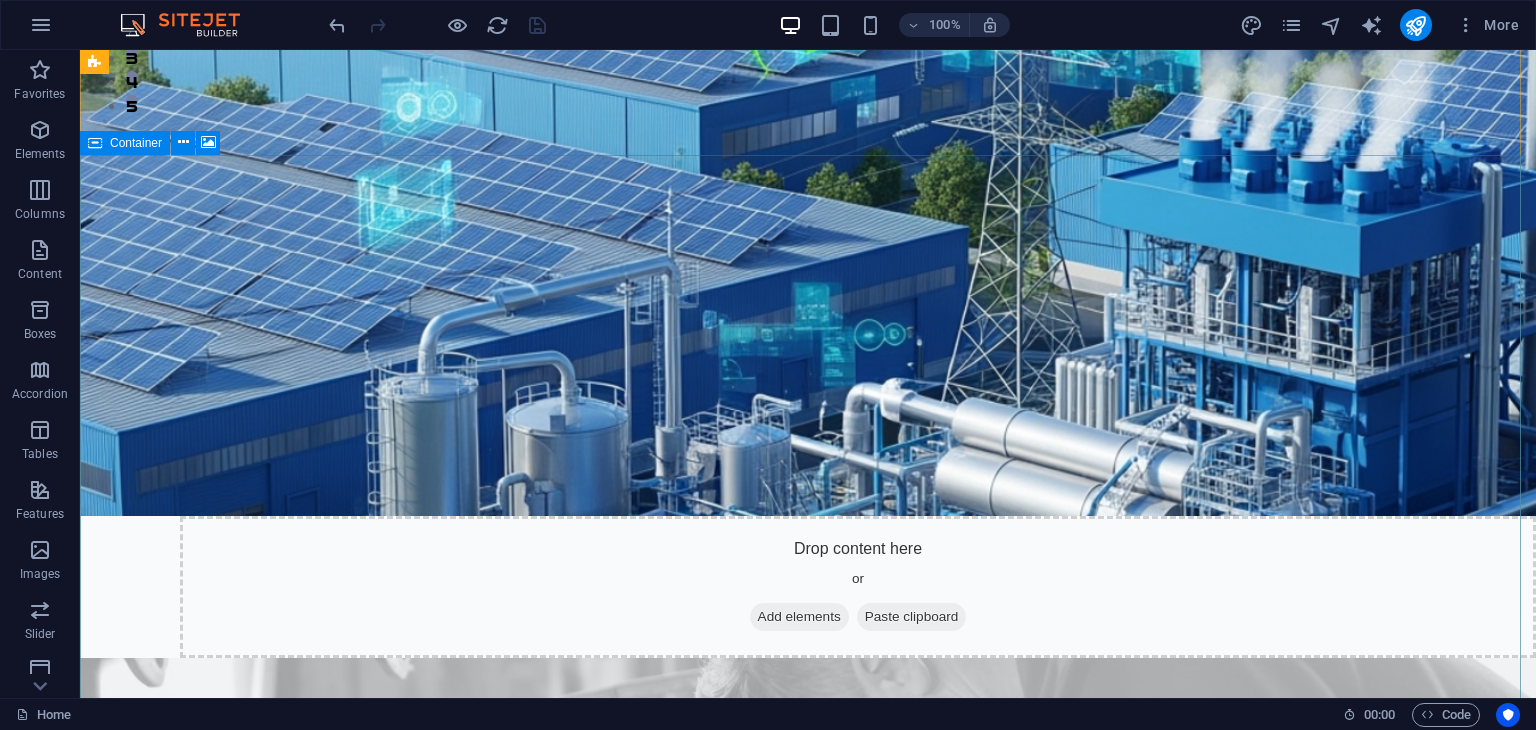 click on "Add elements" at bounding box center [799, 1399] 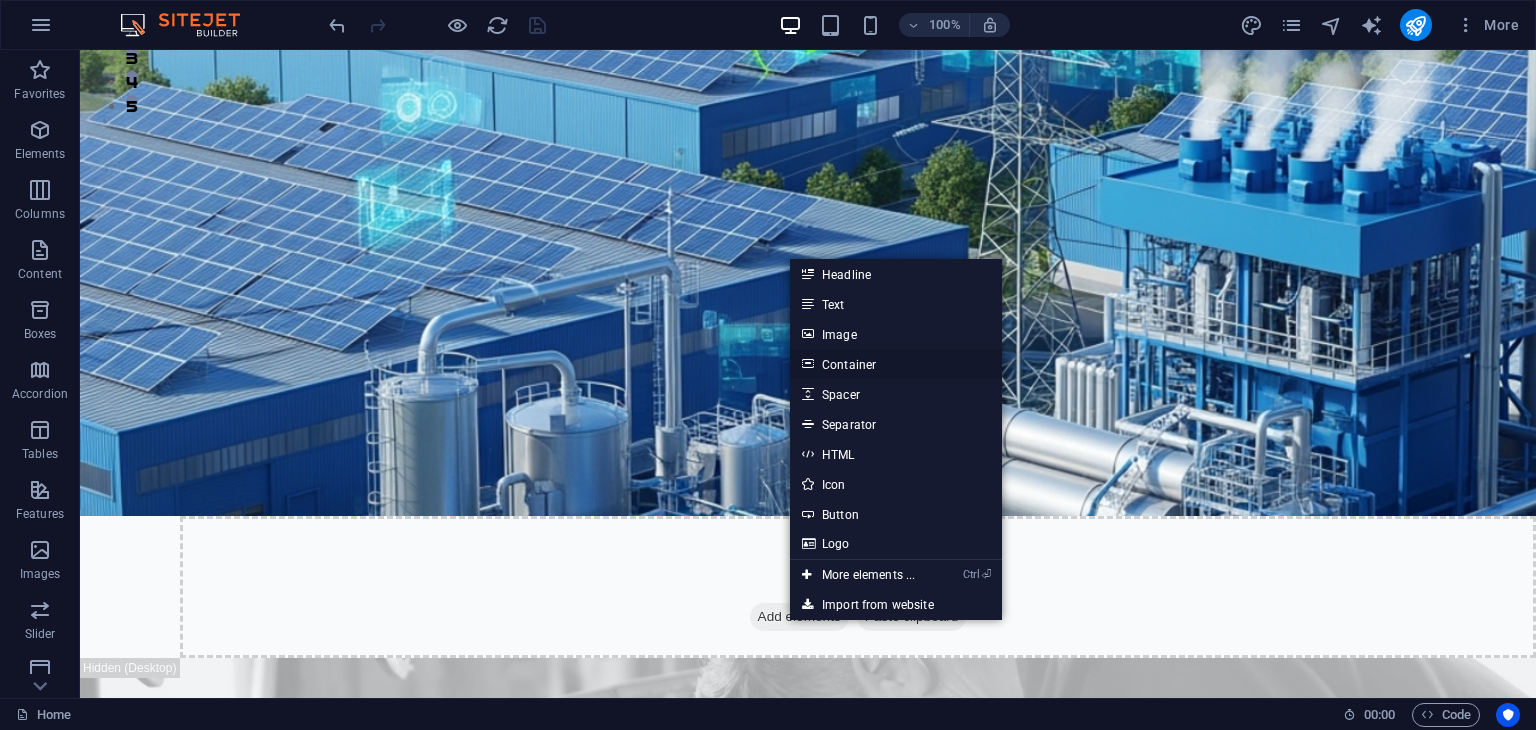 click on "Container" at bounding box center (896, 364) 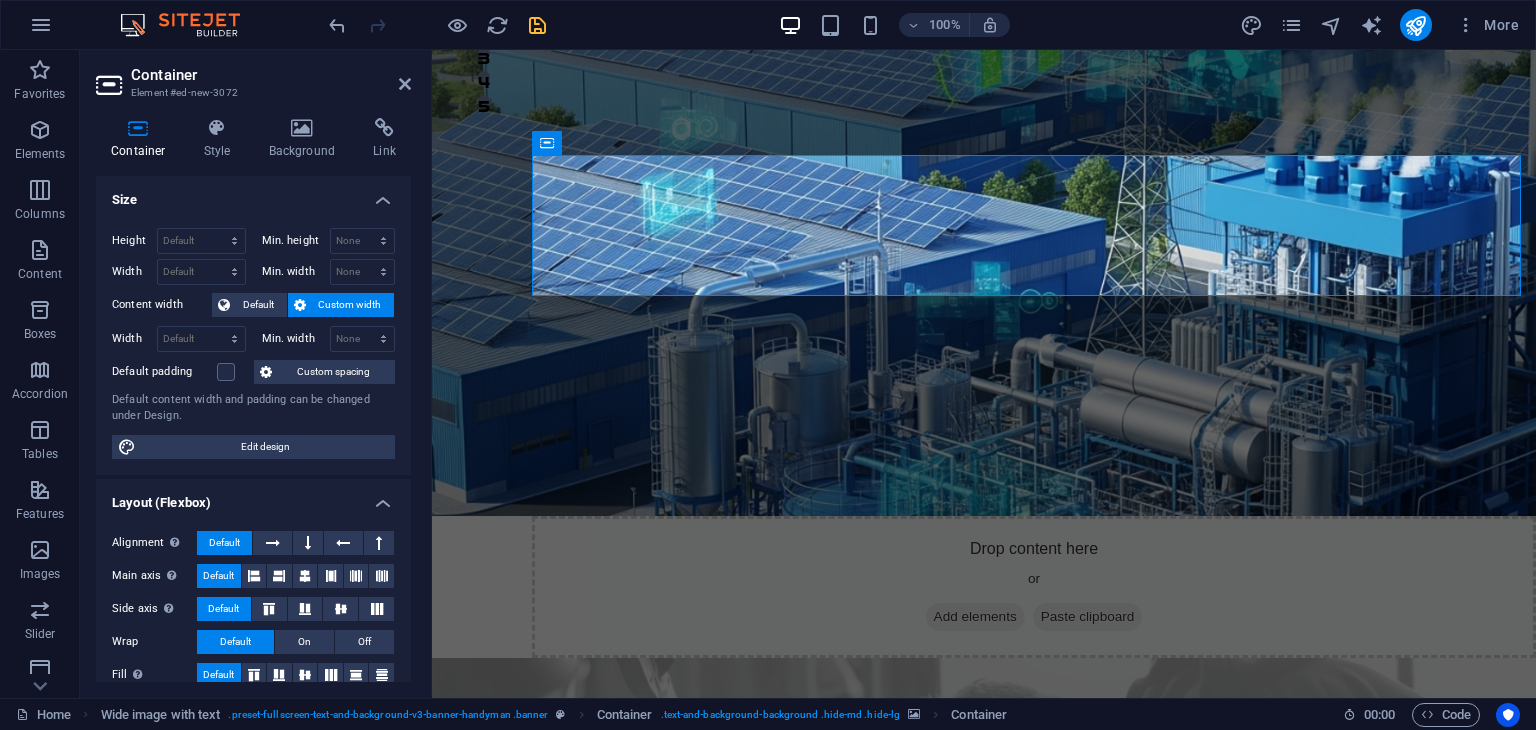 click at bounding box center (984, 978) 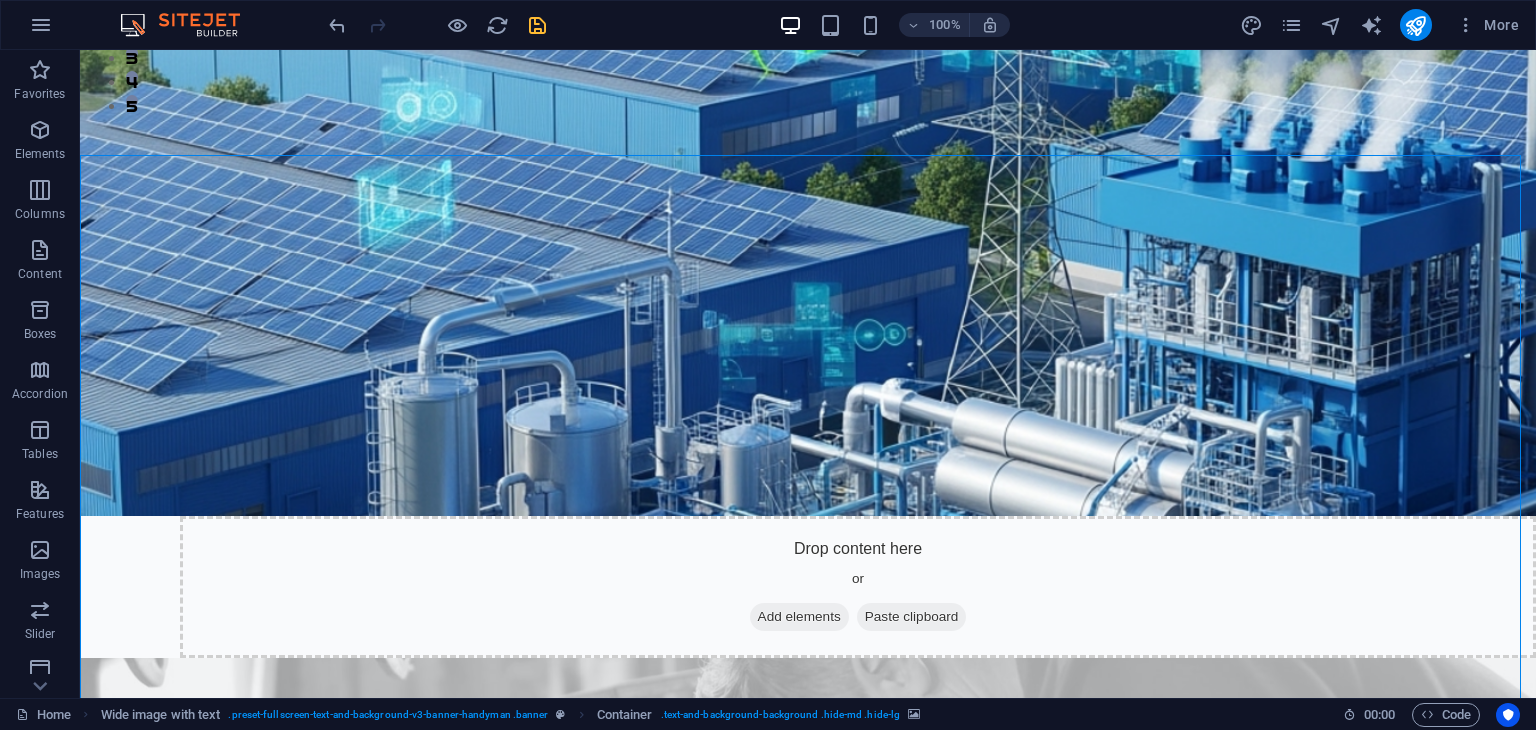 click at bounding box center [808, 978] 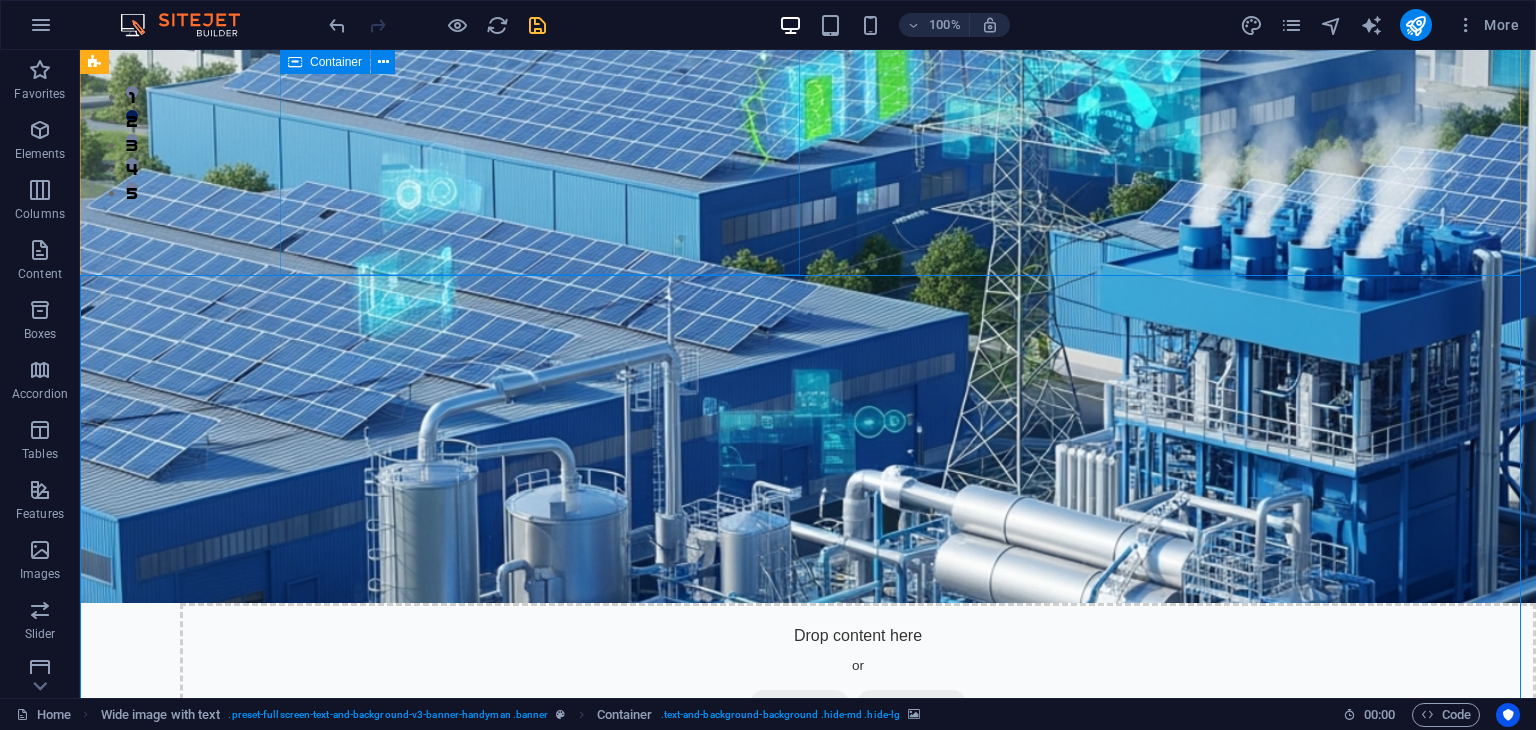 scroll, scrollTop: 544, scrollLeft: 0, axis: vertical 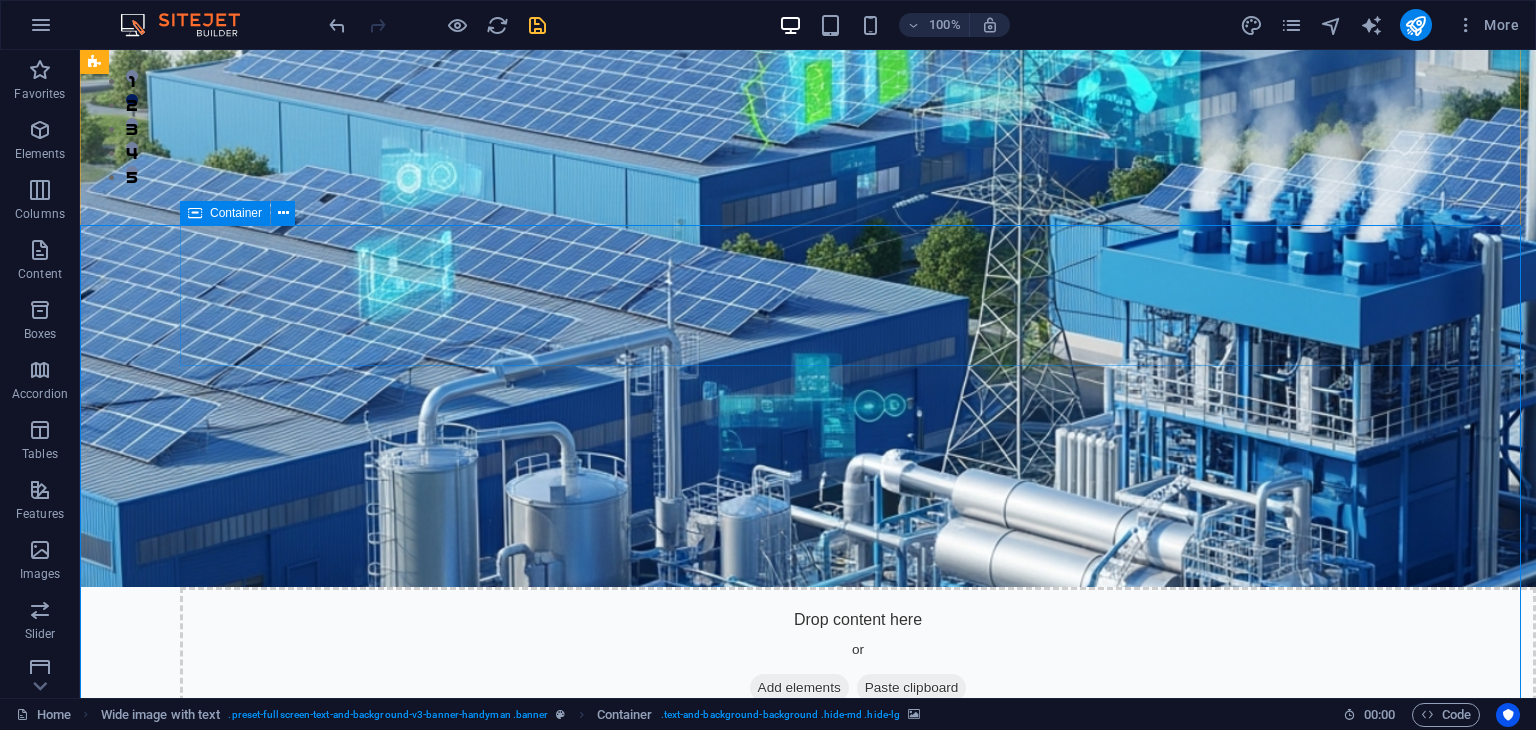 click on "Drop content here or  Add elements  Paste clipboard" at bounding box center [858, 1440] 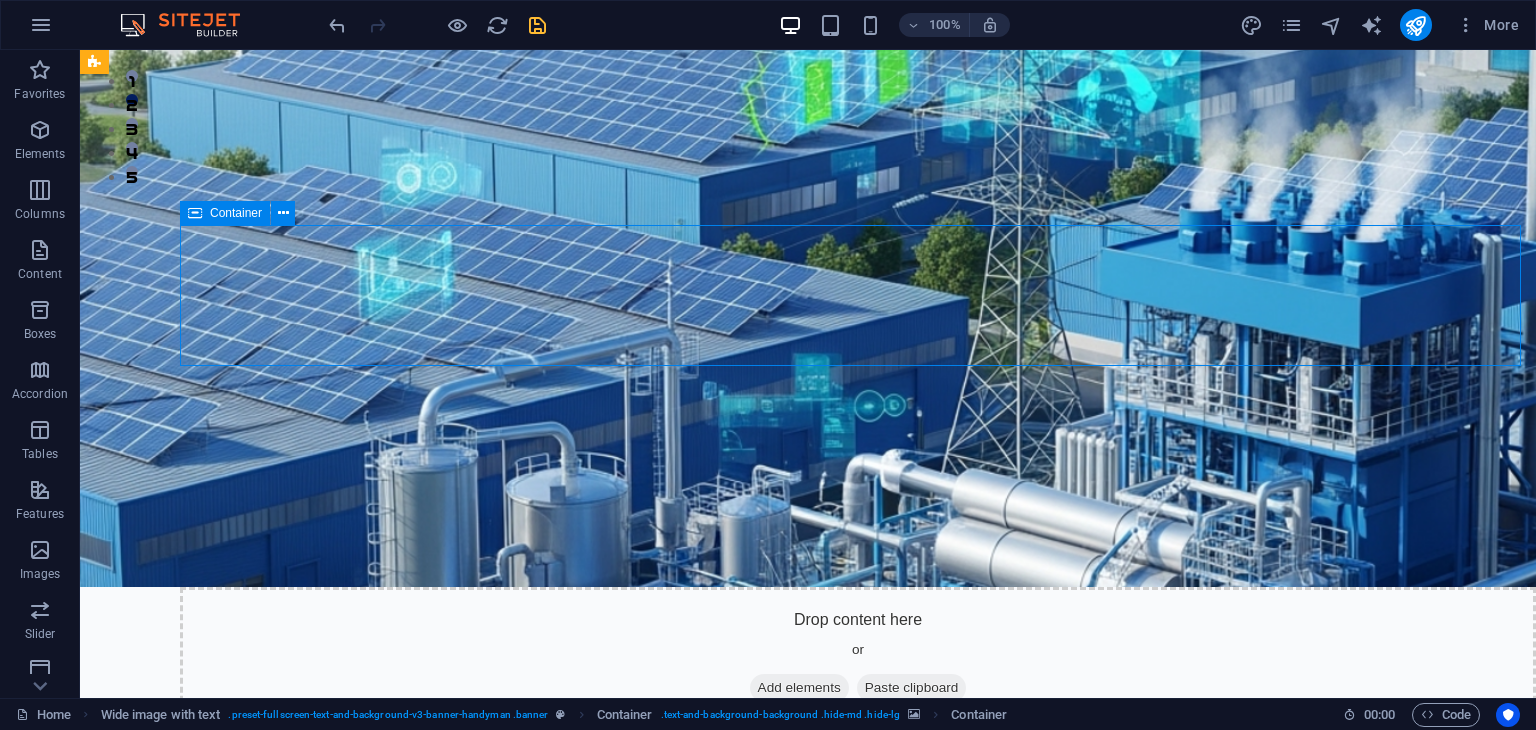 click on "Drop content here or  Add elements  Paste clipboard" at bounding box center (858, 1440) 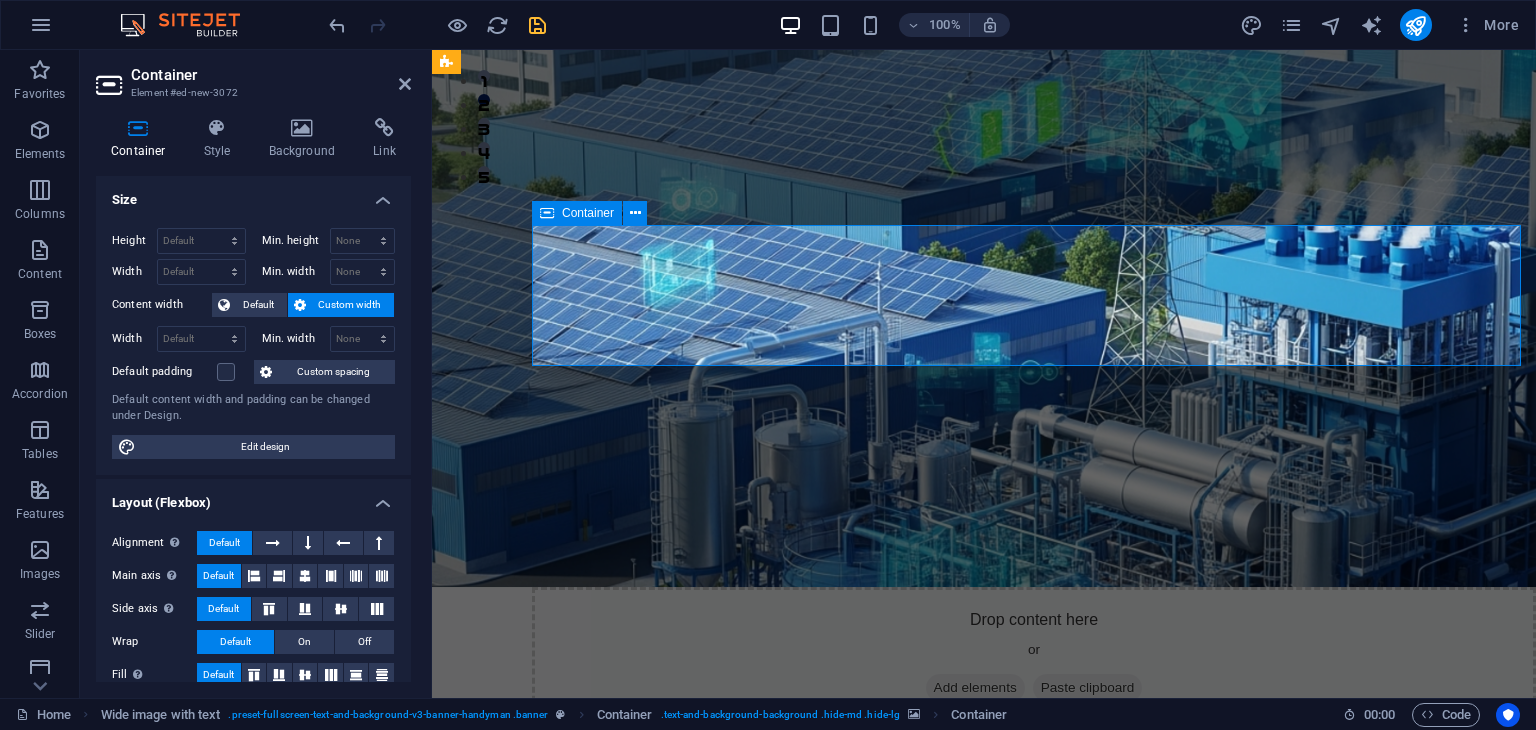 click on "Drop content here or  Add elements  Paste clipboard" at bounding box center [1034, 1440] 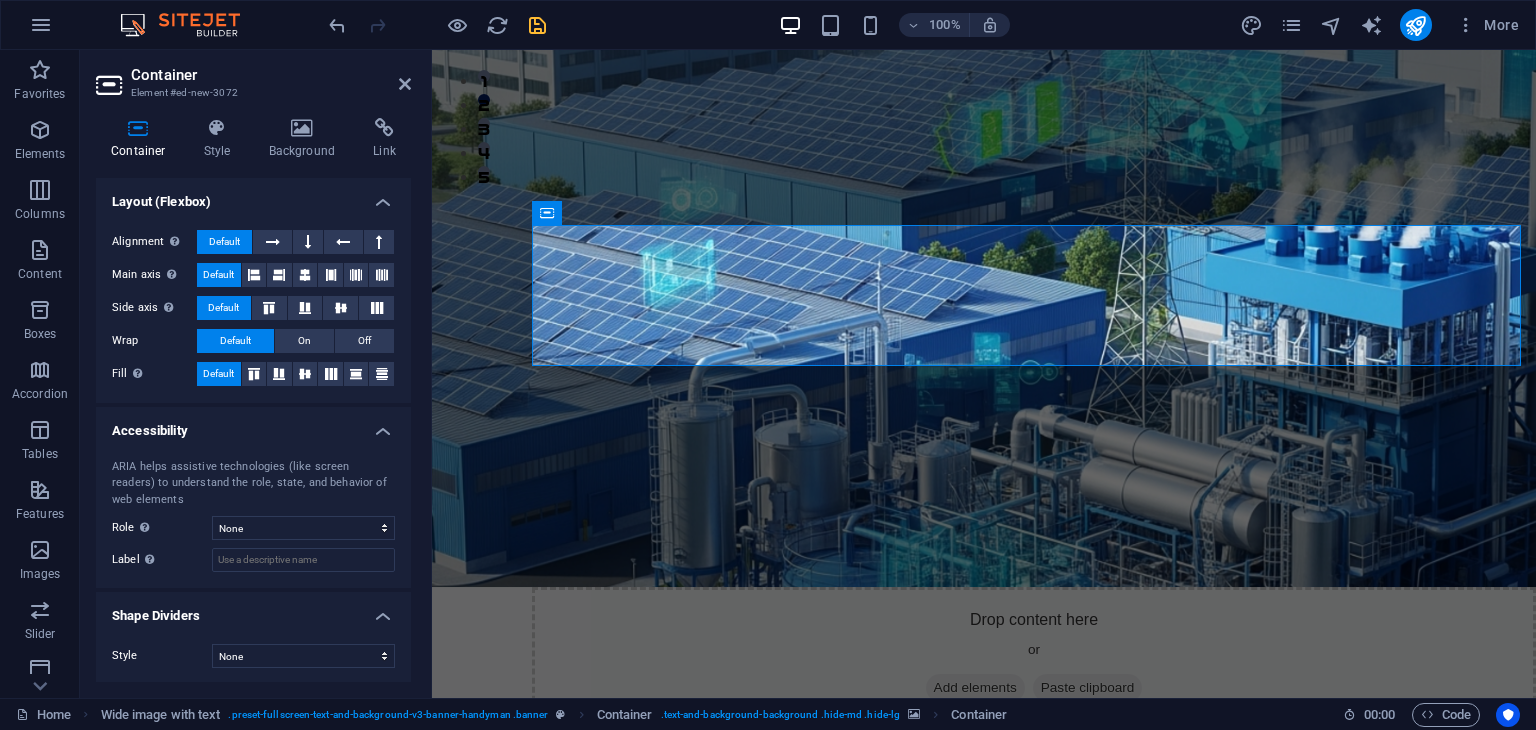 scroll, scrollTop: 0, scrollLeft: 0, axis: both 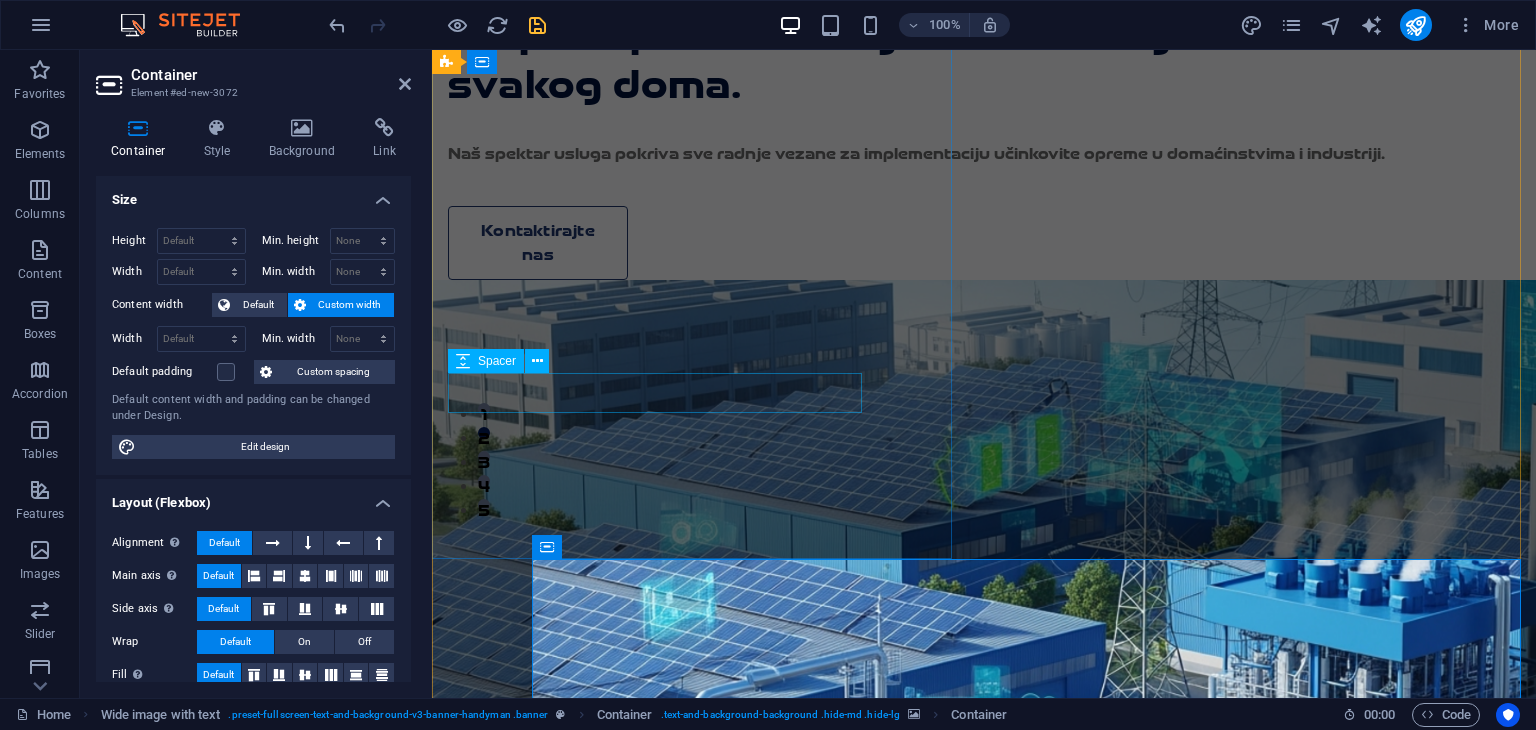 click at bounding box center [947, 186] 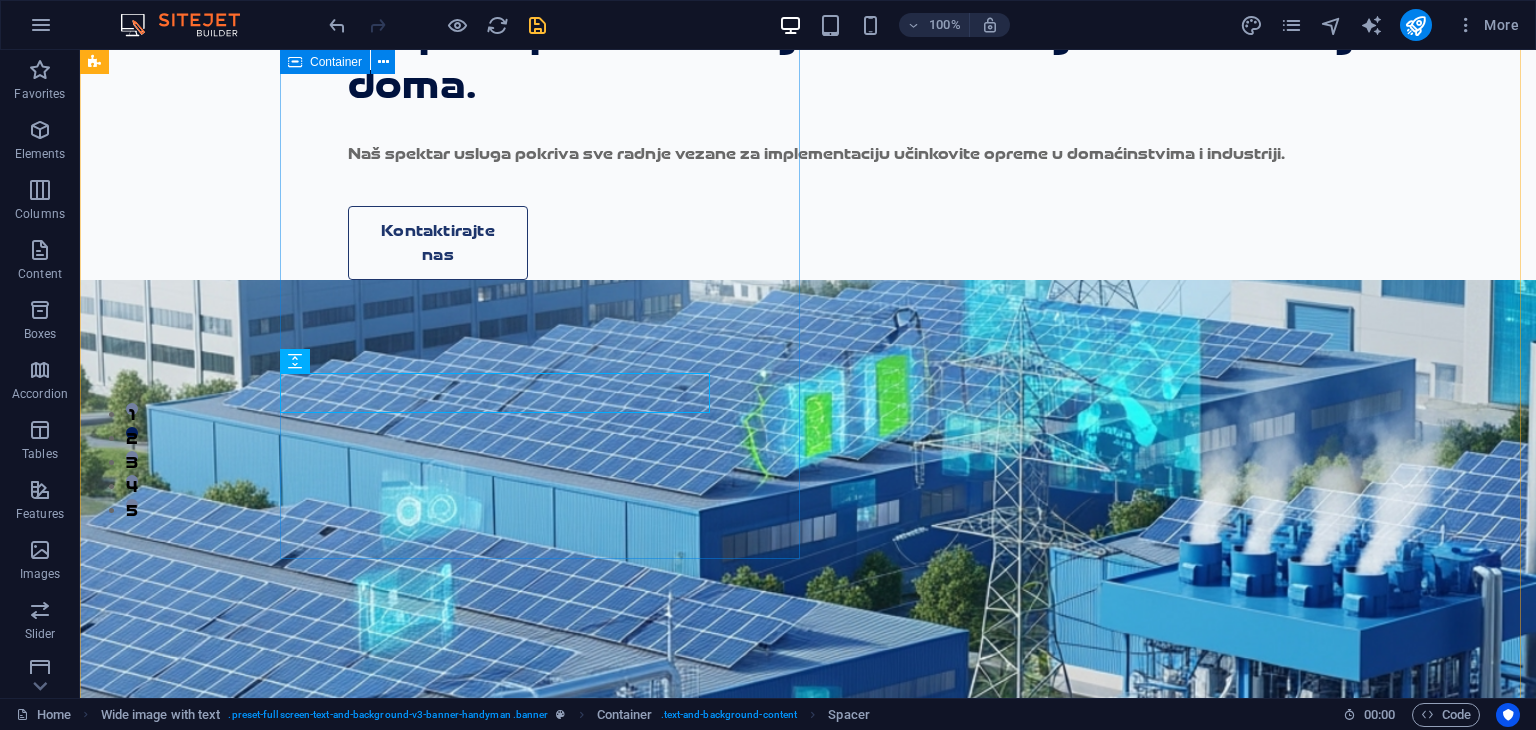 scroll, scrollTop: 0, scrollLeft: 0, axis: both 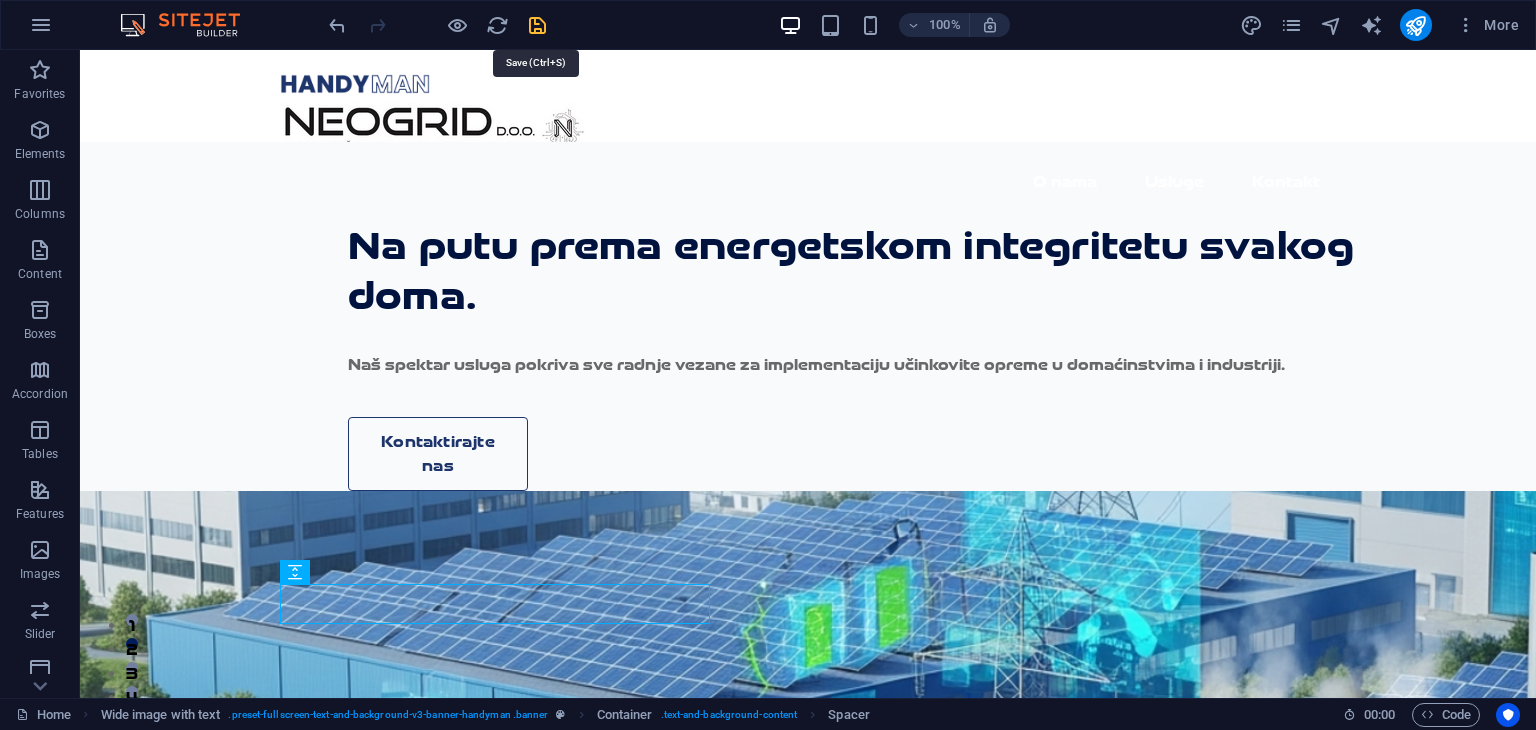 click at bounding box center [537, 25] 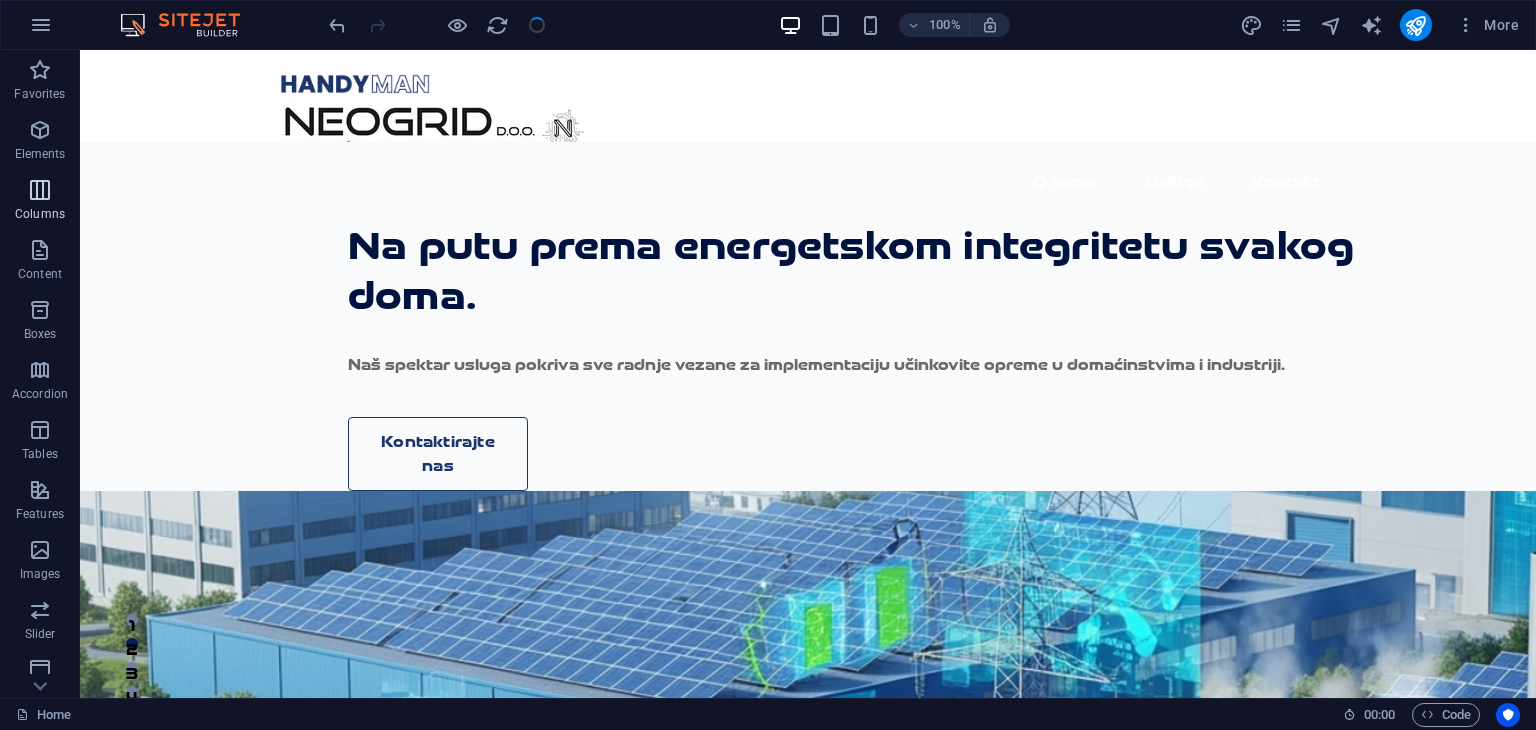 click at bounding box center [40, 190] 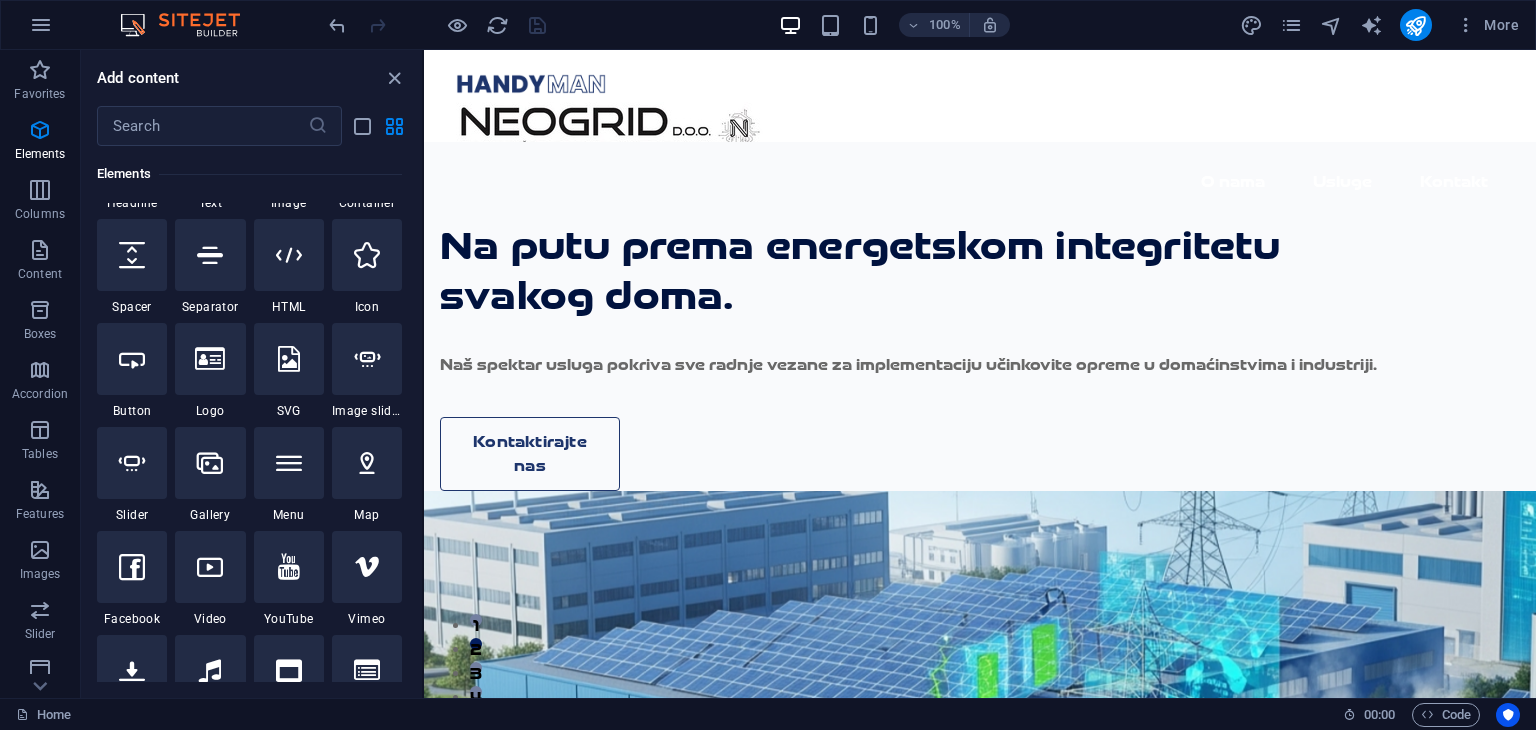 scroll, scrollTop: 0, scrollLeft: 0, axis: both 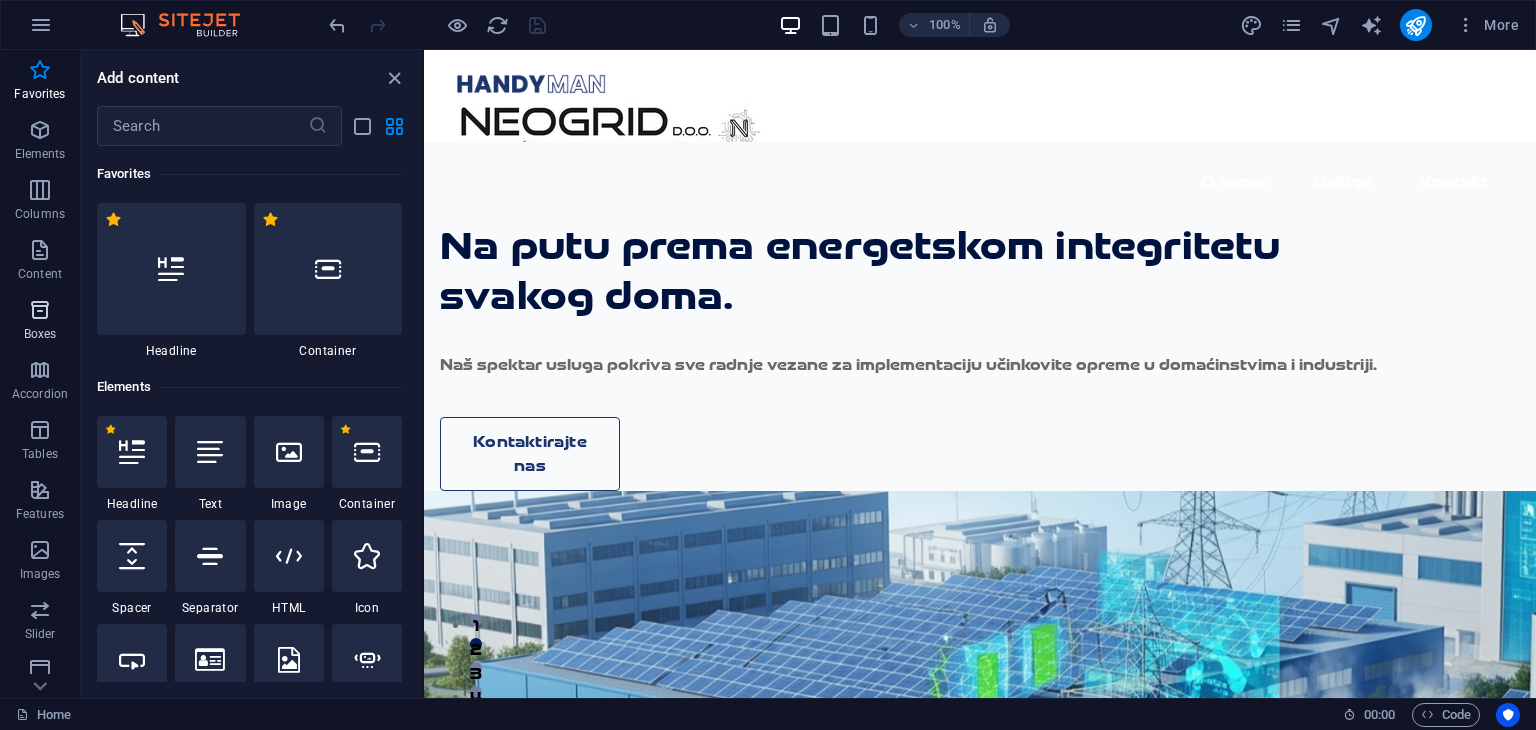 click on "Boxes" at bounding box center [40, 322] 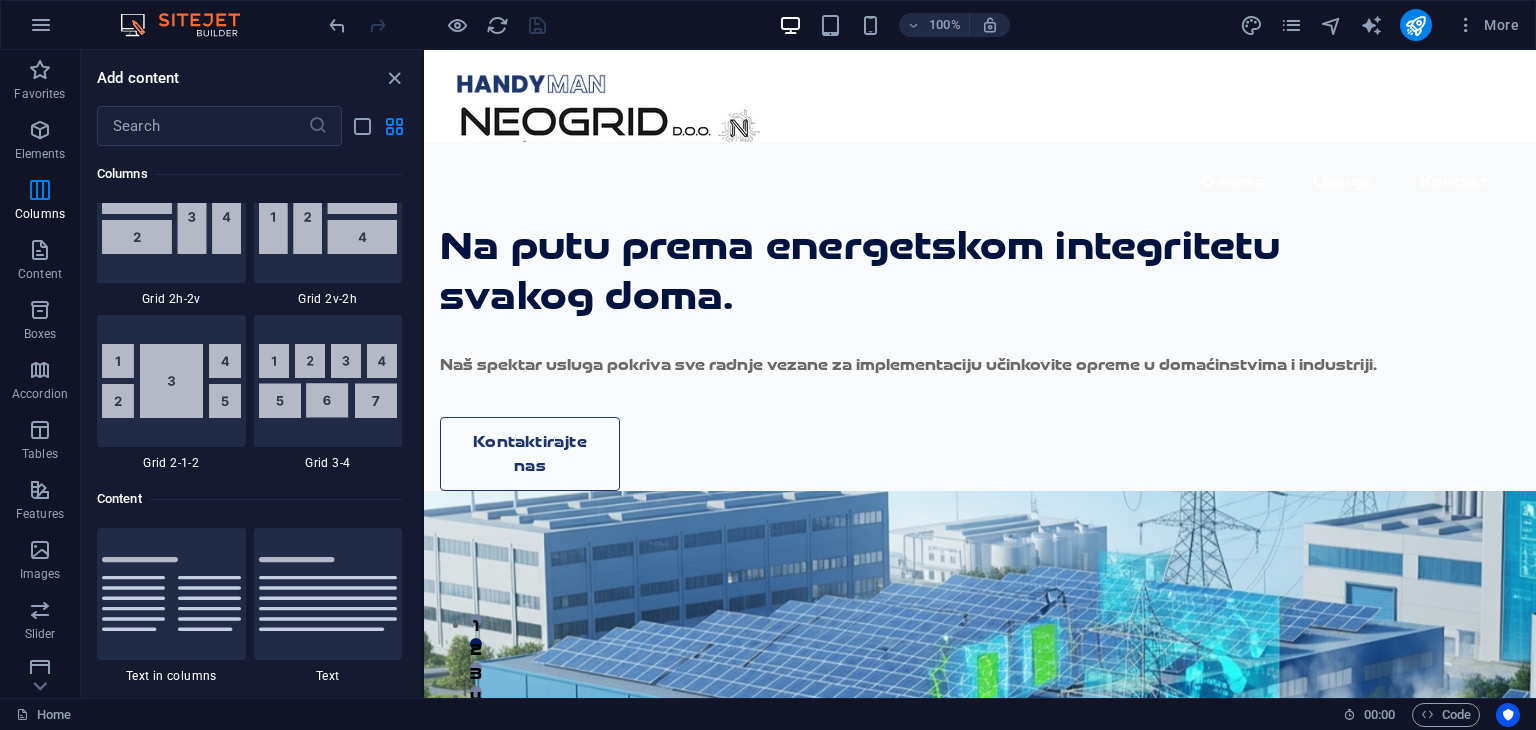 scroll, scrollTop: 3147, scrollLeft: 0, axis: vertical 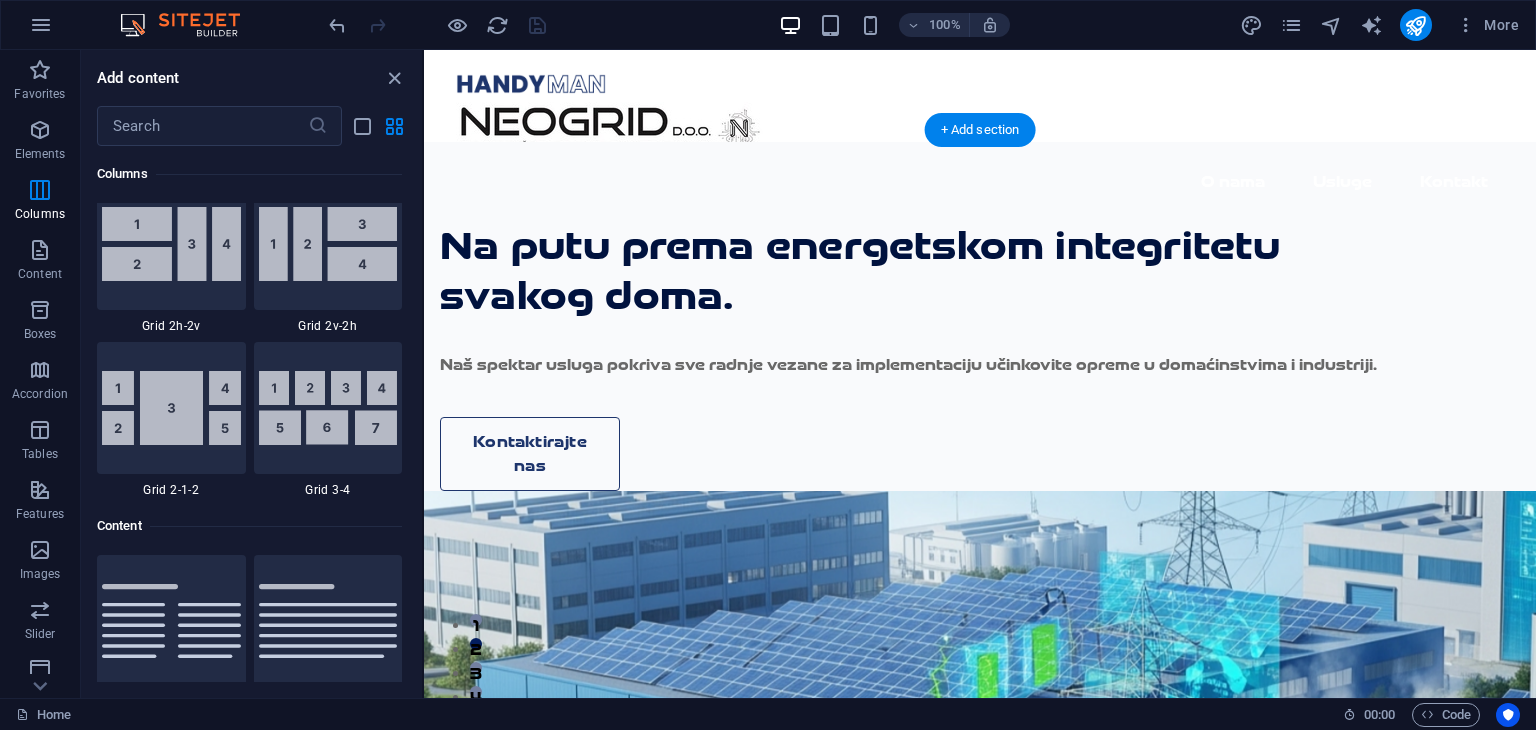 click at bounding box center (980, 811) 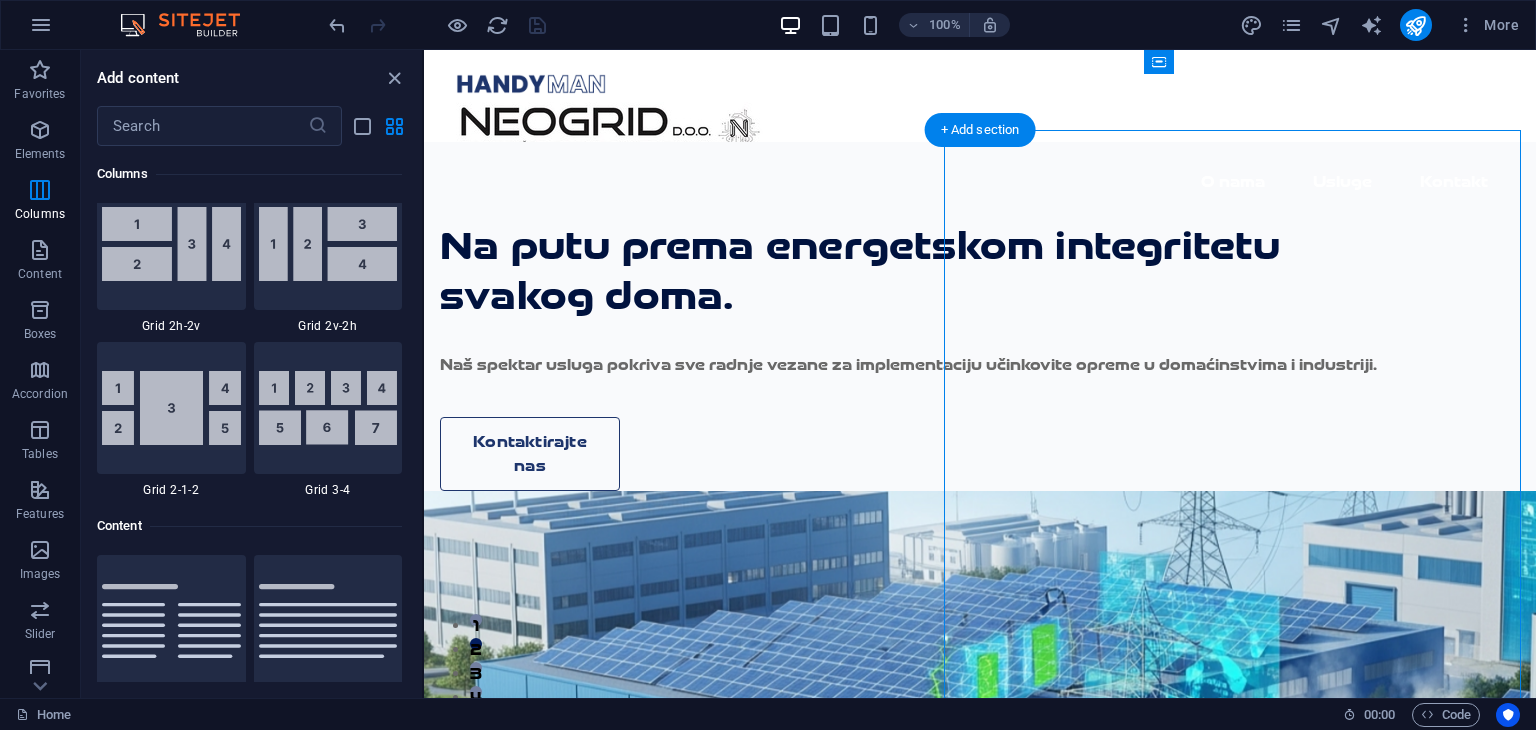 click at bounding box center (980, 811) 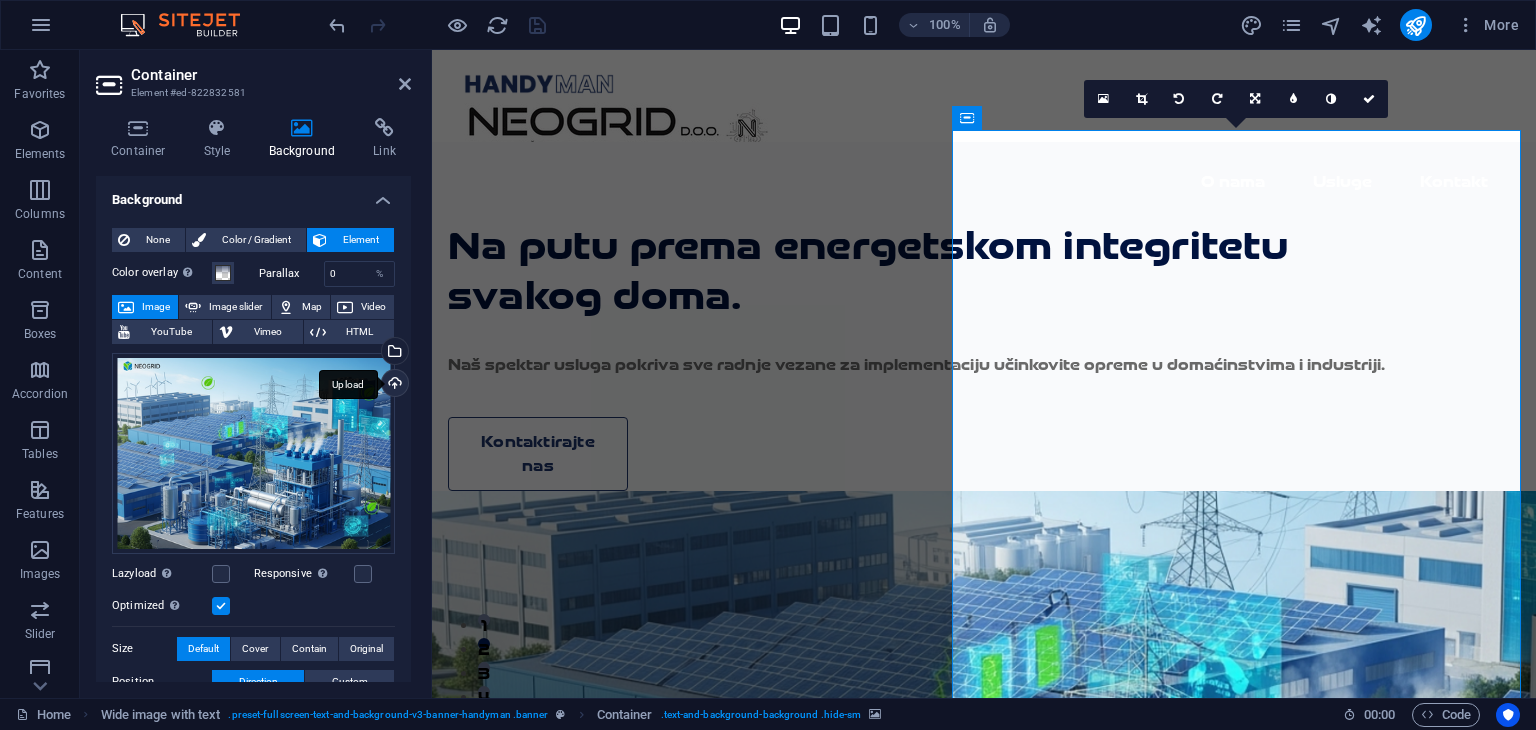 click on "Upload" at bounding box center (393, 385) 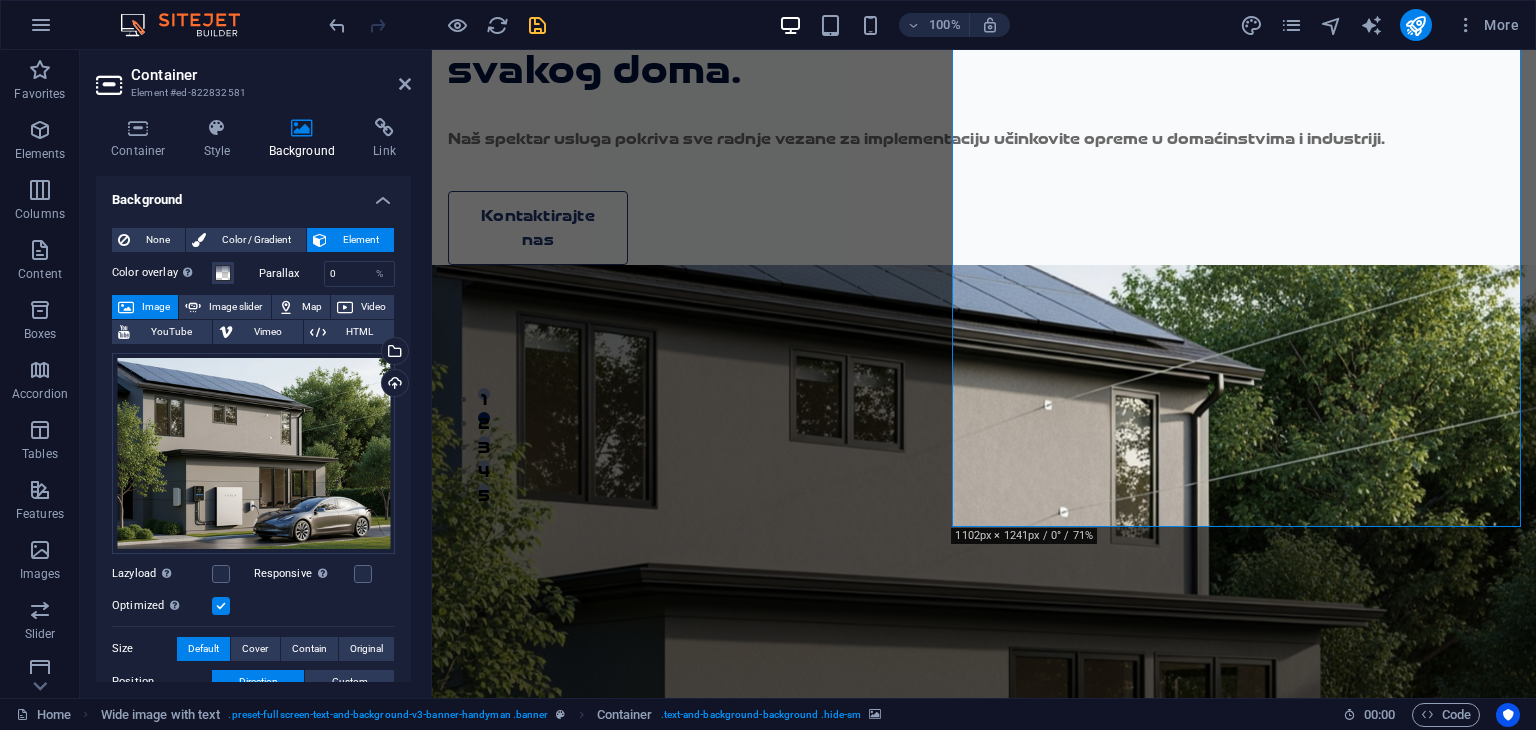 scroll, scrollTop: 223, scrollLeft: 0, axis: vertical 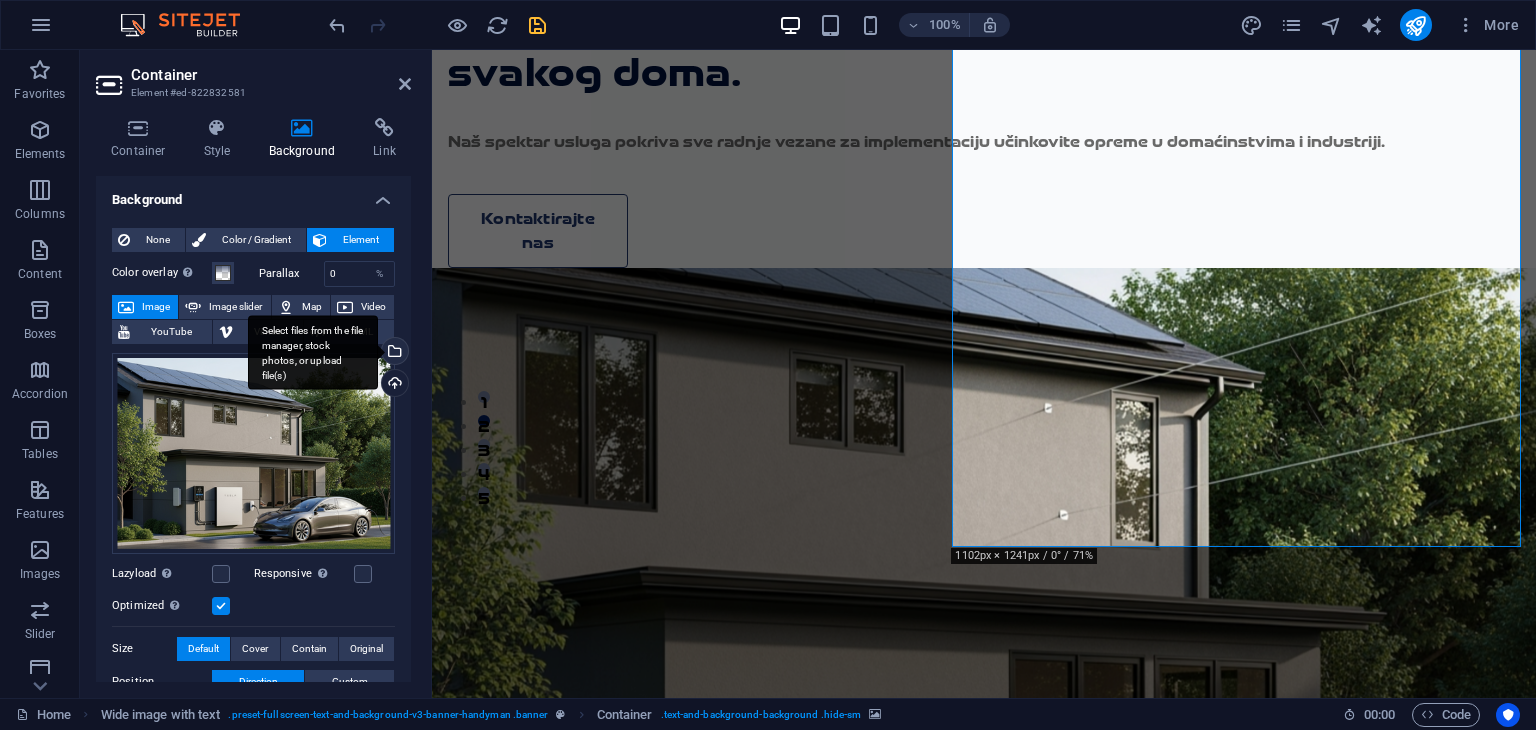 click on "Select files from the file manager, stock photos, or upload file(s)" at bounding box center [313, 352] 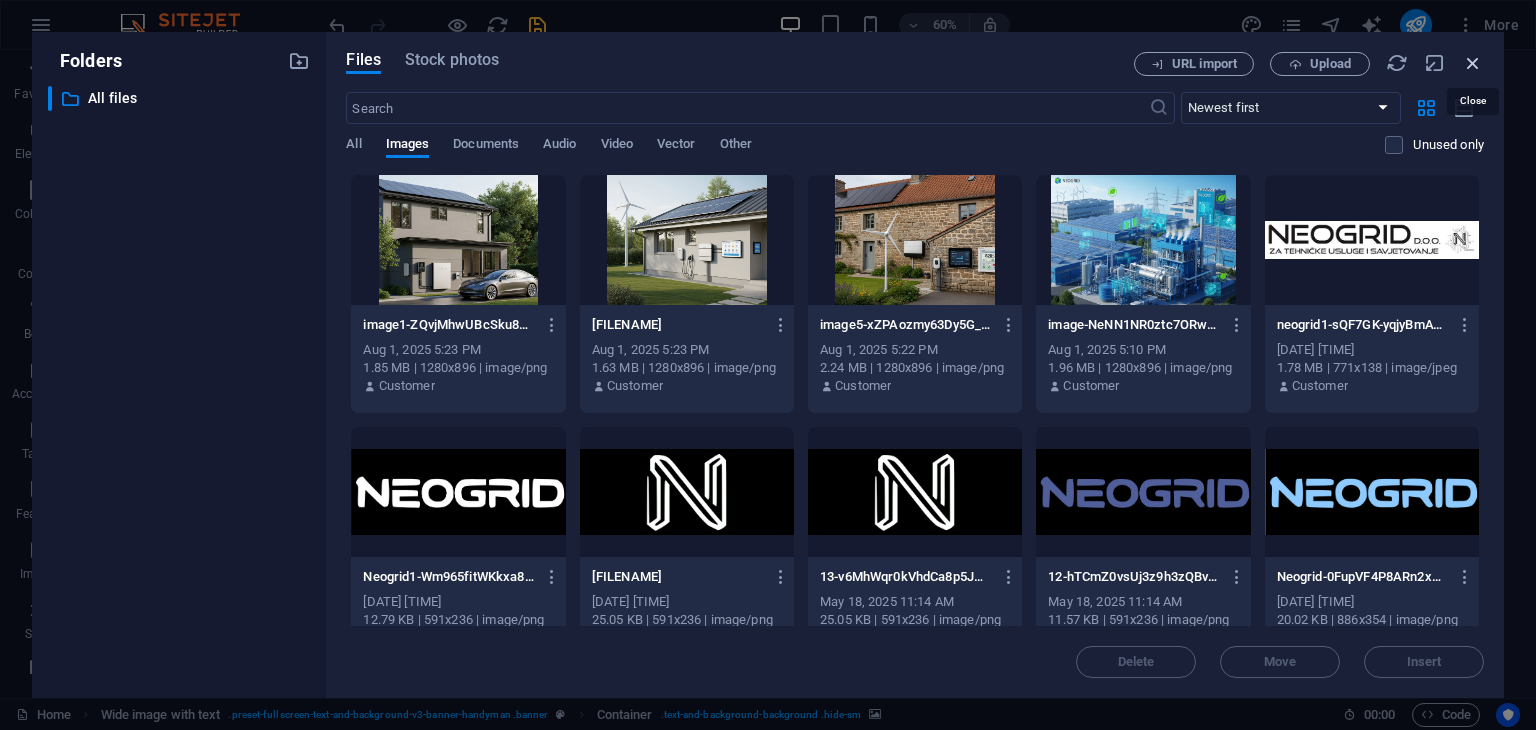 click at bounding box center [1473, 63] 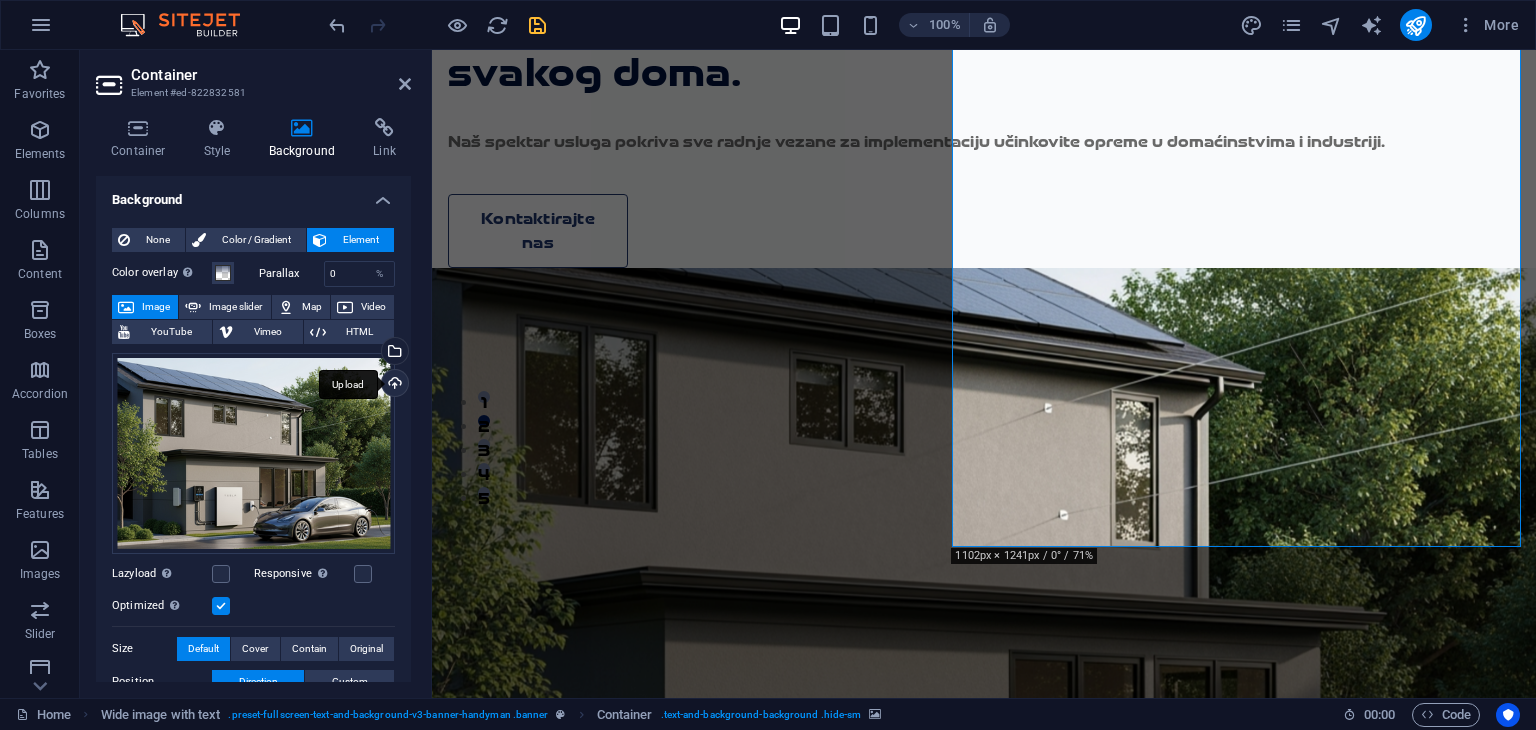 click on "Upload" at bounding box center [393, 385] 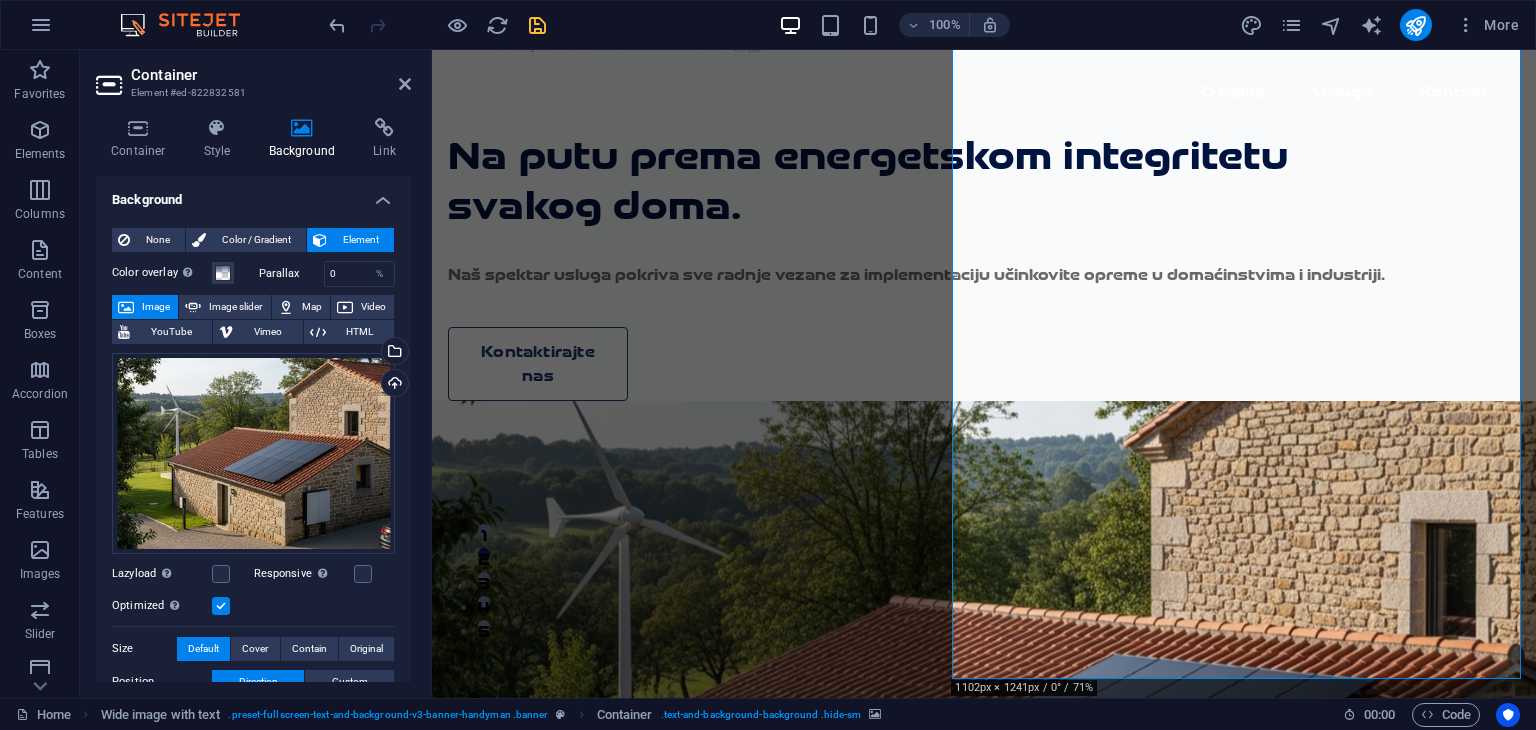 scroll, scrollTop: 87, scrollLeft: 0, axis: vertical 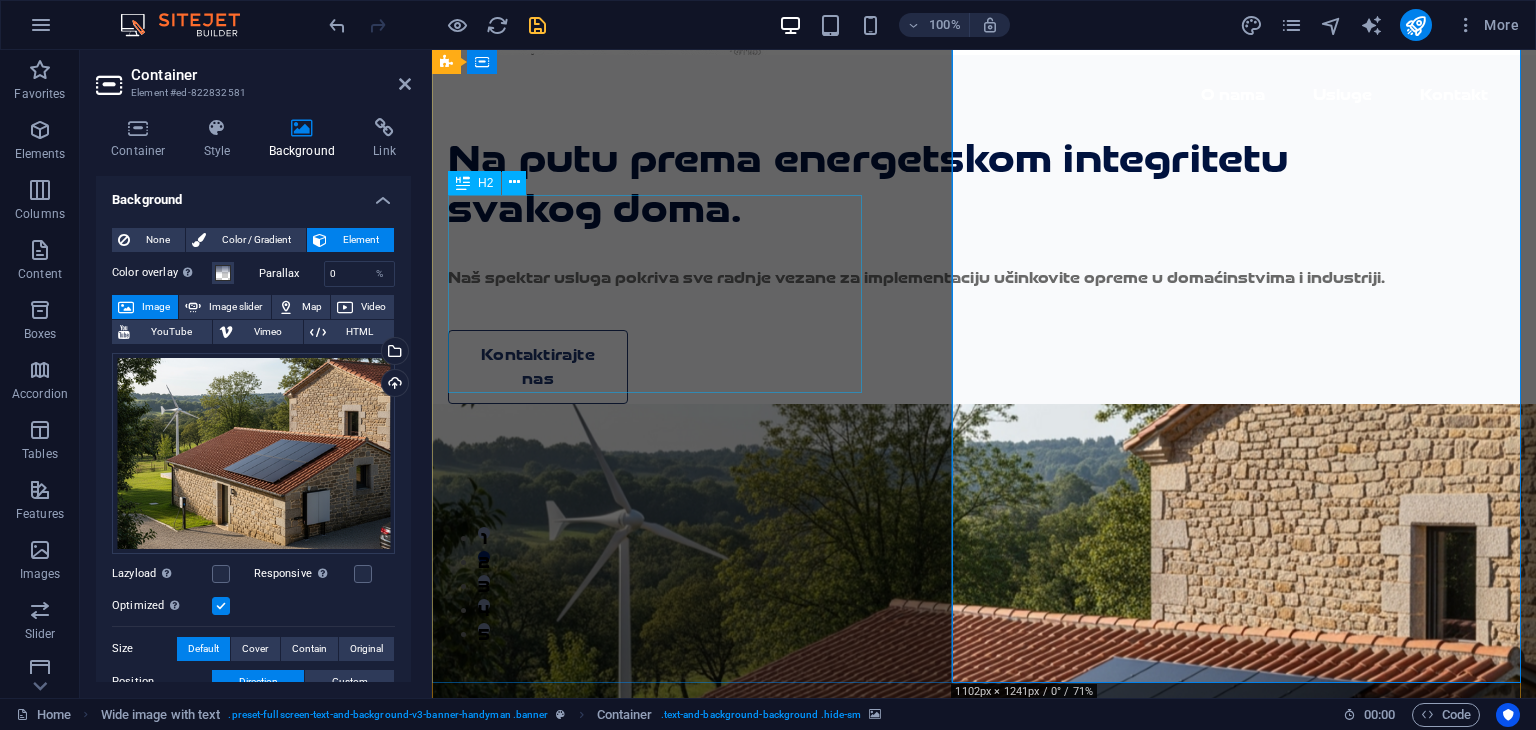 click on "Na putu prema energetskom integritetu svakog doma." at bounding box center (947, 184) 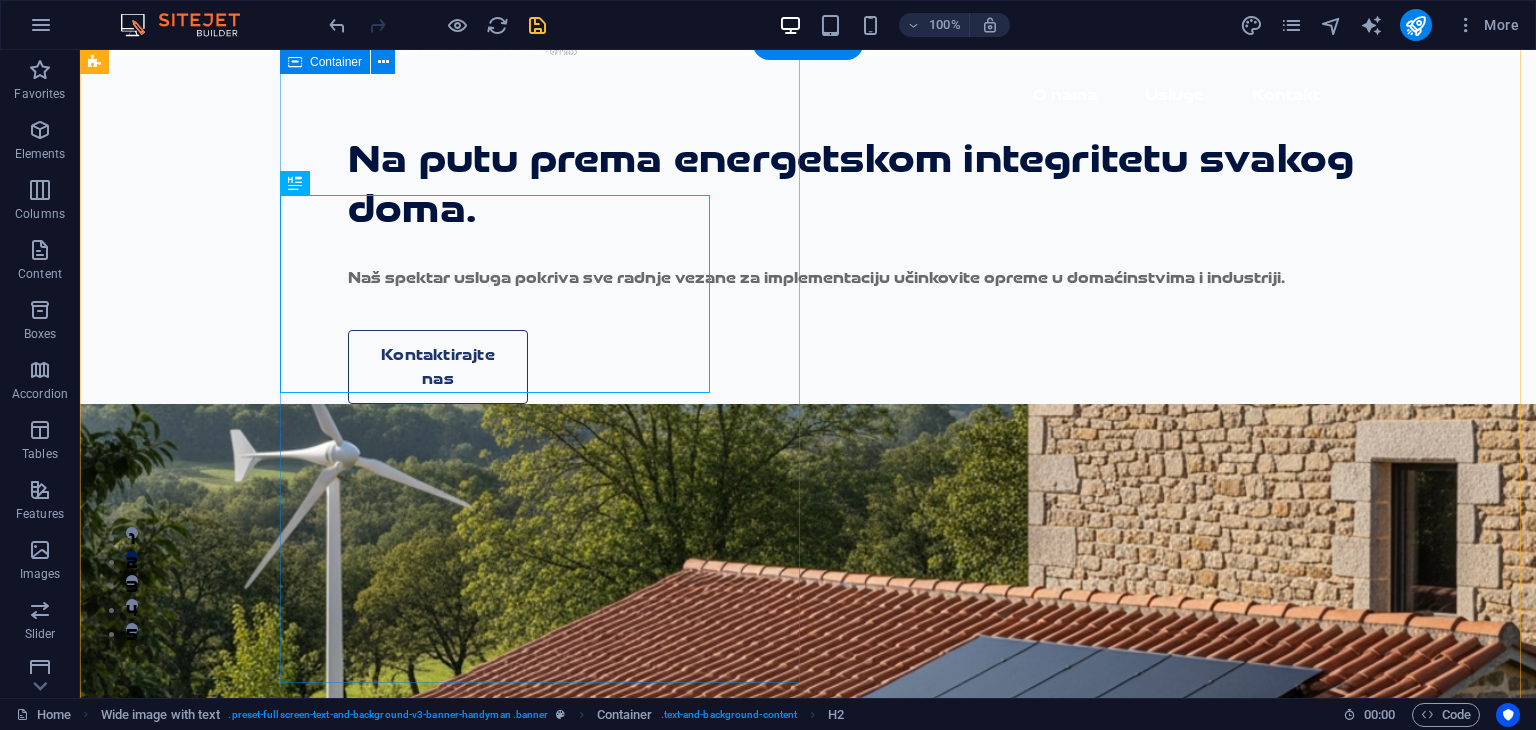 click on "Na putu prema energetskom integritetu svakog doma. Naš spektar usluga pokriva sve radnje vezane za implementaciju učinkovite opreme u domaćinstvima i industriji. Kontaktirajte nas" at bounding box center (908, 229) 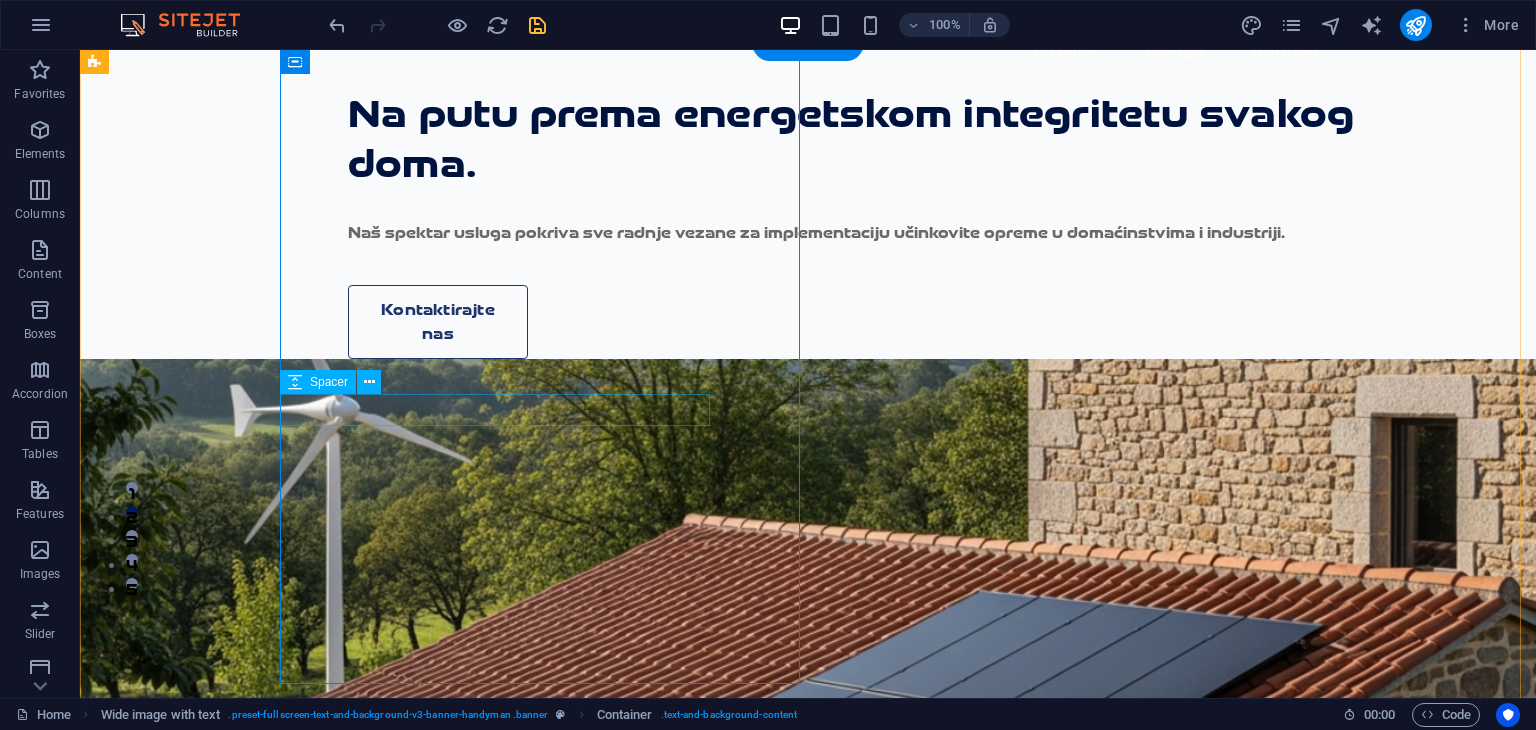 scroll, scrollTop: 0, scrollLeft: 0, axis: both 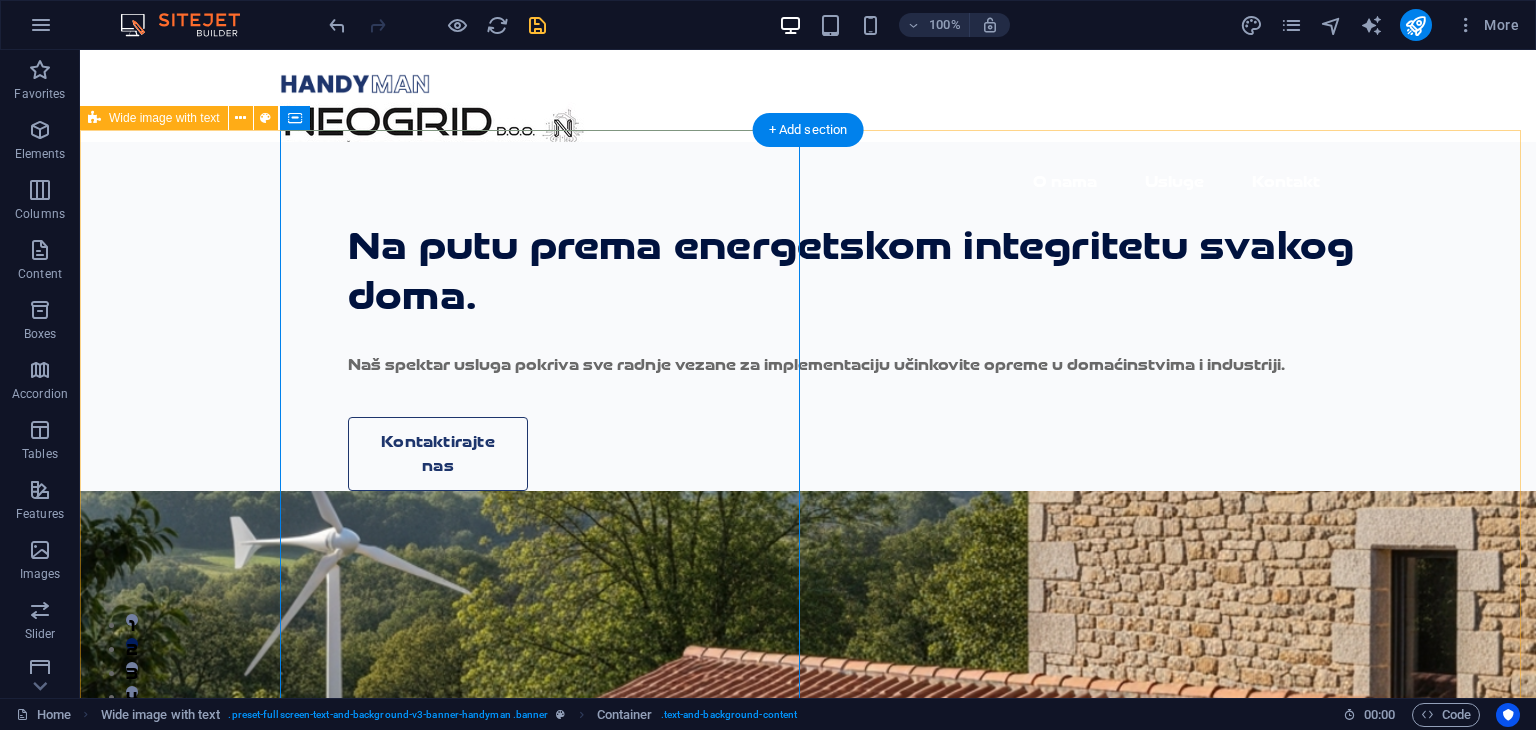click on "Na putu prema energetskom integritetu svakog doma. Naš spektar usluga pokriva sve radnje vezane za implementaciju učinkovite opreme u domaćinstvima i industriji. Kontaktirajte nas Drop content here or  Add elements  Paste clipboard Drop content here or  Add elements  Paste clipboard" at bounding box center [808, 1098] 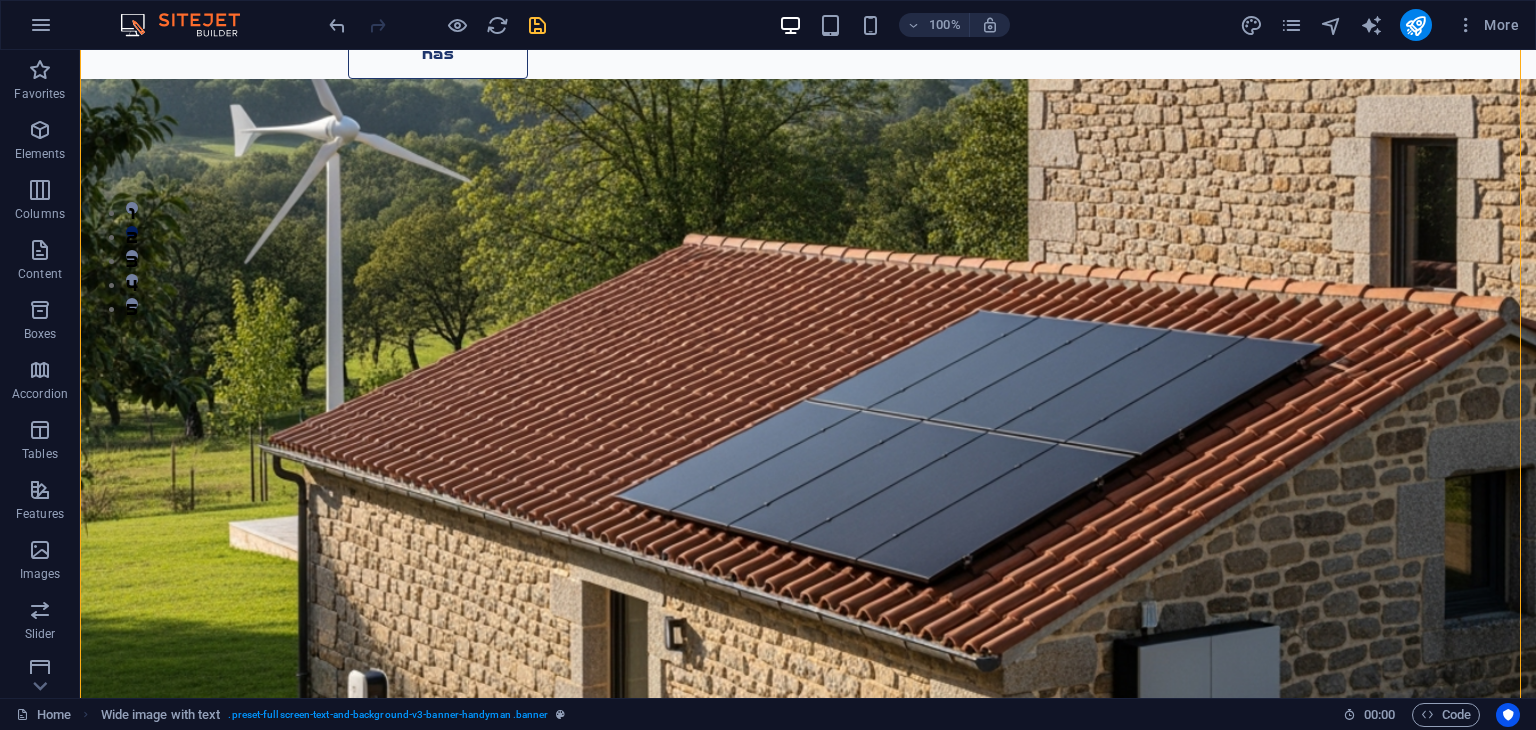 scroll, scrollTop: 0, scrollLeft: 0, axis: both 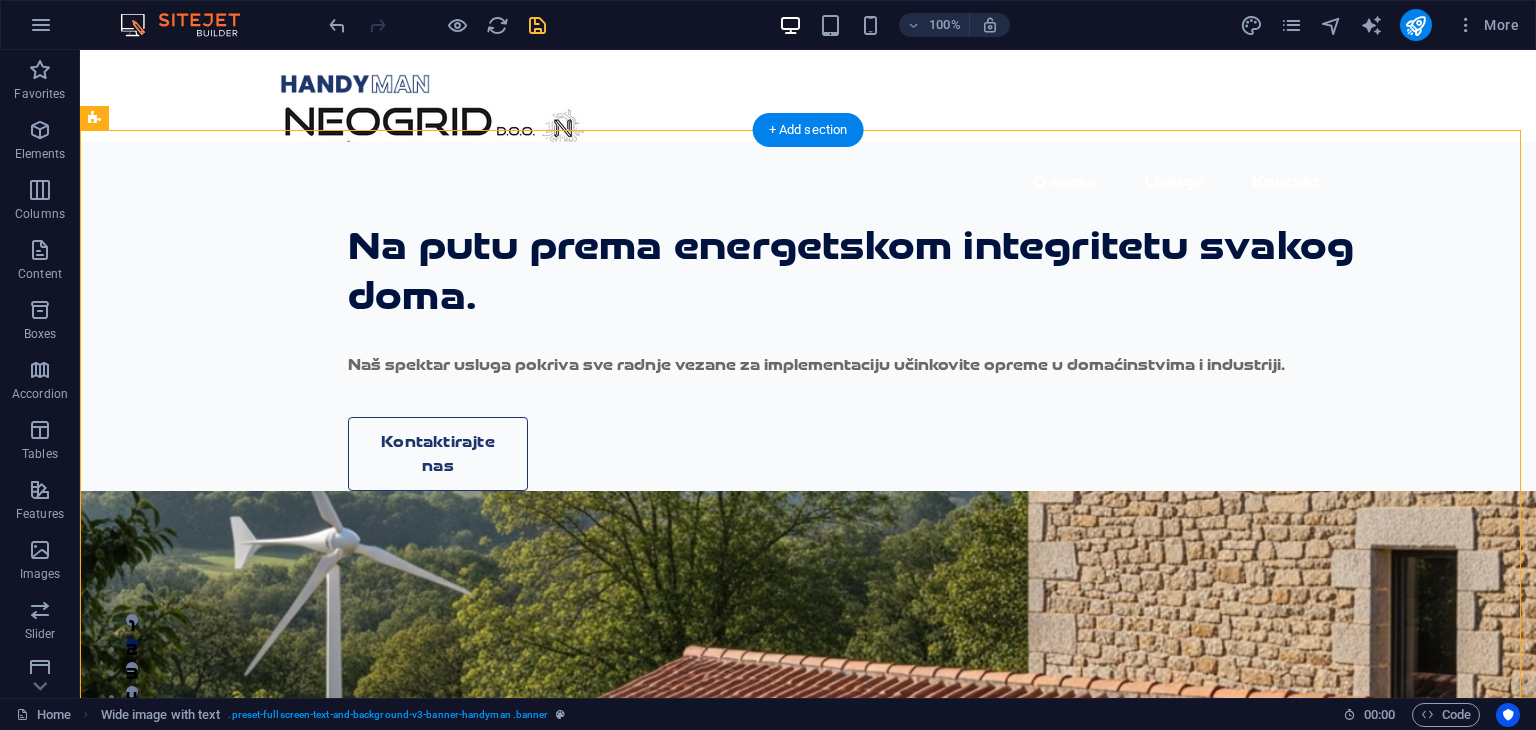 click at bounding box center [808, 811] 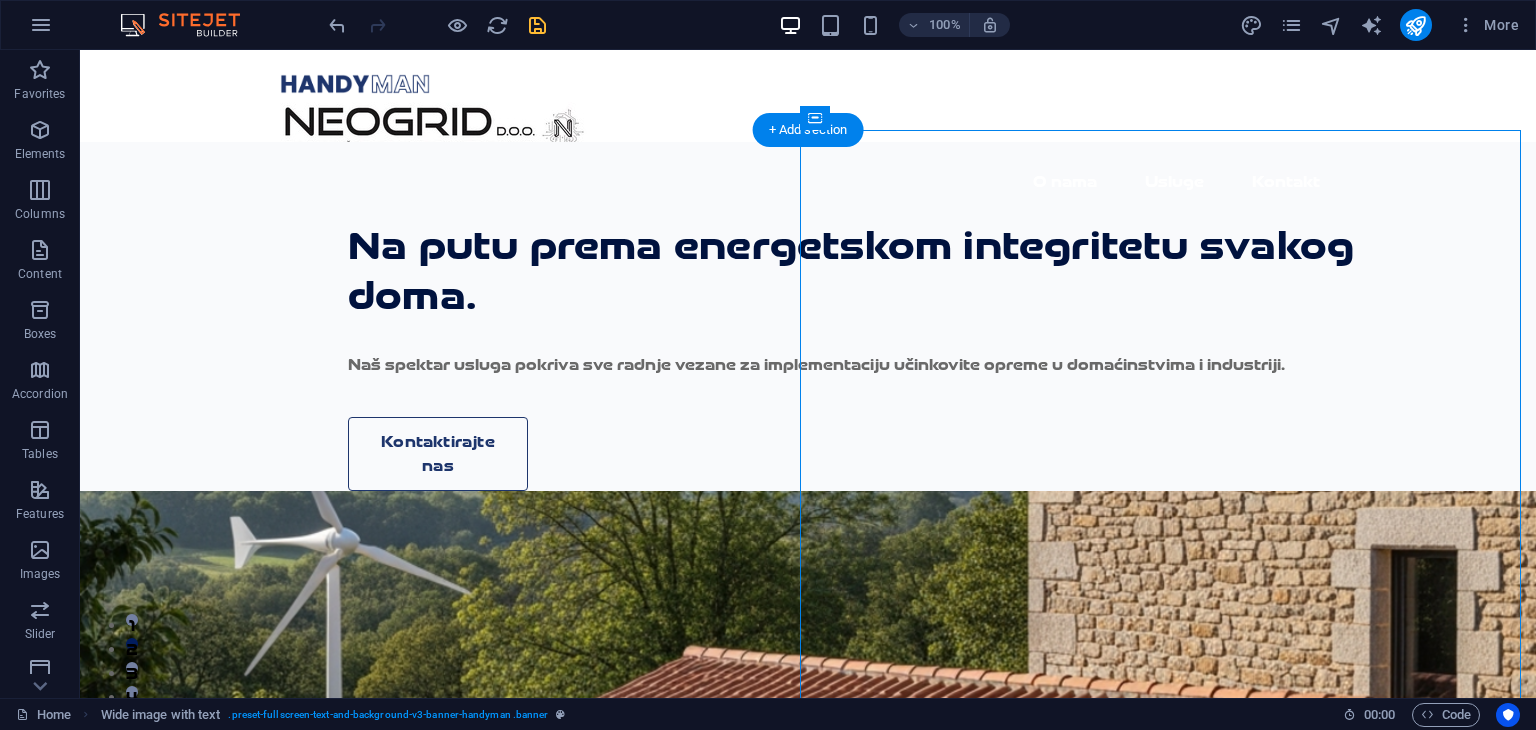click at bounding box center [808, 811] 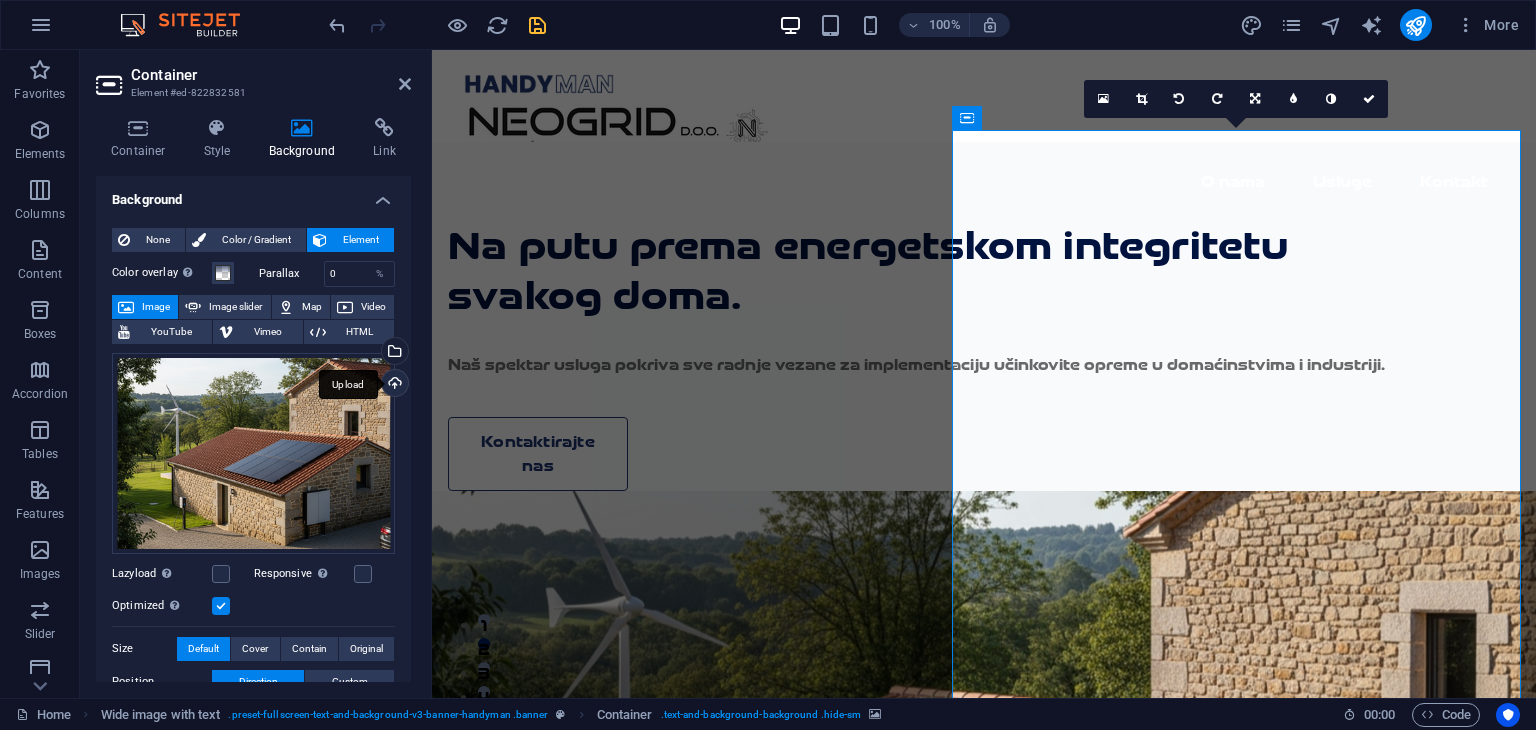 click on "Upload" at bounding box center [393, 385] 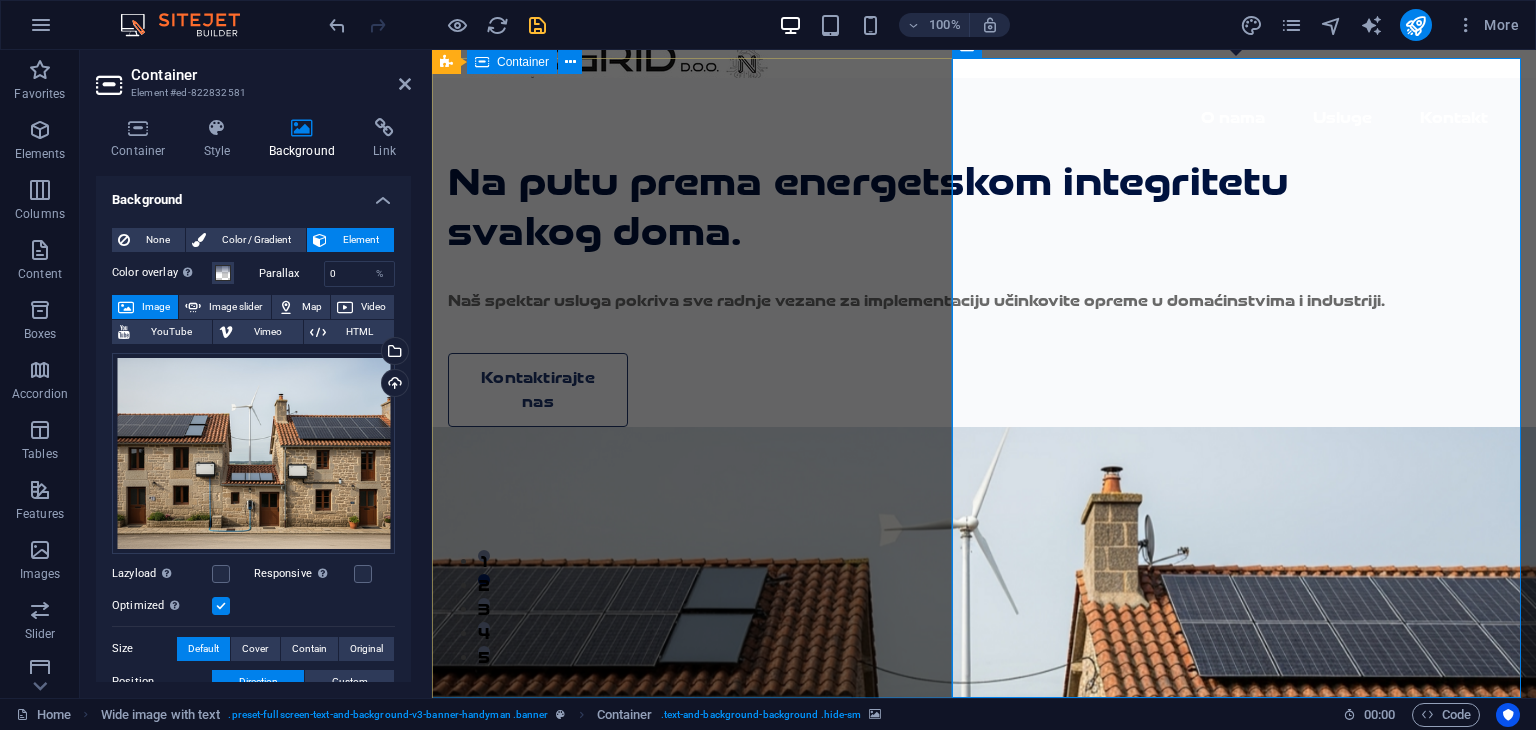 scroll, scrollTop: 60, scrollLeft: 0, axis: vertical 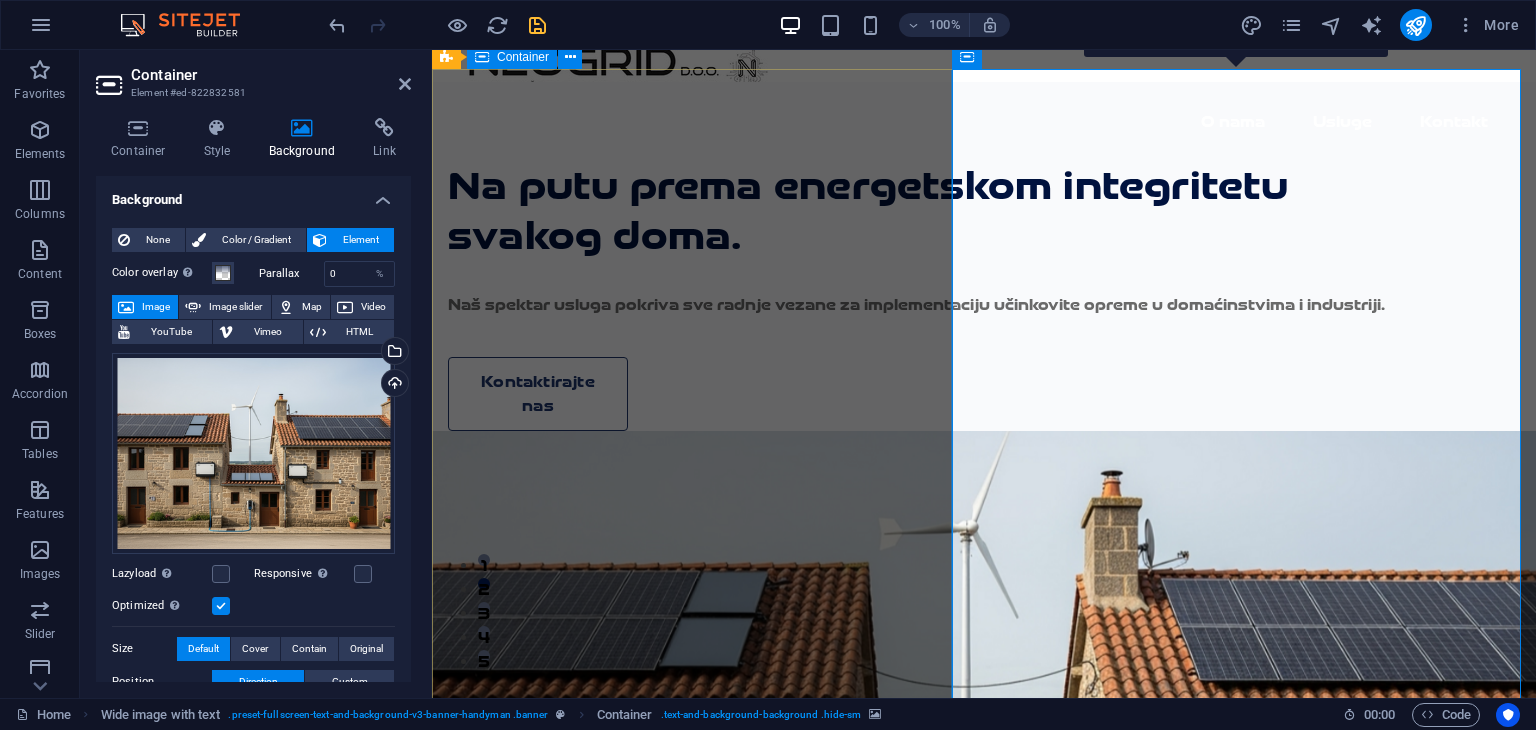 click on "Na putu prema energetskom integritetu svakog doma. Naš spektar usluga pokriva sve radnje vezane za implementaciju učinkovite opreme u domaćinstvima i industriji. Kontaktirajte nas" at bounding box center (984, 256) 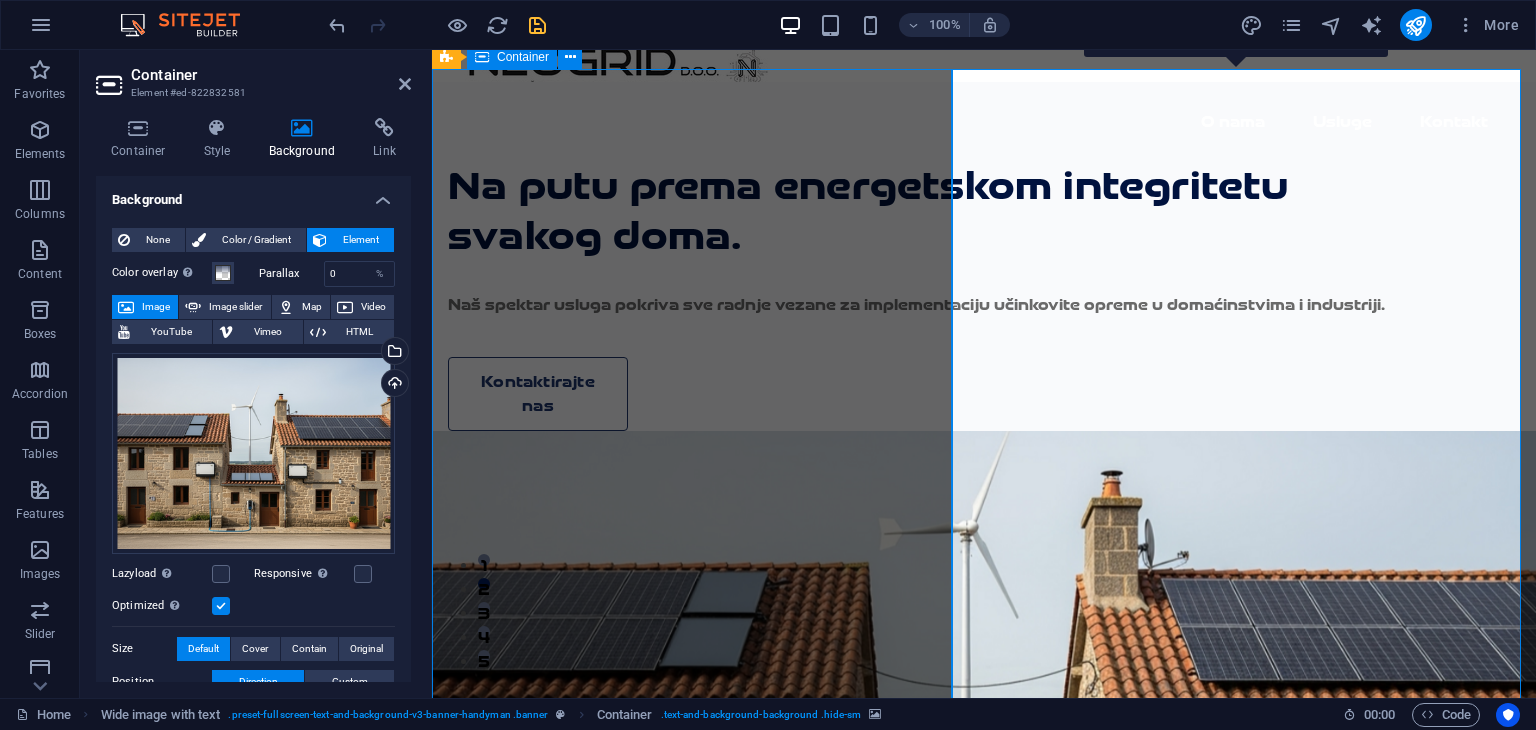 click on "Na putu prema energetskom integritetu svakog doma. Naš spektar usluga pokriva sve radnje vezane za implementaciju učinkovite opreme u domaćinstvima i industriji. Kontaktirajte nas" at bounding box center [984, 256] 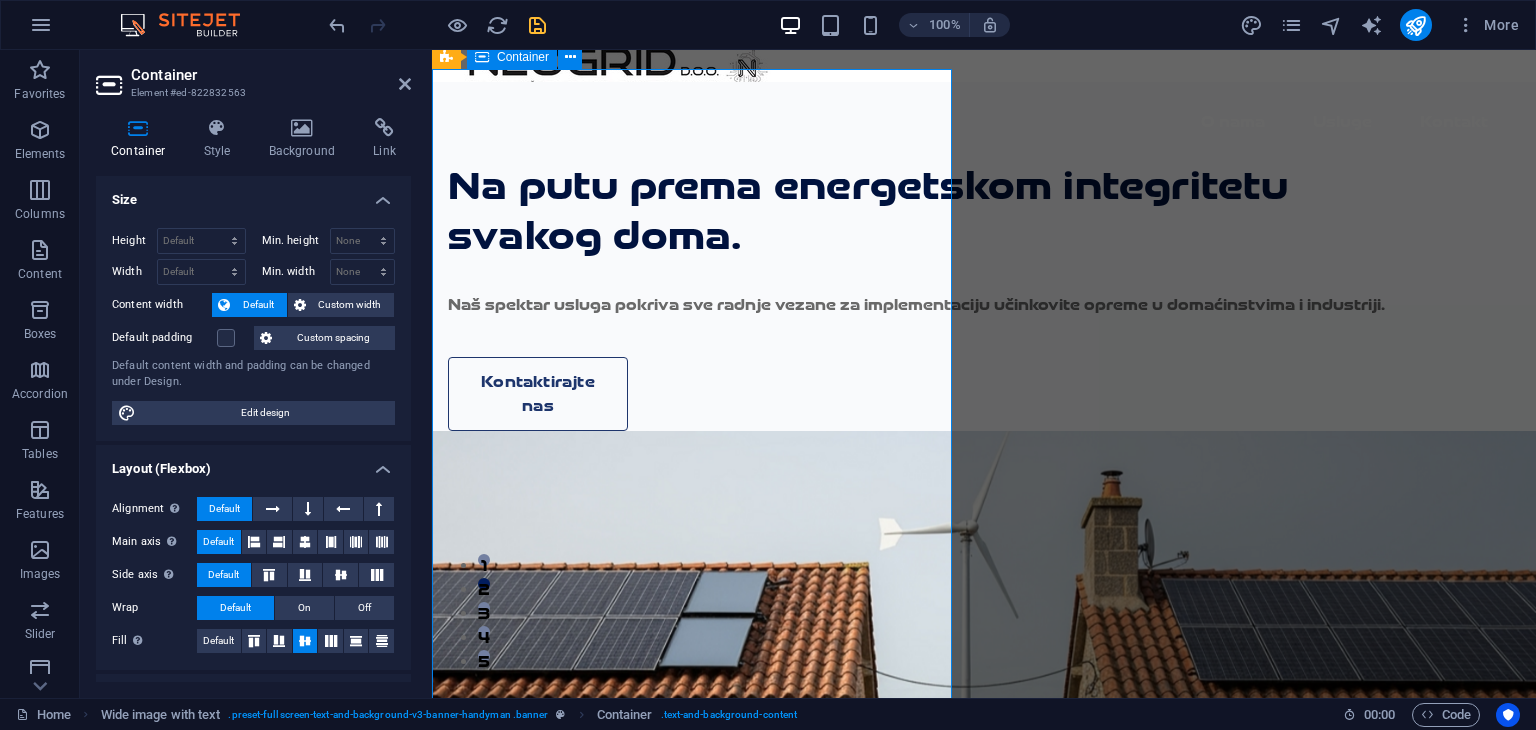 click on "Na putu prema energetskom integritetu svakog doma. Naš spektar usluga pokriva sve radnje vezane za implementaciju učinkovite opreme u domaćinstvima i industriji. Kontaktirajte nas" at bounding box center [984, 256] 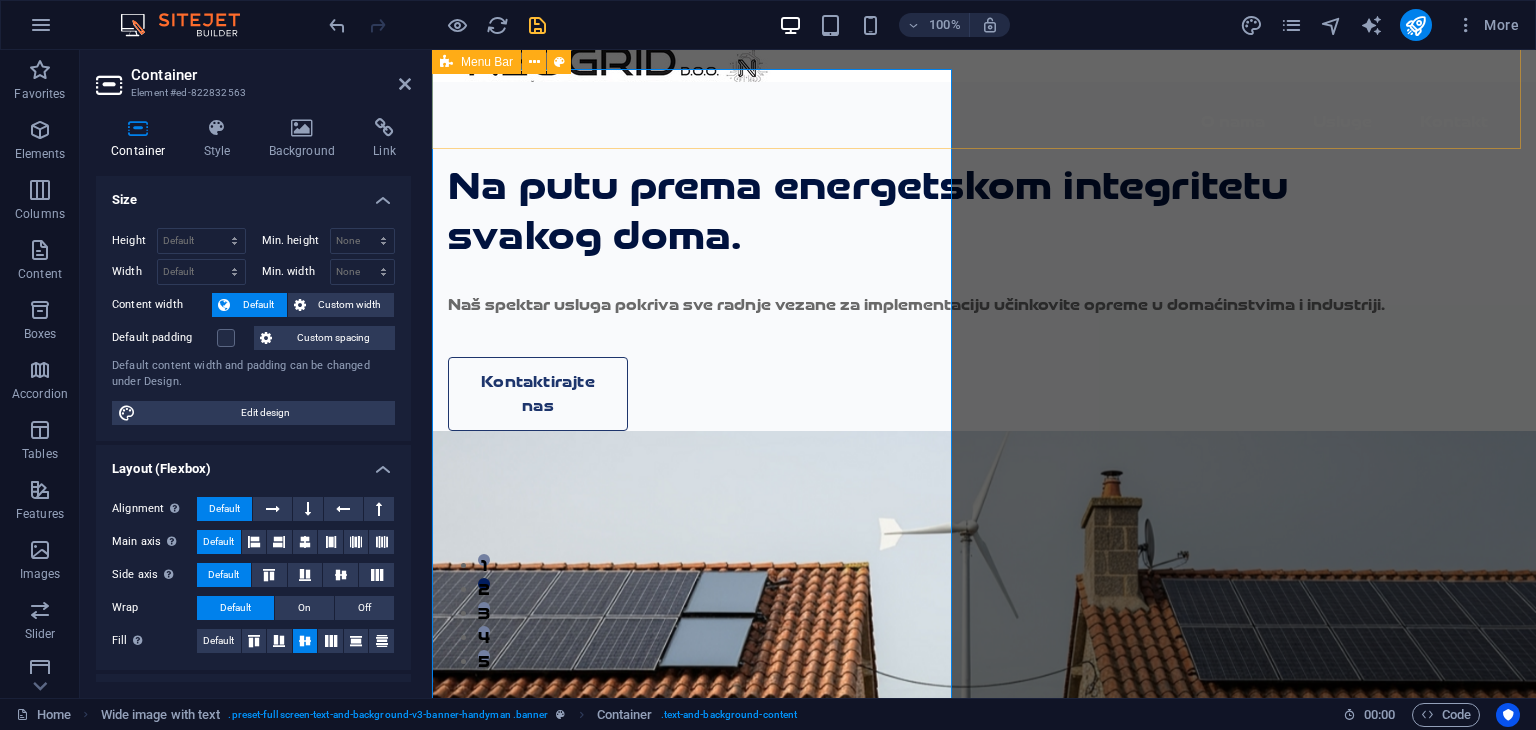 scroll, scrollTop: 0, scrollLeft: 0, axis: both 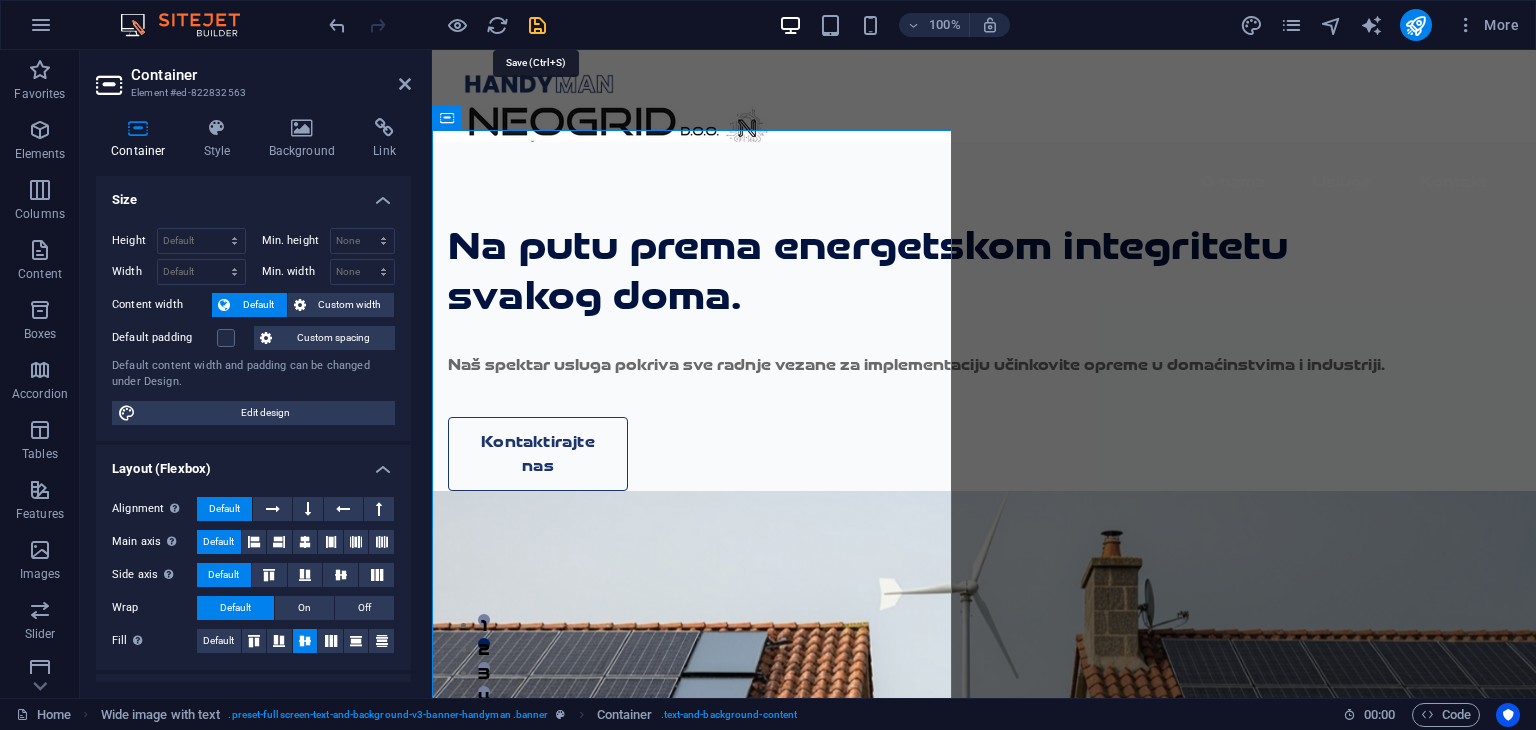 click at bounding box center (537, 25) 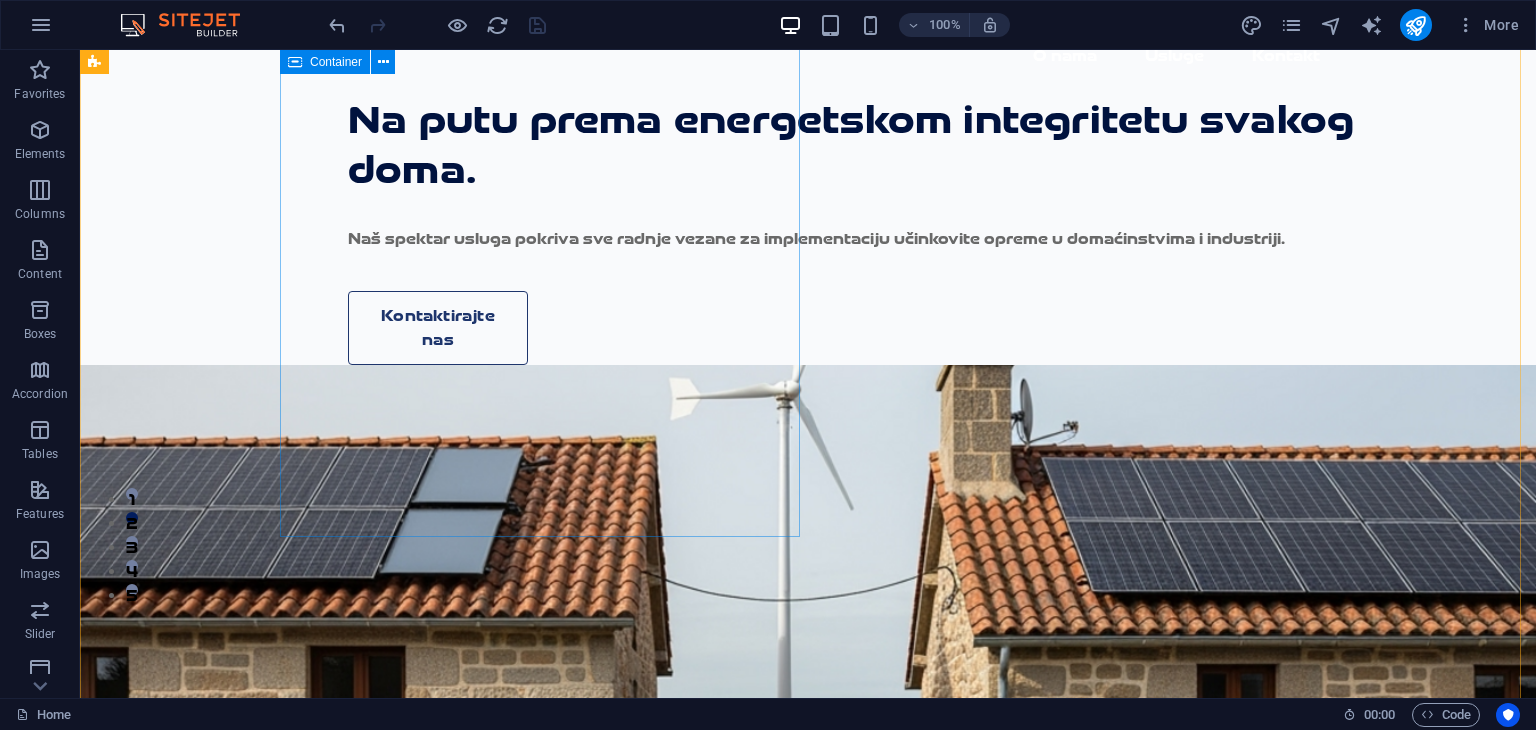 scroll, scrollTop: 0, scrollLeft: 0, axis: both 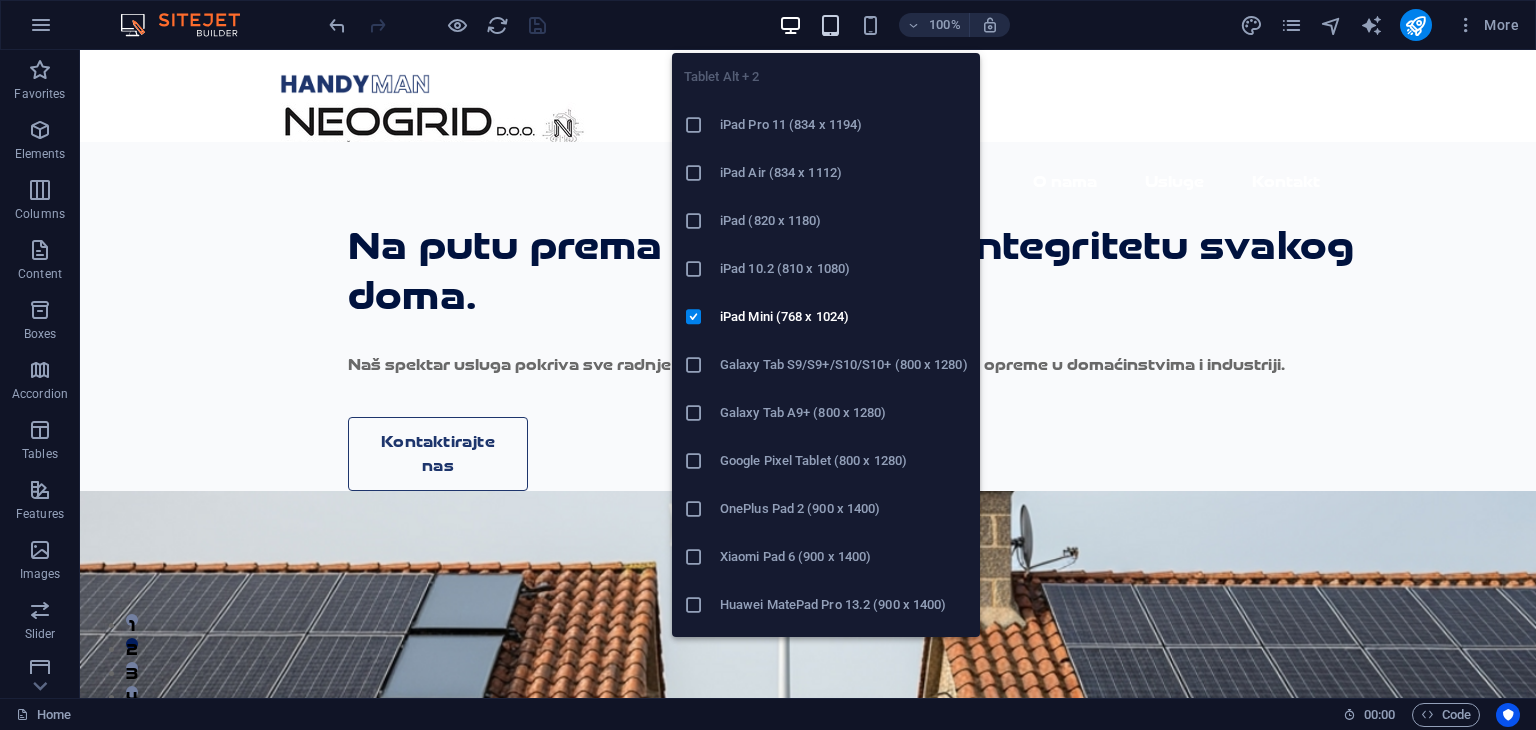 click at bounding box center (830, 25) 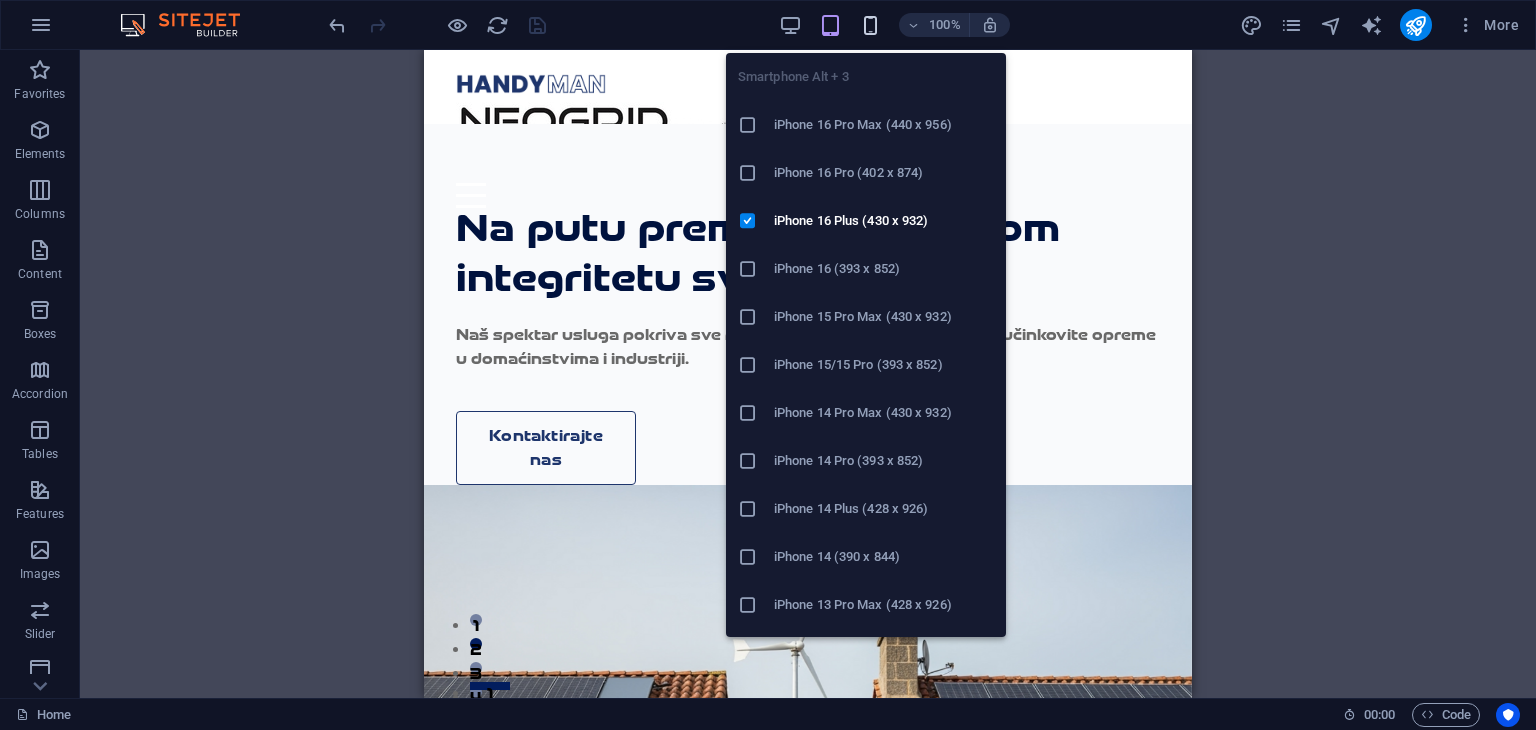 click at bounding box center (870, 25) 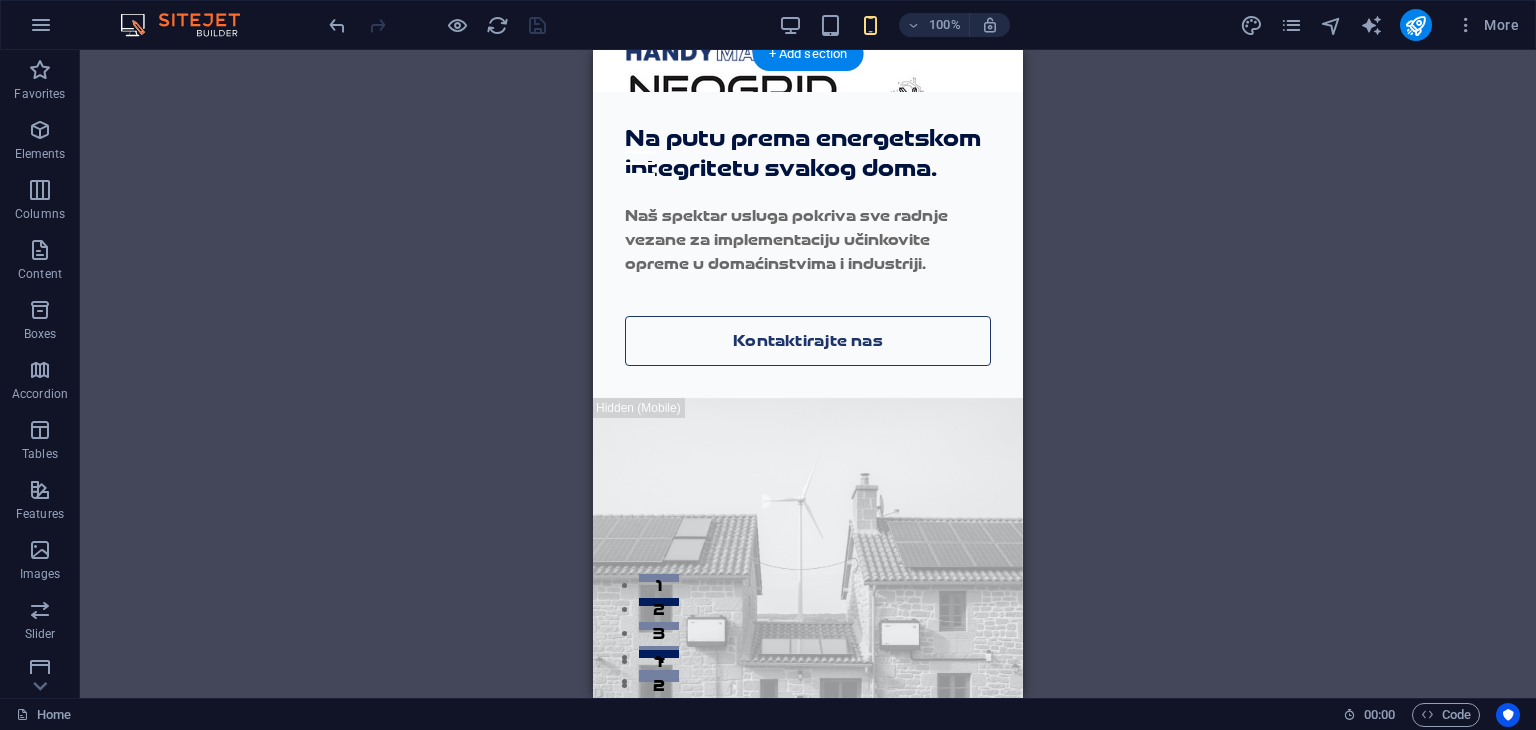 scroll, scrollTop: 0, scrollLeft: 0, axis: both 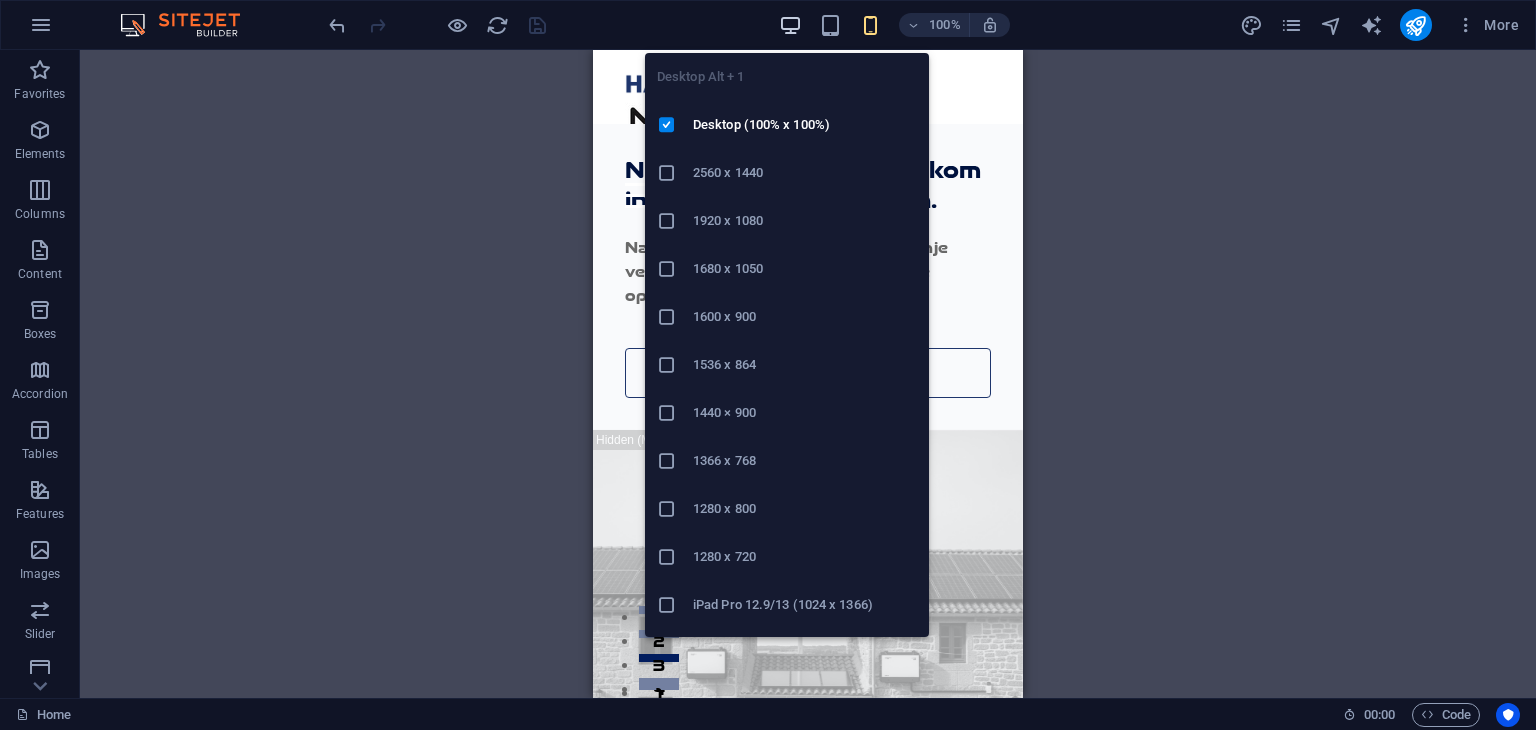 click at bounding box center [791, 25] 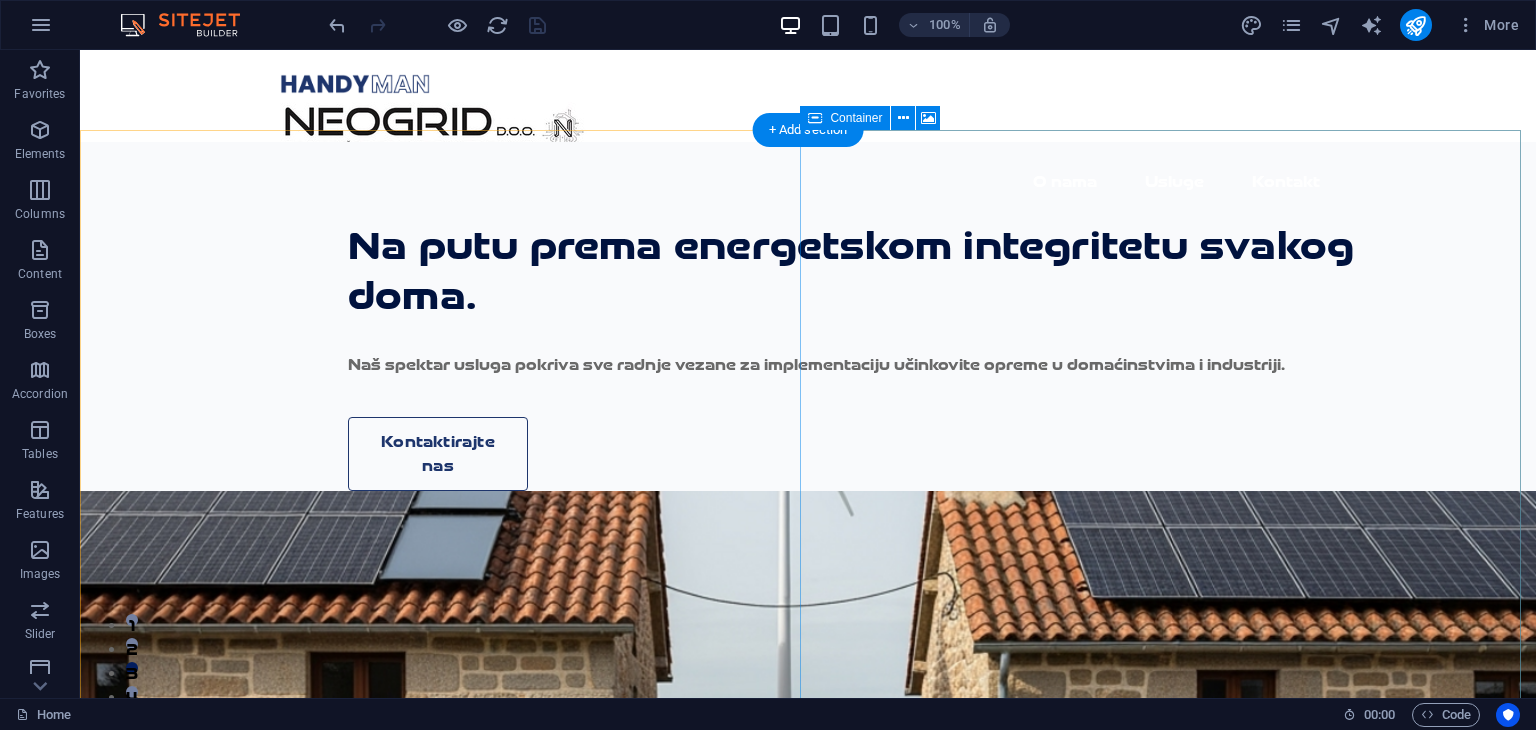 click on "Drop content here or  Add elements  Paste clipboard" at bounding box center [858, 962] 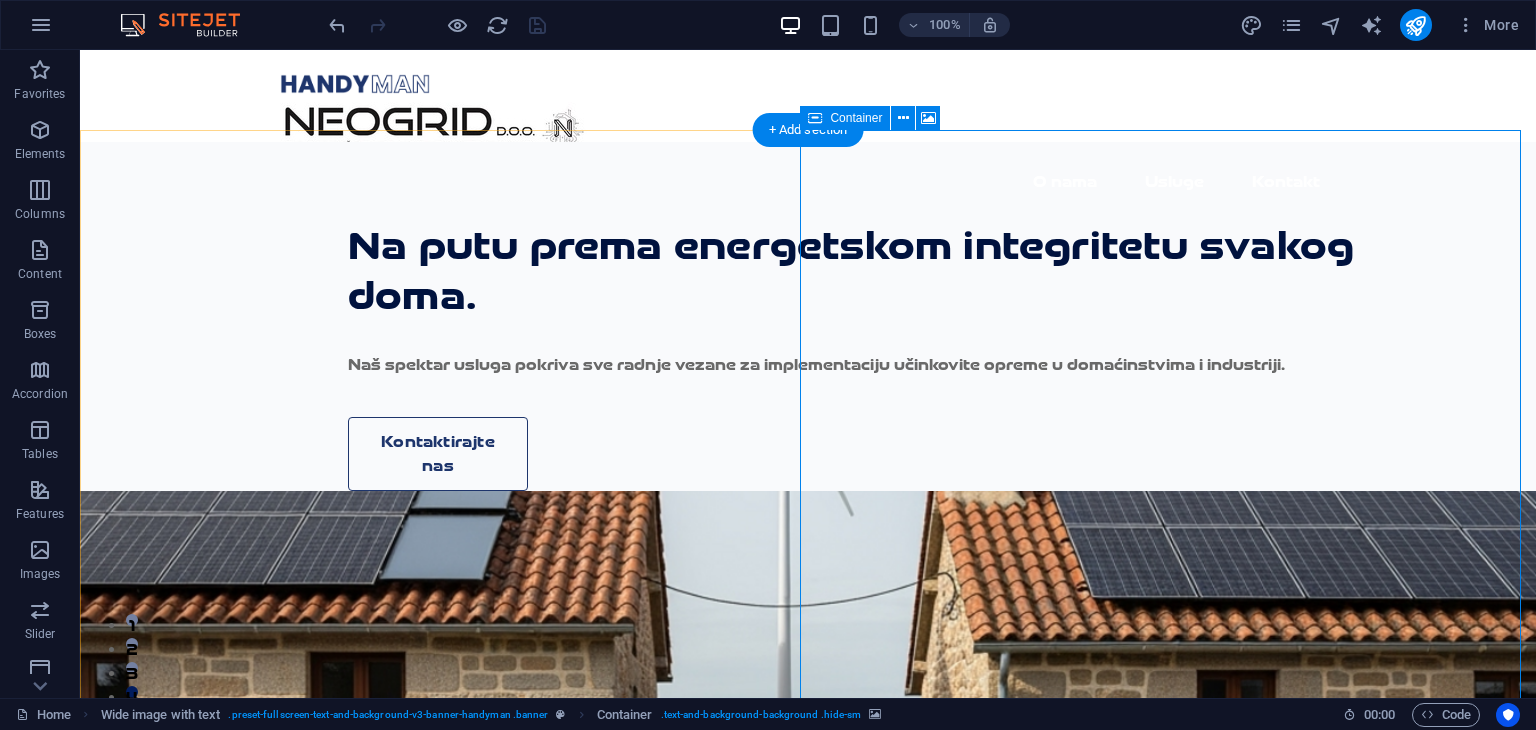 click on "Drop content here or  Add elements  Paste clipboard" at bounding box center (858, 962) 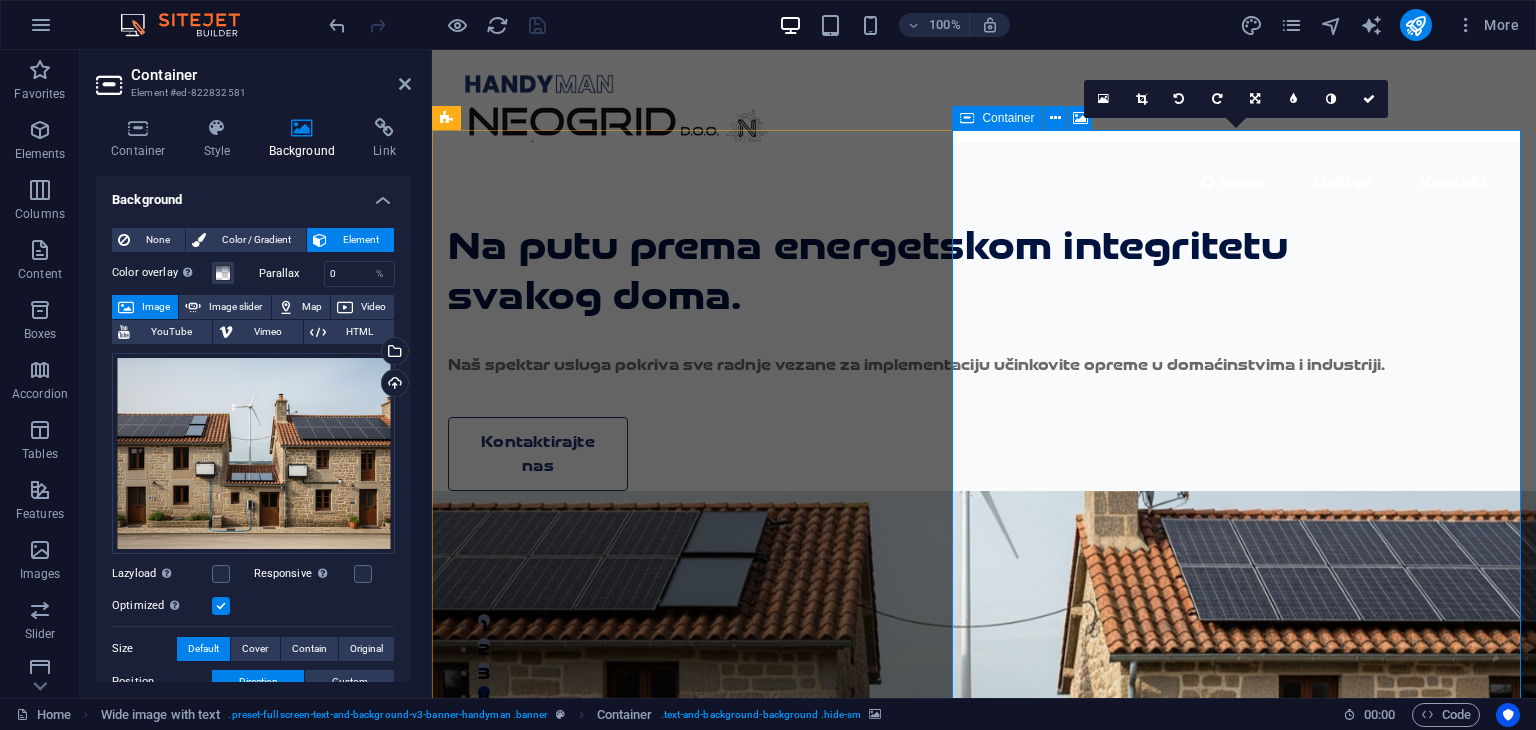 click on "Drop content here or  Add elements  Paste clipboard" at bounding box center [984, 811] 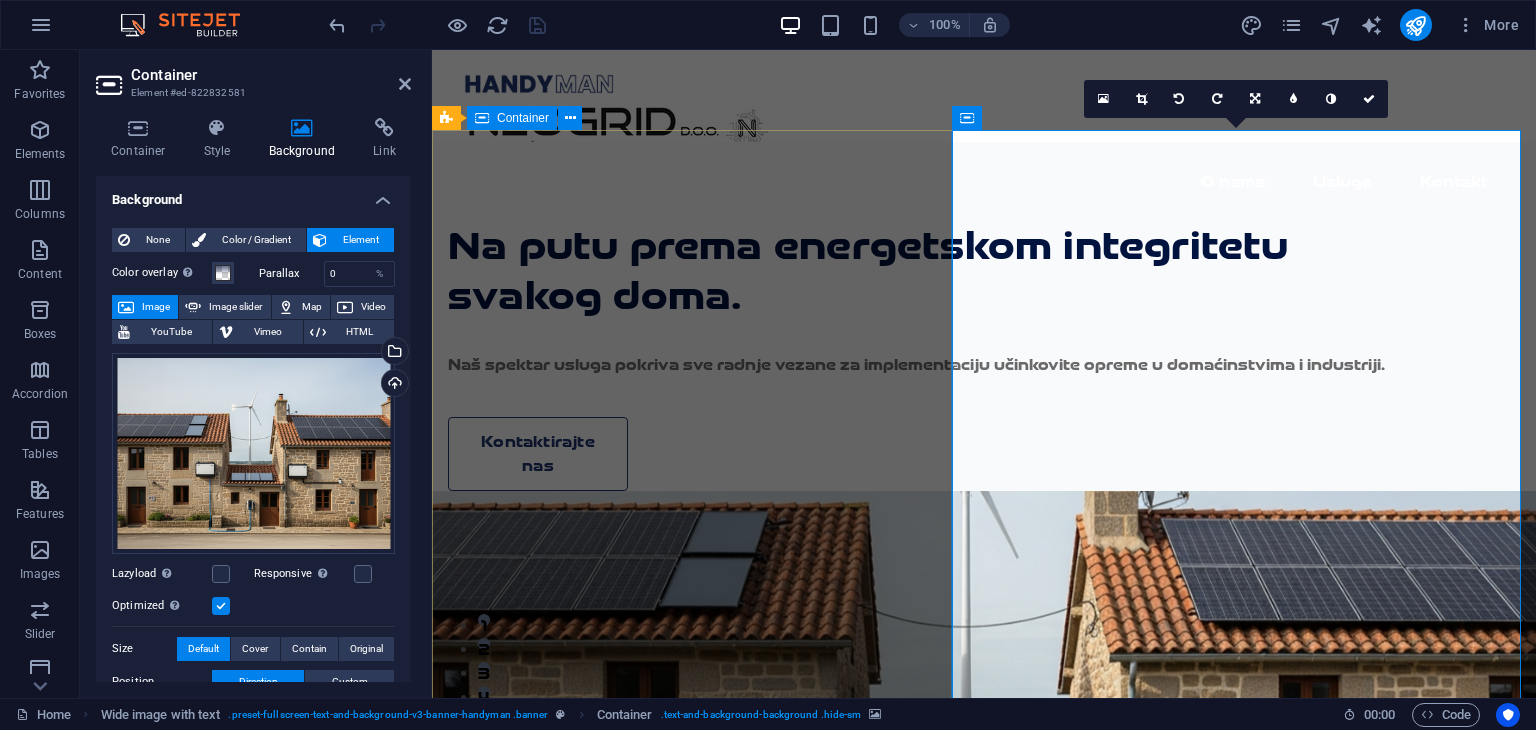 click on "Na putu prema energetskom integritetu svakog doma. Naš spektar usluga pokriva sve radnje vezane za implementaciju učinkovite opreme u domaćinstvima i industriji. Kontaktirajte nas" at bounding box center [984, 316] 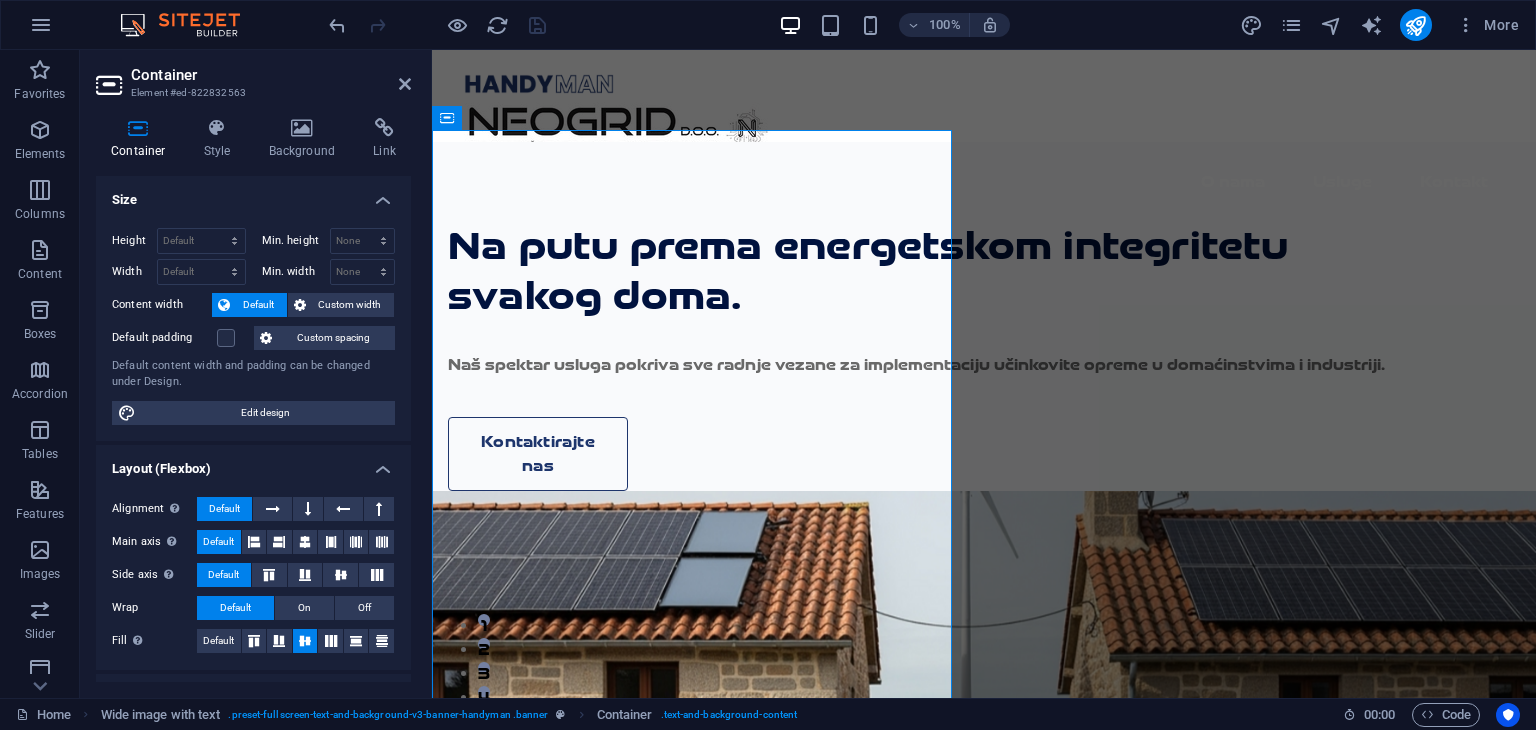 click at bounding box center (984, 691) 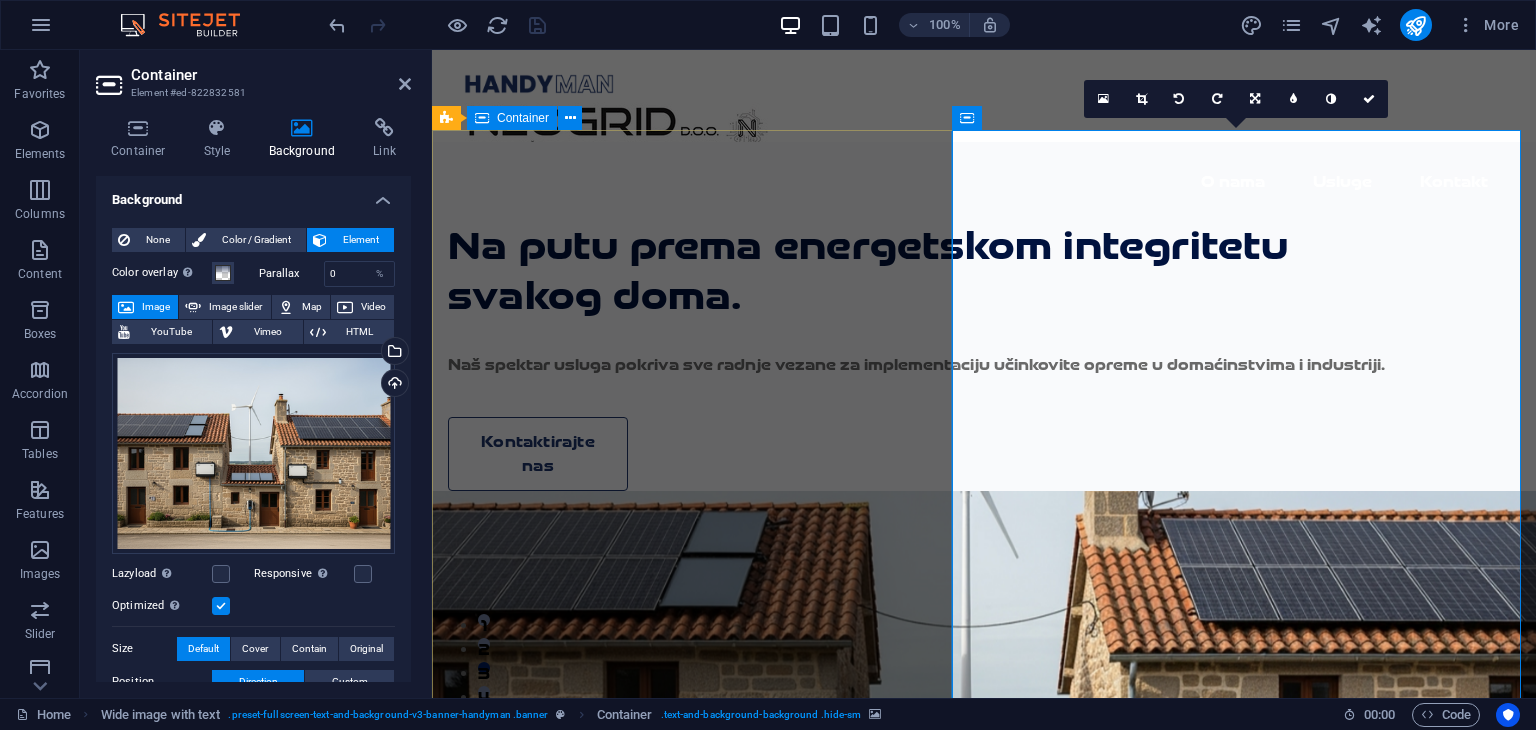 click on "Na putu prema energetskom integritetu svakog doma. Naš spektar usluga pokriva sve radnje vezane za implementaciju učinkovite opreme u domaćinstvima i industriji. Kontaktirajte nas" at bounding box center [984, 316] 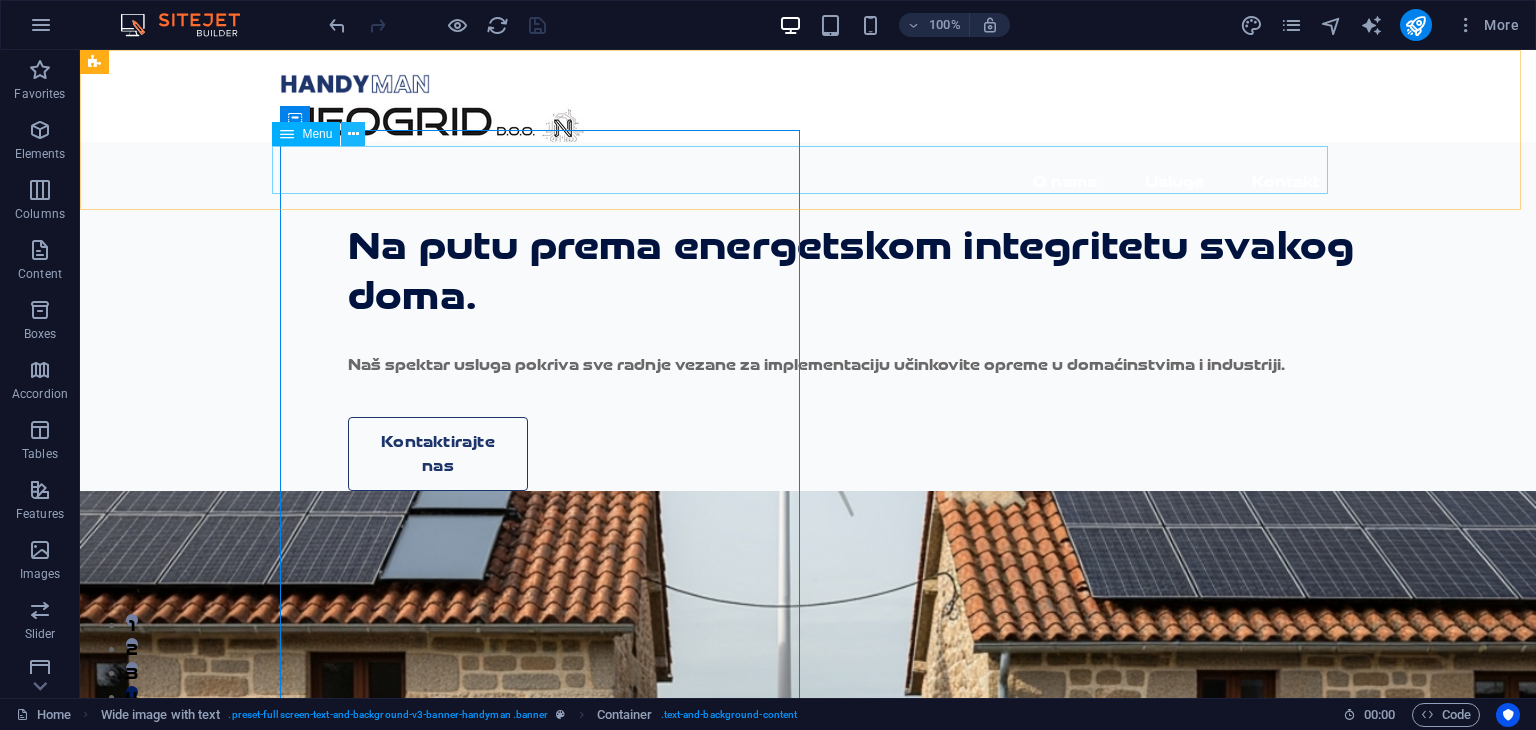 click at bounding box center [353, 134] 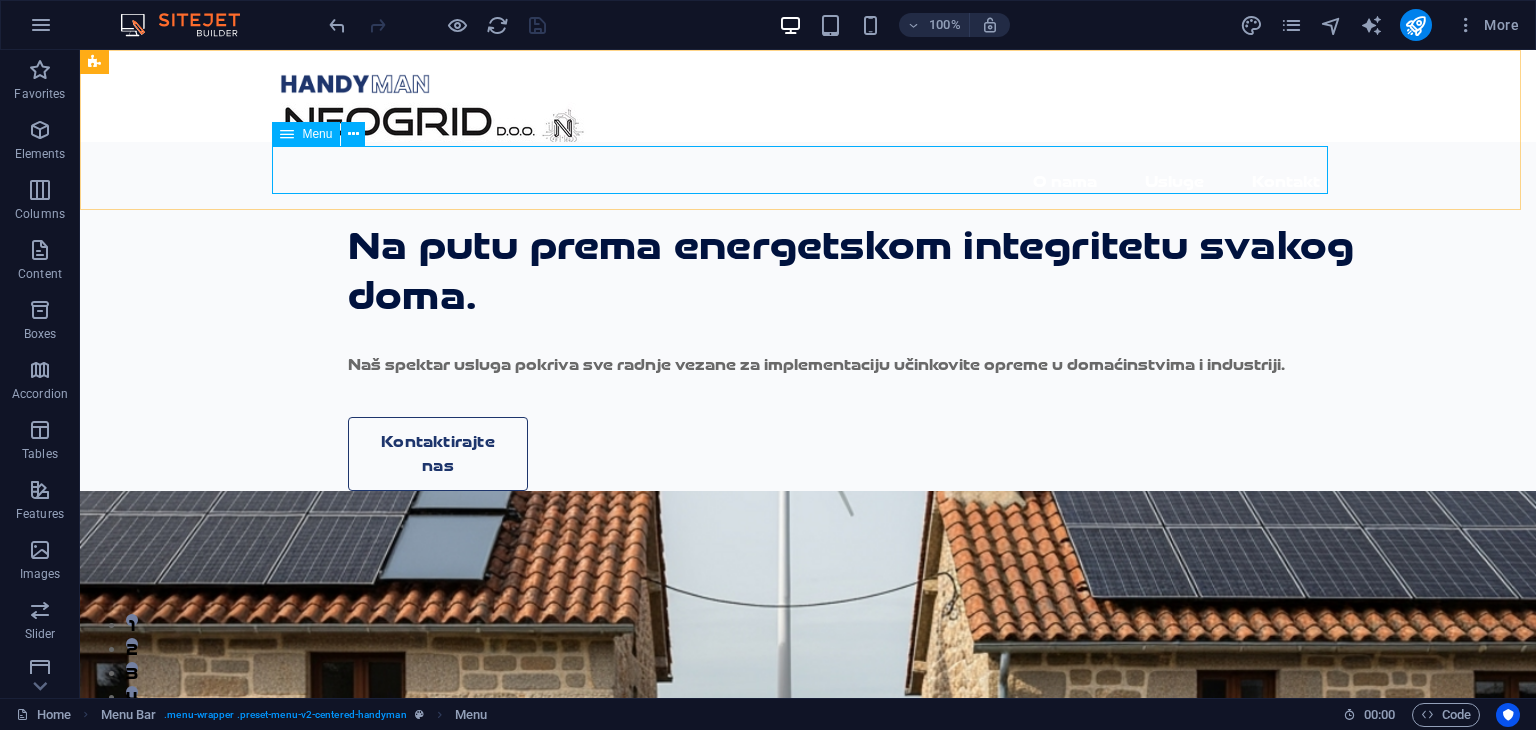 click at bounding box center [287, 134] 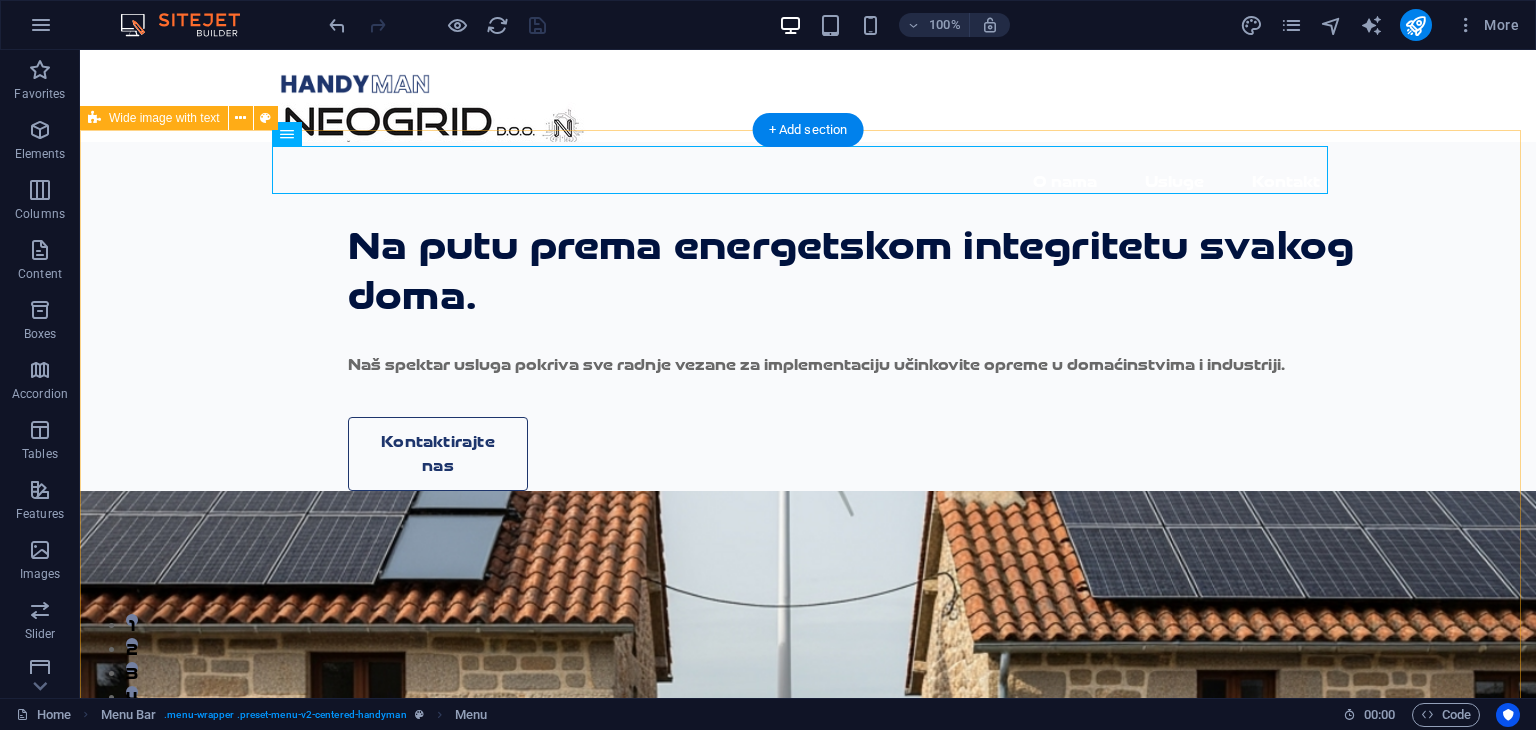 click on "Na putu prema energetskom integritetu svakog doma. Naš spektar usluga pokriva sve radnje vezane za implementaciju učinkovite opreme u domaćinstvima i industriji. Kontaktirajte nas Drop content here or  Add elements  Paste clipboard Drop content here or  Add elements  Paste clipboard" at bounding box center (808, 956) 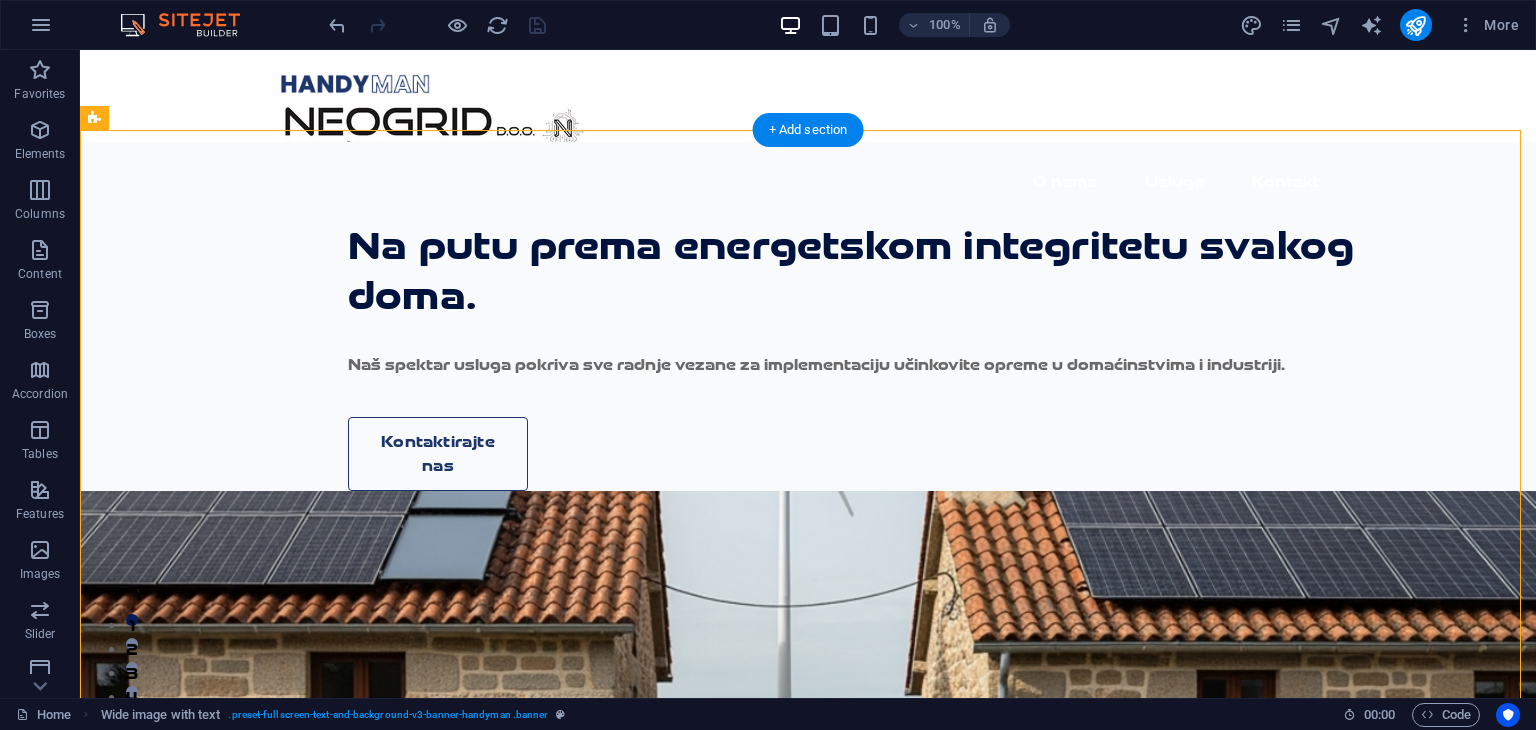 click at bounding box center [808, 691] 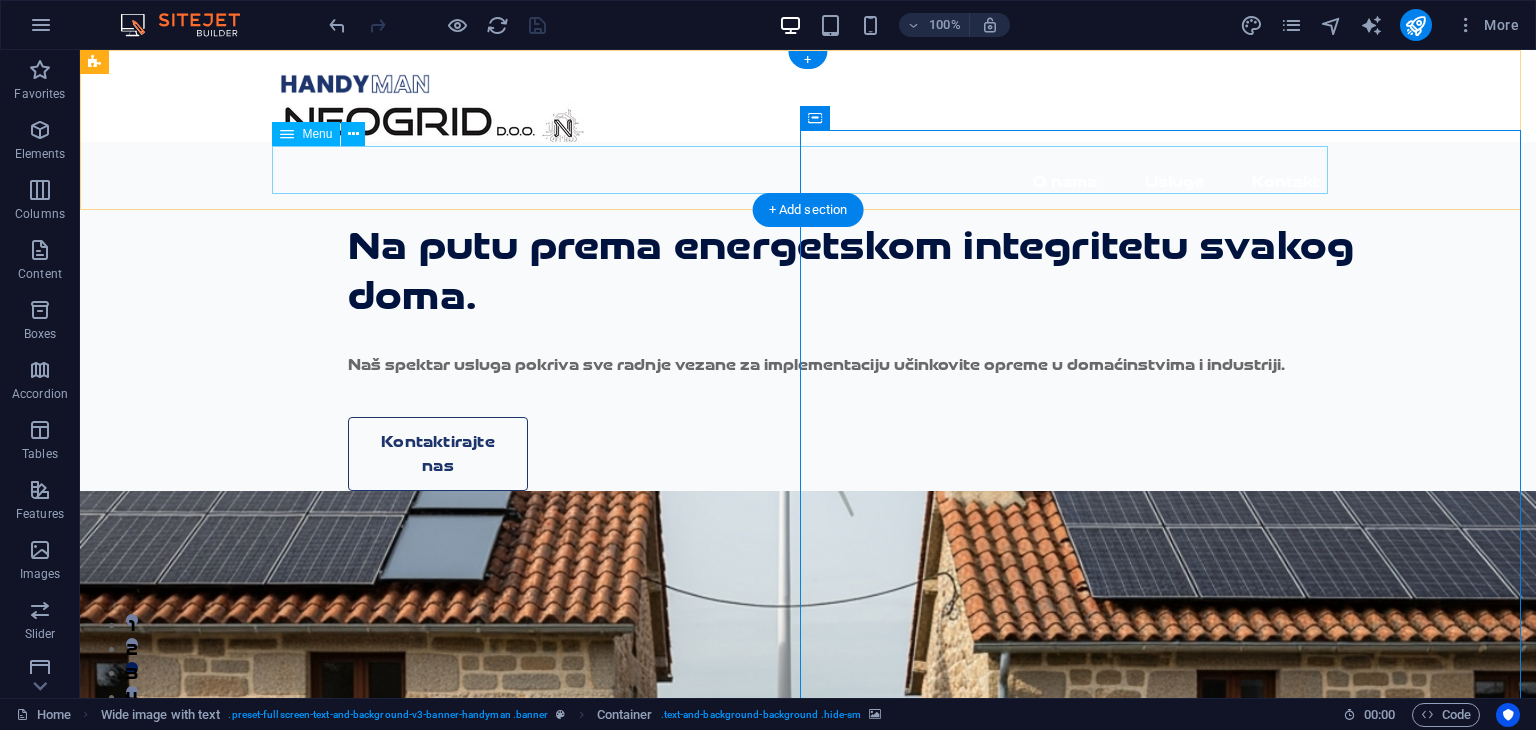 click on "O nama Usluge Kontakt" at bounding box center (808, 182) 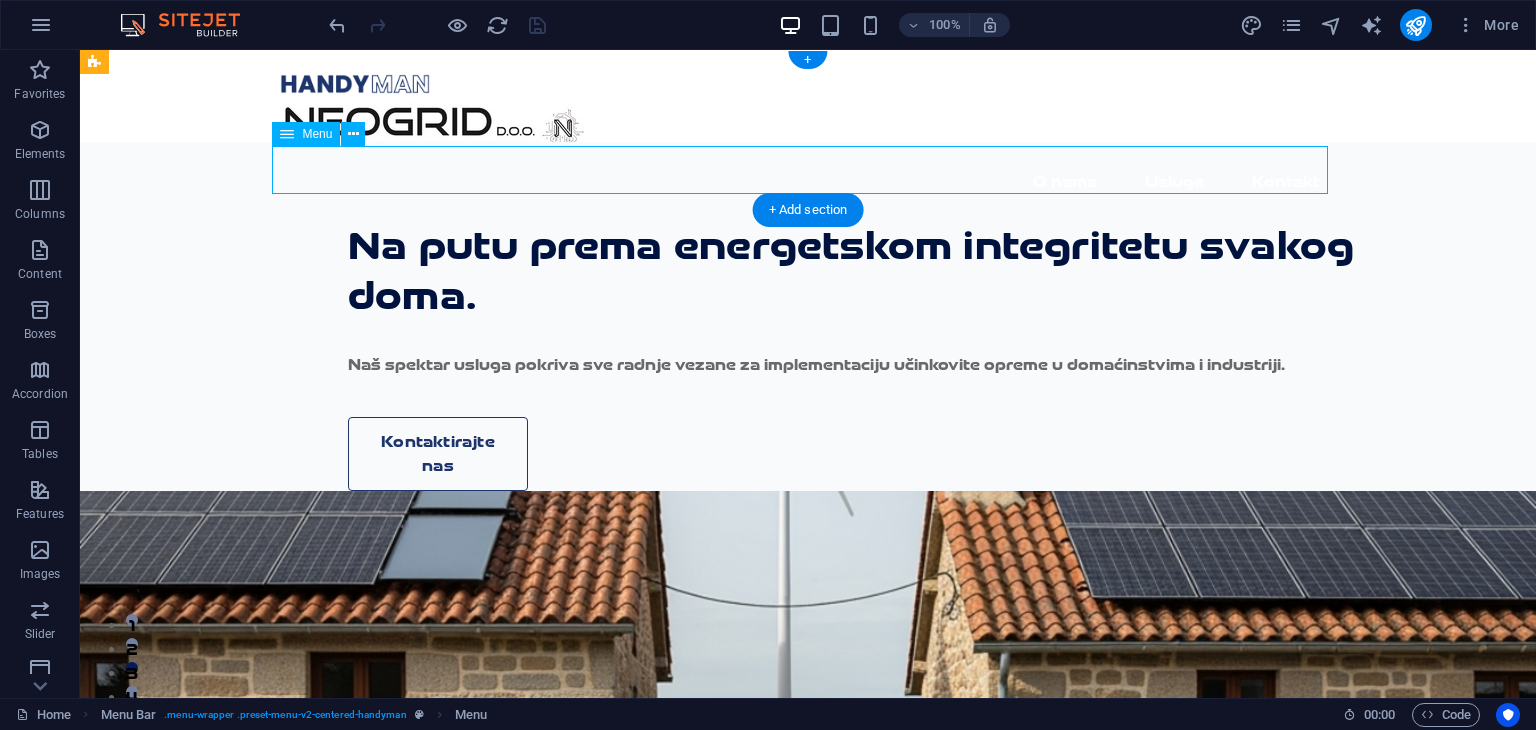 click on "O nama Usluge Kontakt" at bounding box center (808, 182) 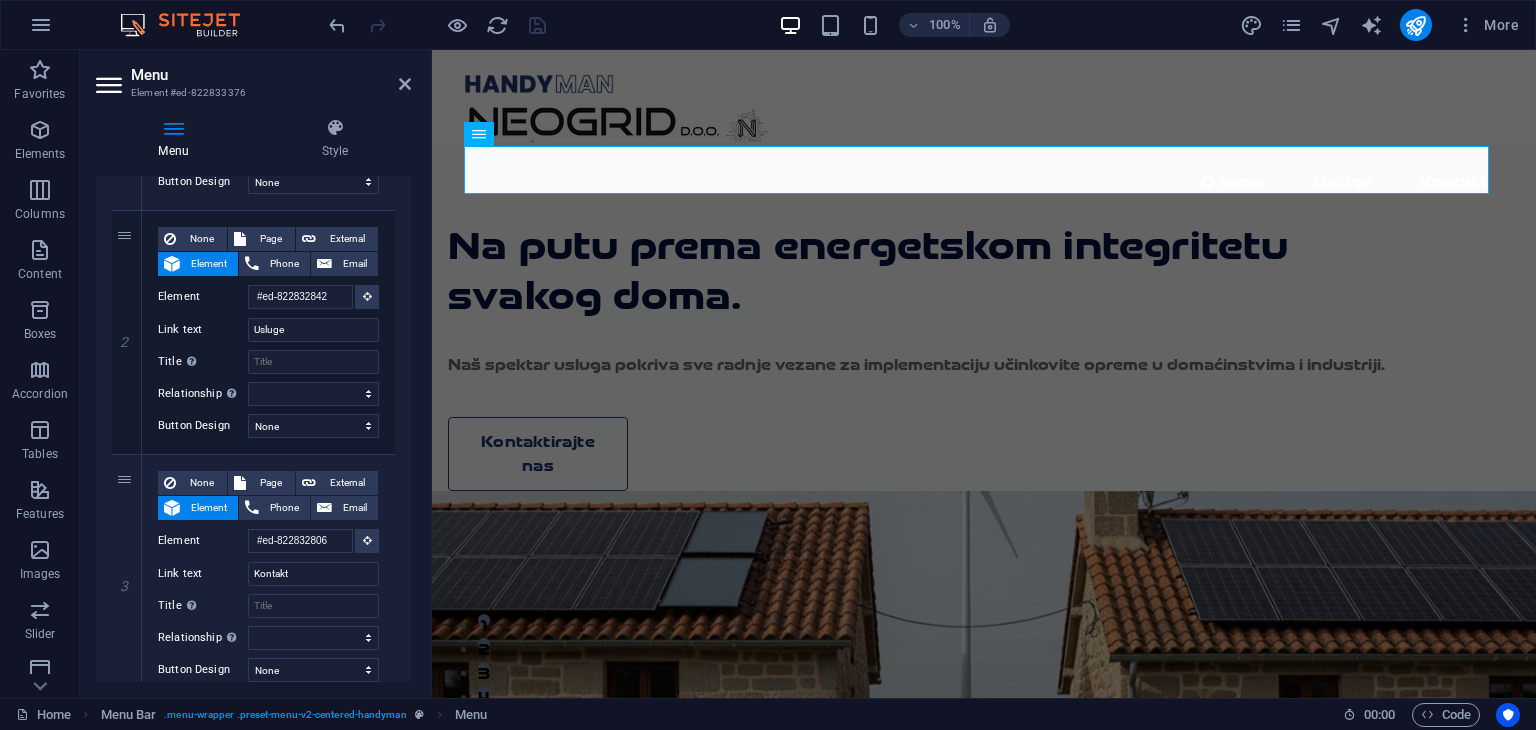 scroll, scrollTop: 400, scrollLeft: 0, axis: vertical 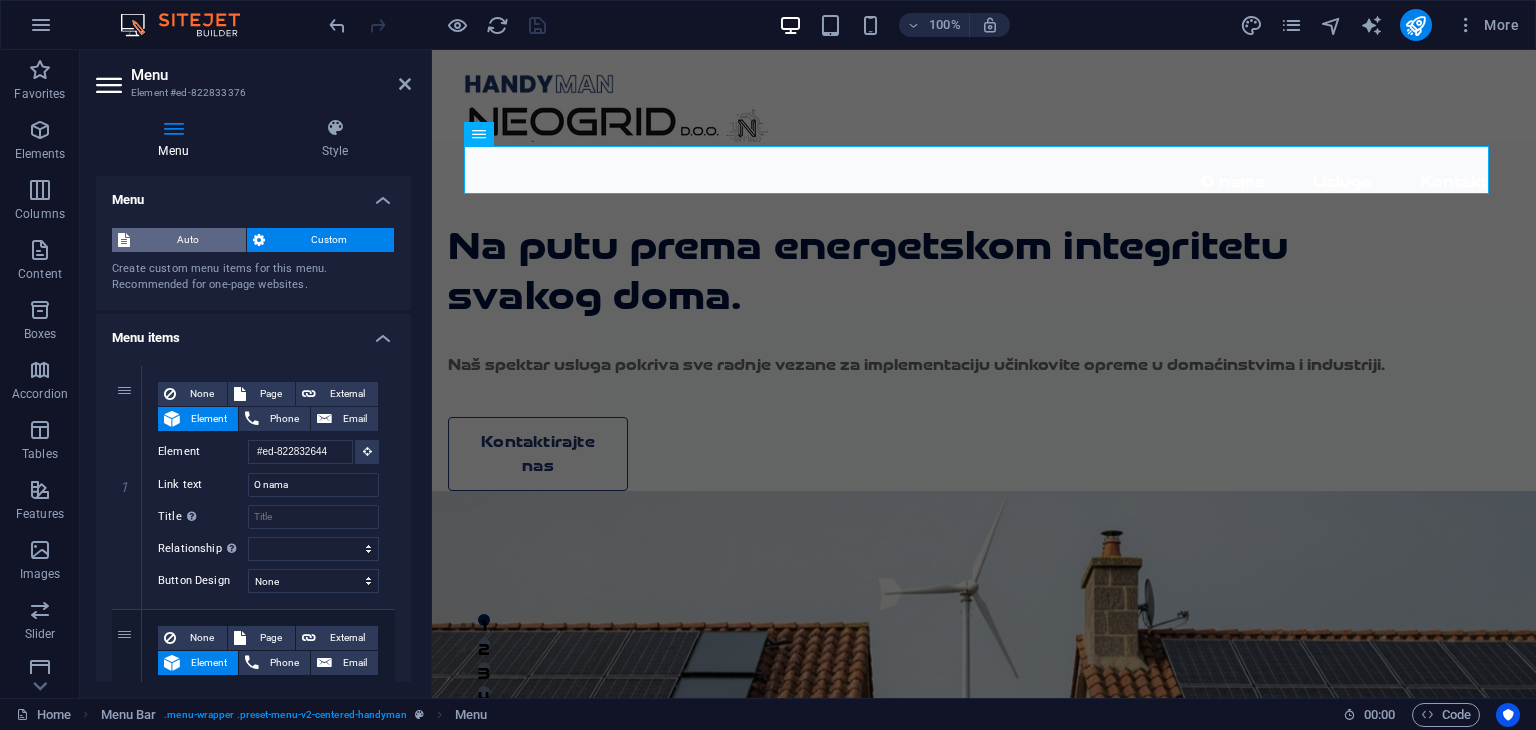 click on "Auto" at bounding box center (188, 240) 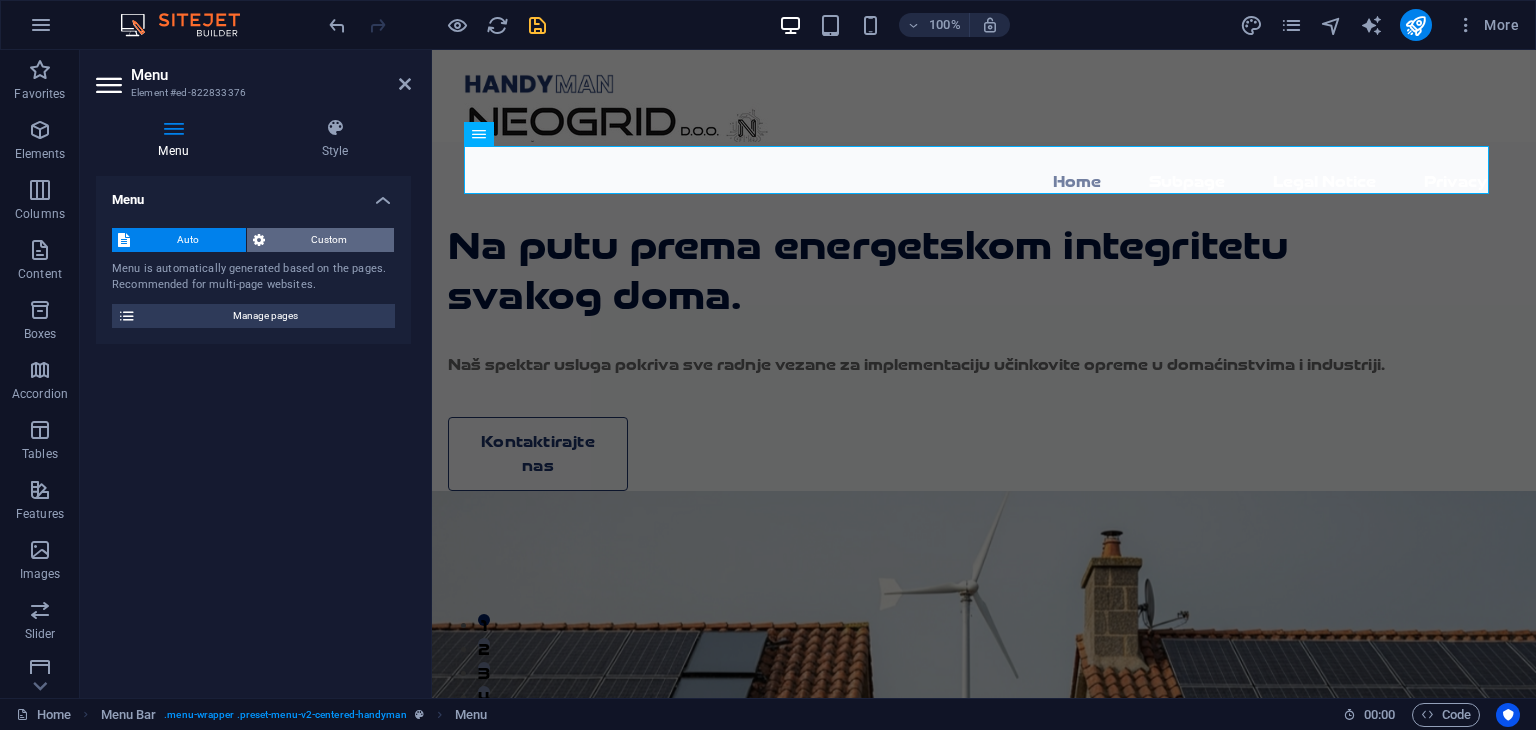click on "Custom" at bounding box center (330, 240) 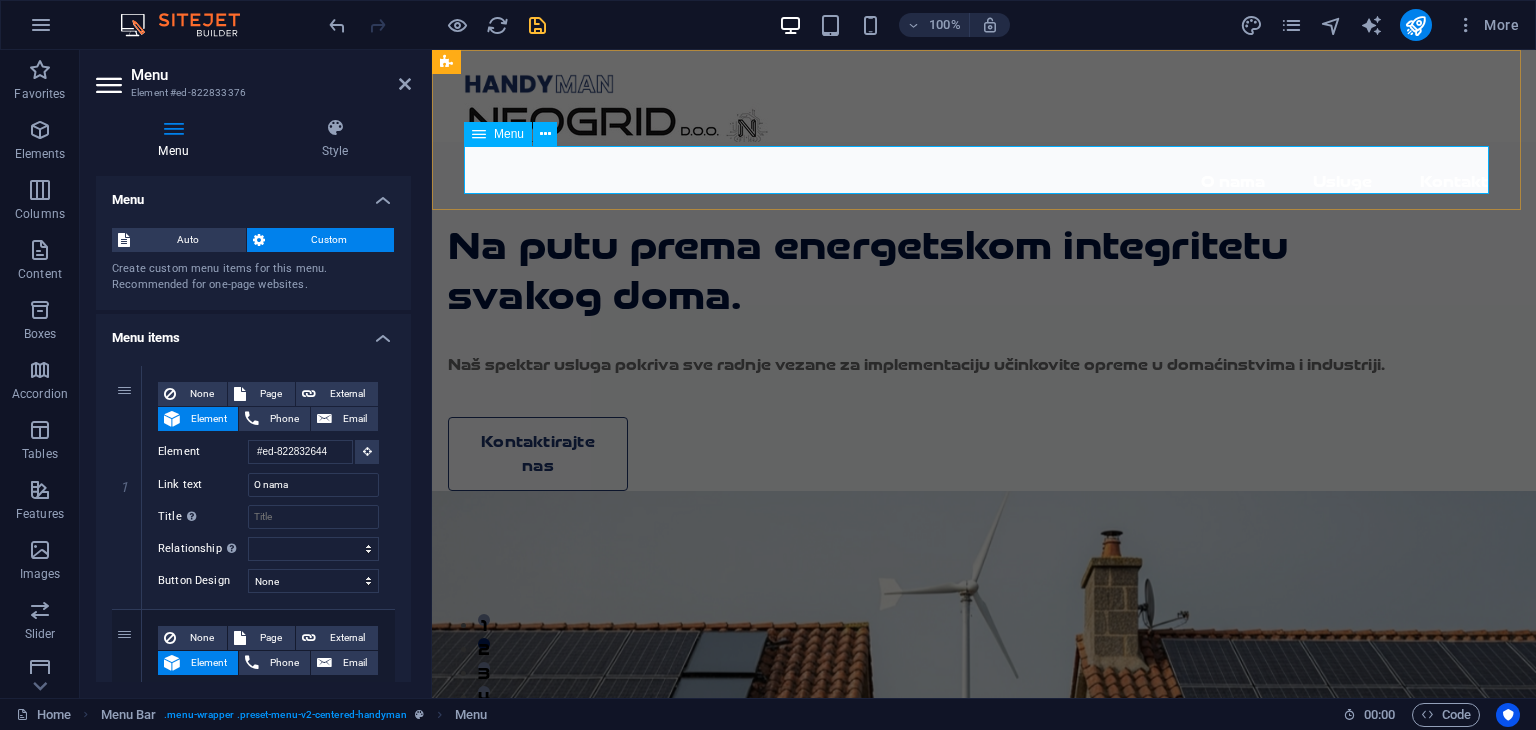 click on "O nama Usluge Kontakt" at bounding box center [984, 182] 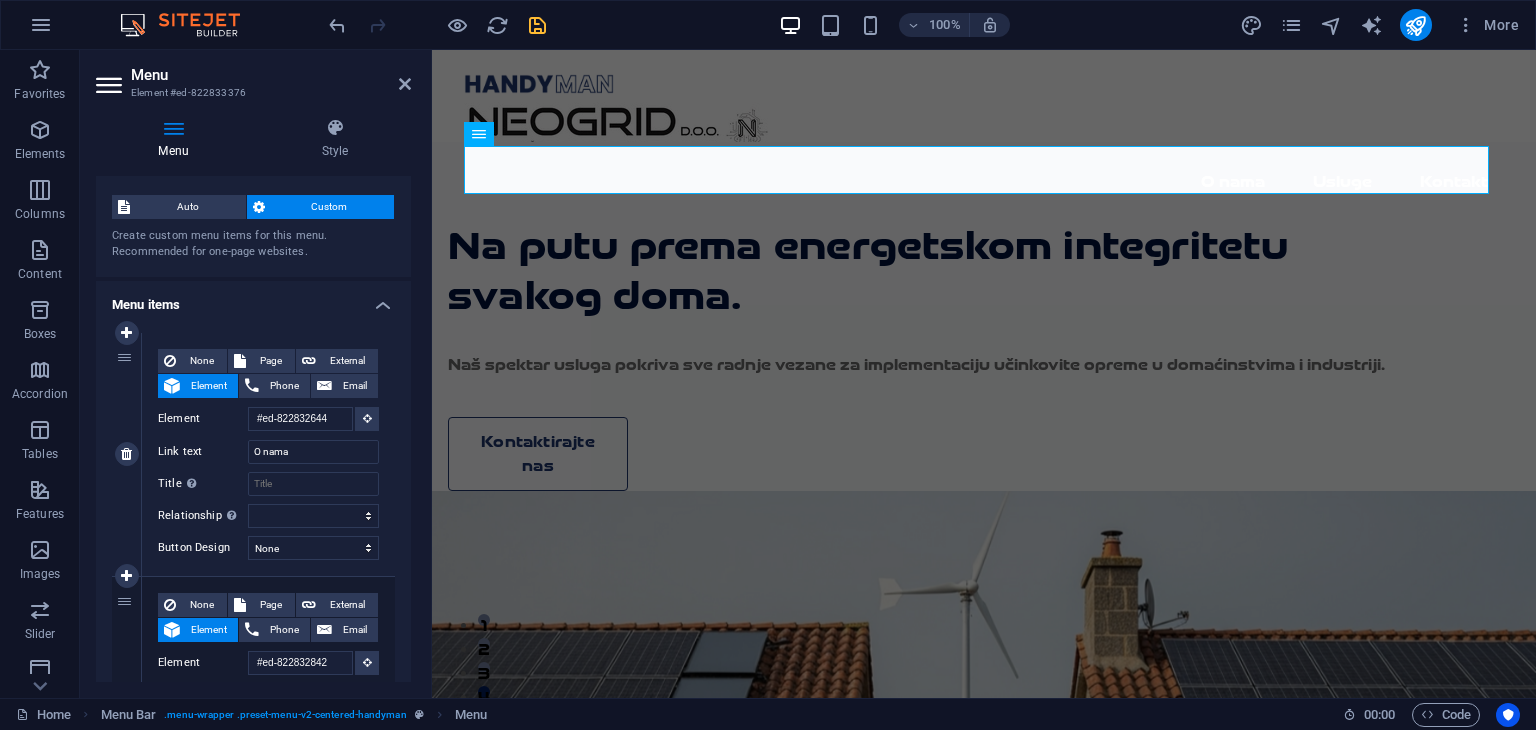 scroll, scrollTop: 0, scrollLeft: 0, axis: both 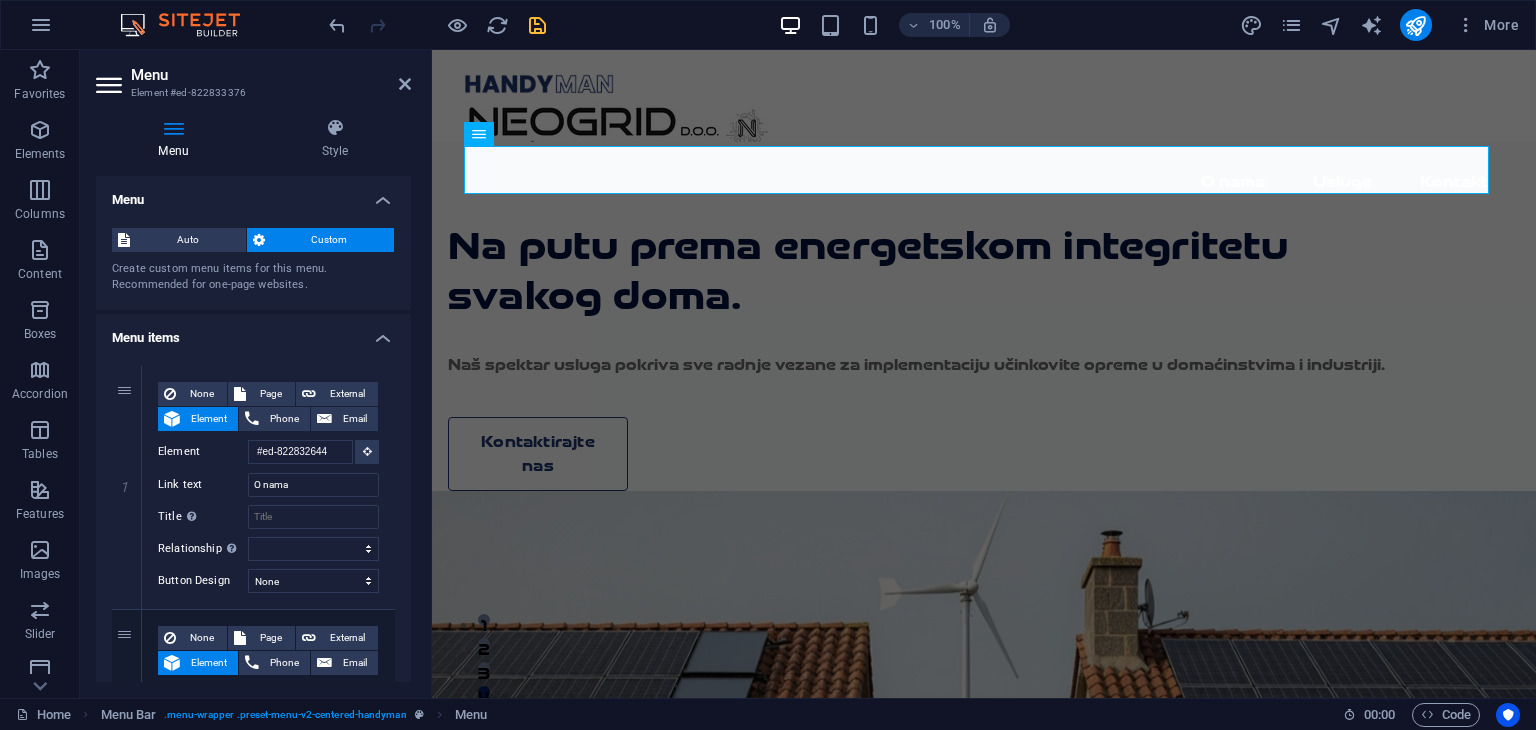 click at bounding box center (173, 128) 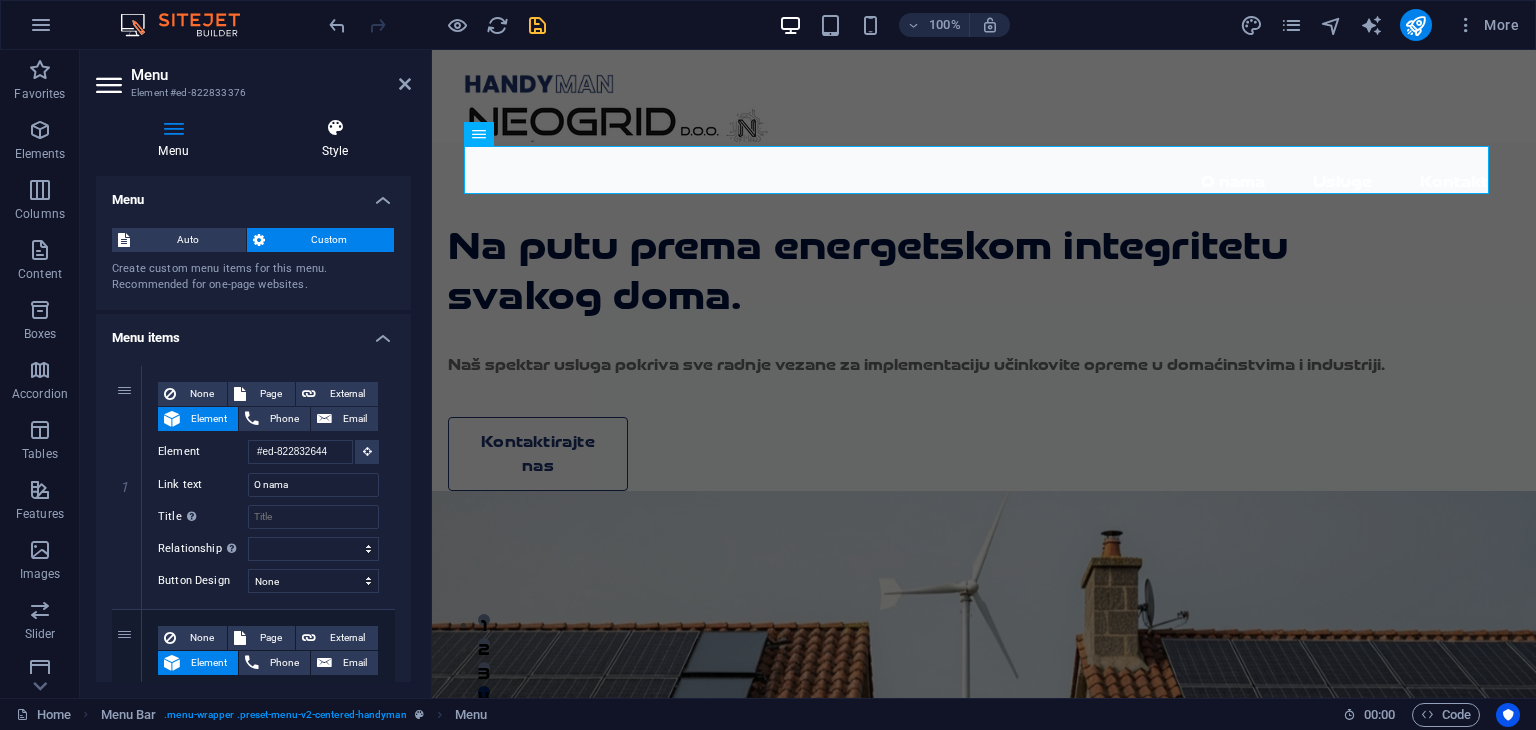 click at bounding box center (335, 128) 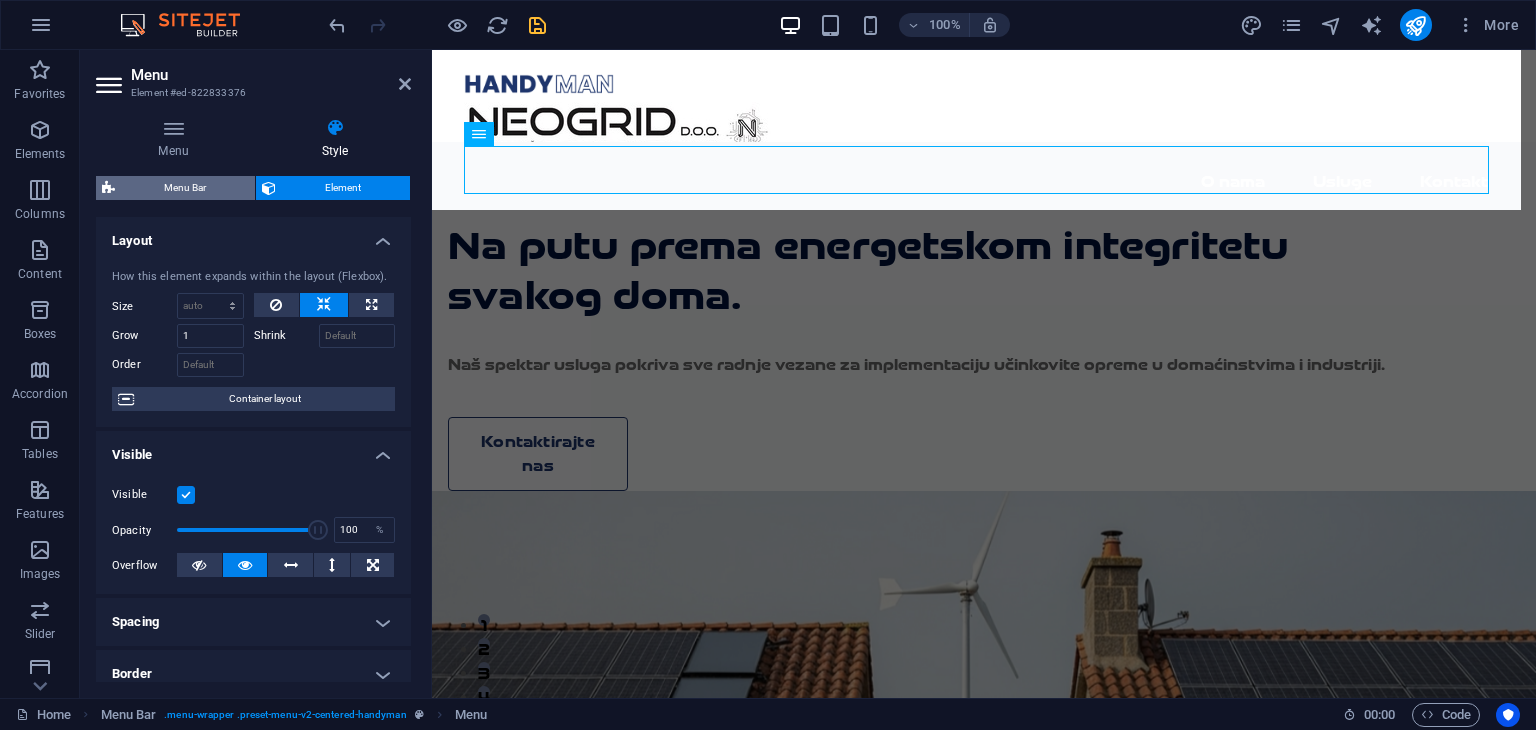 click on "Menu Bar" at bounding box center (185, 188) 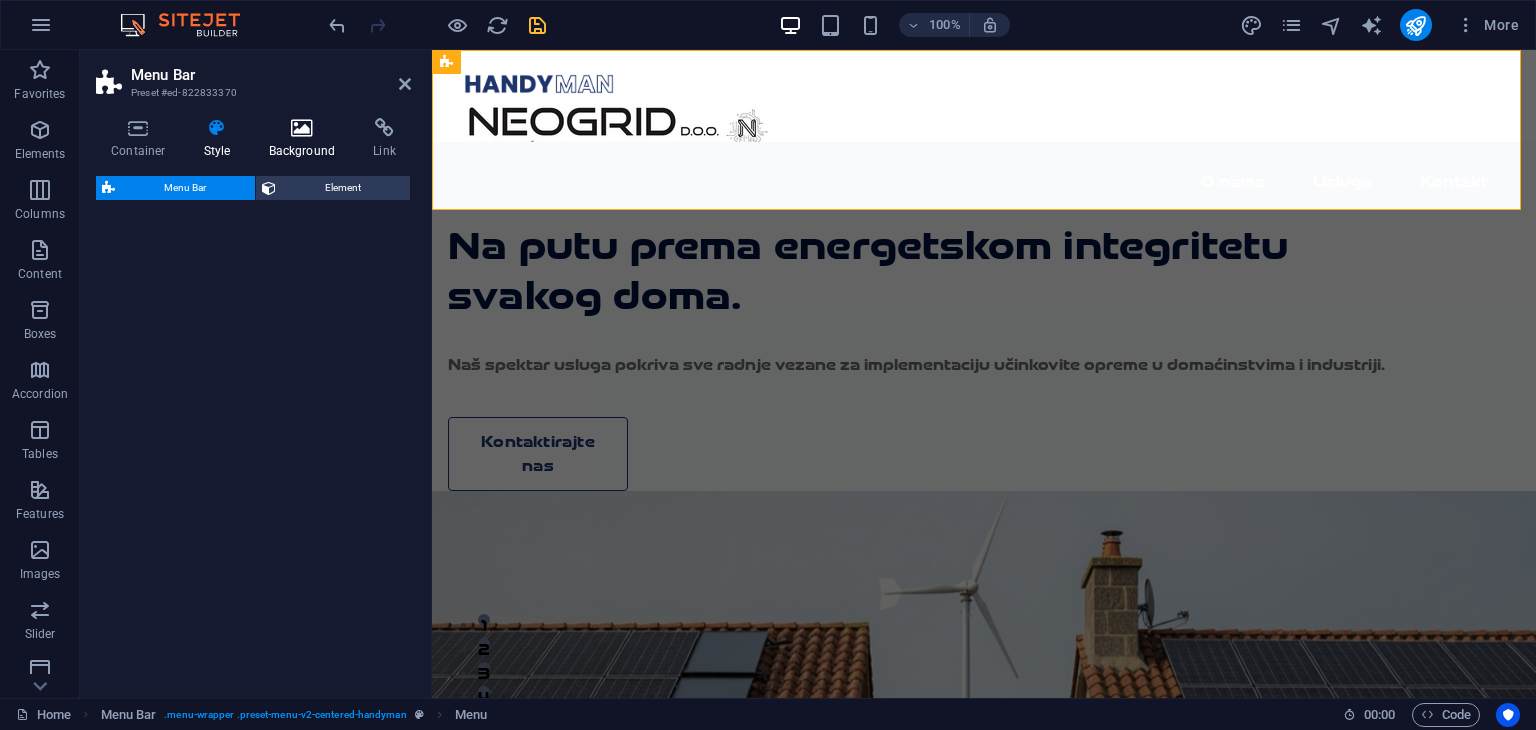 select on "rem" 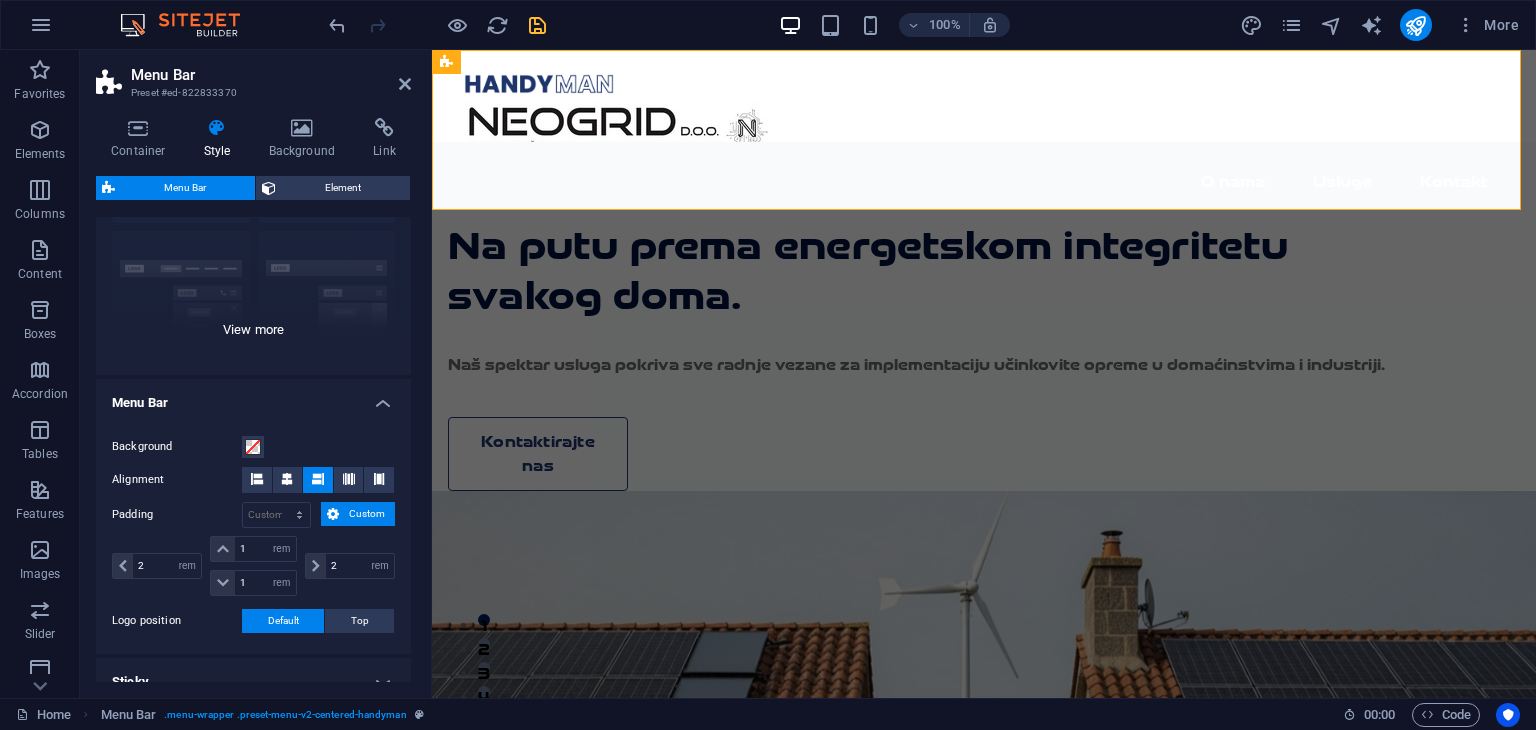 scroll, scrollTop: 0, scrollLeft: 0, axis: both 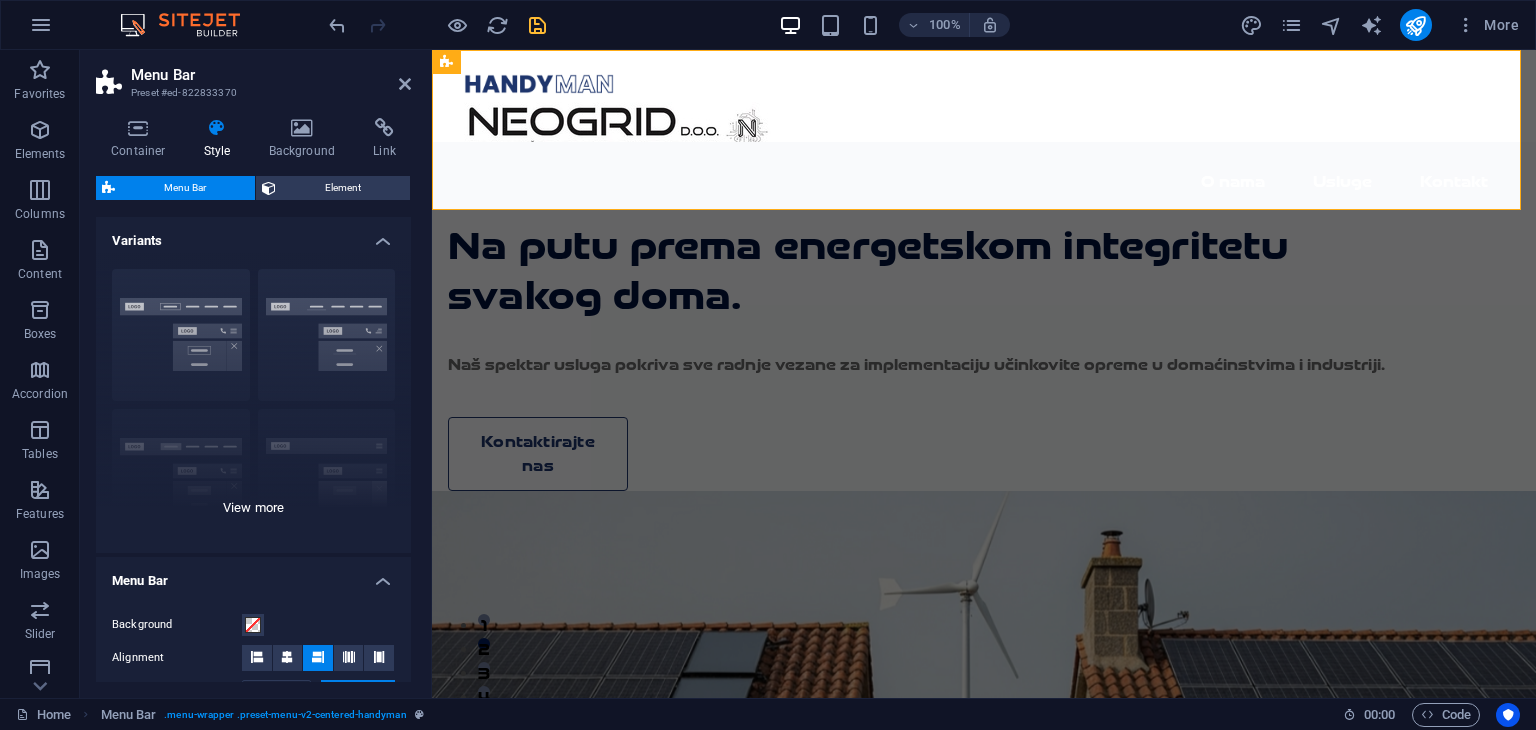 click on "Border Centered Default Fixed Loki Trigger Wide XXL" at bounding box center (253, 403) 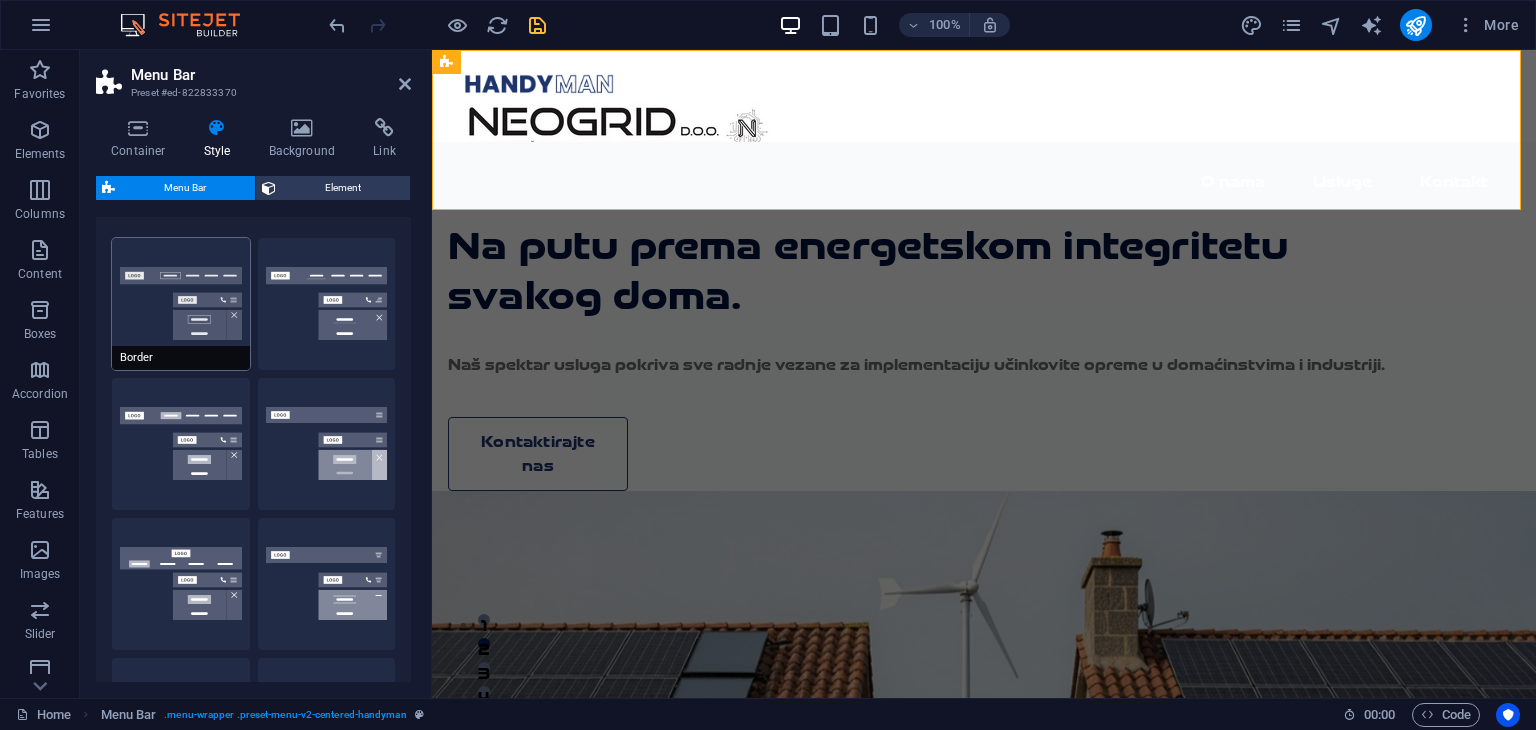 scroll, scrollTop: 3, scrollLeft: 0, axis: vertical 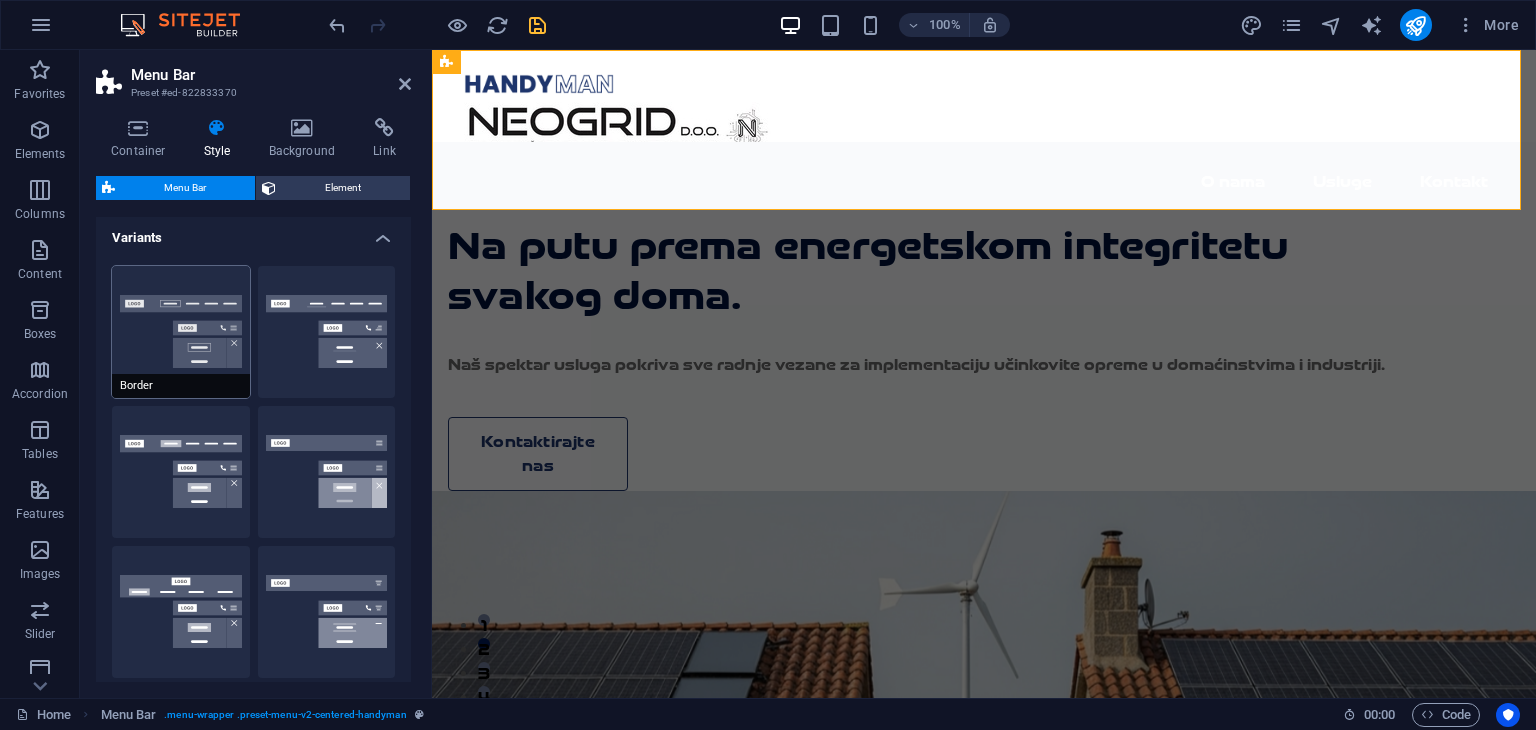 click on "Border" at bounding box center (181, 332) 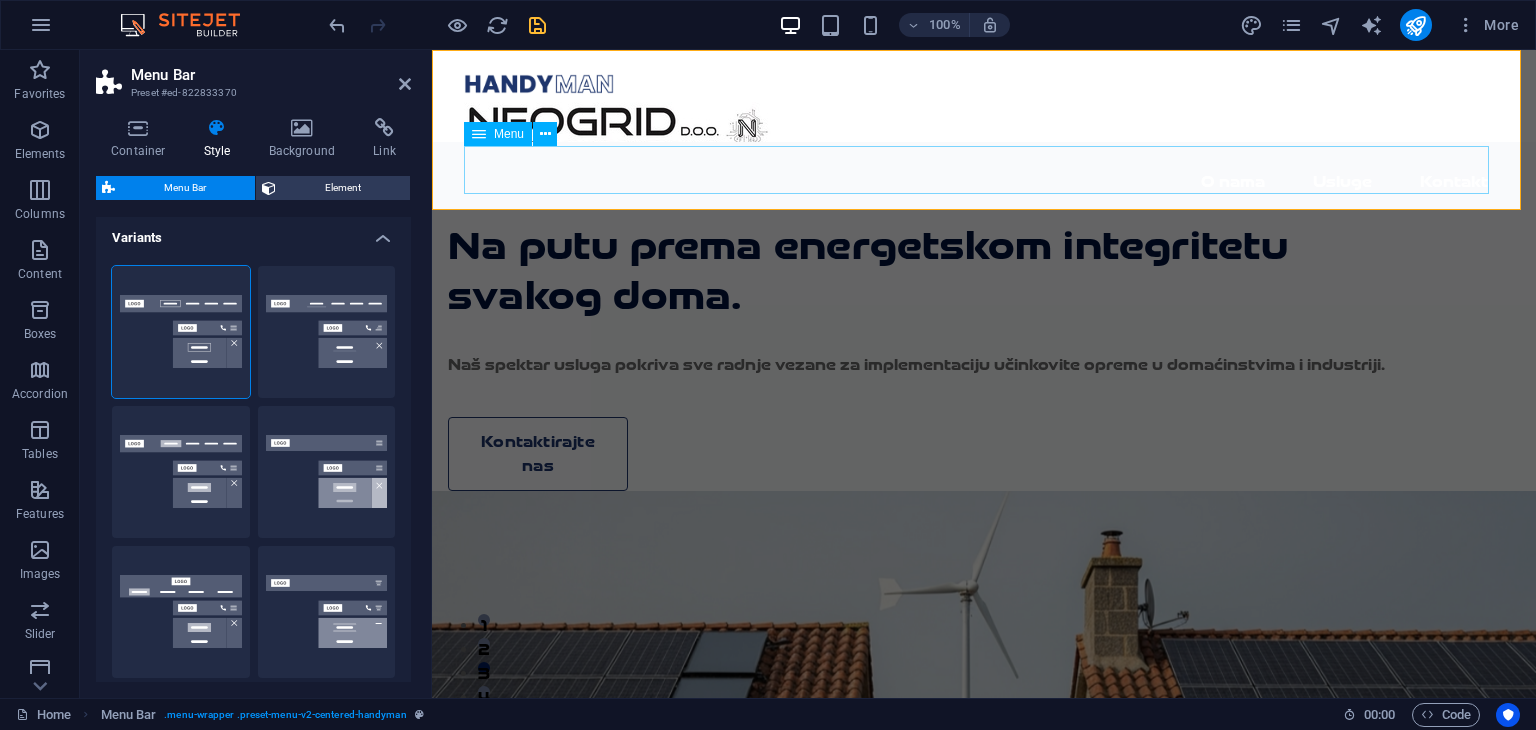 click on "O nama Usluge Kontakt" at bounding box center (984, 182) 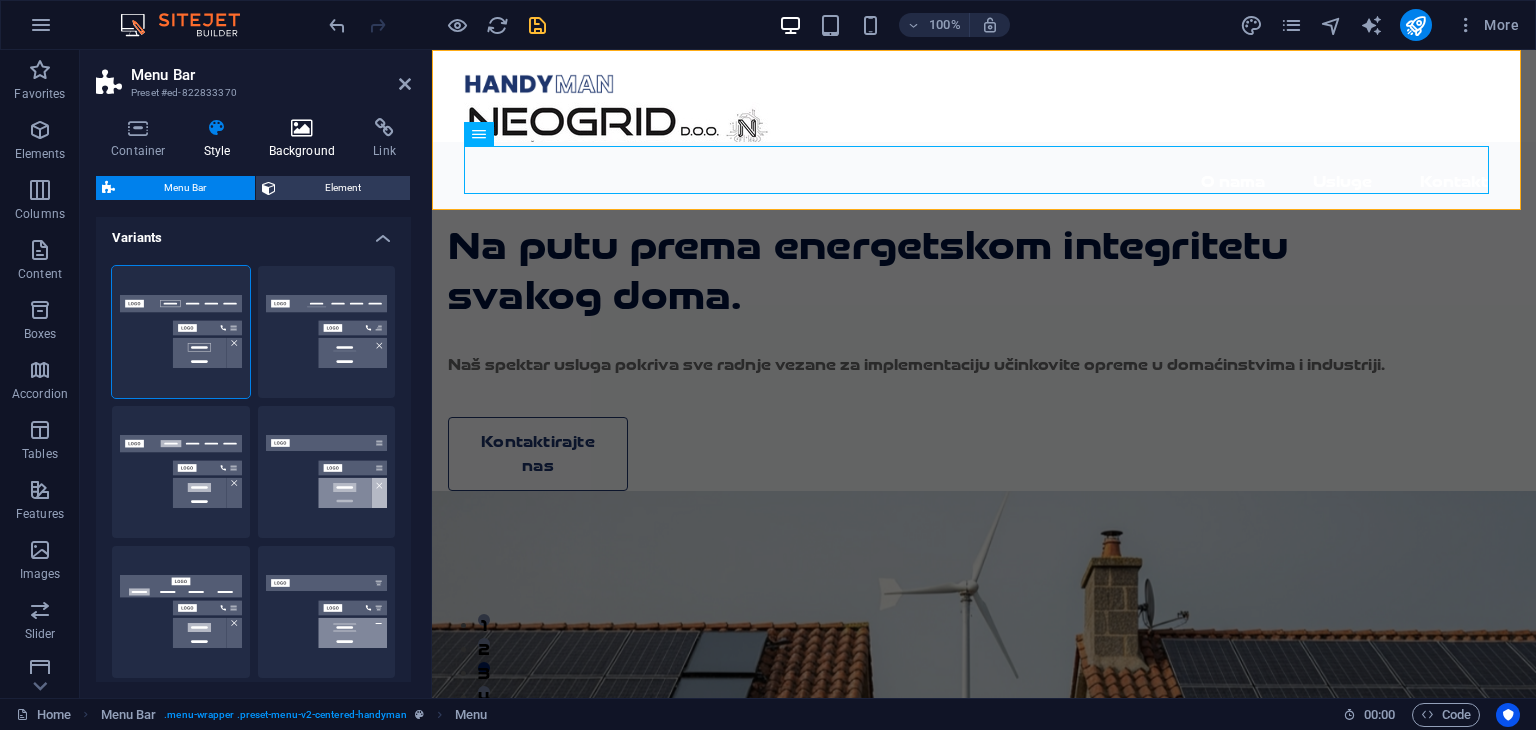 click at bounding box center [302, 128] 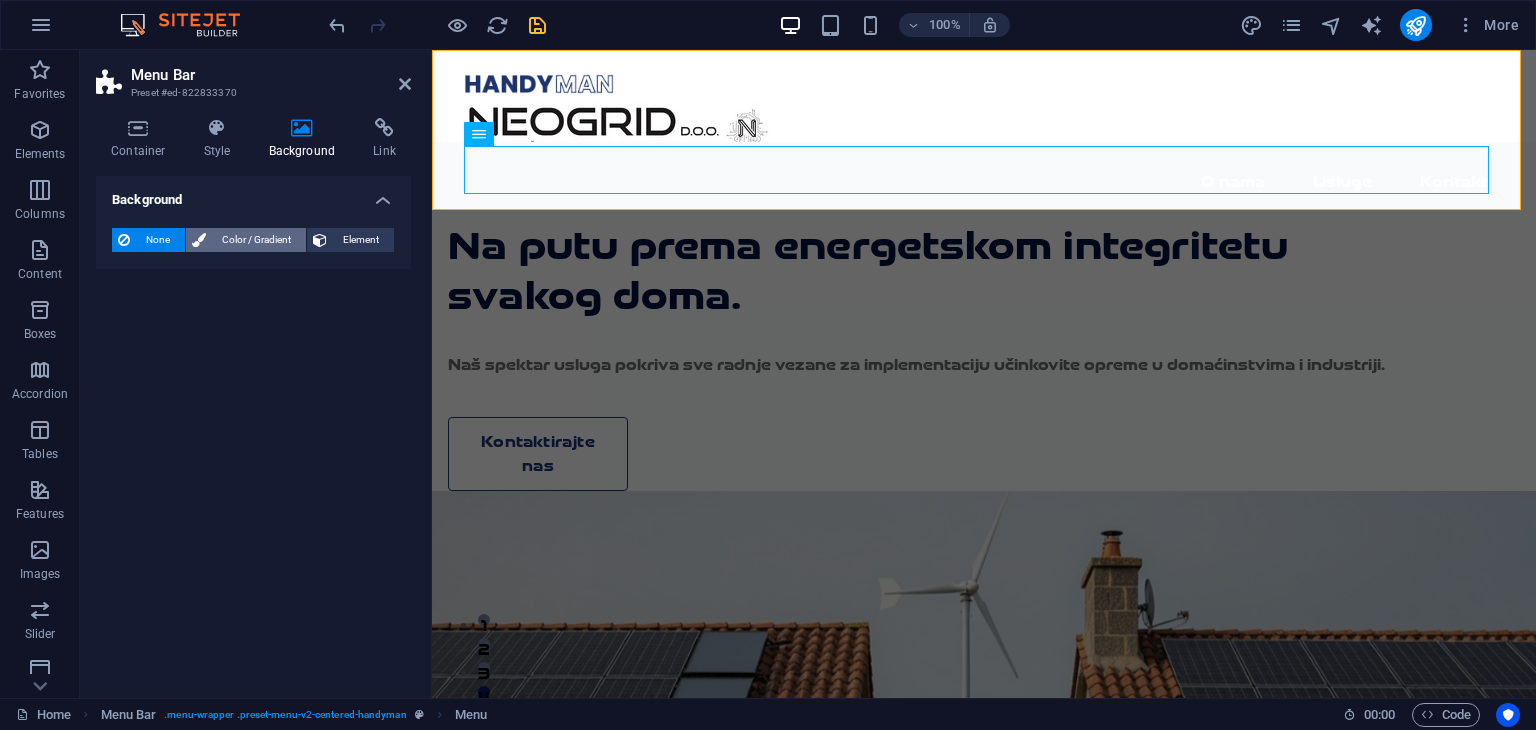 click on "Color / Gradient" at bounding box center [256, 240] 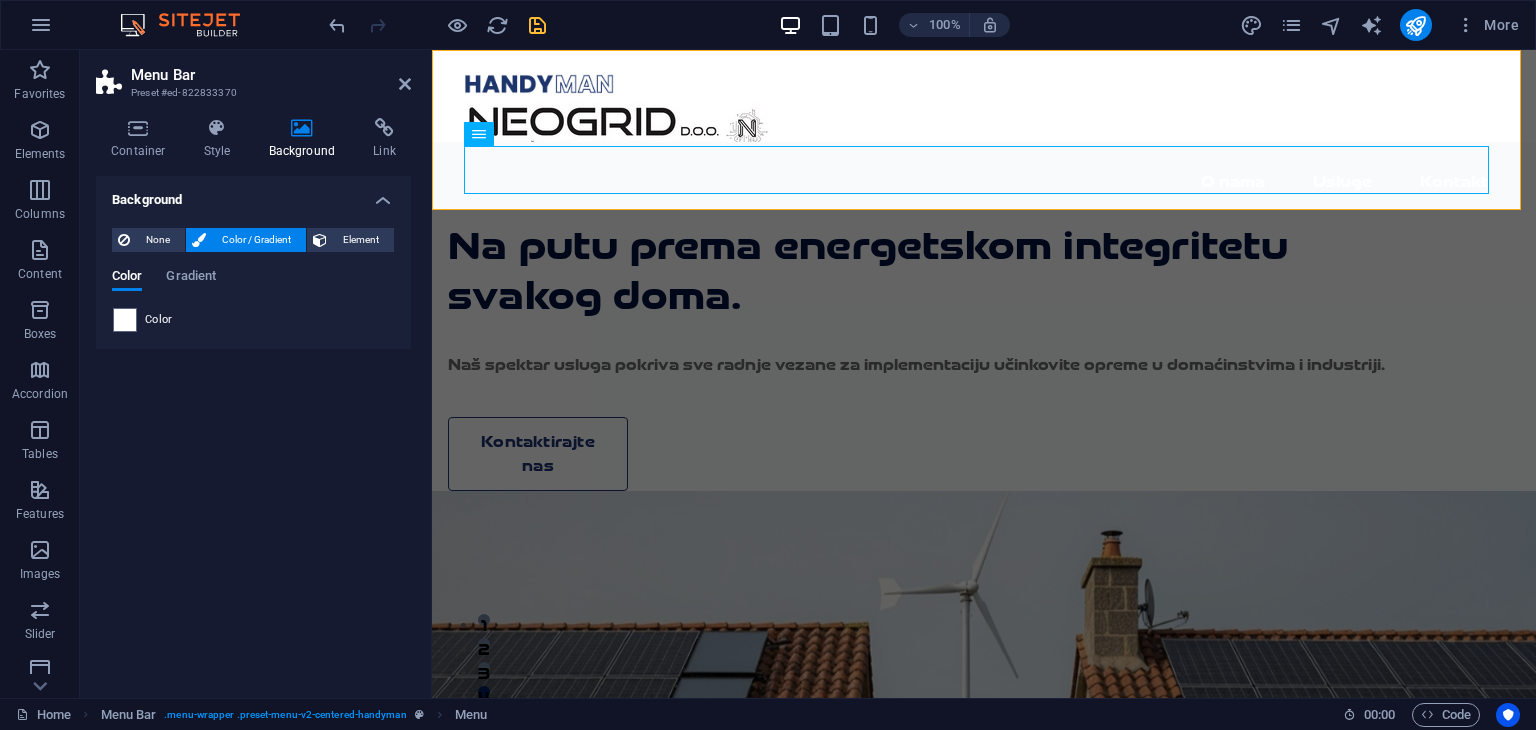 click on "None Color / Gradient Element Stretch background to full-width Color overlay Places an overlay over the background to colorize it Parallax 0 % Image Image slider Map Video YouTube Vimeo HTML Color Gradient Color A parent element contains a background. Edit background on parent element" at bounding box center [253, 280] 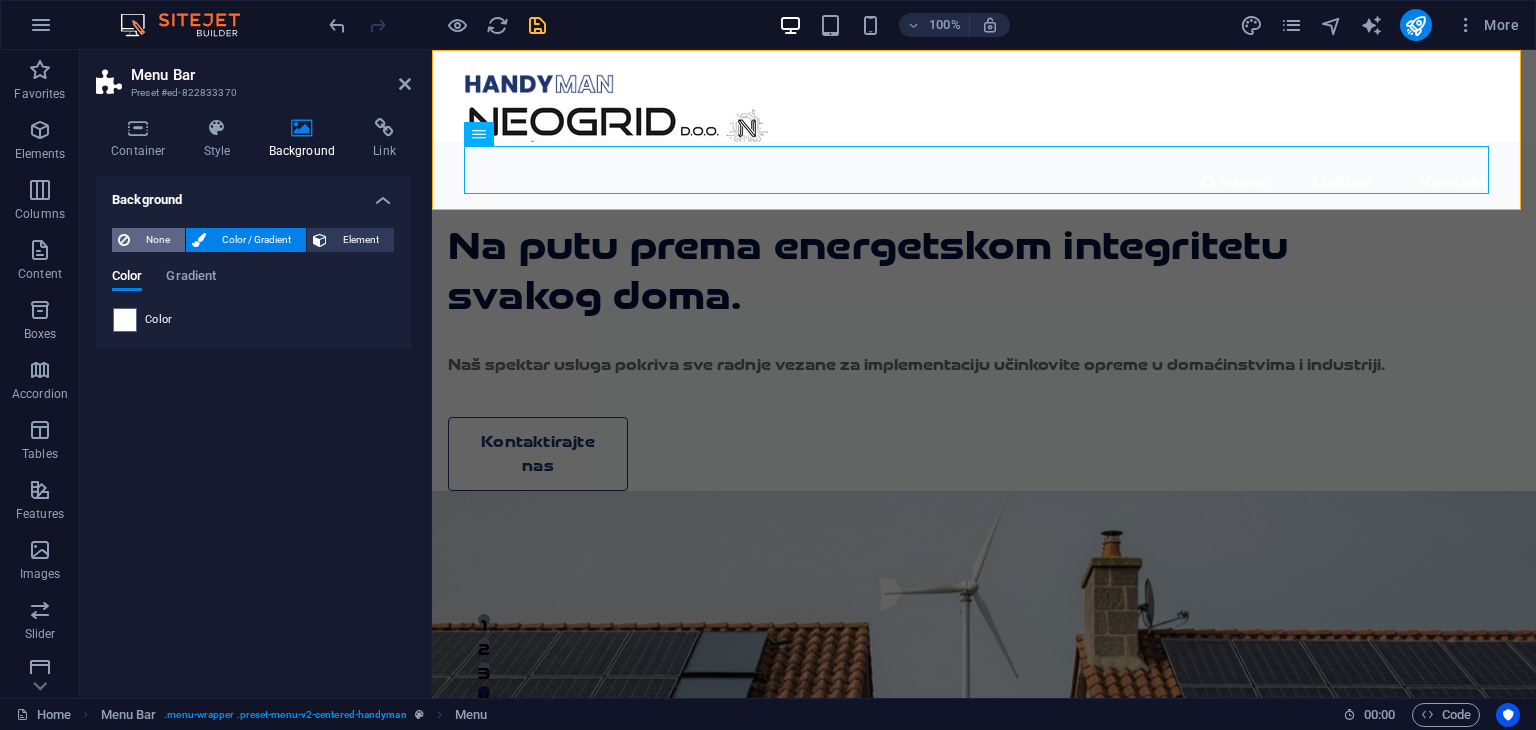 click on "None" at bounding box center [157, 240] 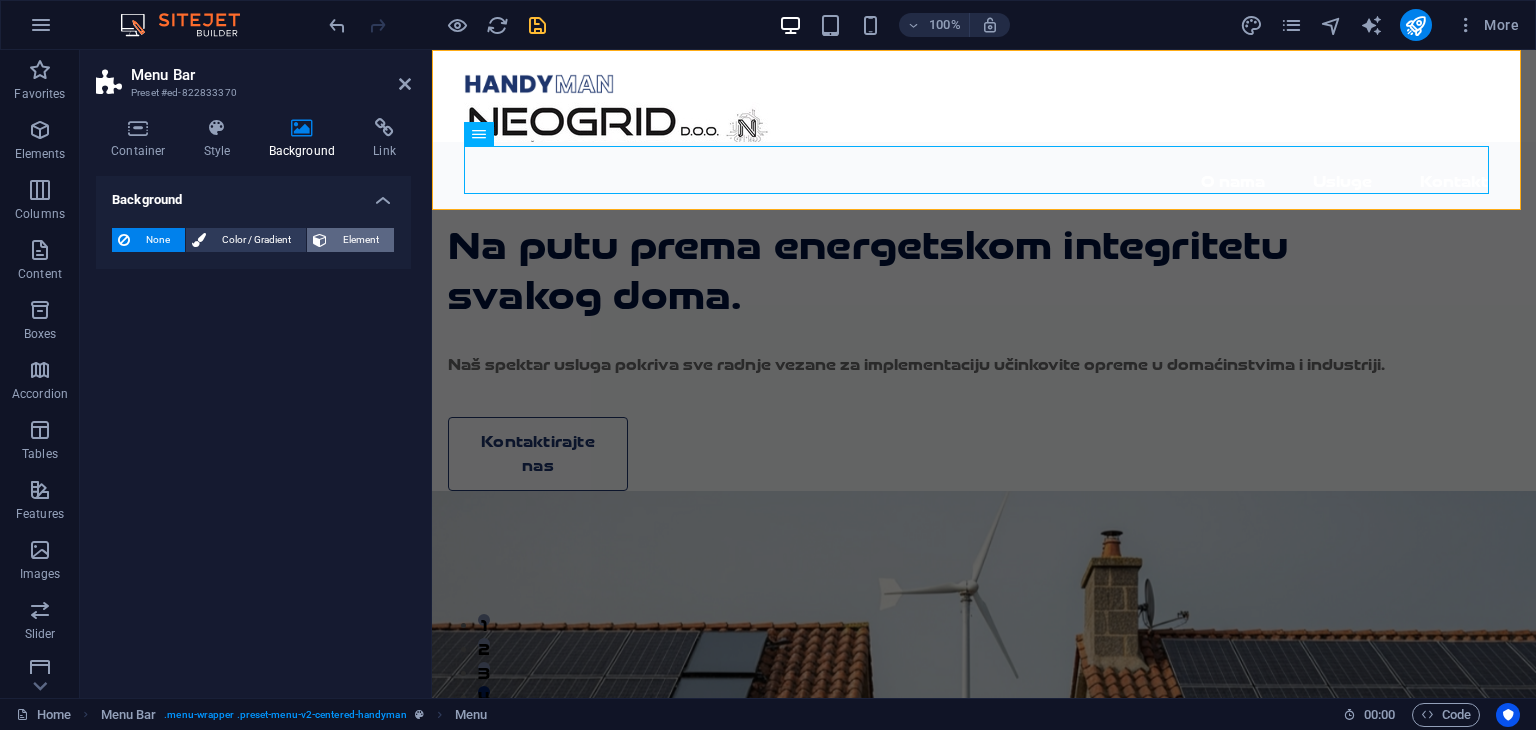 click on "Element" at bounding box center (360, 240) 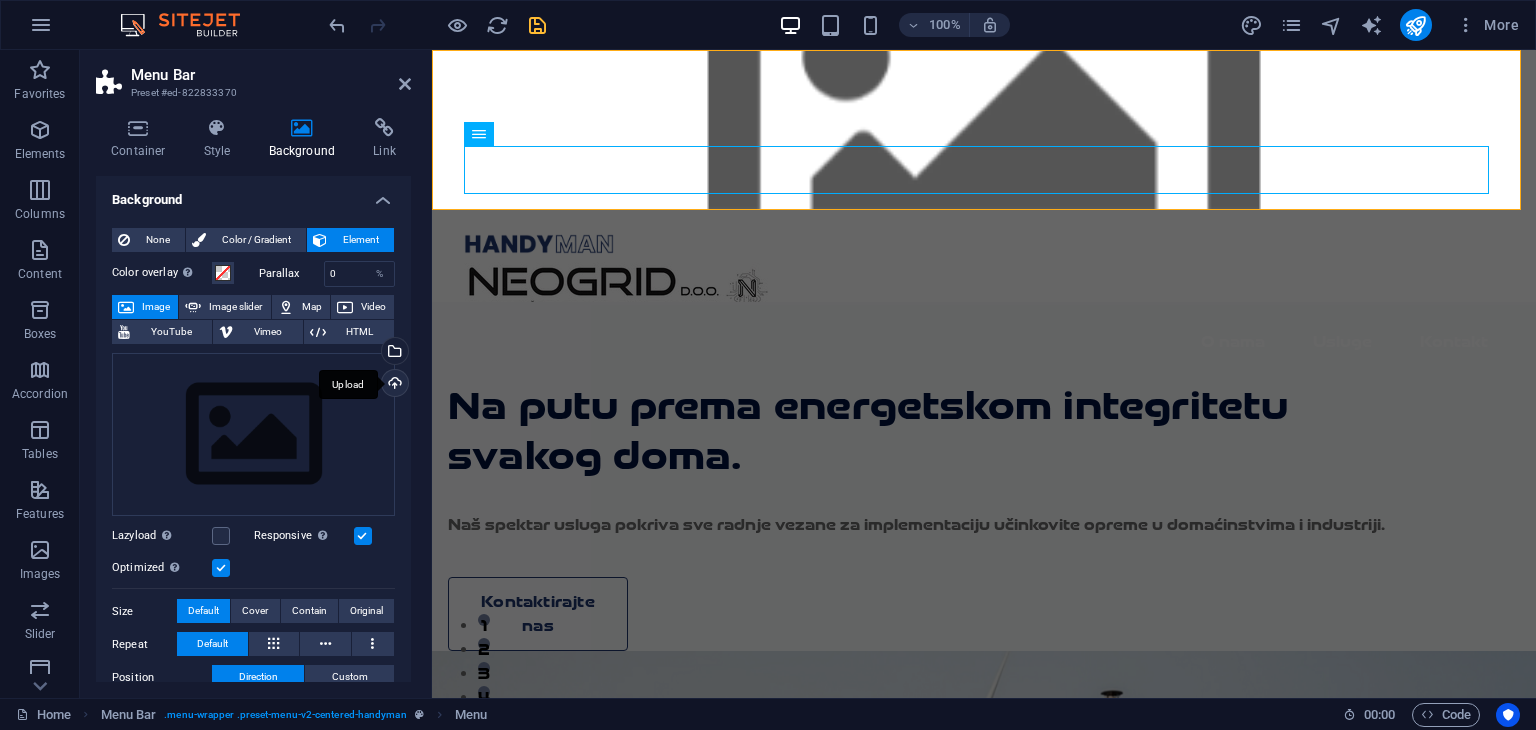 click on "Upload" at bounding box center (393, 385) 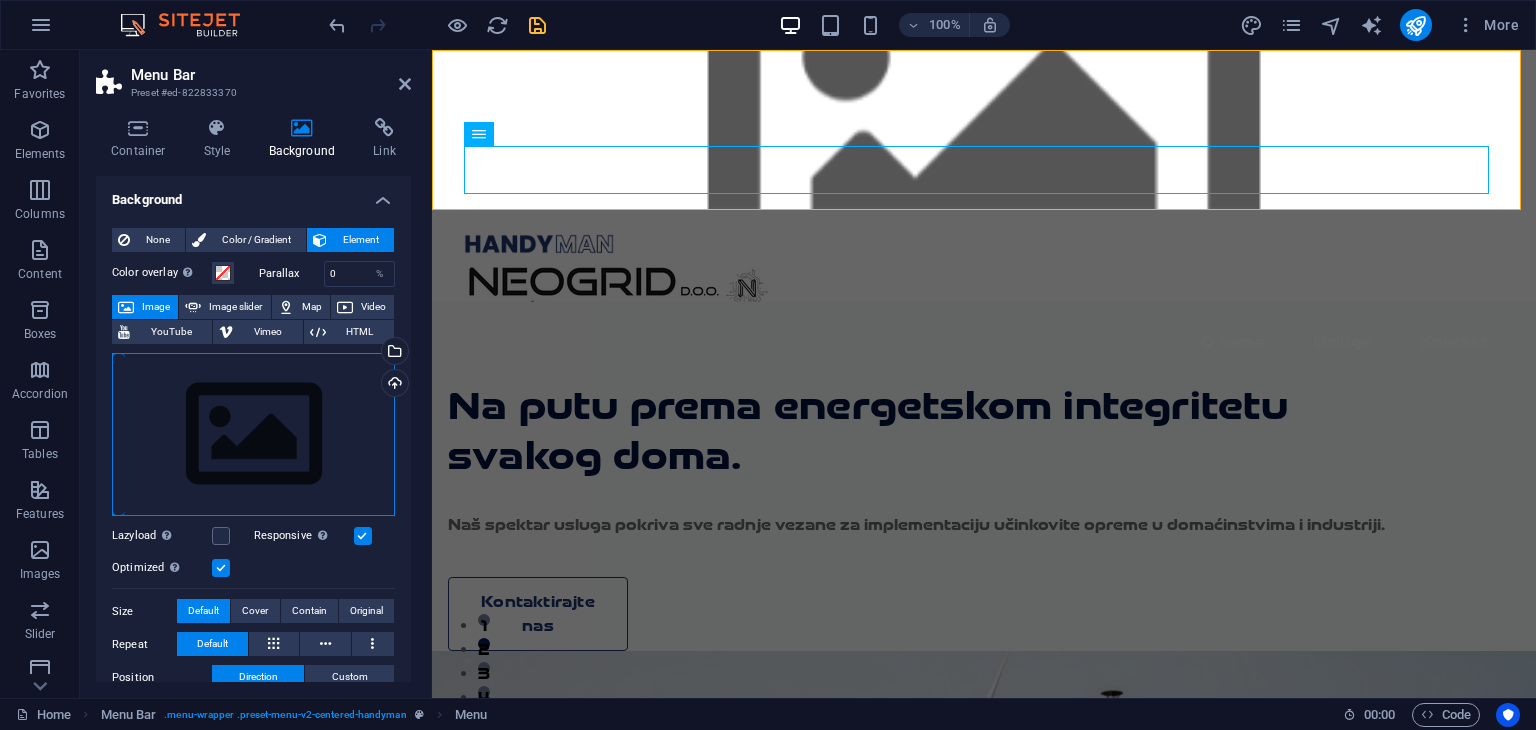 click on "Drag files here, click to choose files or select files from Files or our free stock photos & videos" at bounding box center [253, 435] 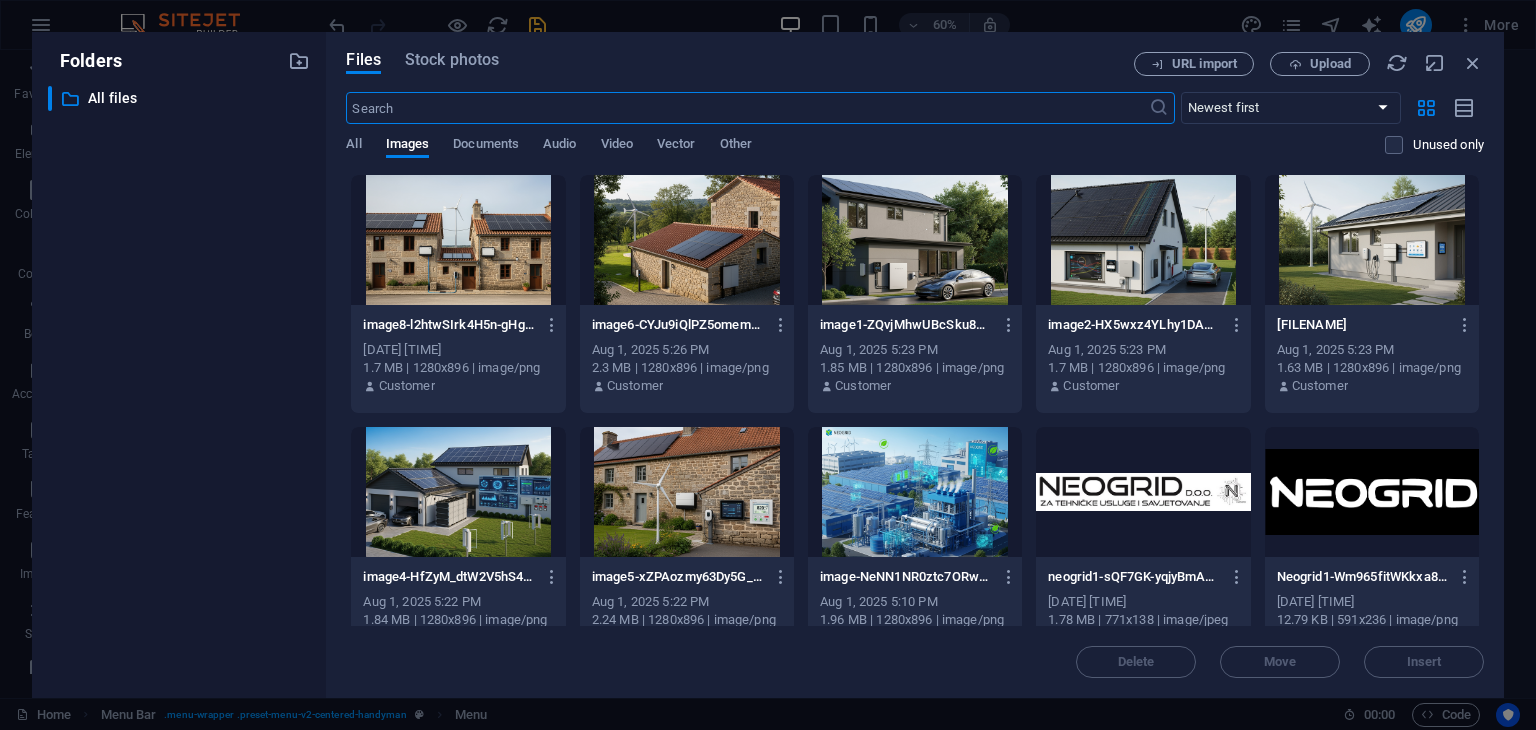 click at bounding box center [1143, 492] 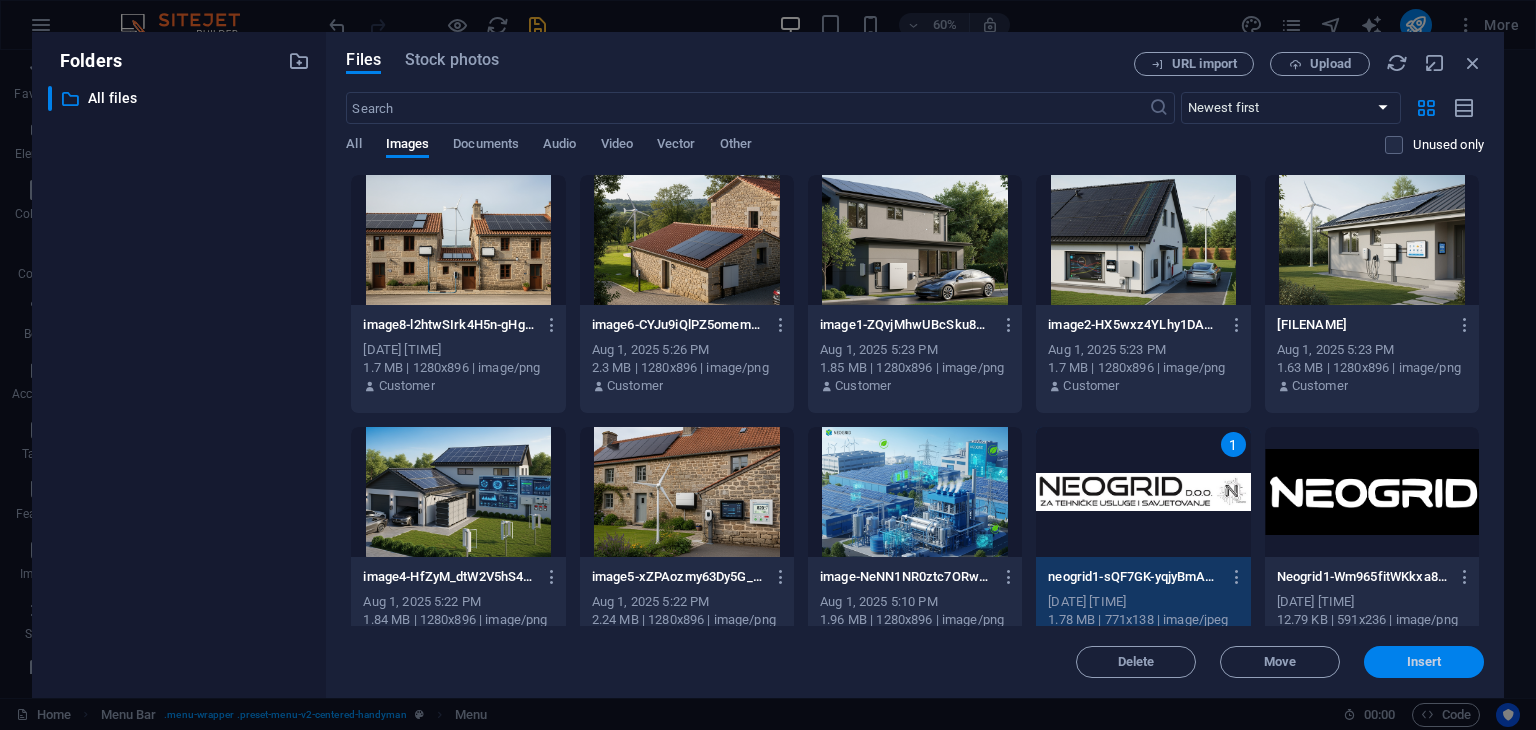 click on "Insert" at bounding box center (1424, 662) 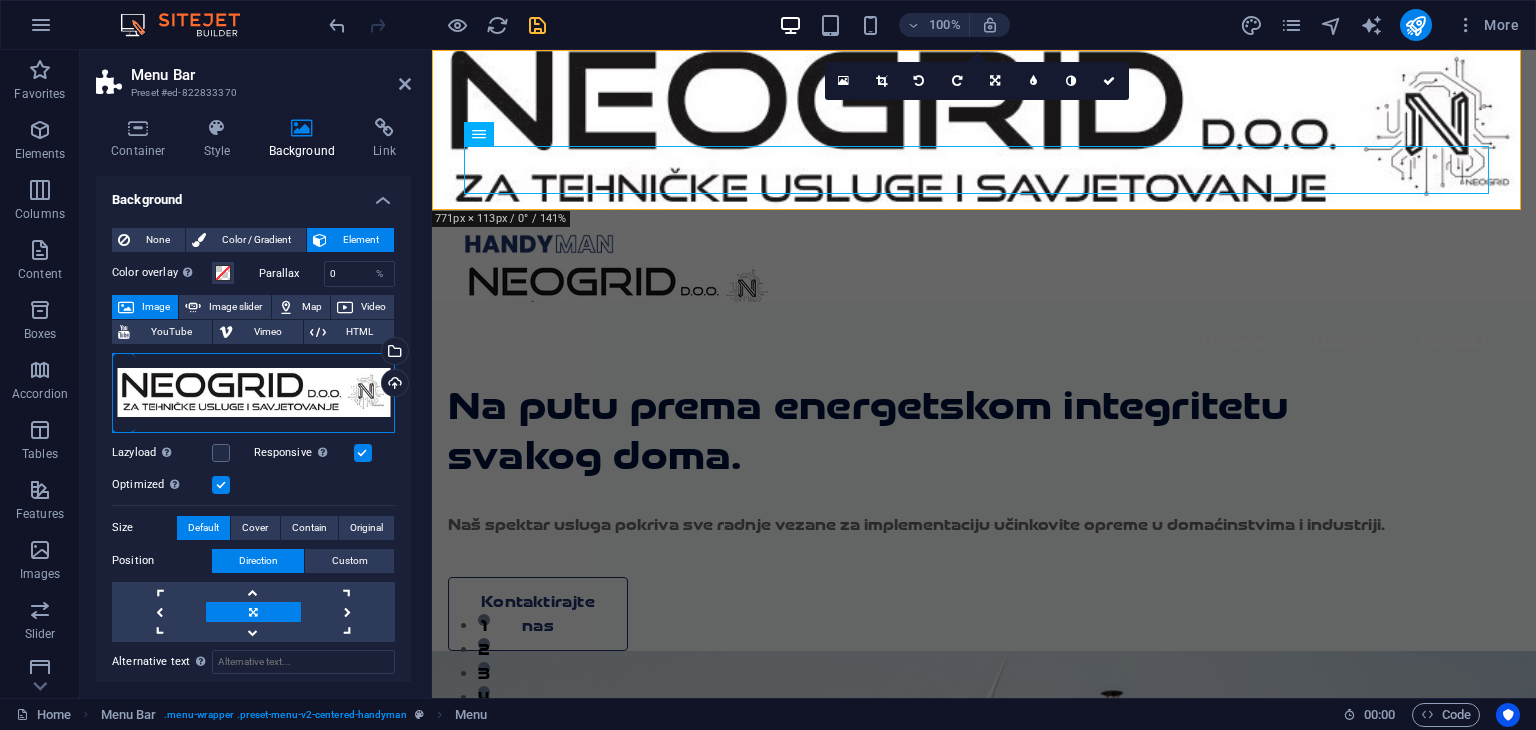 click on "Drag files here, click to choose files or select files from Files or our free stock photos & videos" at bounding box center (253, 393) 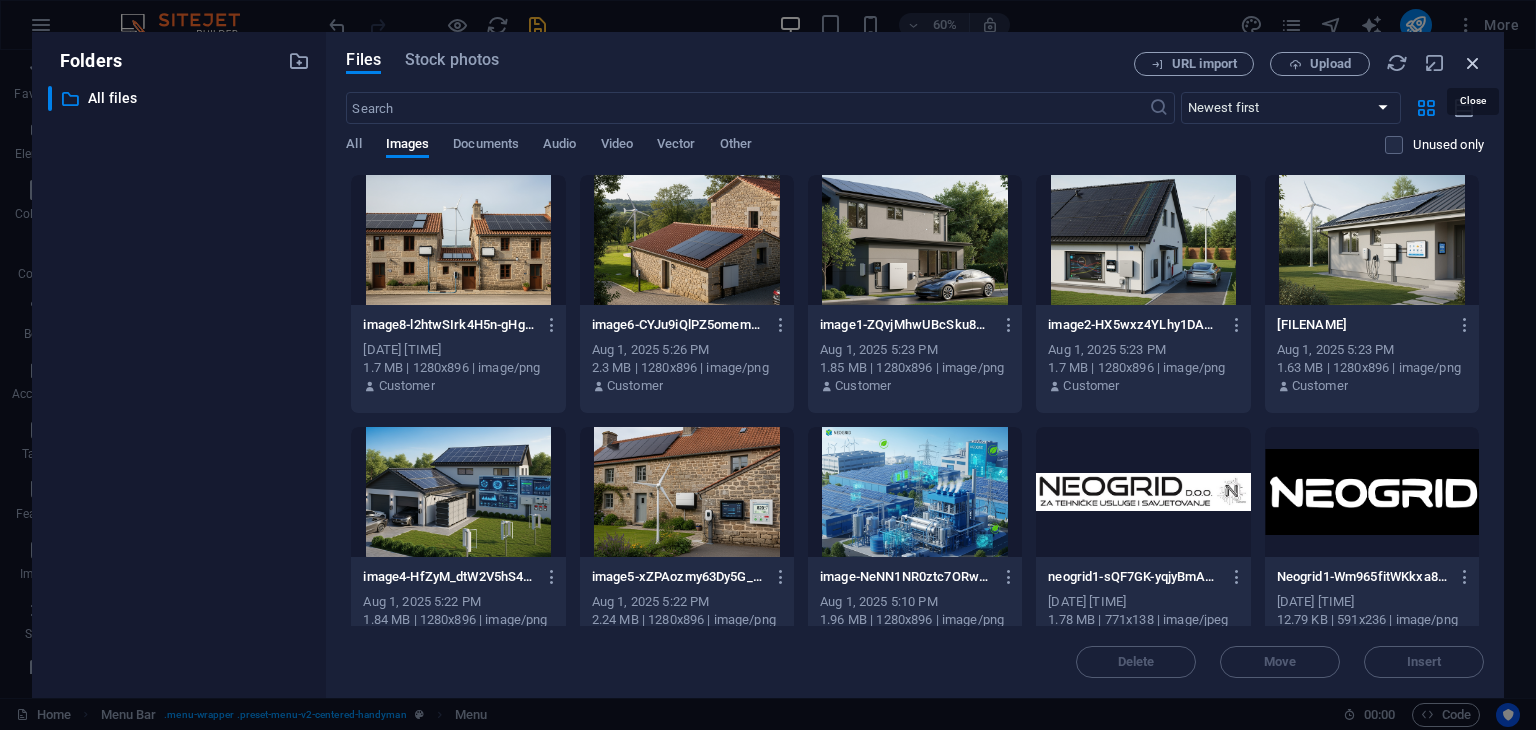 click at bounding box center (1473, 63) 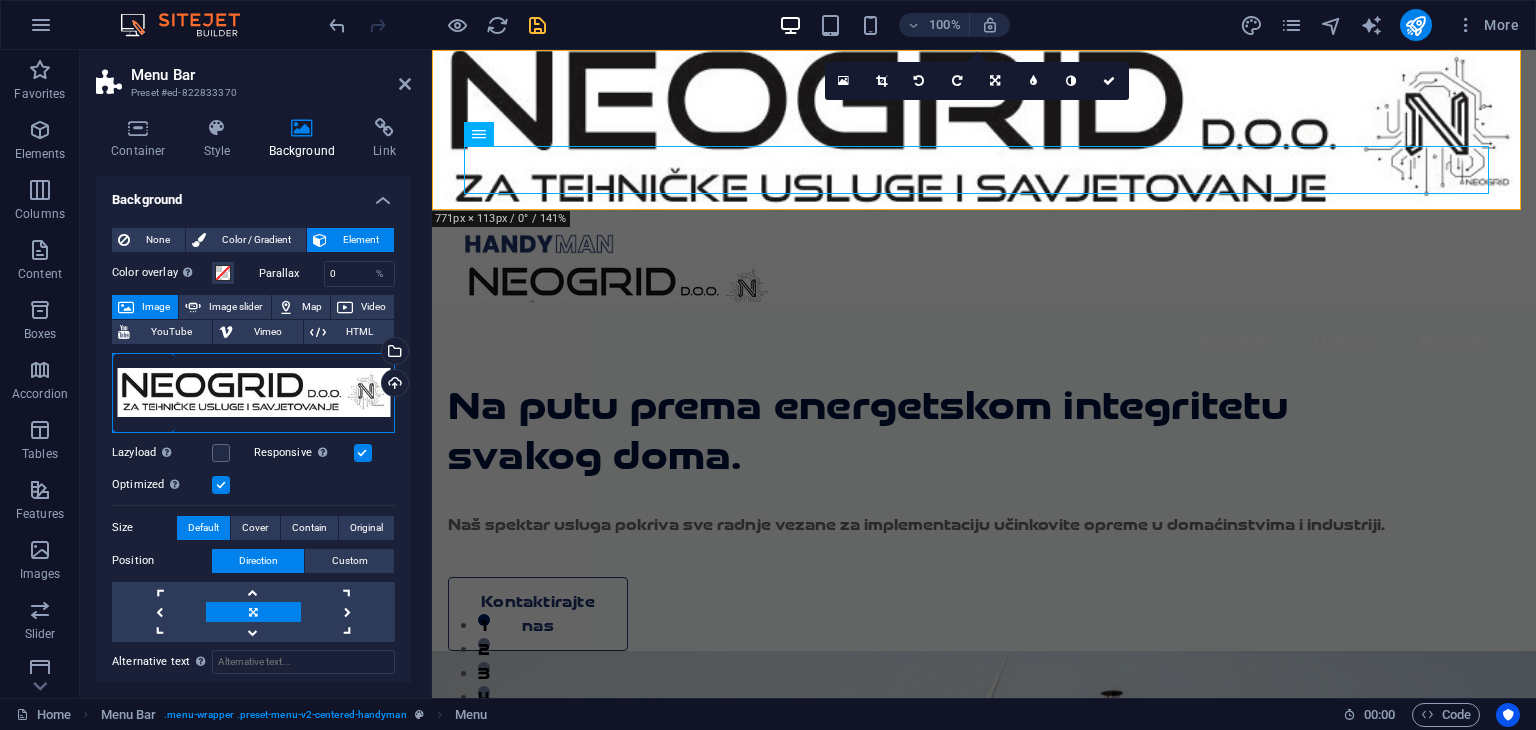 drag, startPoint x: 296, startPoint y: 381, endPoint x: 260, endPoint y: 389, distance: 36.878178 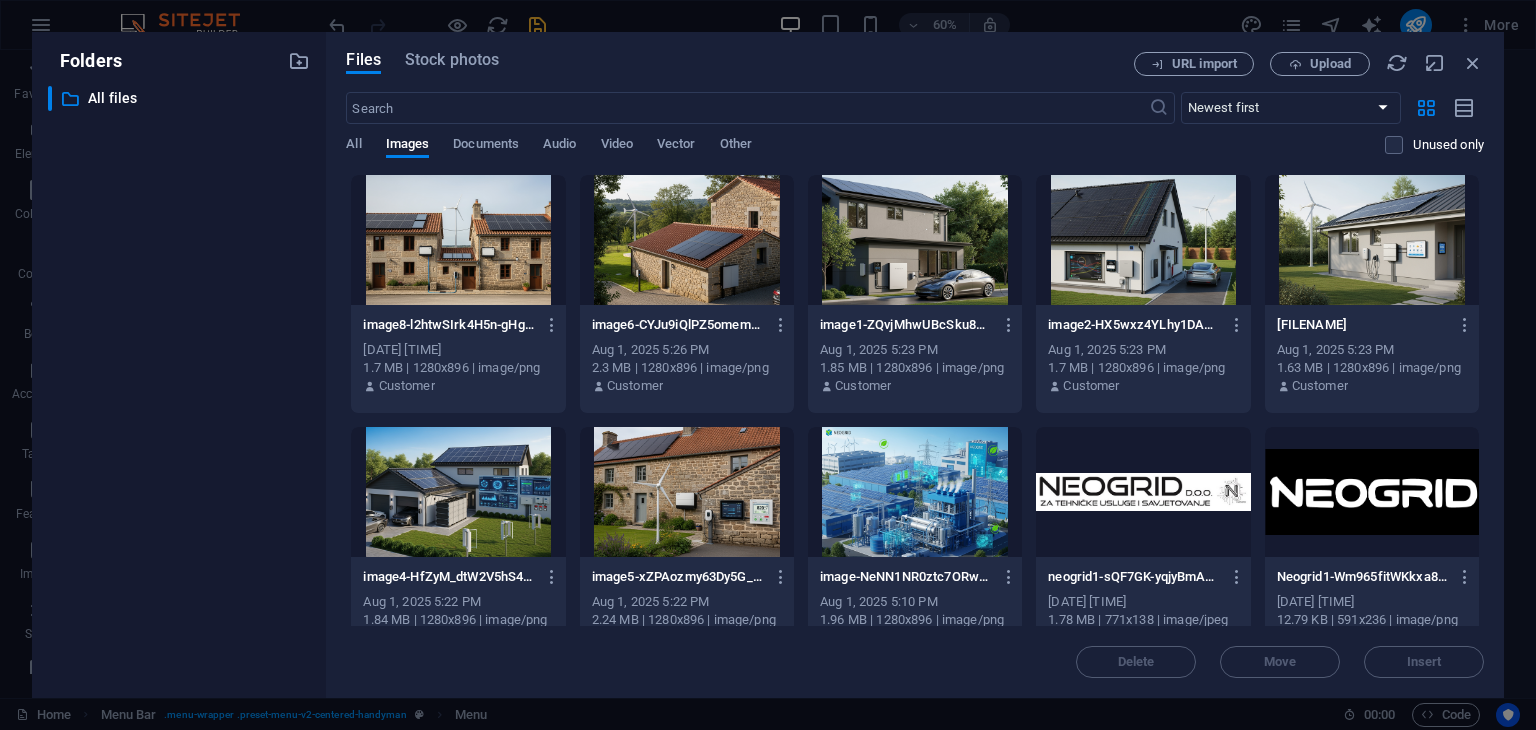 click on "URL import Upload" at bounding box center (1309, 64) 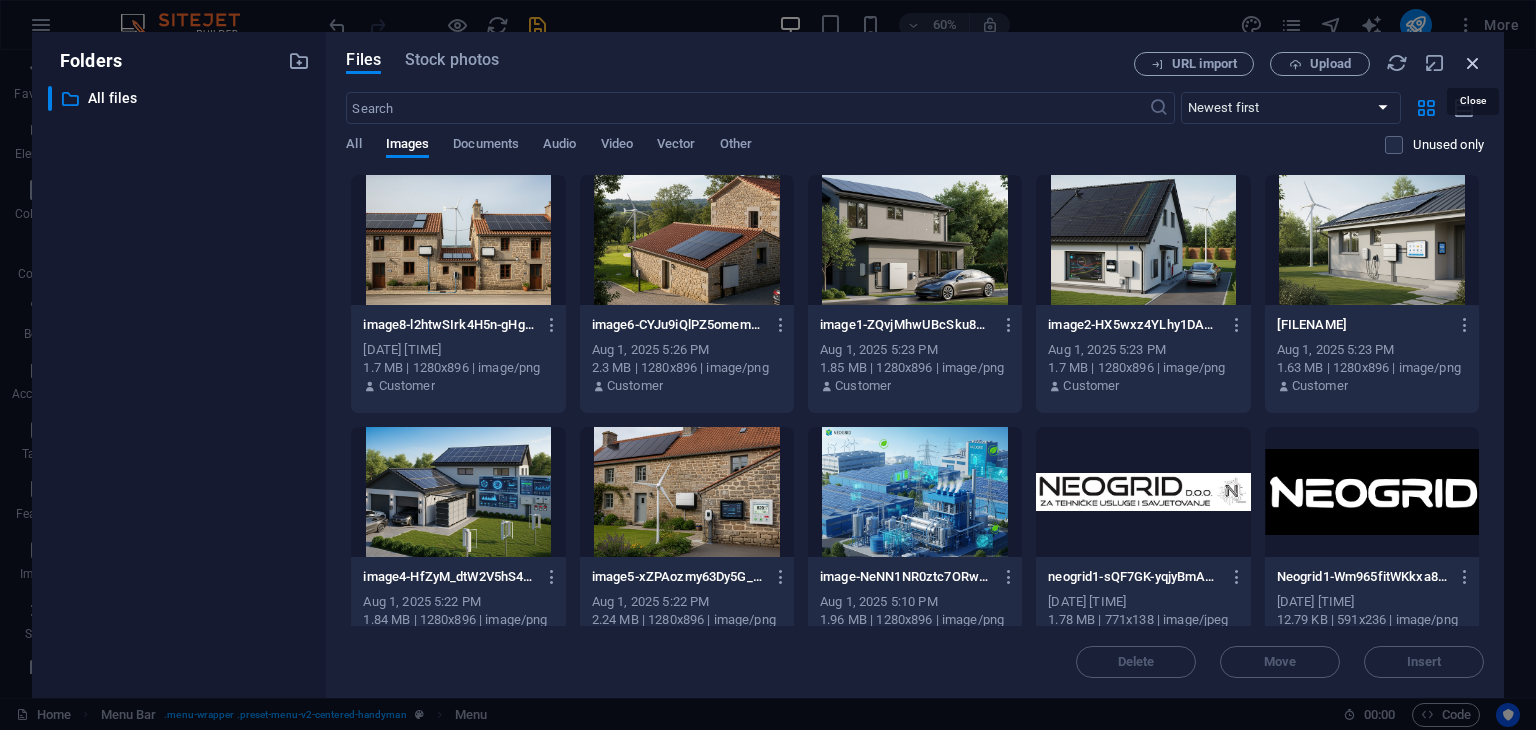 click at bounding box center [1473, 63] 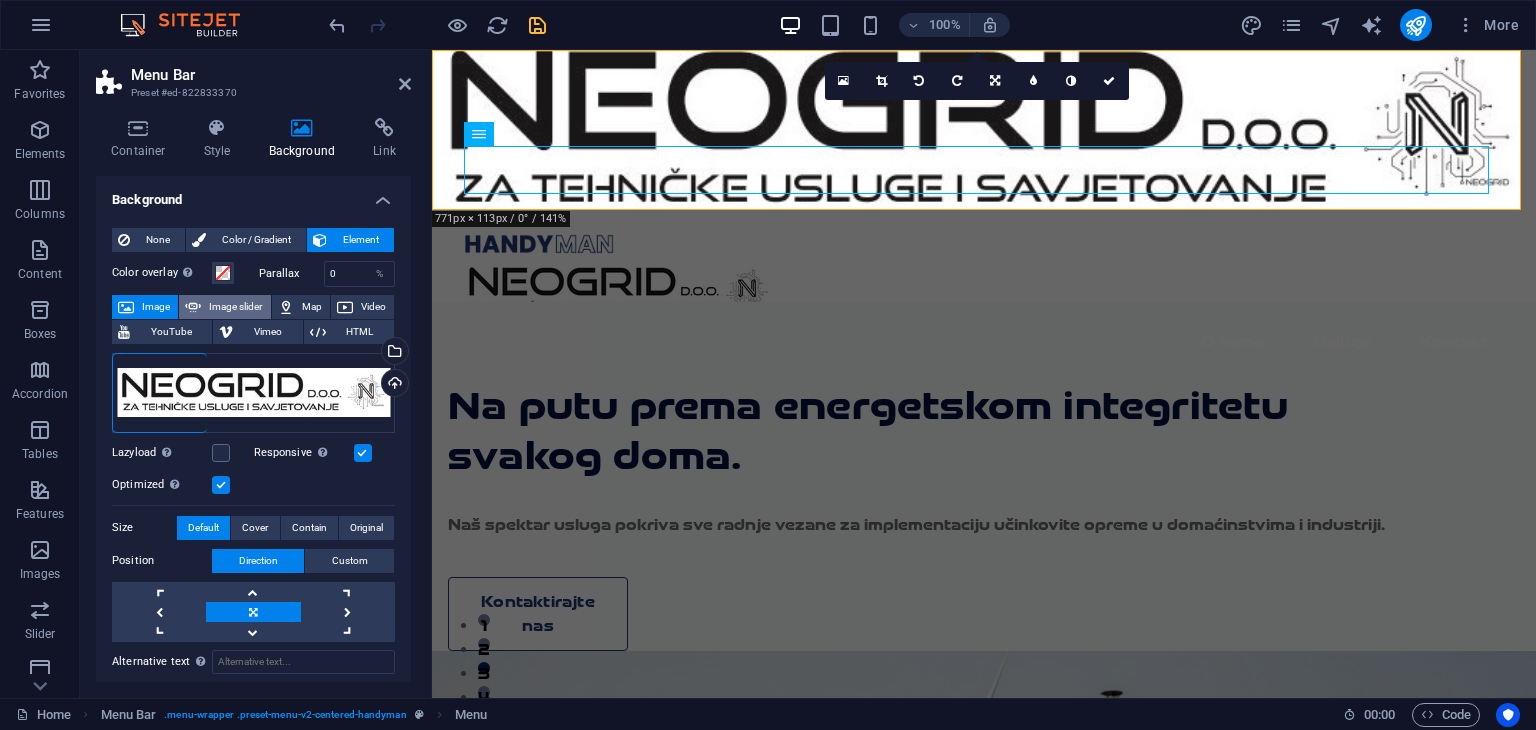 click on "Image slider" at bounding box center [235, 307] 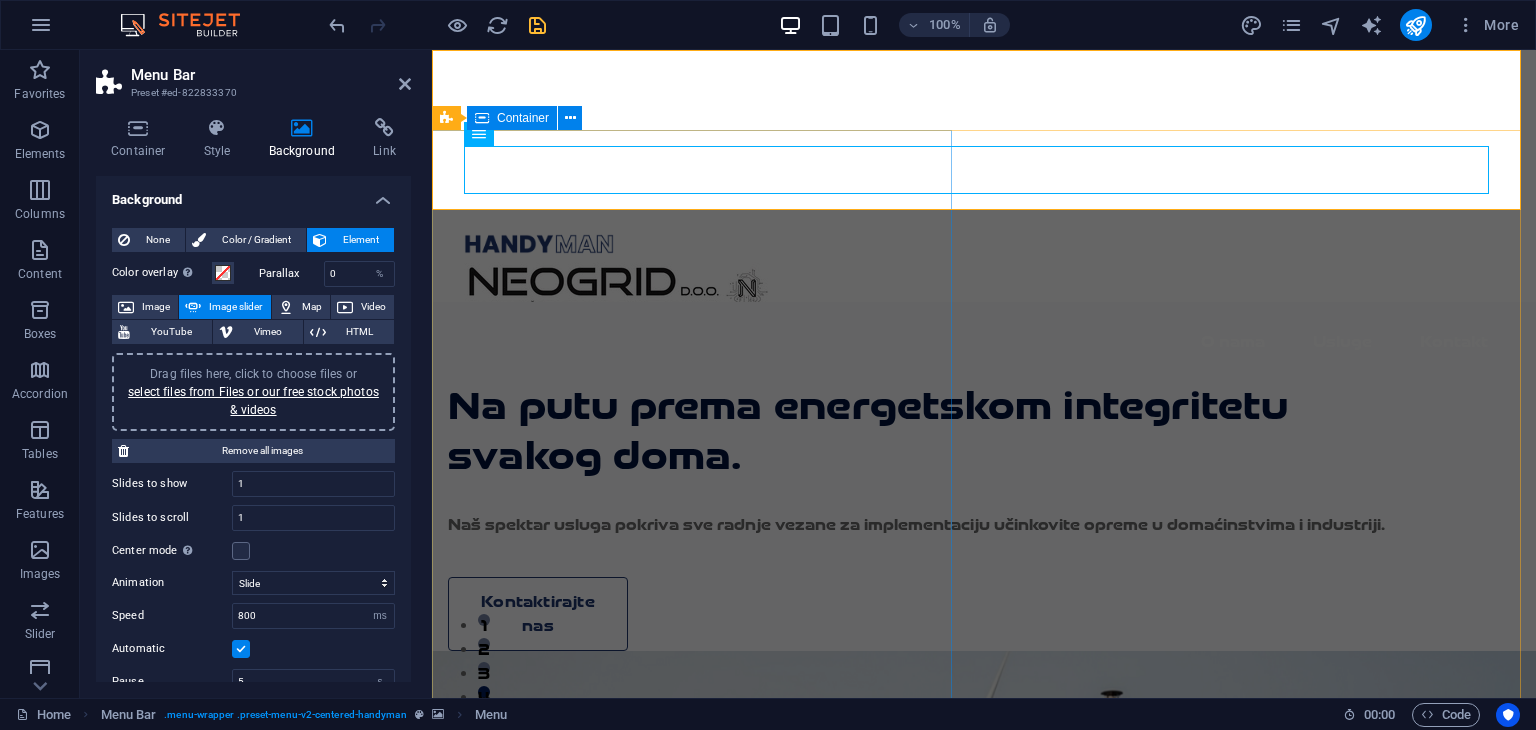 click on "Na putu prema energetskom integritetu svakog doma. Naš spektar usluga pokriva sve radnje vezane za implementaciju učinkovite opreme u domaćinstvima i industriji. Kontaktirajte nas" at bounding box center (984, 476) 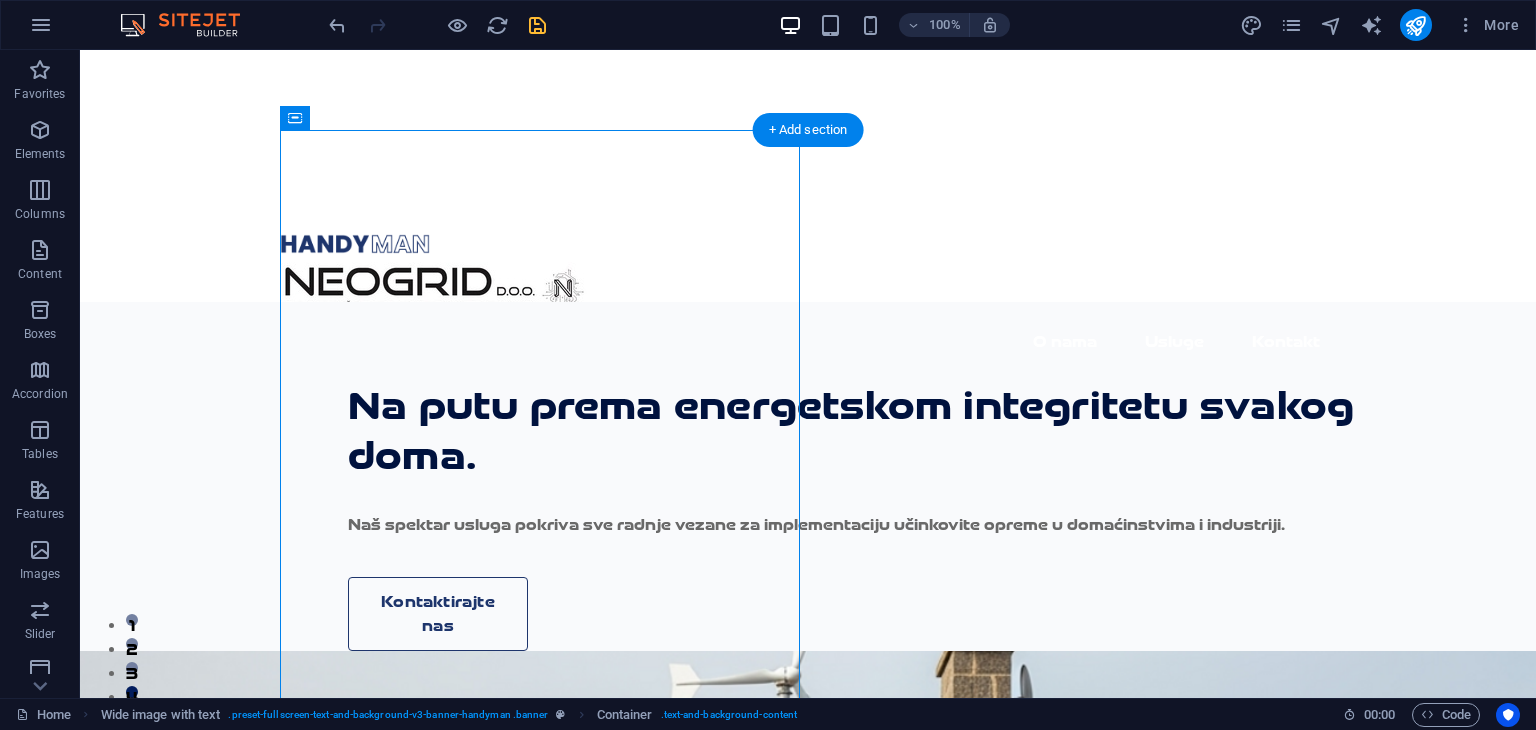 click at bounding box center (808, 971) 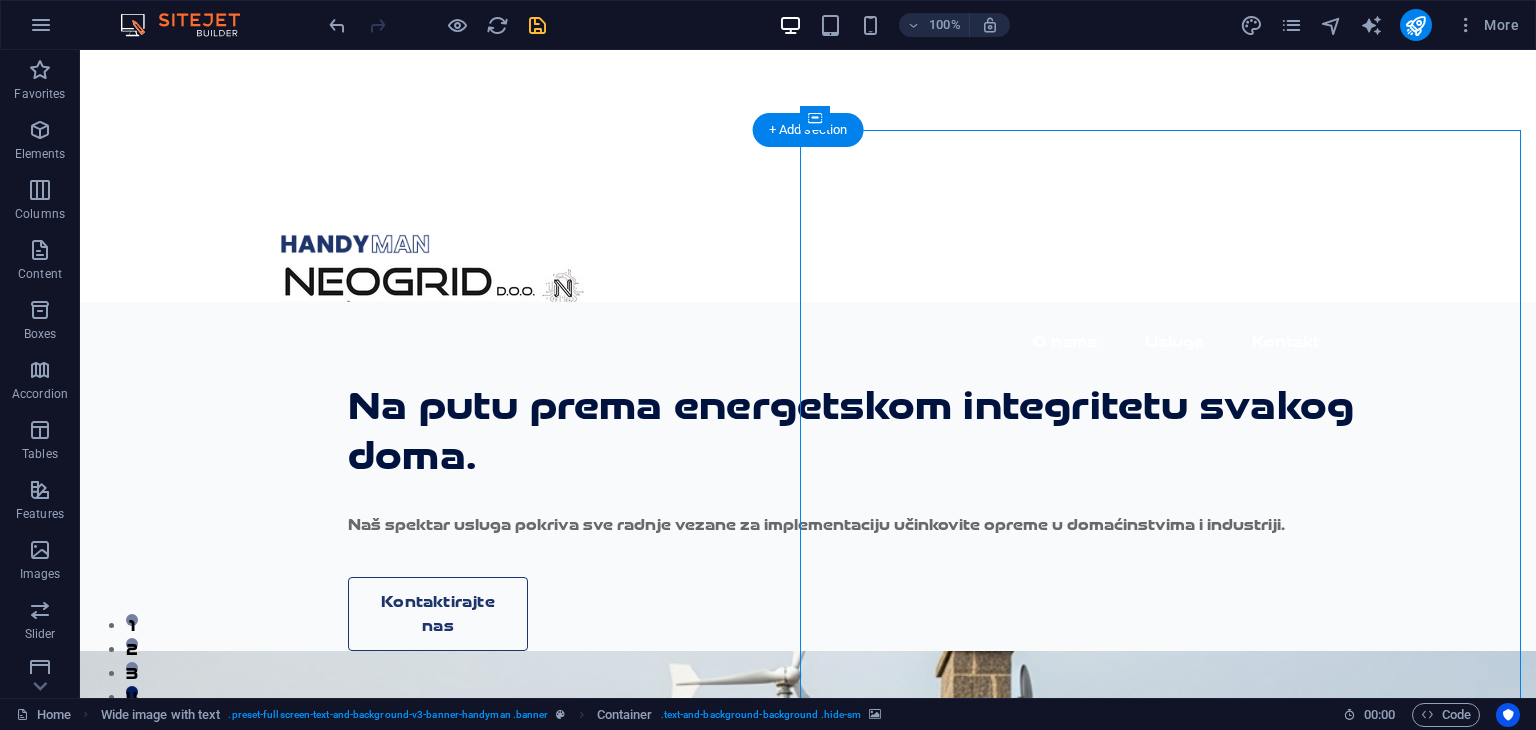 drag, startPoint x: 457, startPoint y: 216, endPoint x: 809, endPoint y: 216, distance: 352 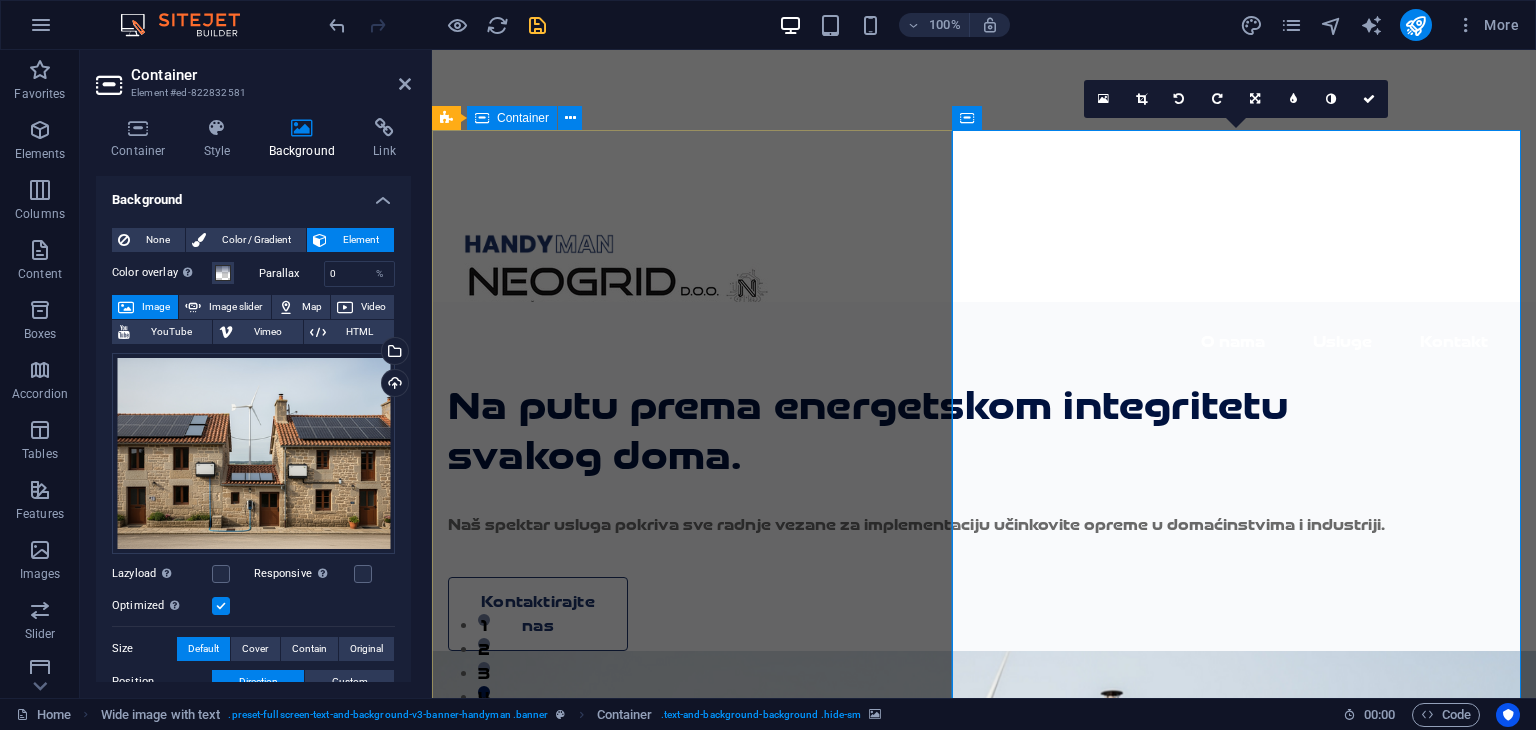 click on "Na putu prema energetskom integritetu svakog doma. Naš spektar usluga pokriva sve radnje vezane za implementaciju učinkovite opreme u domaćinstvima i industriji. Kontaktirajte nas" at bounding box center [984, 476] 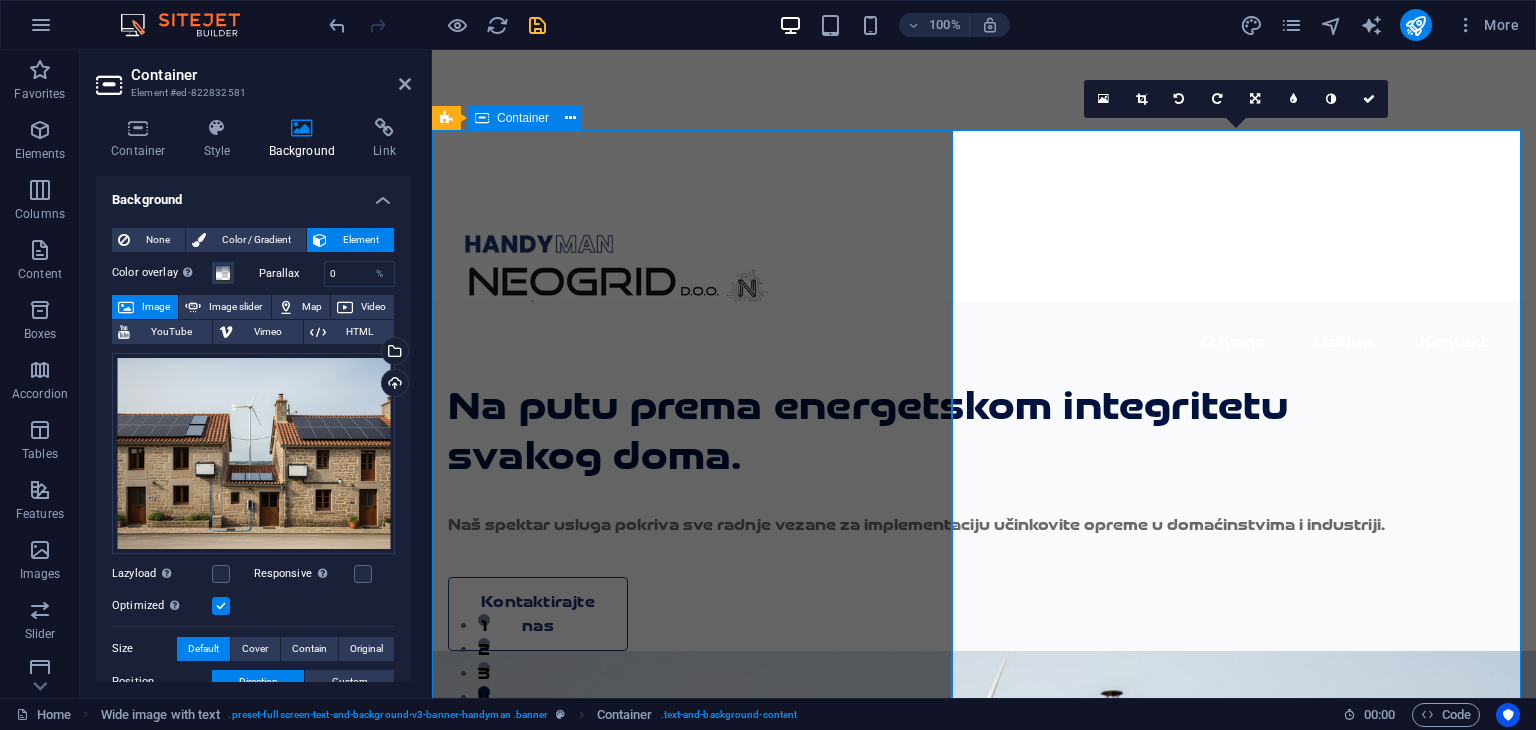 click on "Na putu prema energetskom integritetu svakog doma. Naš spektar usluga pokriva sve radnje vezane za implementaciju učinkovite opreme u domaćinstvima i industriji. Kontaktirajte nas" at bounding box center [984, 476] 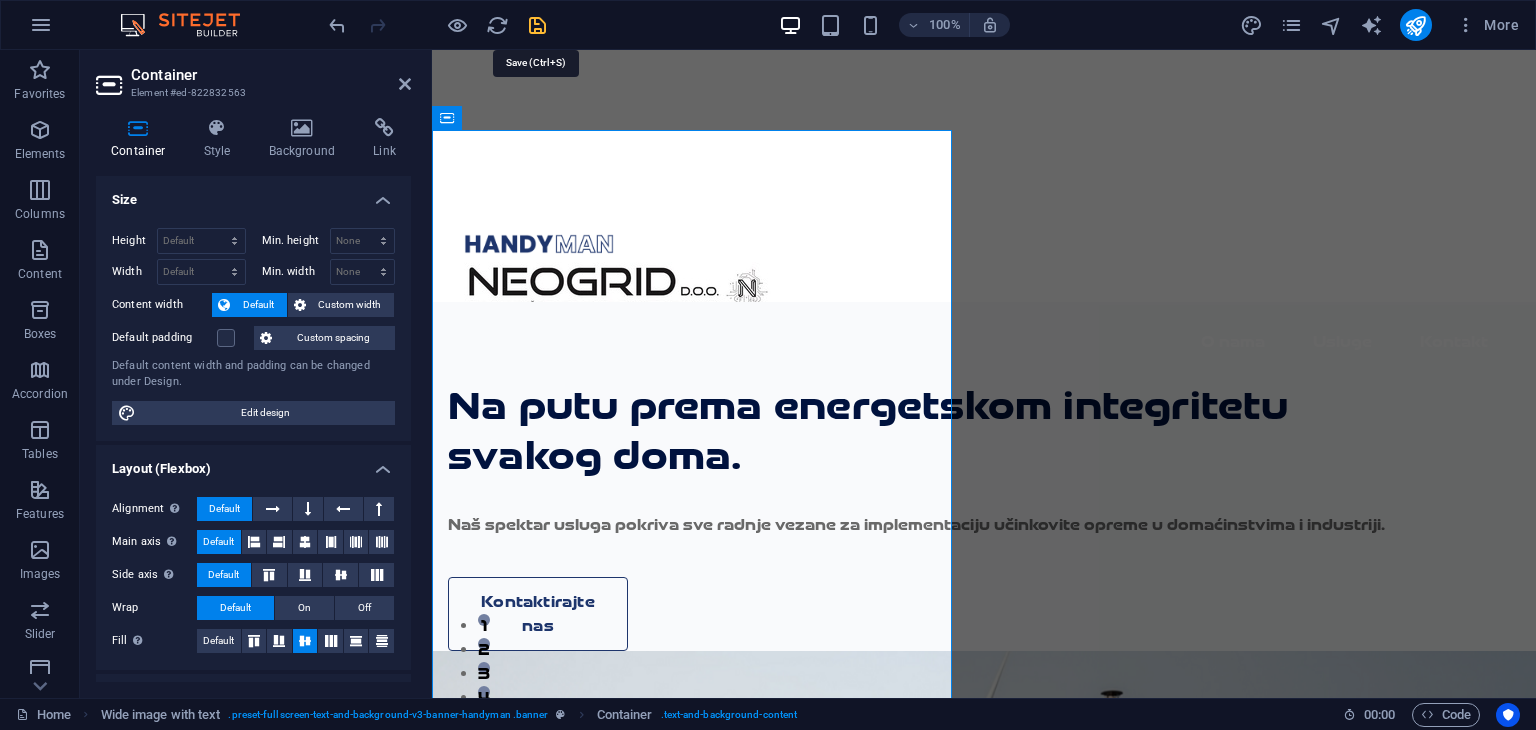 click at bounding box center (537, 25) 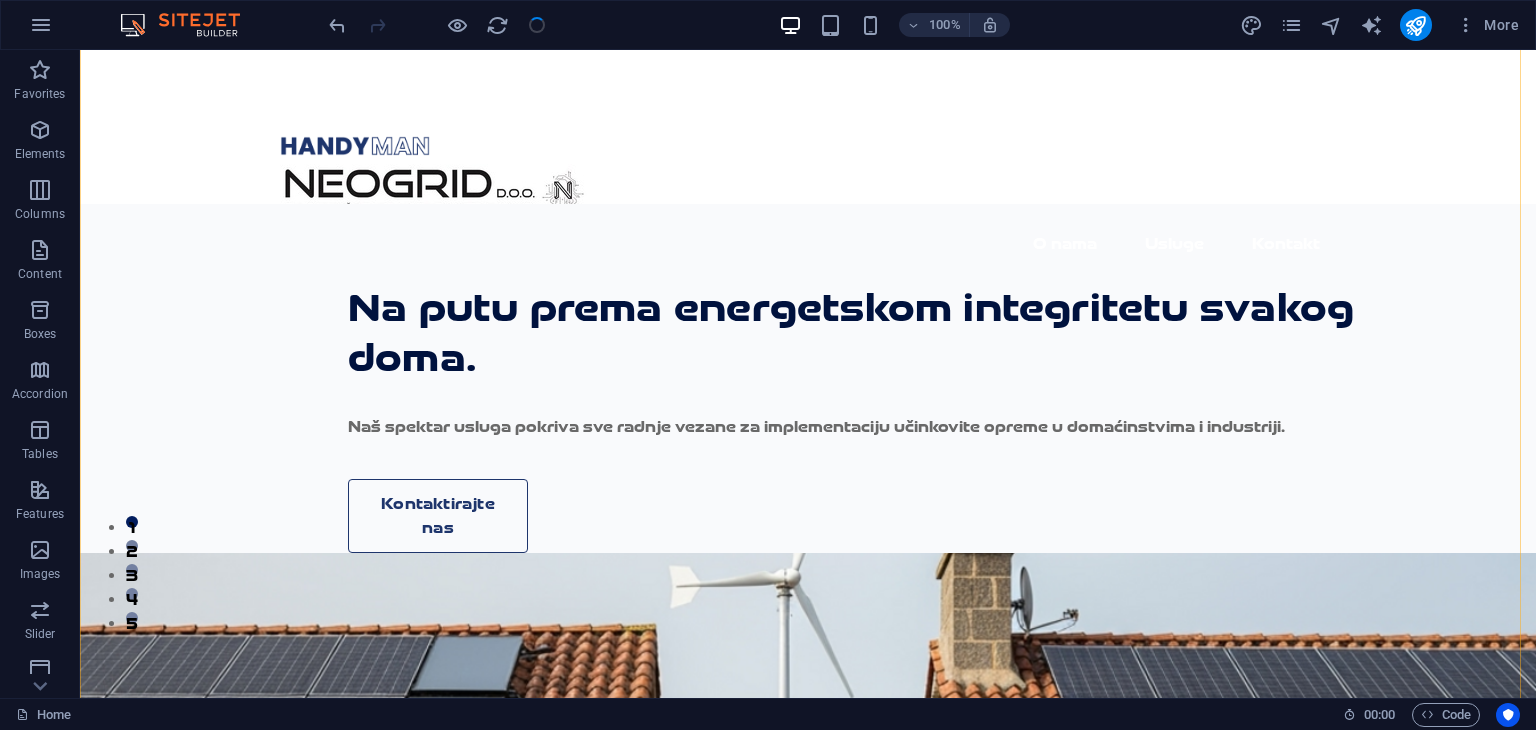 scroll, scrollTop: 0, scrollLeft: 0, axis: both 